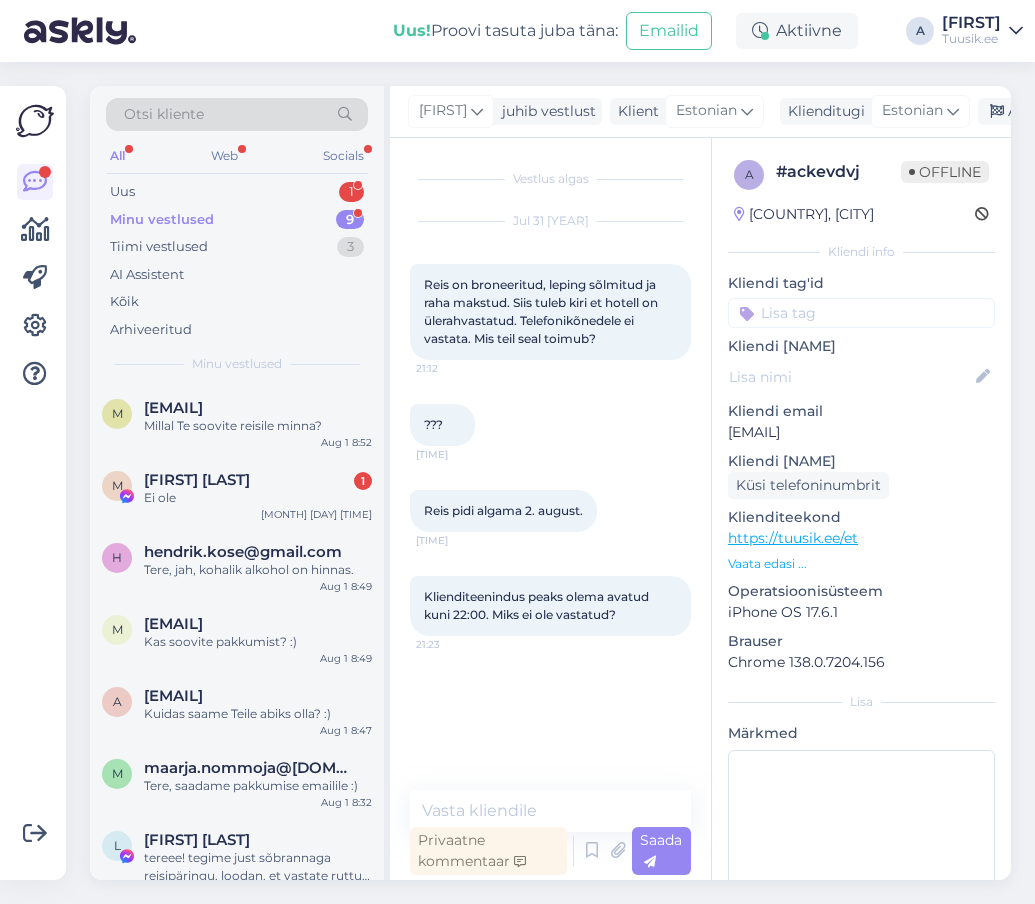 scroll, scrollTop: 0, scrollLeft: 0, axis: both 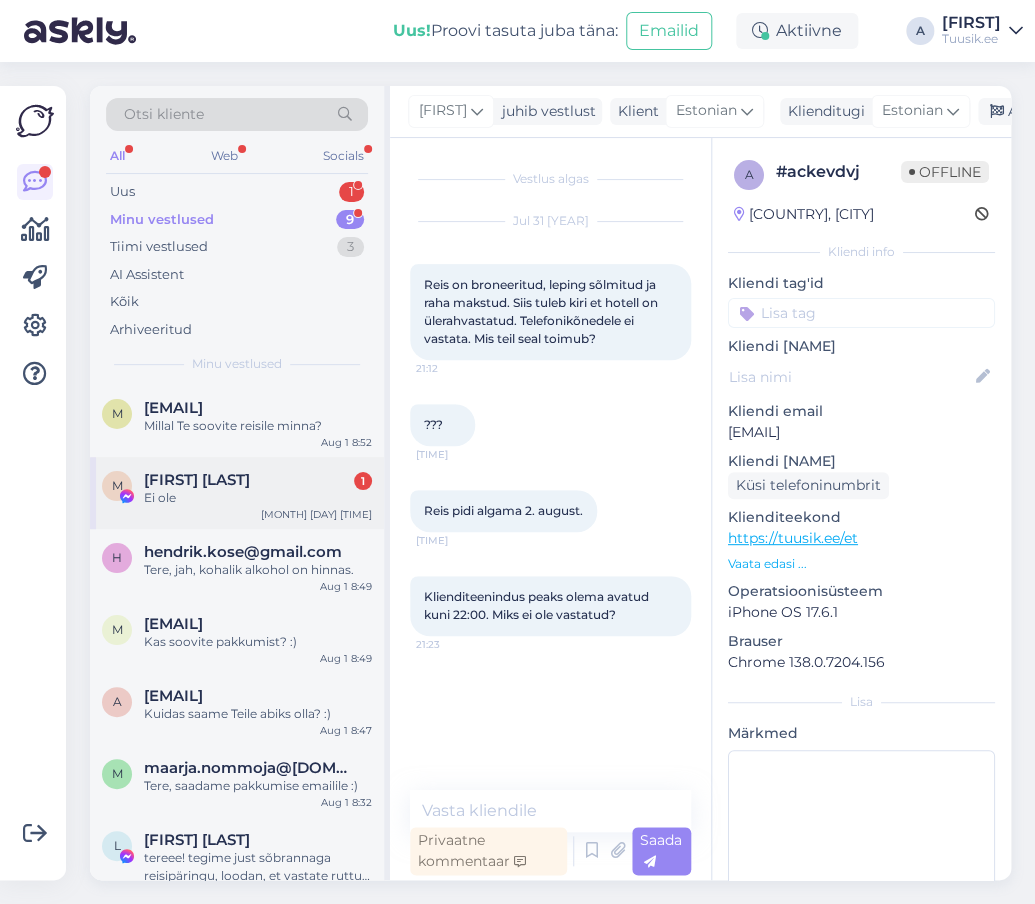 click on "Ei ole" at bounding box center [258, 498] 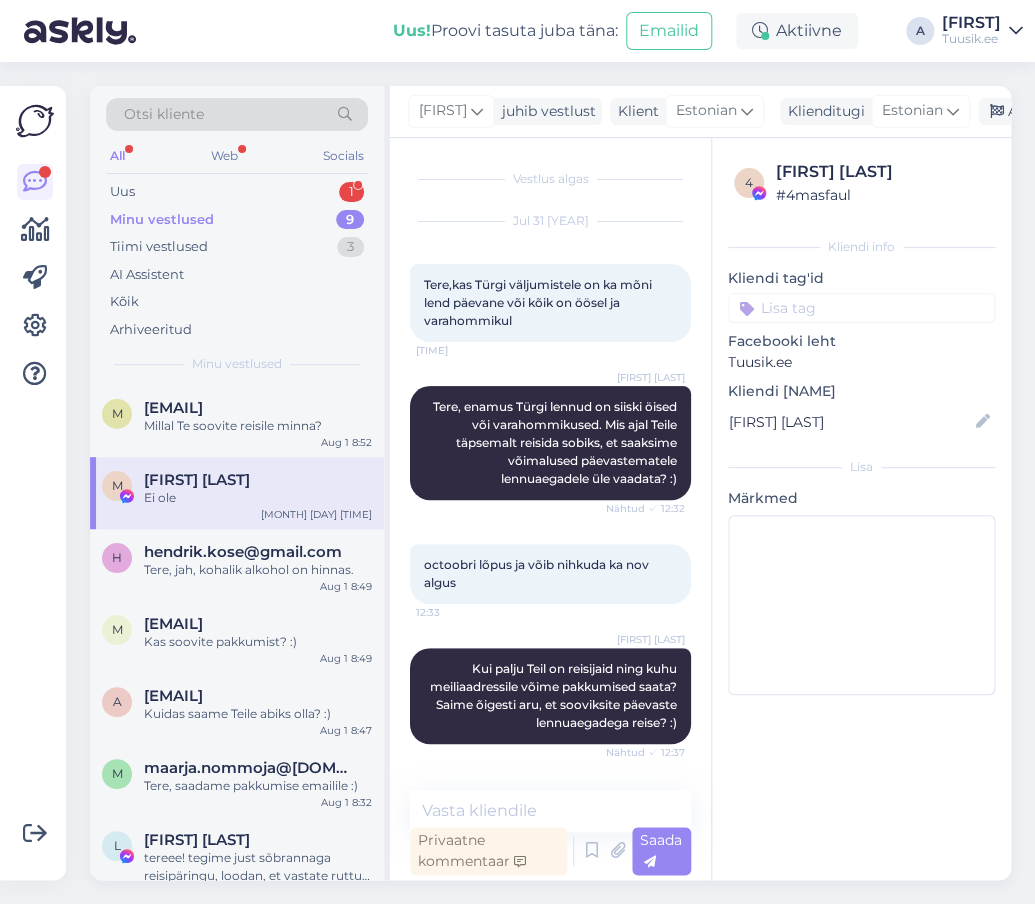 scroll, scrollTop: 985, scrollLeft: 0, axis: vertical 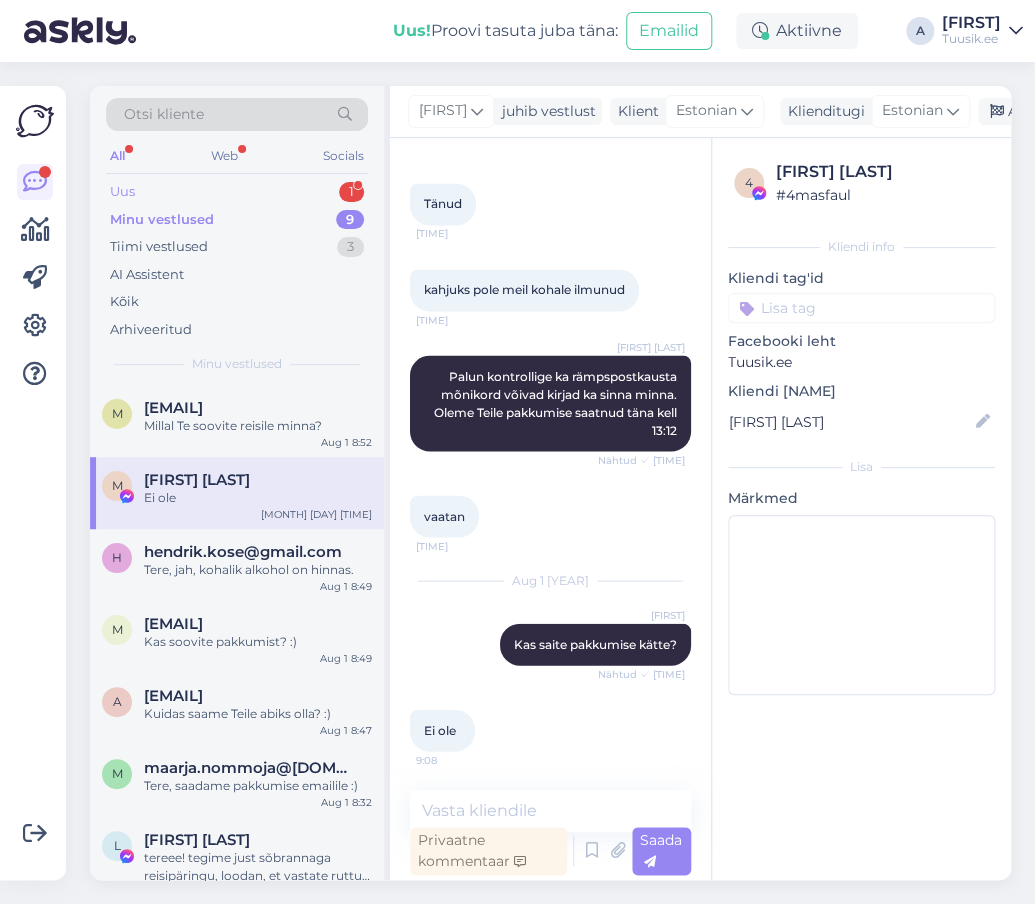 click on "Uus 1" at bounding box center (237, 192) 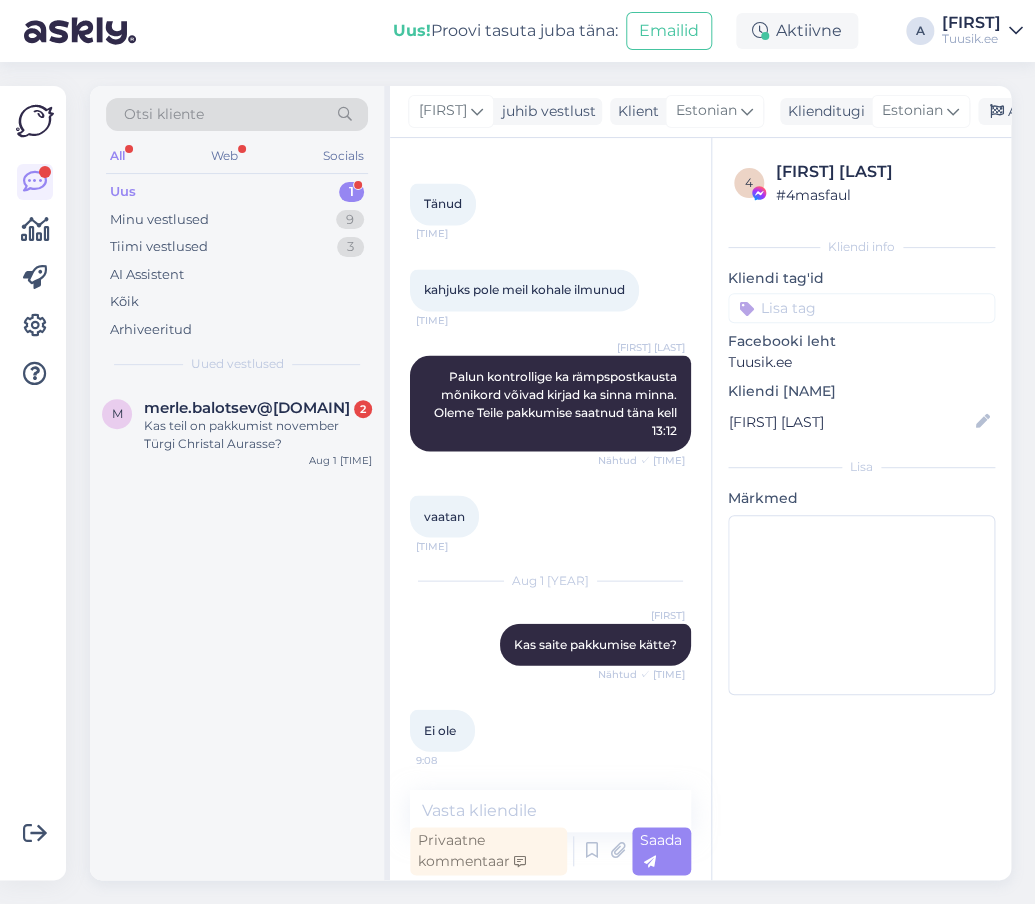click on "Uued vestlused" at bounding box center [237, 364] 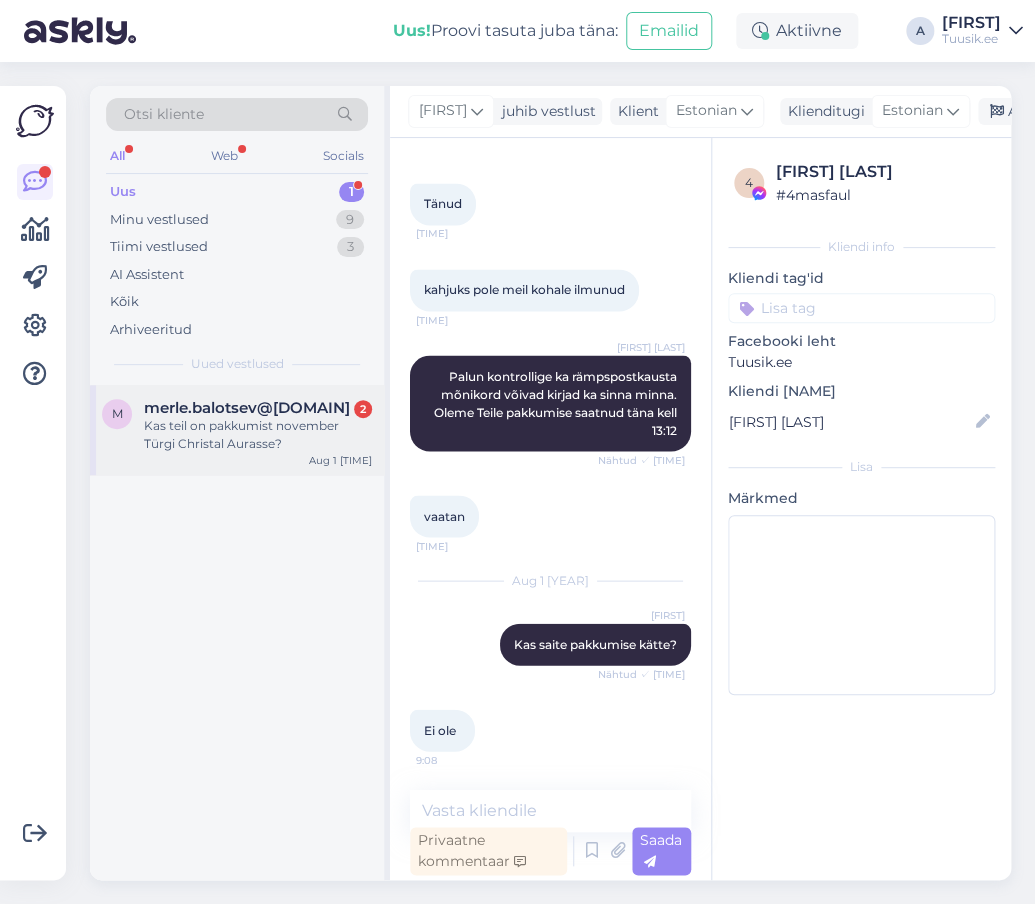 click on "m [EMAIL] 2 Kas teil on pakkumist november Türgi Christal Aurasse? Aug 1 9:04" at bounding box center (237, 430) 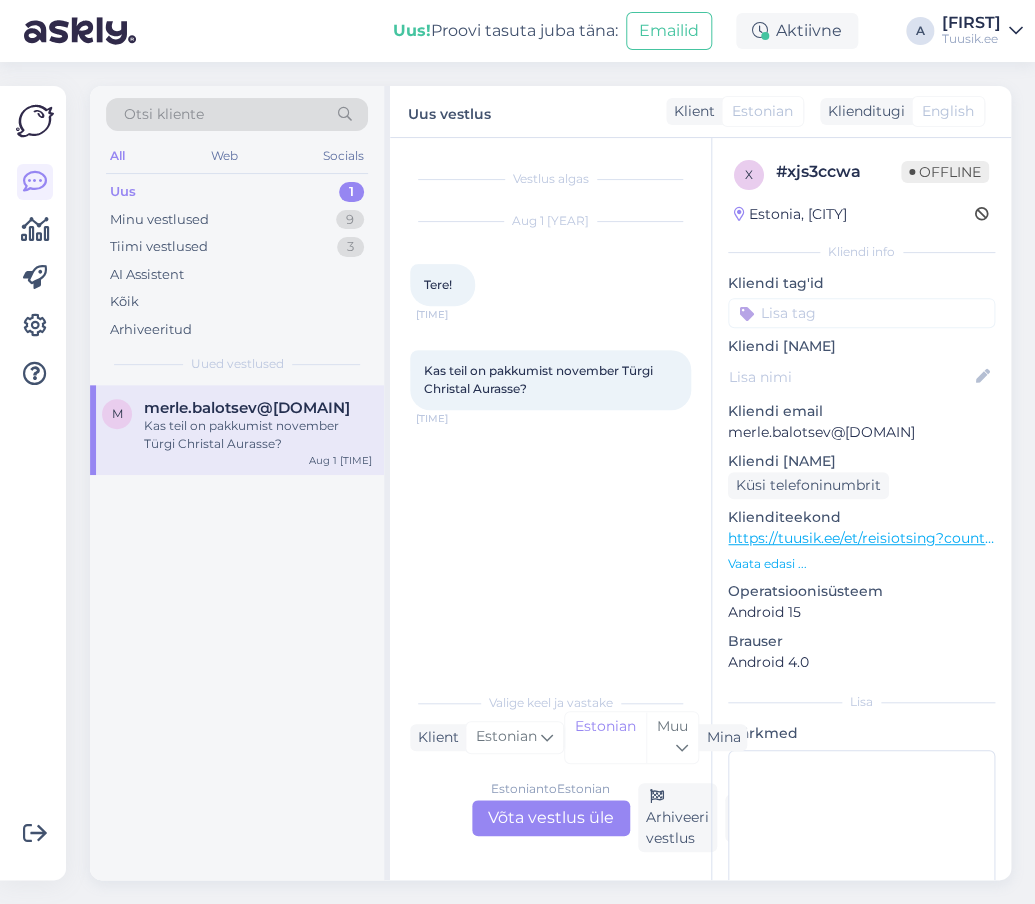 click on "Estonian to Estonian Võta vestlus üle" at bounding box center [551, 818] 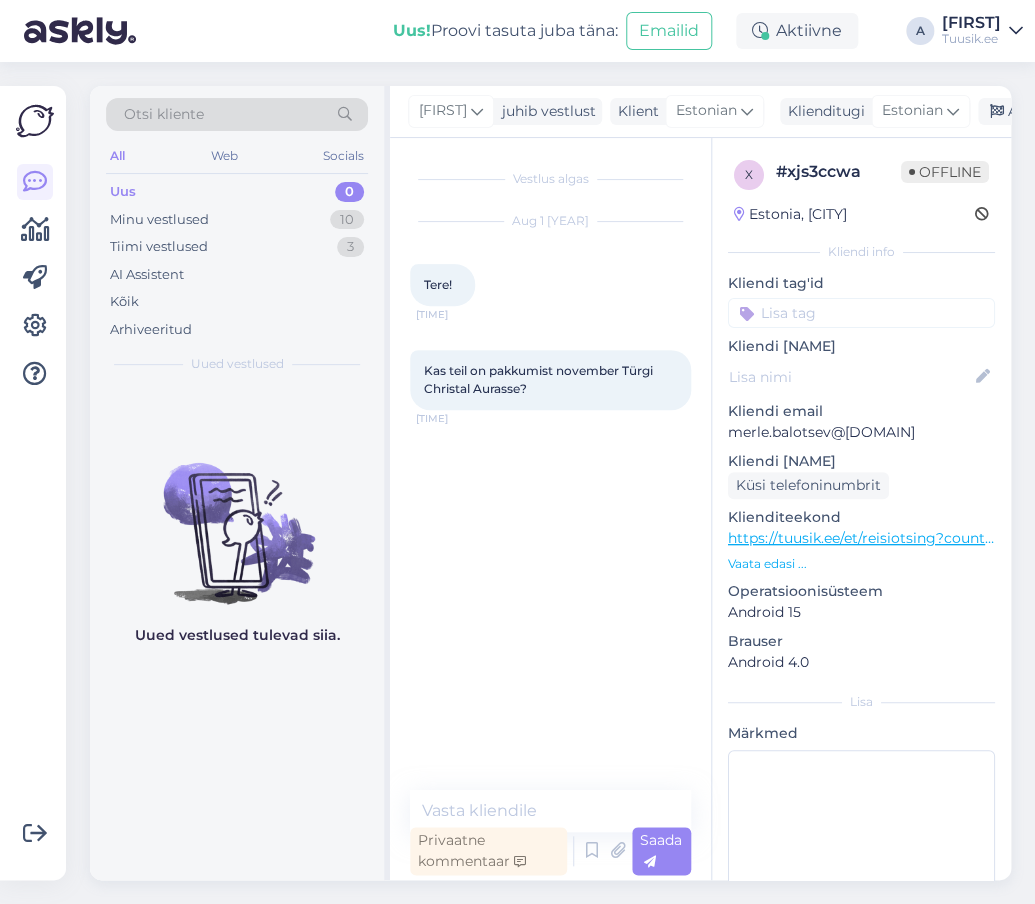 click on "https://tuusik.ee/et/reisiotsing?country_id=10&after=4.11.2025&departure_id=1&nights=3&before=4&page=5" at bounding box center [1094, 538] 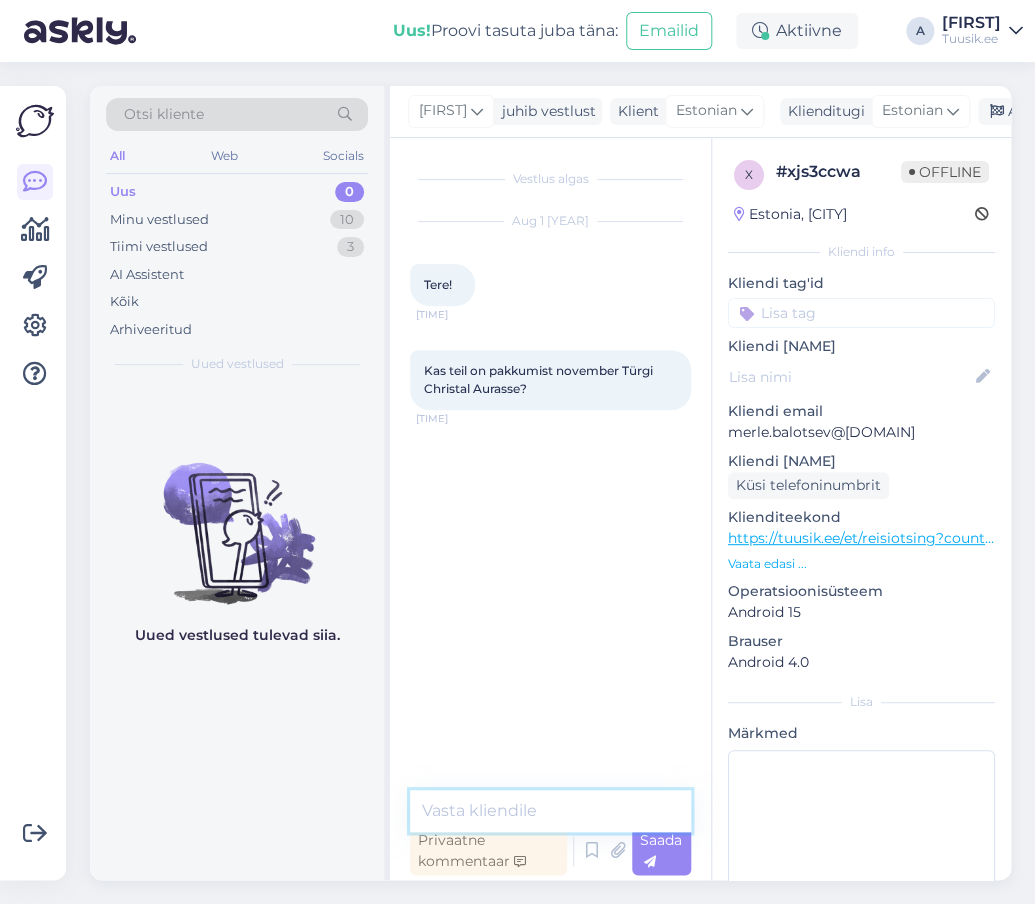 click at bounding box center (550, 811) 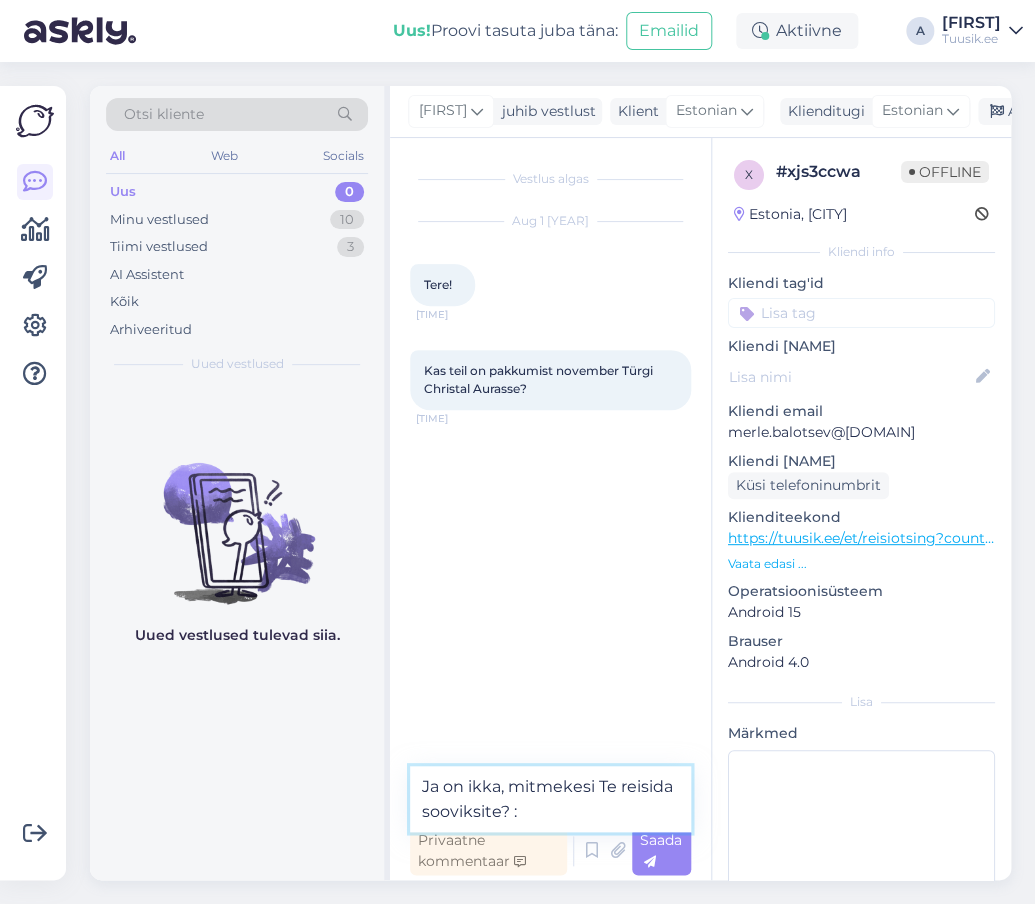 type on "Ja on ikka, mitmekesi Te reisida sooviksite? :)" 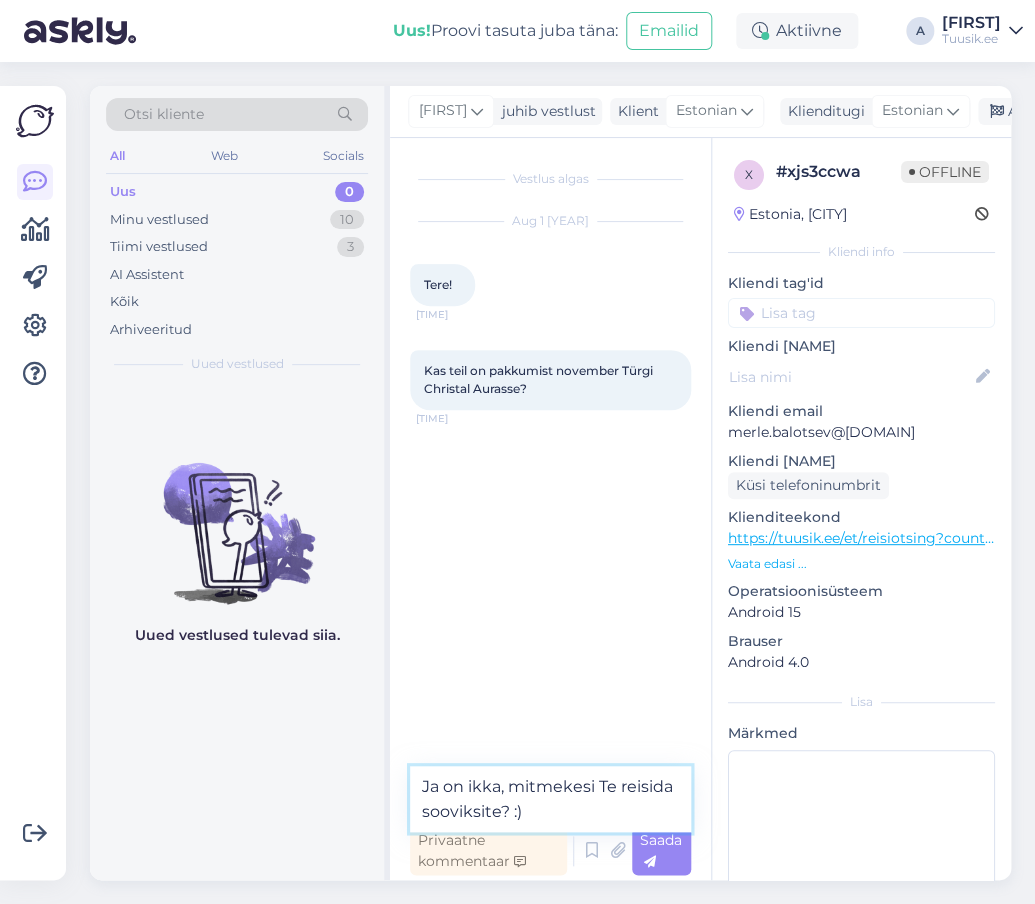 type 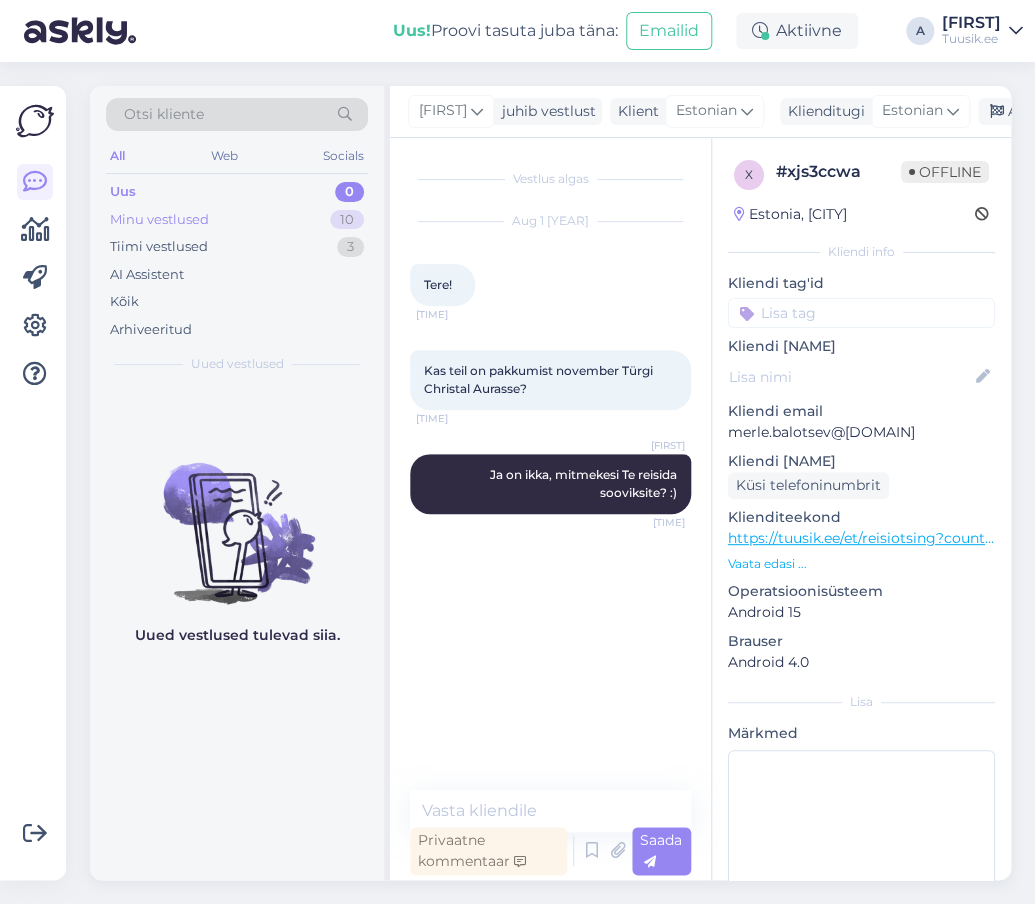 click on "Minu vestlused 10" at bounding box center (237, 220) 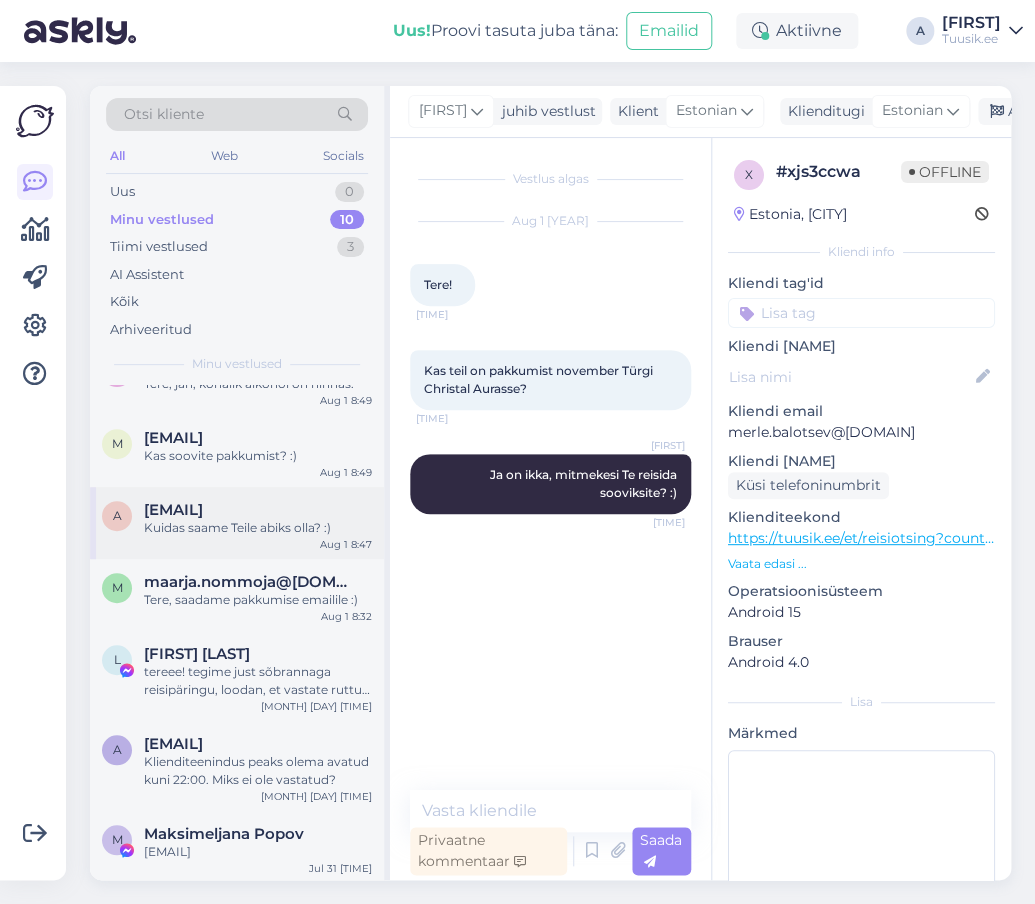scroll, scrollTop: 278, scrollLeft: 0, axis: vertical 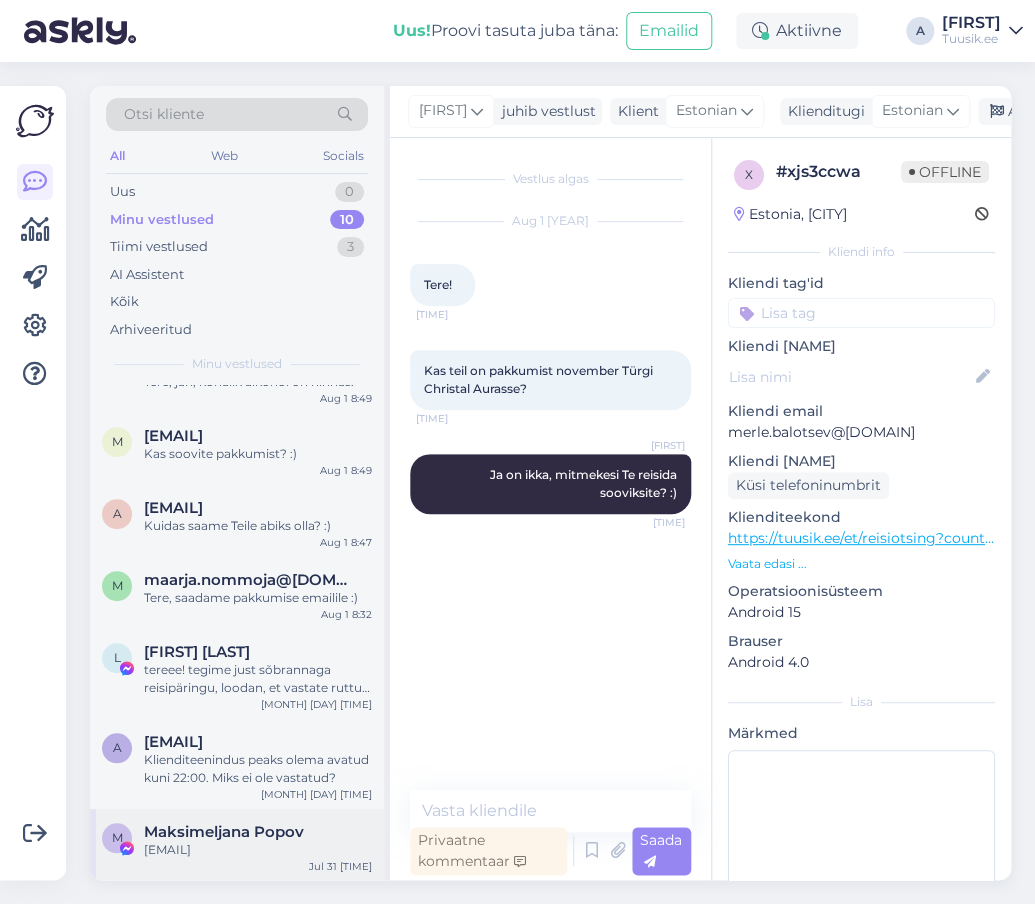 click on "Maksimeljana Popov" at bounding box center (224, 832) 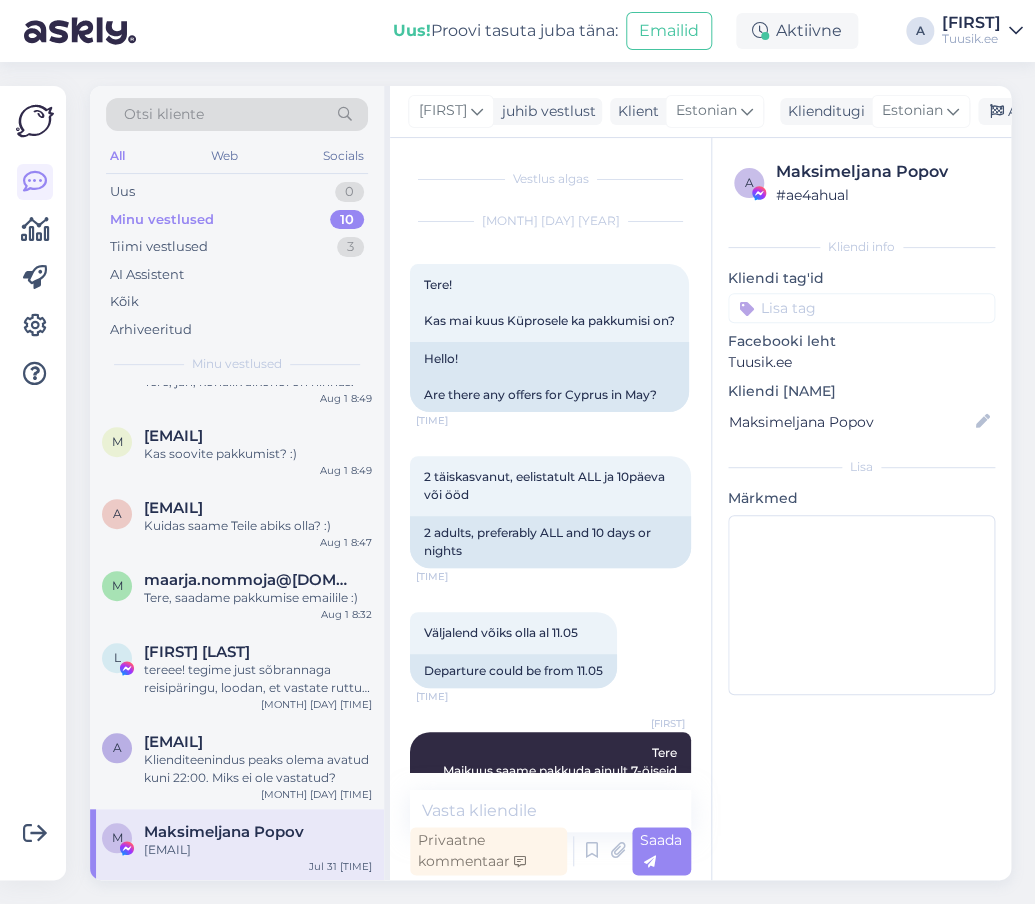 scroll, scrollTop: 3901, scrollLeft: 0, axis: vertical 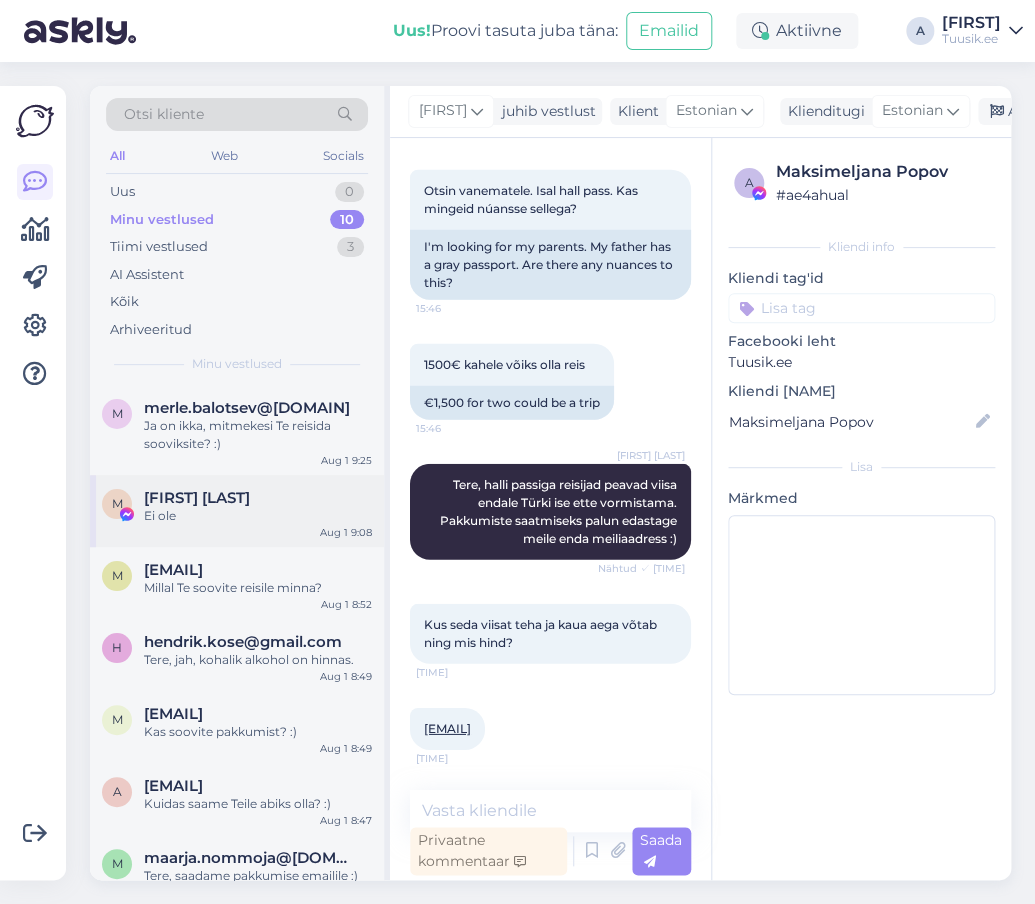 click on "Maritar Merkuur" at bounding box center [197, 498] 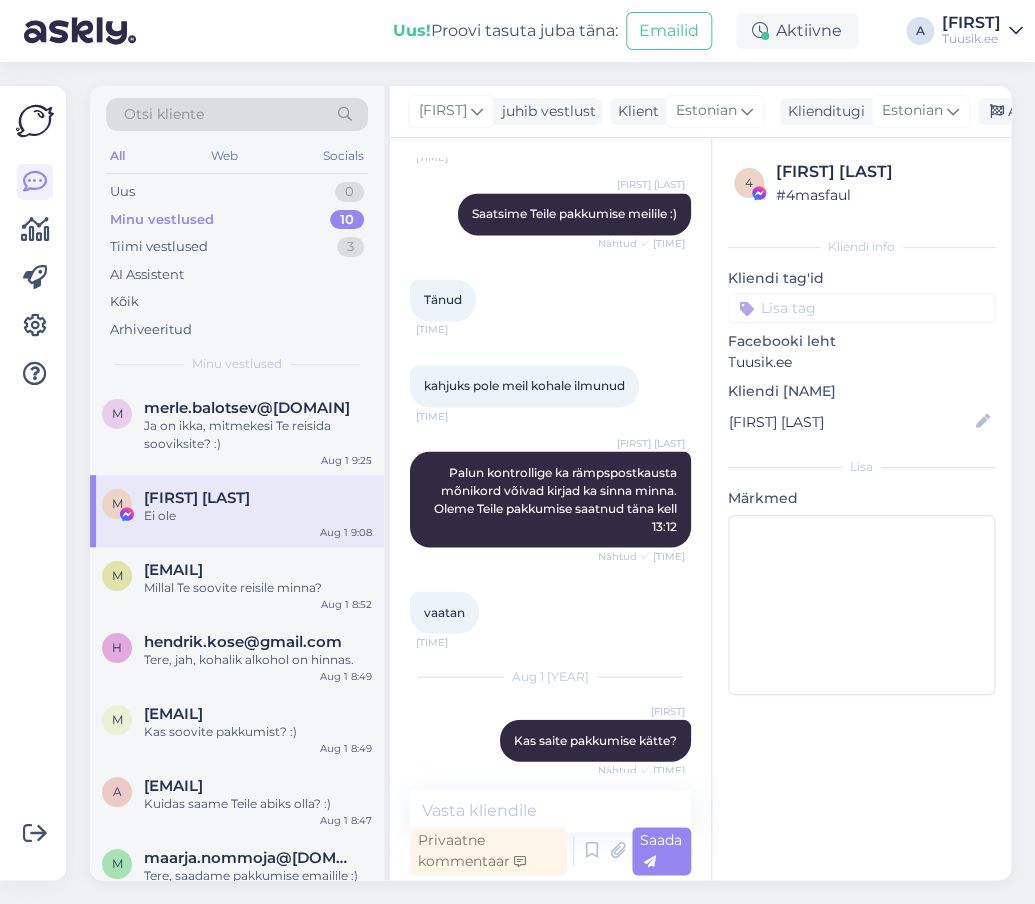 scroll, scrollTop: 685, scrollLeft: 0, axis: vertical 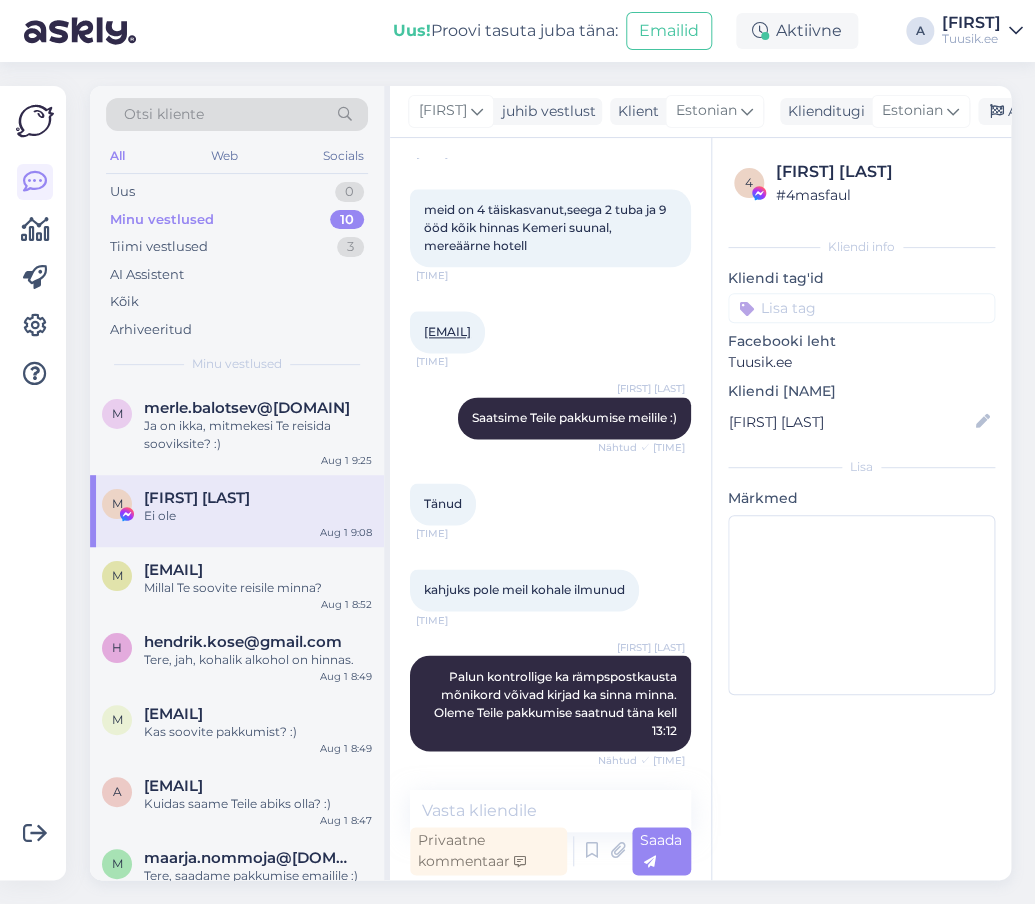 drag, startPoint x: 462, startPoint y: 323, endPoint x: 422, endPoint y: 329, distance: 40.4475 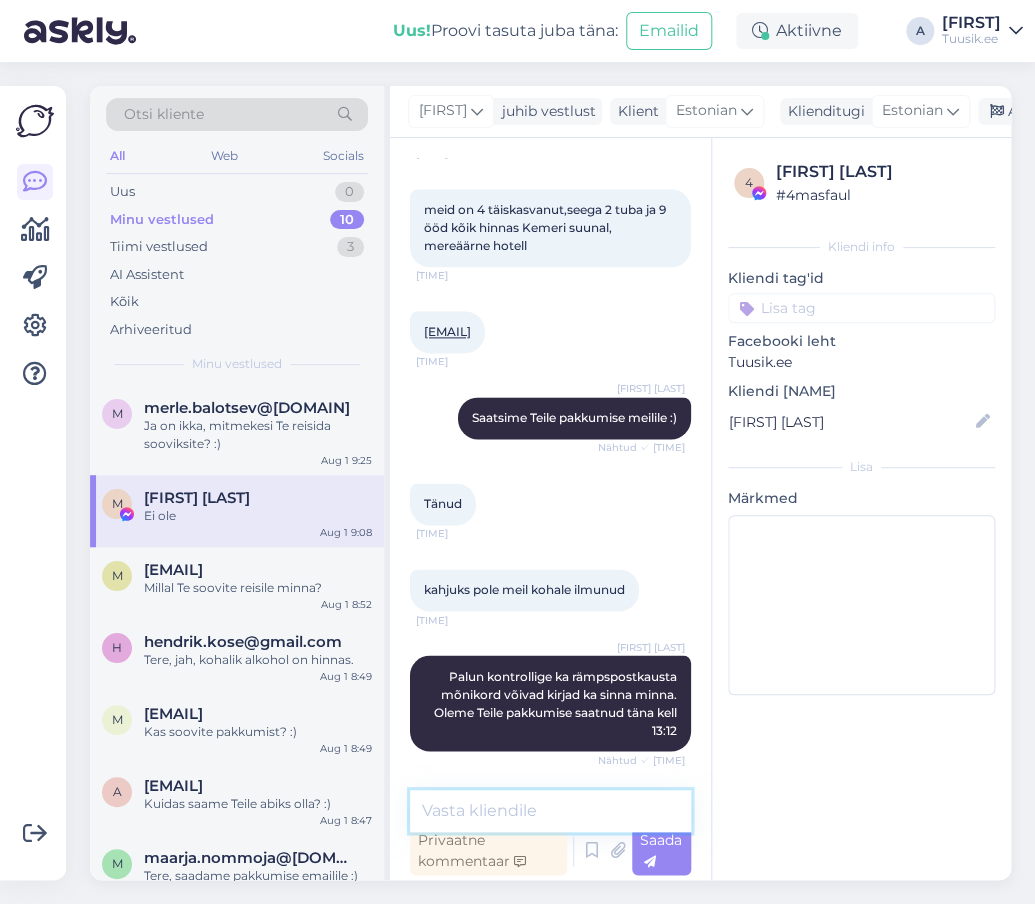 click at bounding box center [550, 811] 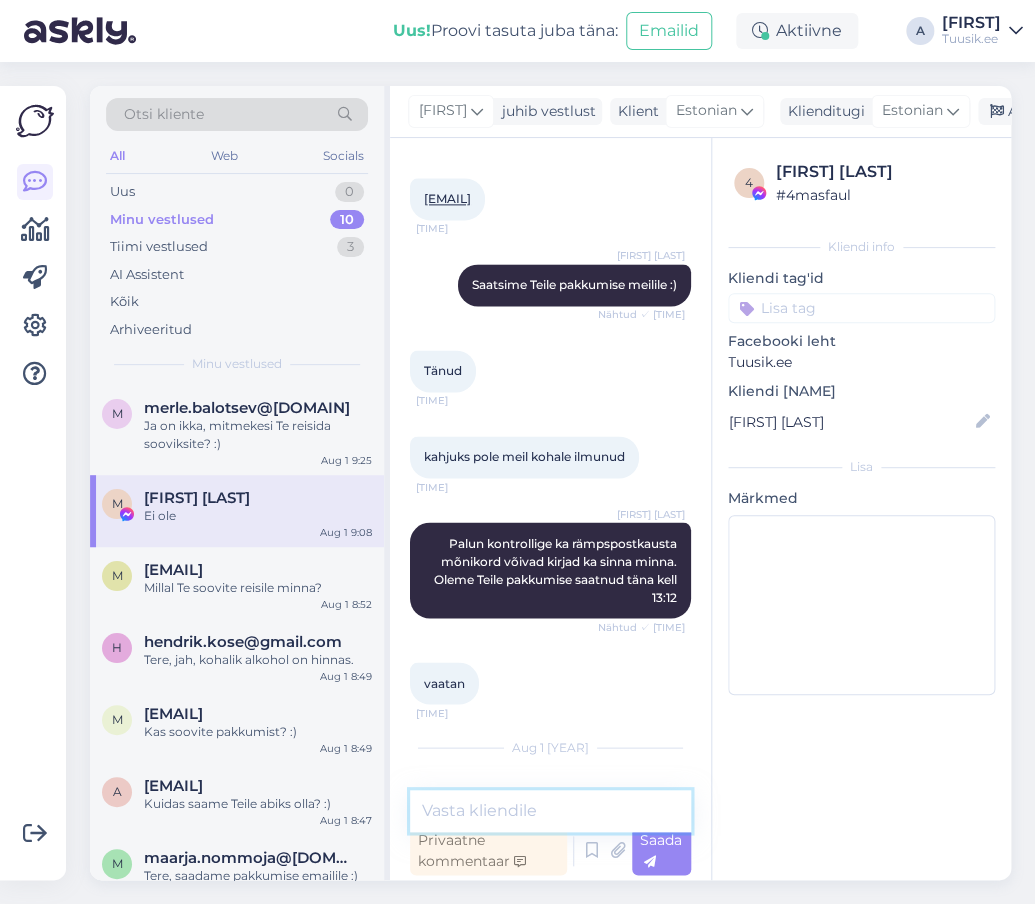 scroll, scrollTop: 985, scrollLeft: 0, axis: vertical 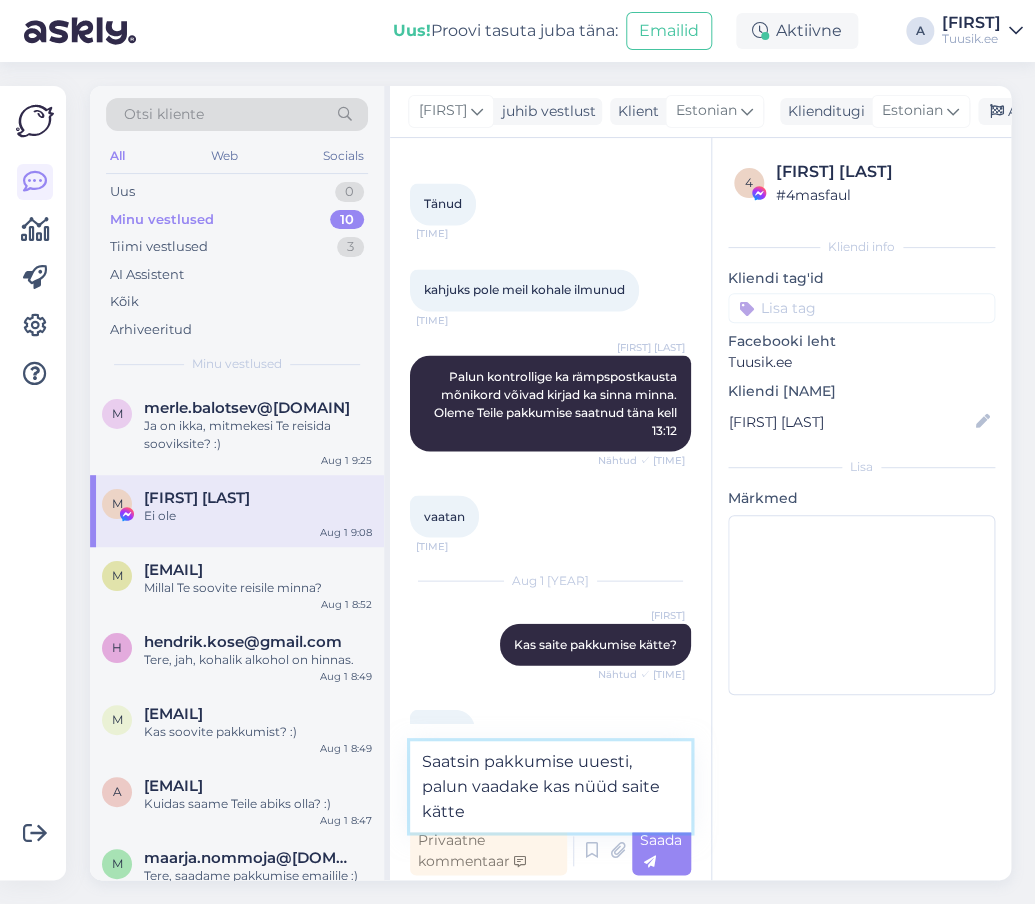 type on "Saatsin pakkumise uuesti, palun vaadake kas nüüd saite kätte." 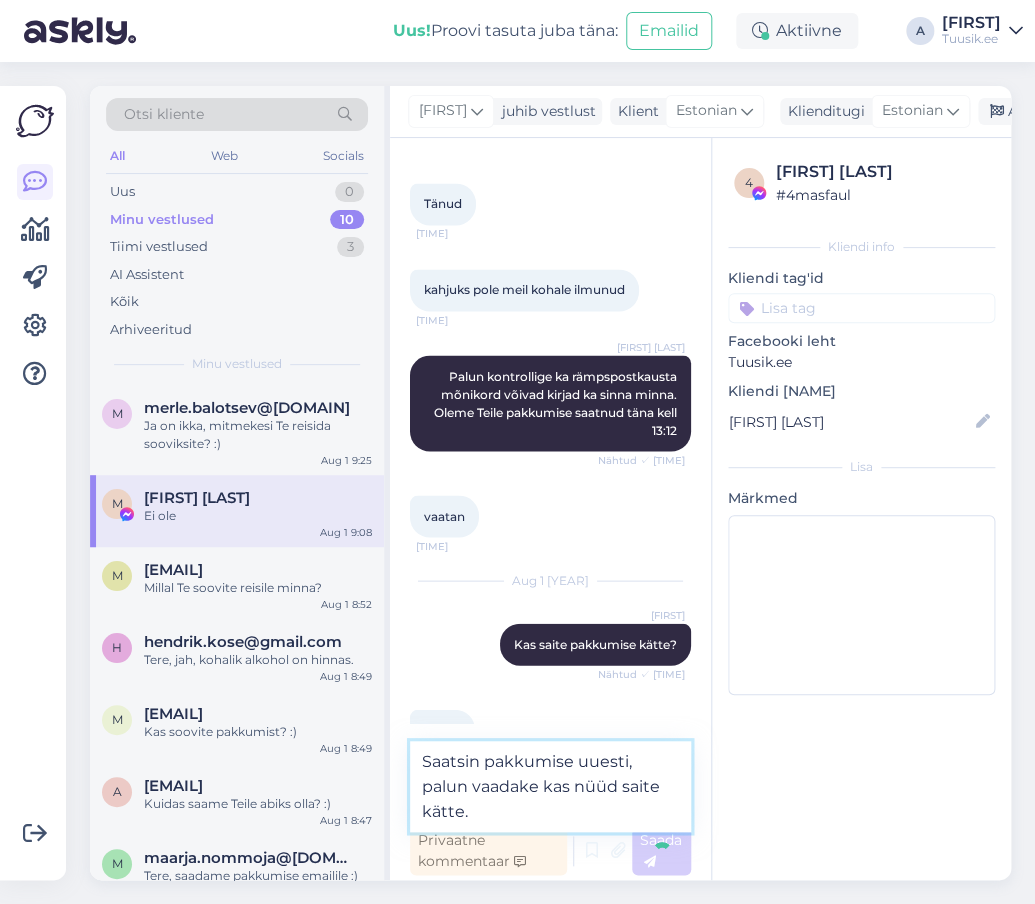 type 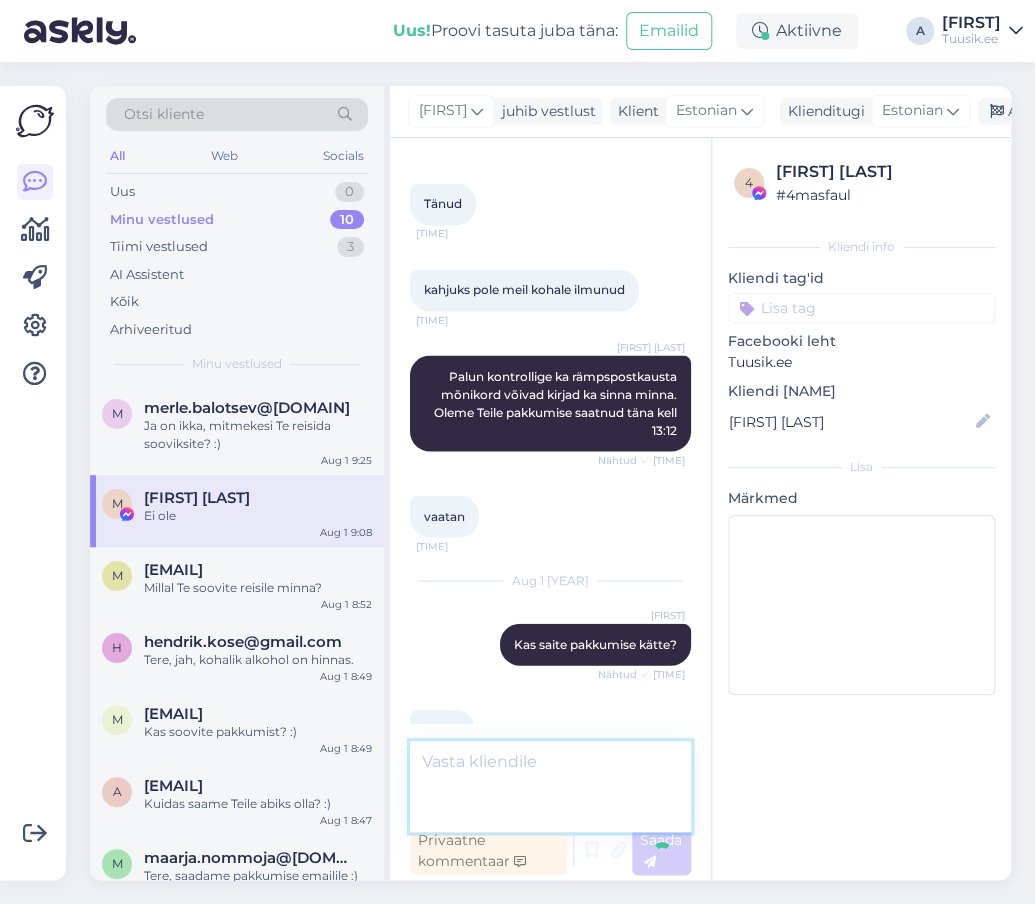 scroll, scrollTop: 1089, scrollLeft: 0, axis: vertical 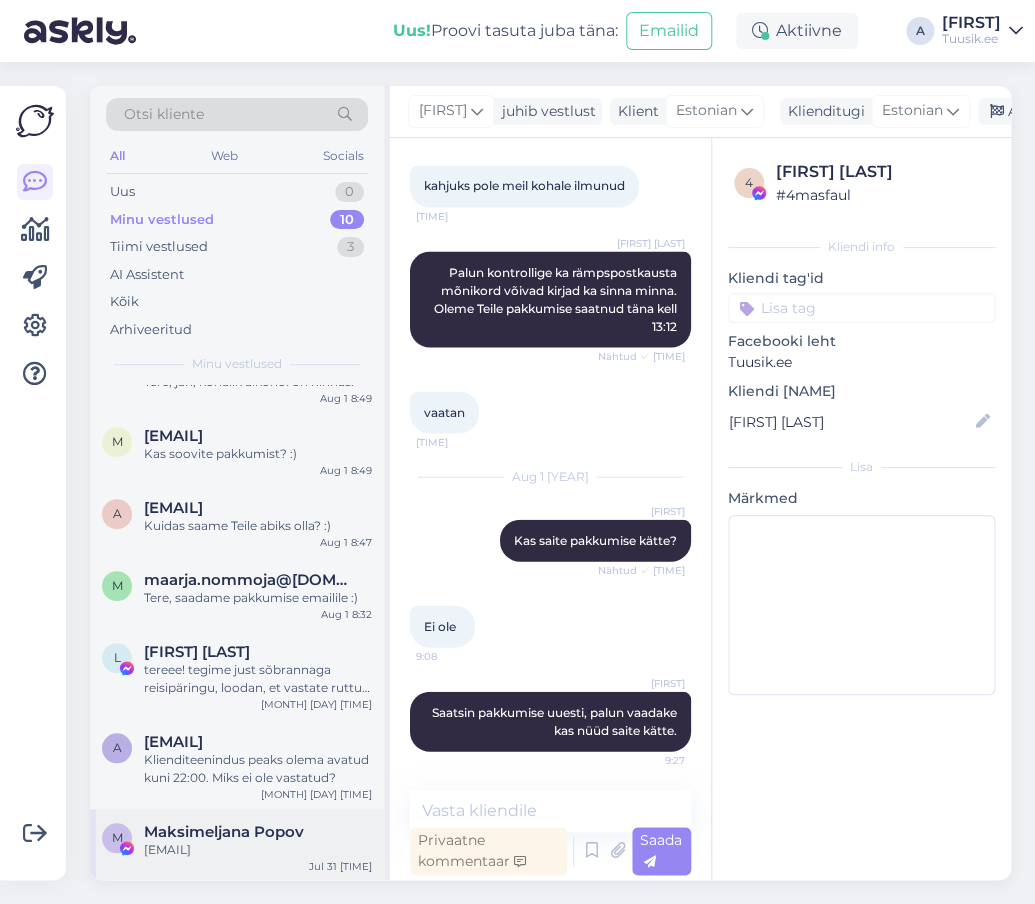 click on "Mmiranovits@gmail.com" at bounding box center [258, 850] 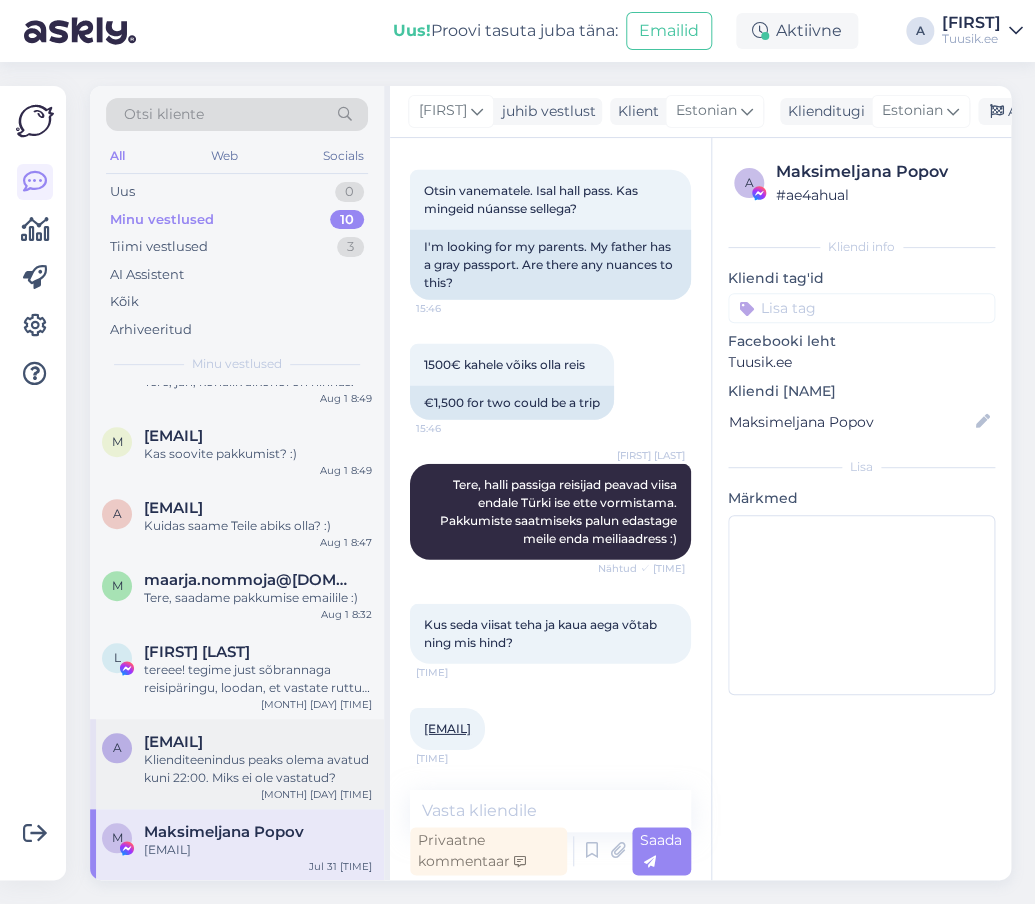 click on "andella10@gmail.com" at bounding box center [173, 742] 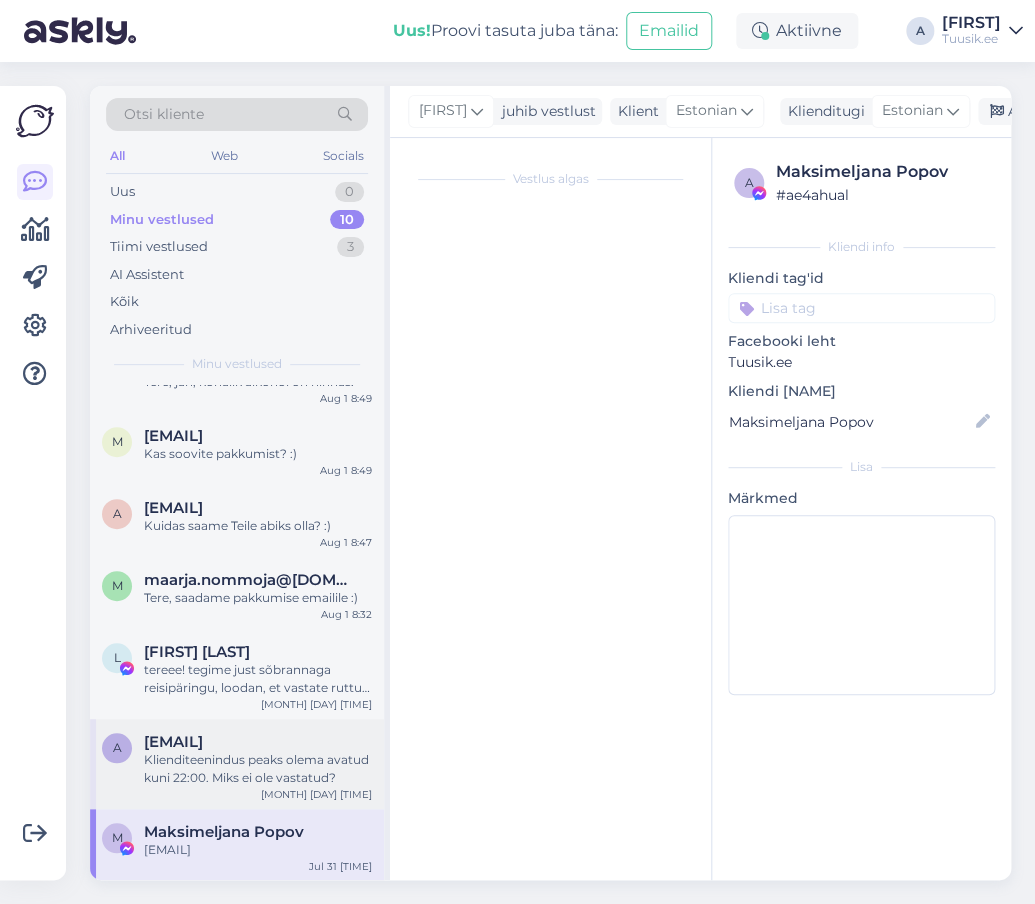 scroll, scrollTop: 0, scrollLeft: 0, axis: both 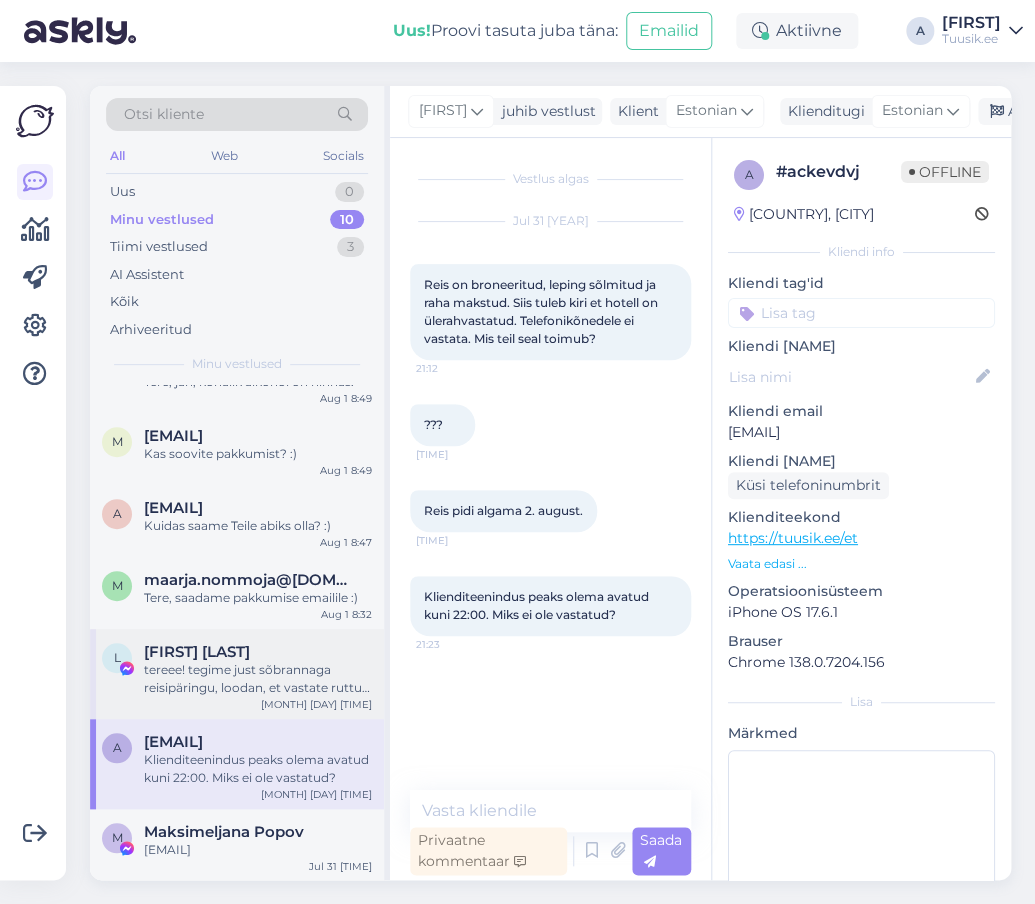 click on "tereee! tegime just sõbrannaga reisipäringu, loodan, et vastate ruttu❤️❤️" at bounding box center [258, 679] 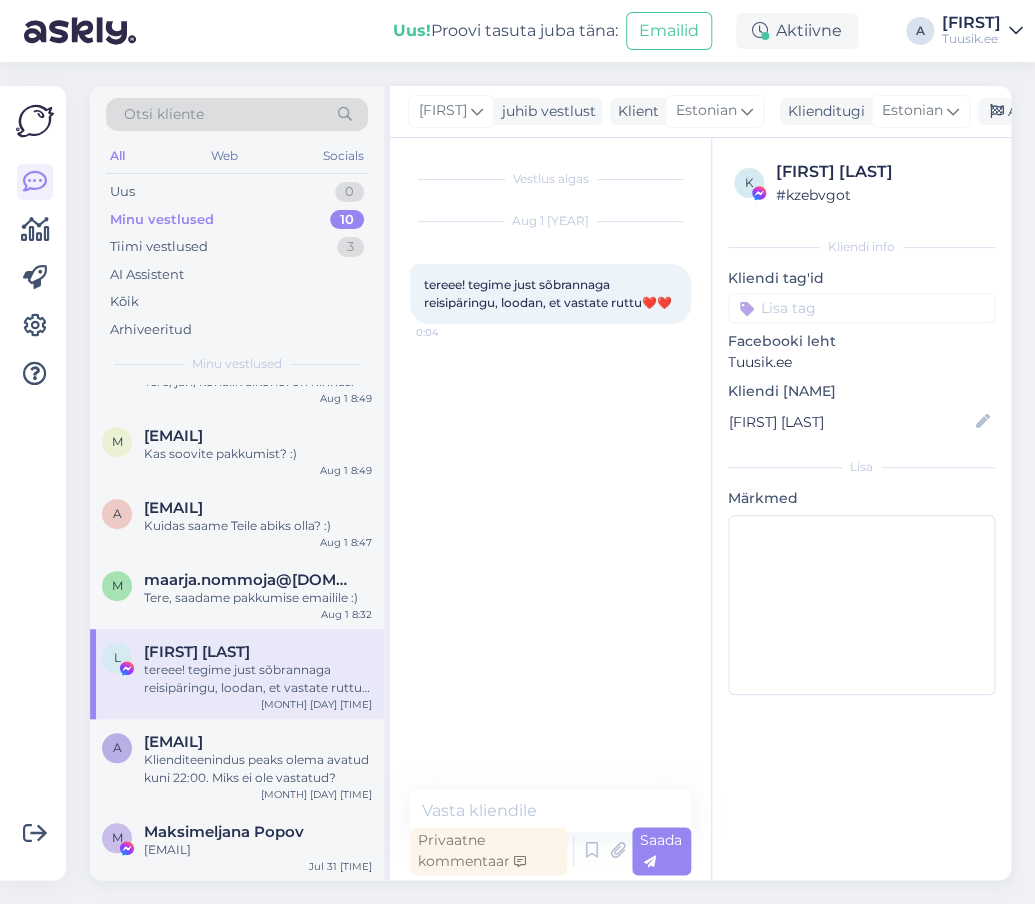 click on "[FIRST] [LAST]" at bounding box center (861, 422) 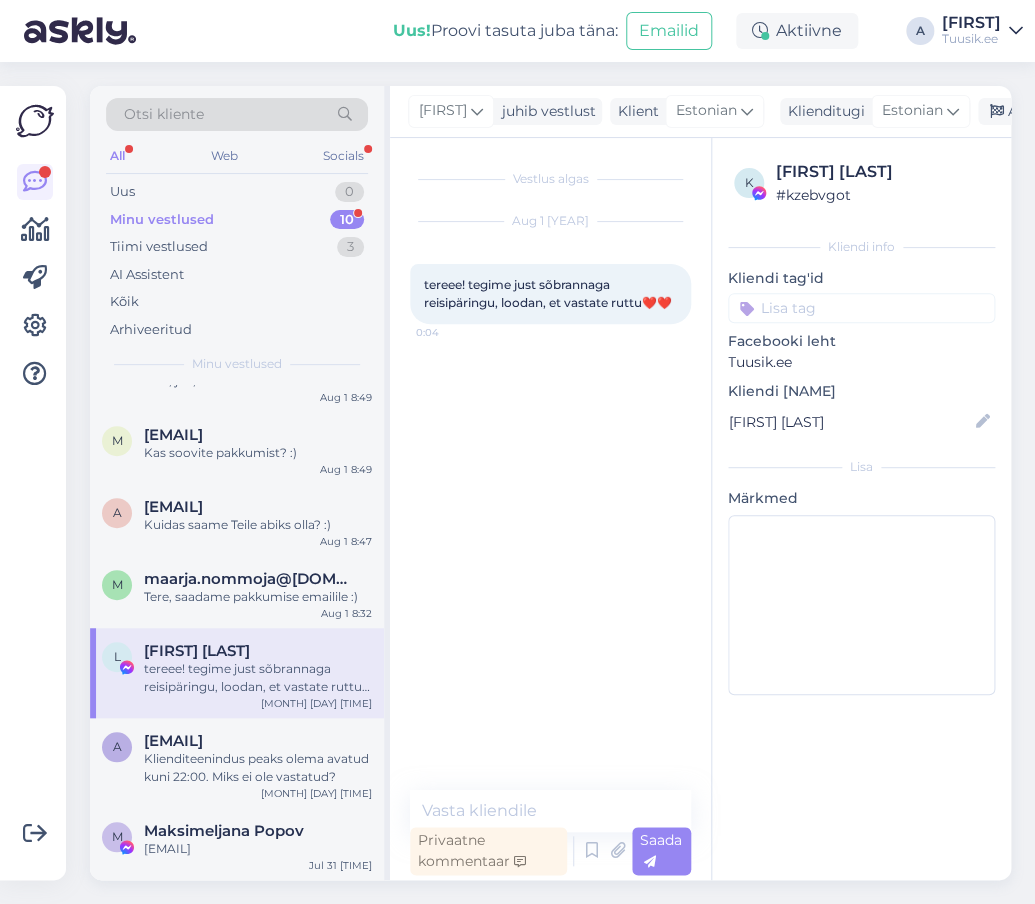 scroll, scrollTop: 278, scrollLeft: 0, axis: vertical 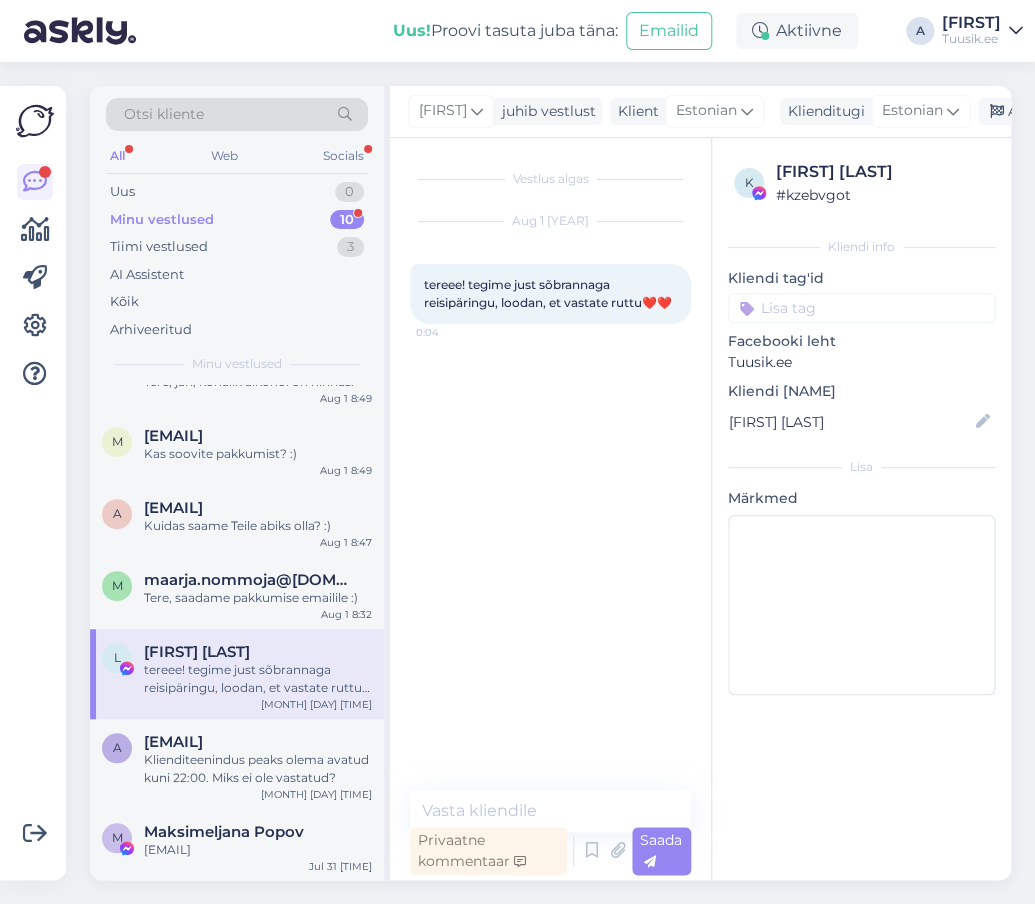 click on "Vestlus algas Aug 1 2025 tereee! tegime just sõbrannaga reisipäringu, loodan, et vastate ruttu❤️❤️ 0:04" at bounding box center [559, 465] 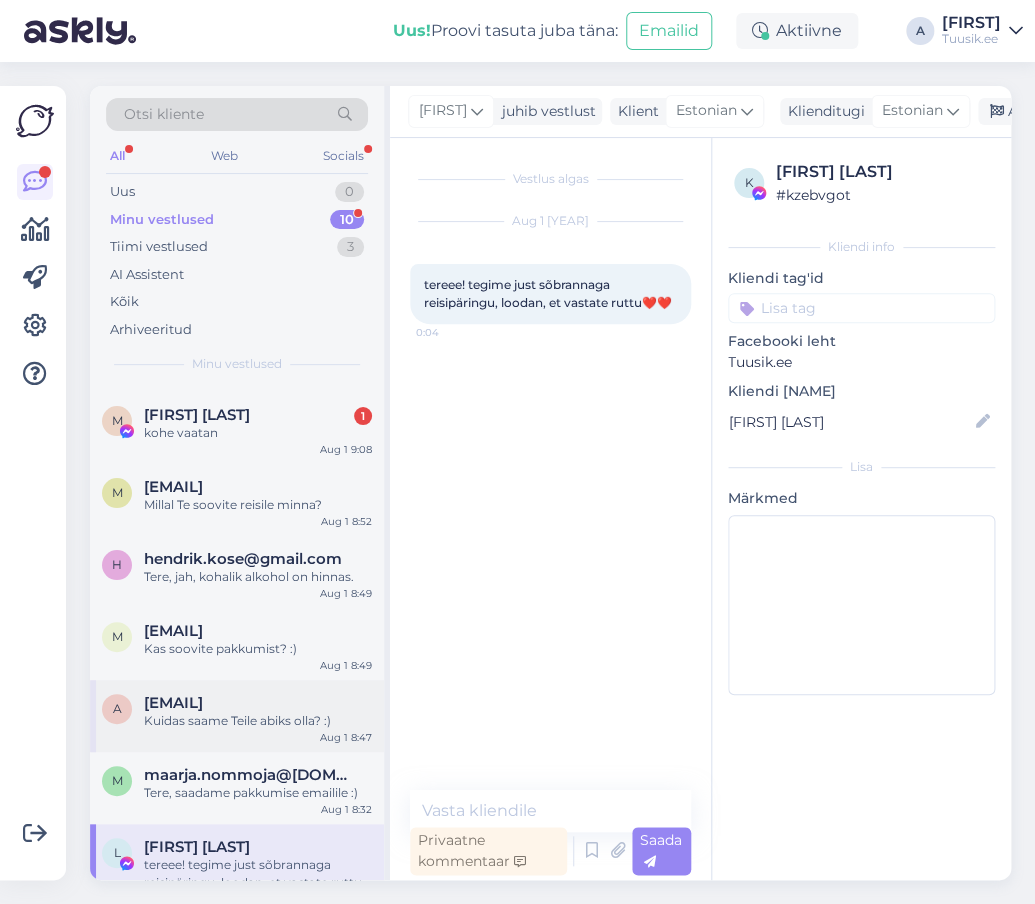 scroll, scrollTop: 78, scrollLeft: 0, axis: vertical 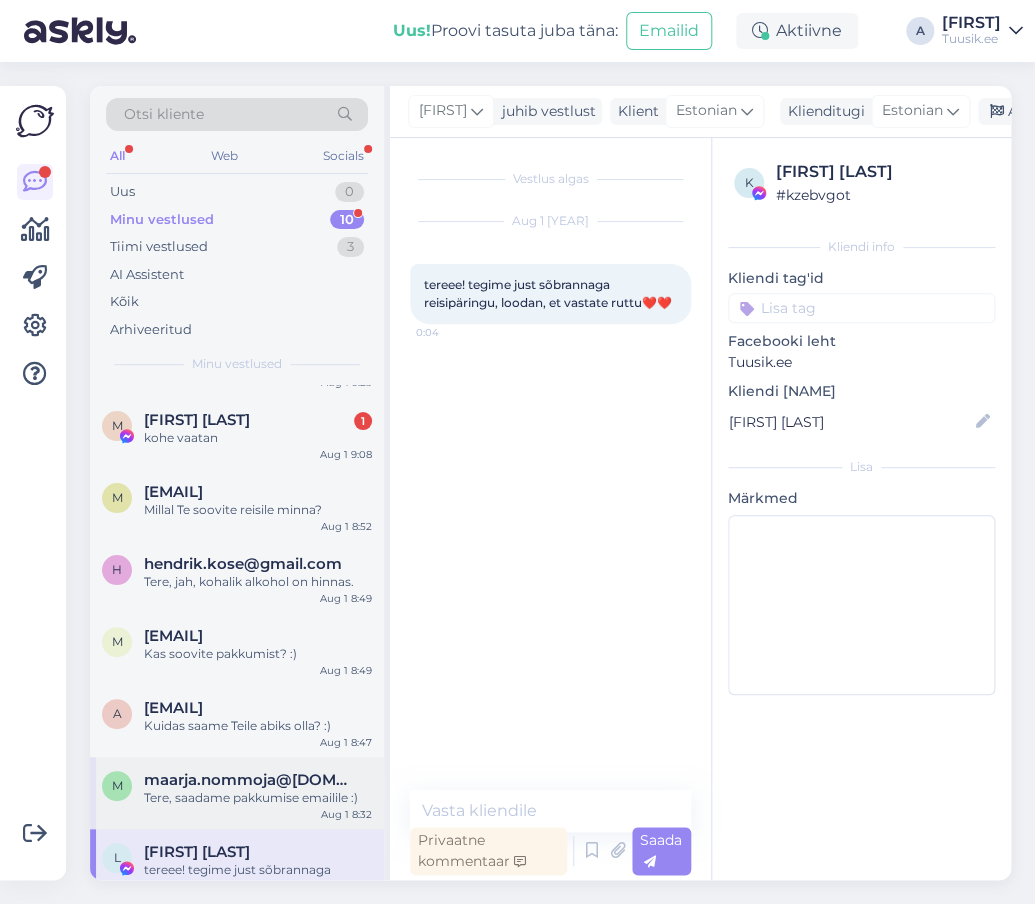 click on "maarja.nommoja@gmail.com" at bounding box center (248, 780) 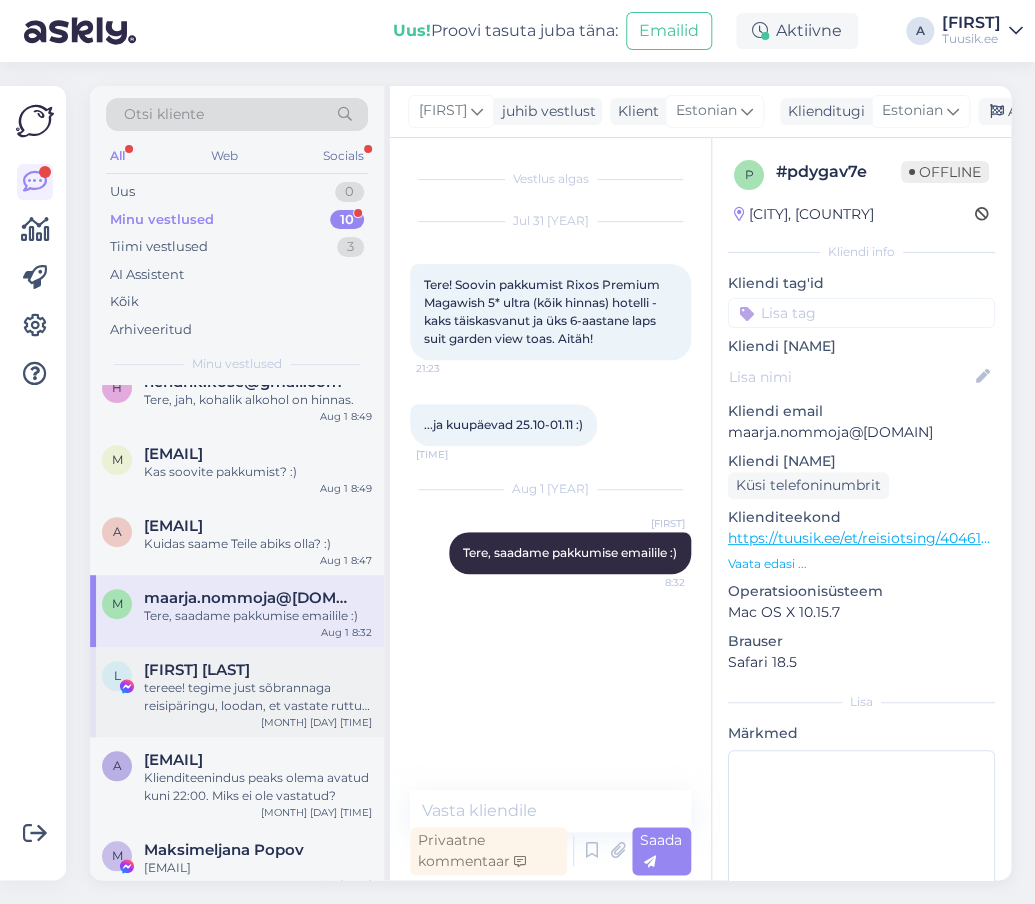 scroll, scrollTop: 278, scrollLeft: 0, axis: vertical 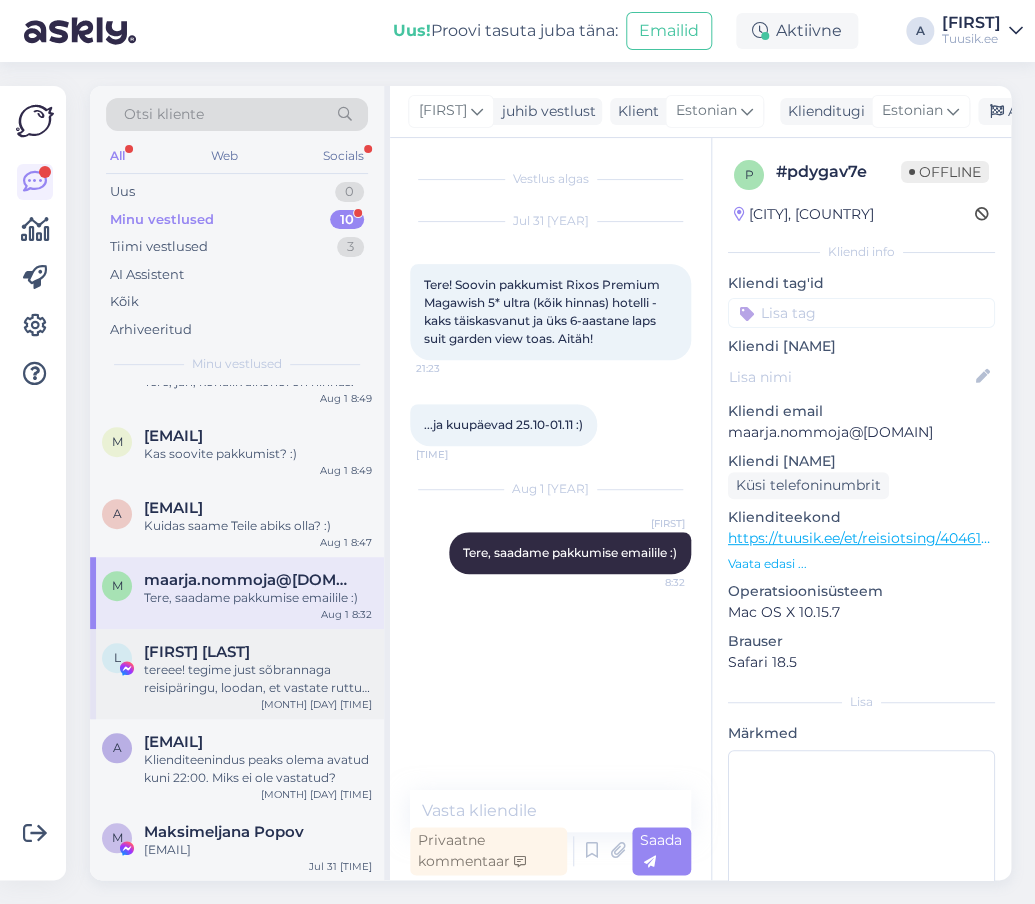 click on "tereee! tegime just sõbrannaga reisipäringu, loodan, et vastate ruttu❤️❤️" at bounding box center (258, 679) 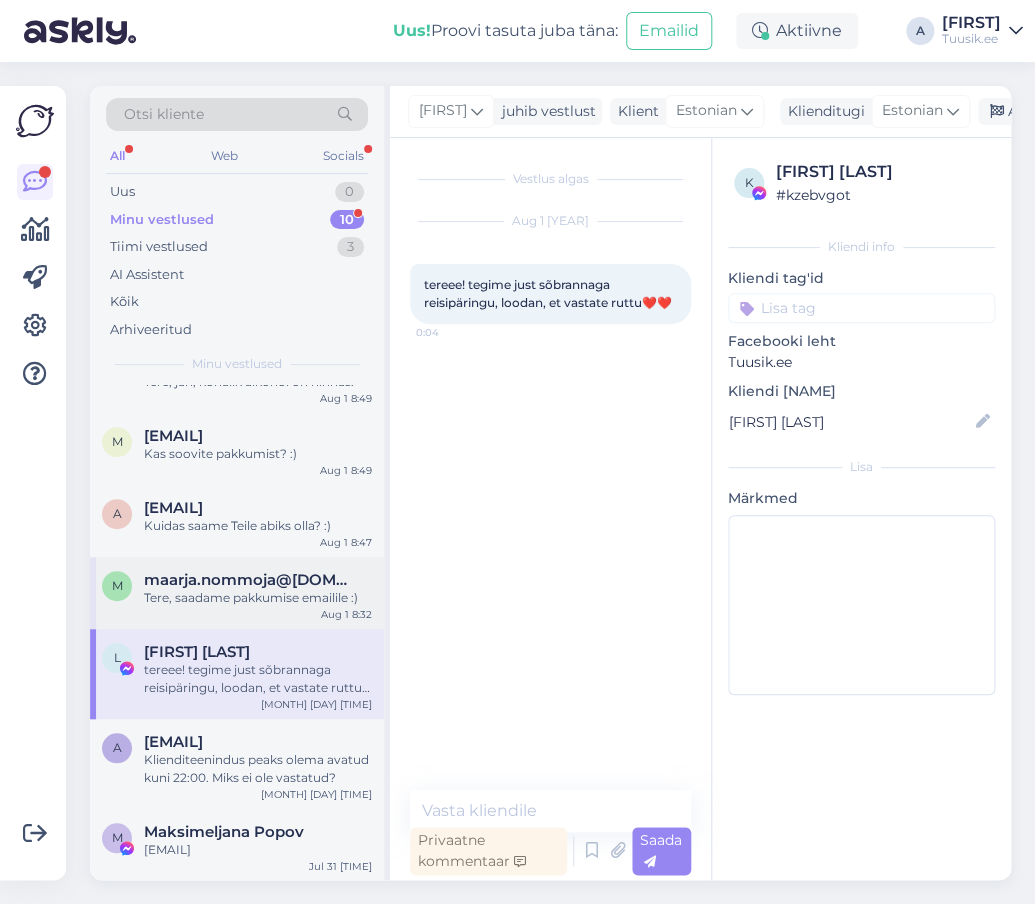 click on "m maarja.nommoja@gmail.com Tere, saadame pakkumise emailile :) Aug 1 8:32" at bounding box center (237, 593) 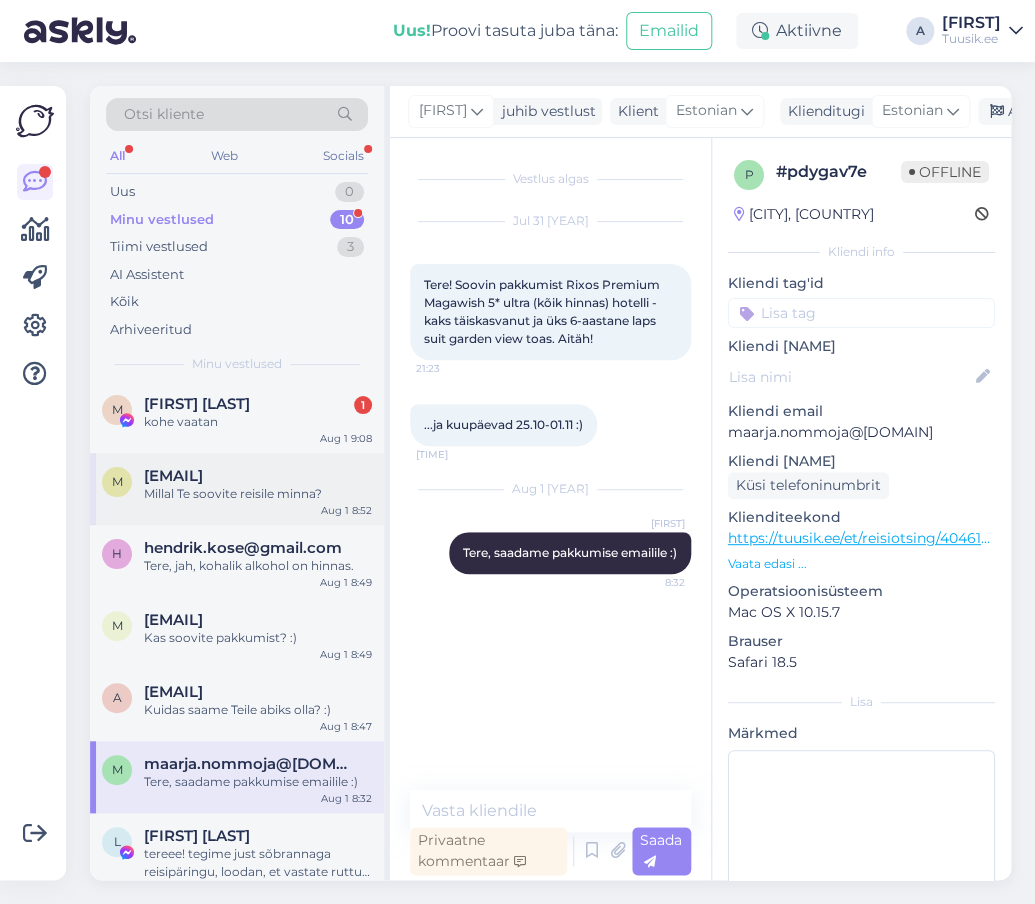 scroll, scrollTop: 78, scrollLeft: 0, axis: vertical 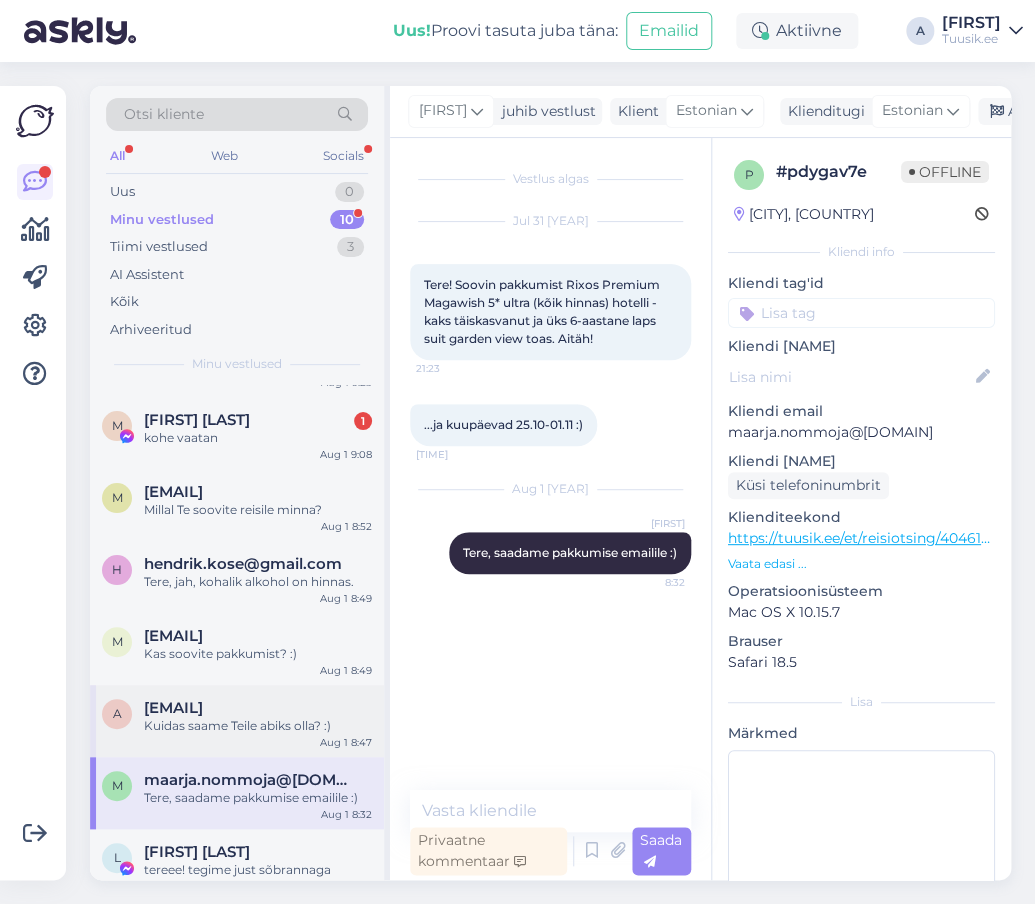 click on "Kuidas saame Teile abiks olla? :)" at bounding box center [258, 726] 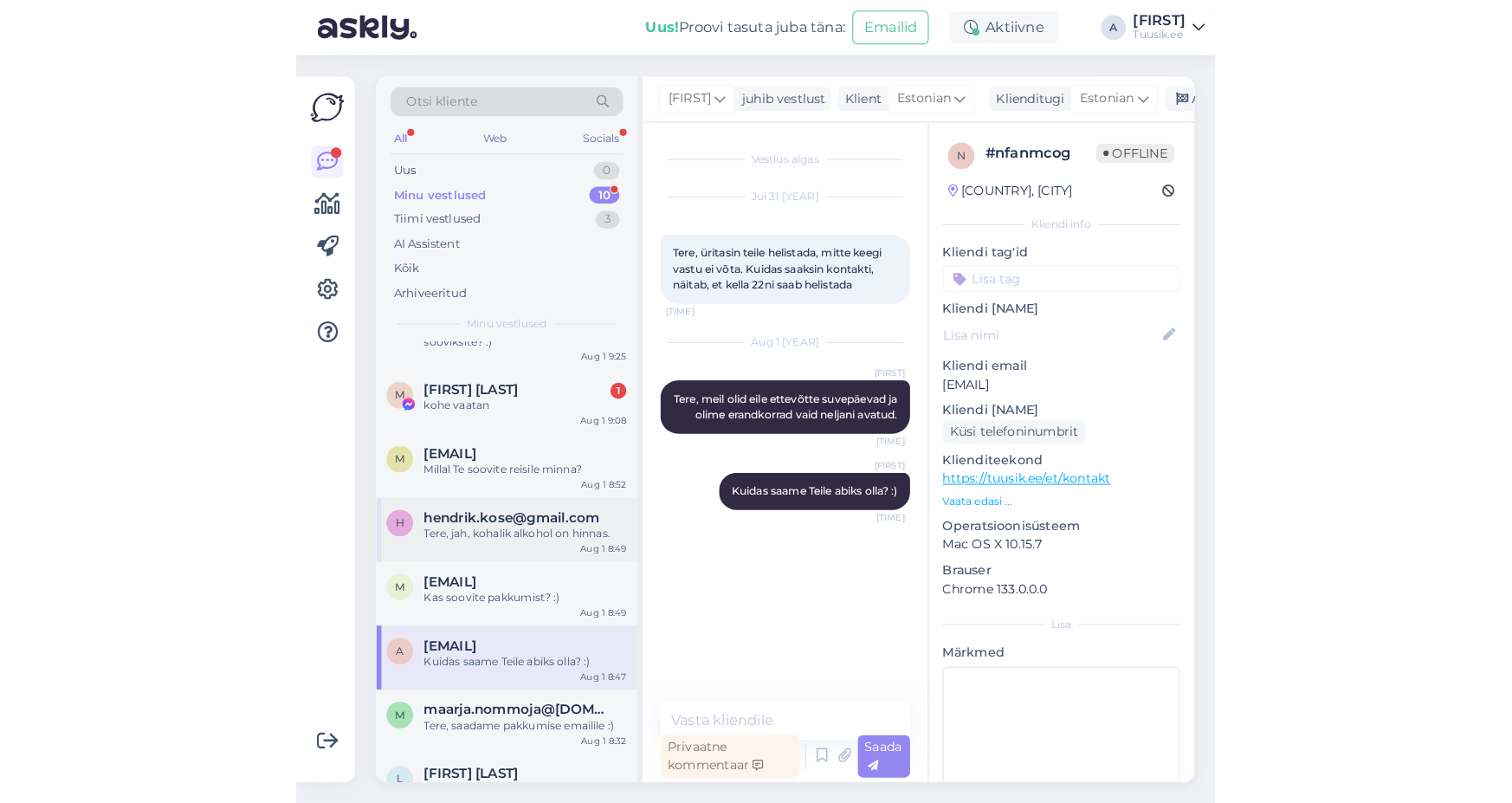 scroll, scrollTop: 0, scrollLeft: 0, axis: both 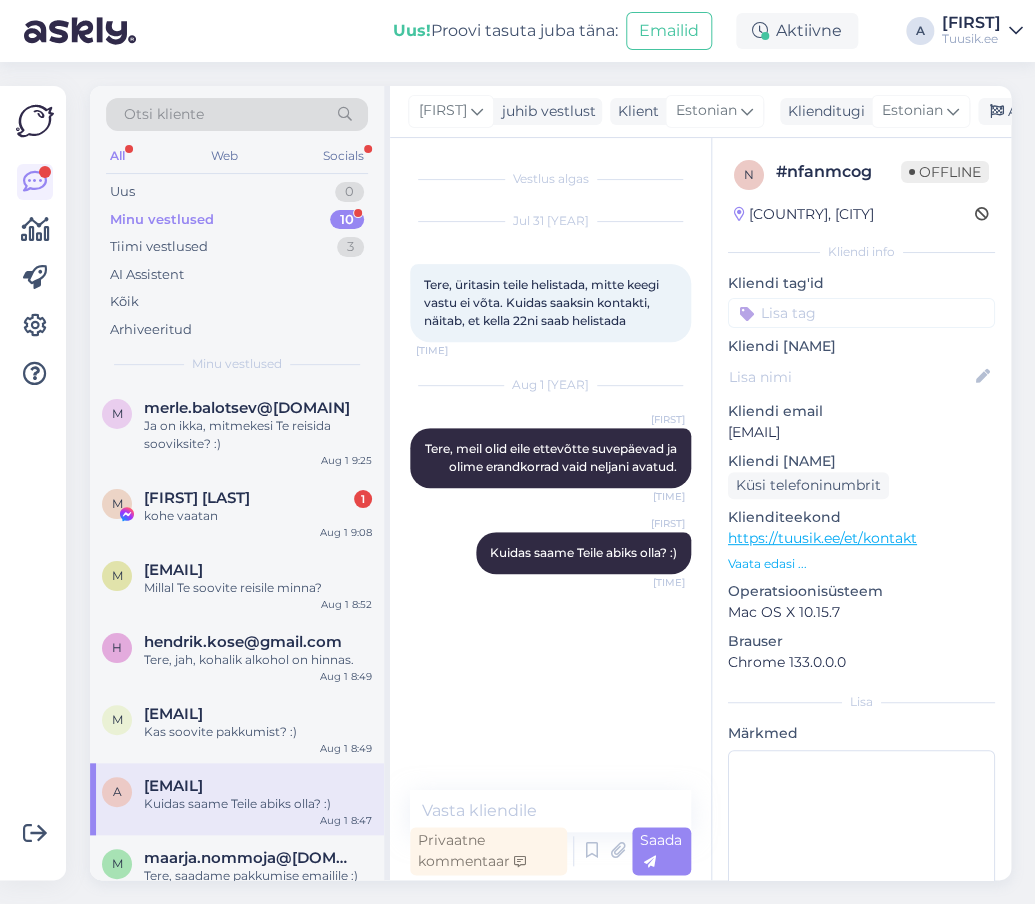 drag, startPoint x: 913, startPoint y: 431, endPoint x: 730, endPoint y: 424, distance: 183.13383 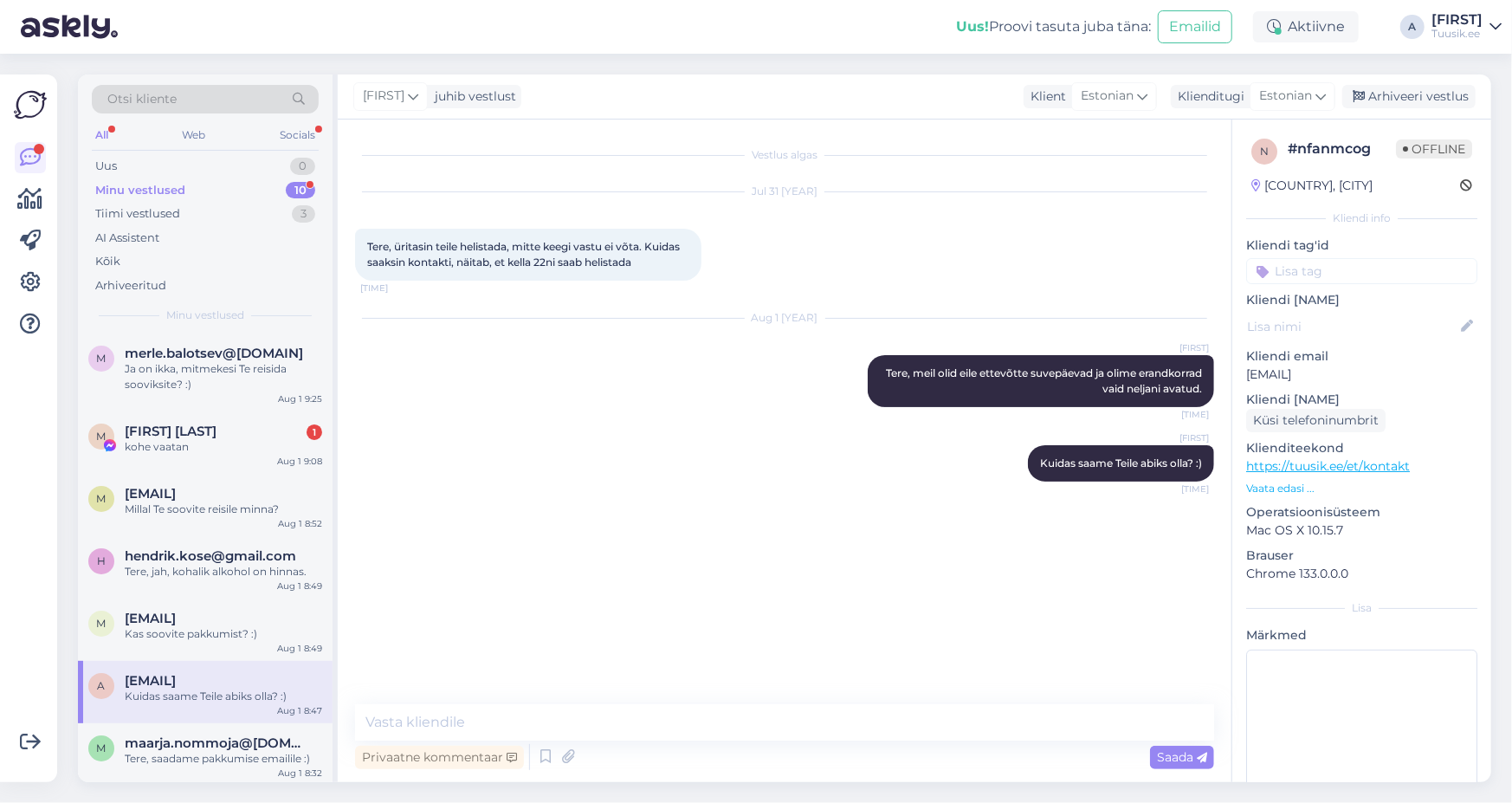click on "Agnes Kuidas saame Teile abiks olla? :) 8:47" at bounding box center [785, 463] 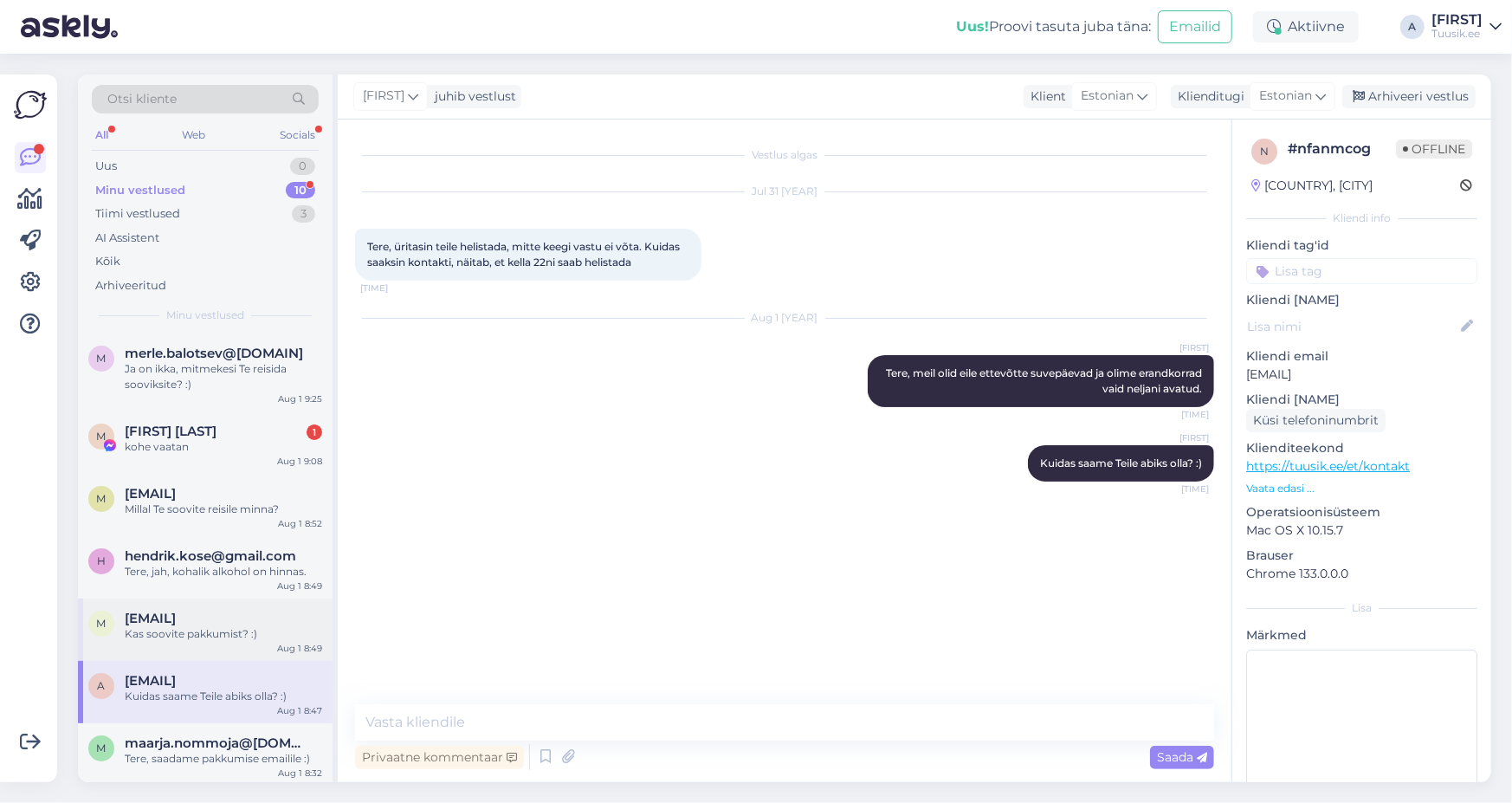 click on "m [EMAIL] Kas soovite pakkumist? :) Aug 1 8:49" at bounding box center [205, 630] 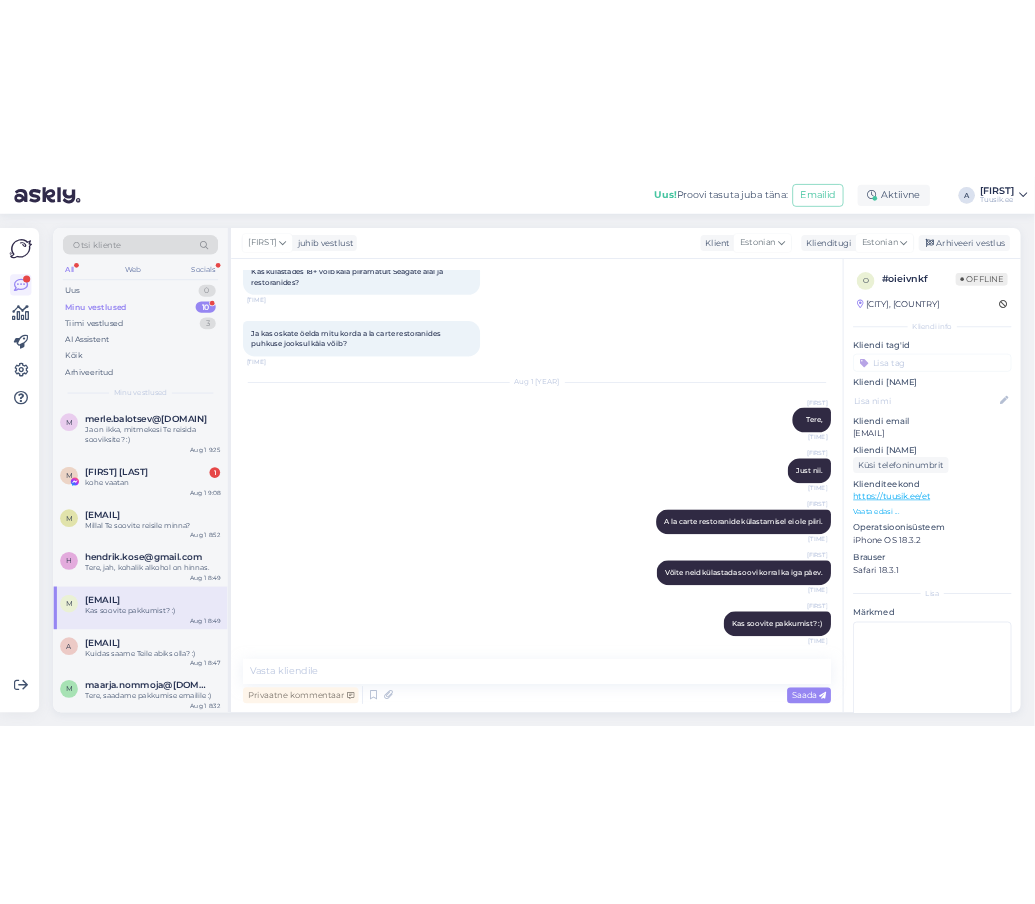 scroll, scrollTop: 3199, scrollLeft: 0, axis: vertical 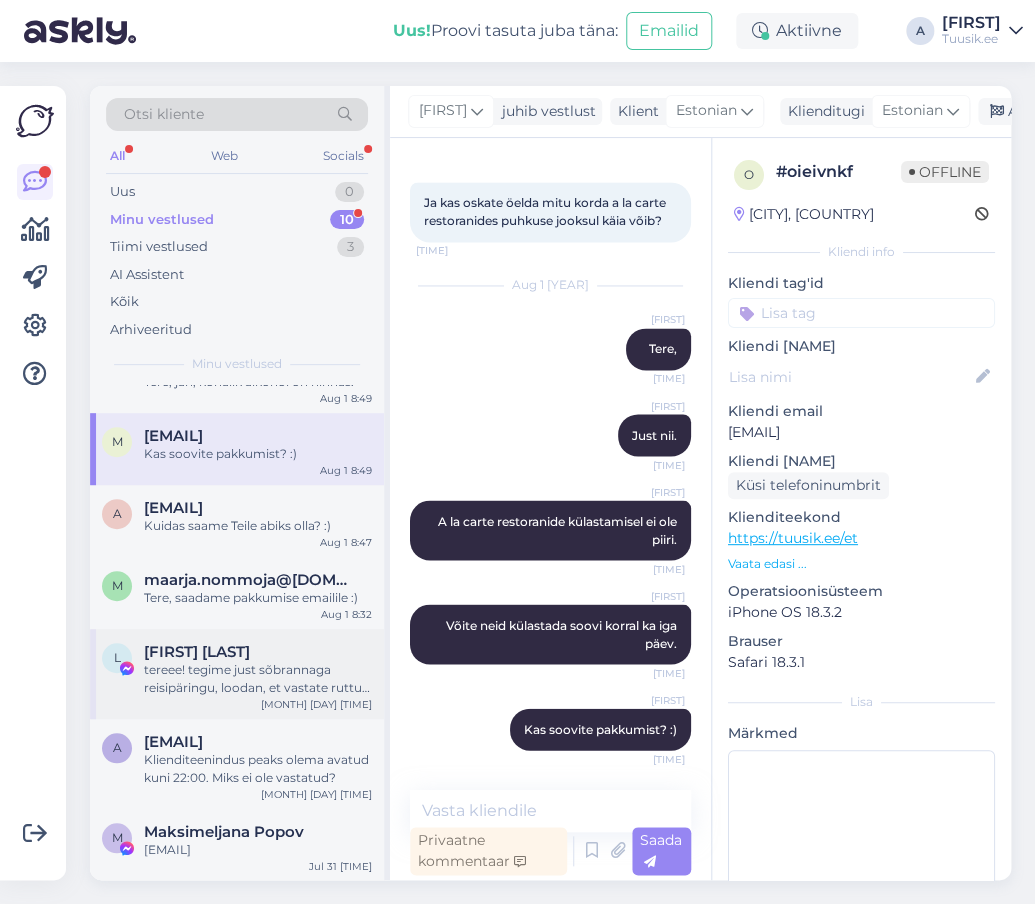 click on "tereee! tegime just sõbrannaga reisipäringu, loodan, et vastate ruttu❤️❤️" at bounding box center [258, 679] 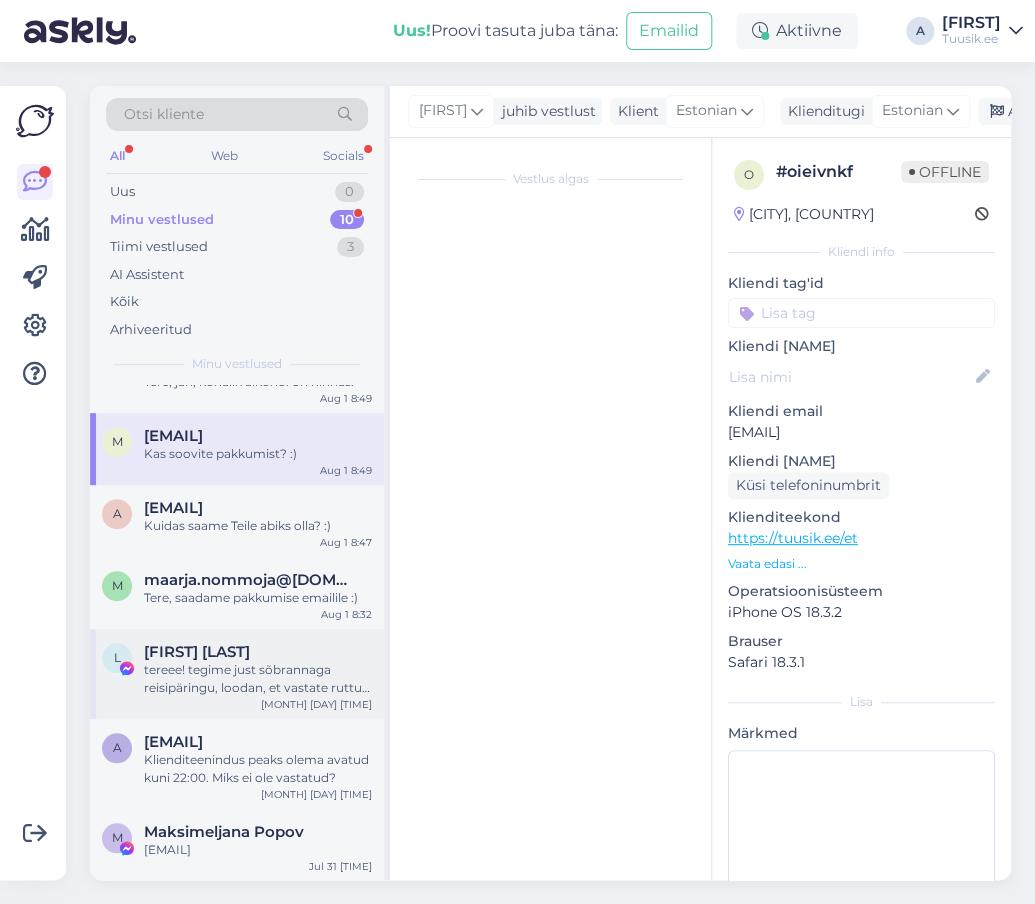 scroll, scrollTop: 0, scrollLeft: 0, axis: both 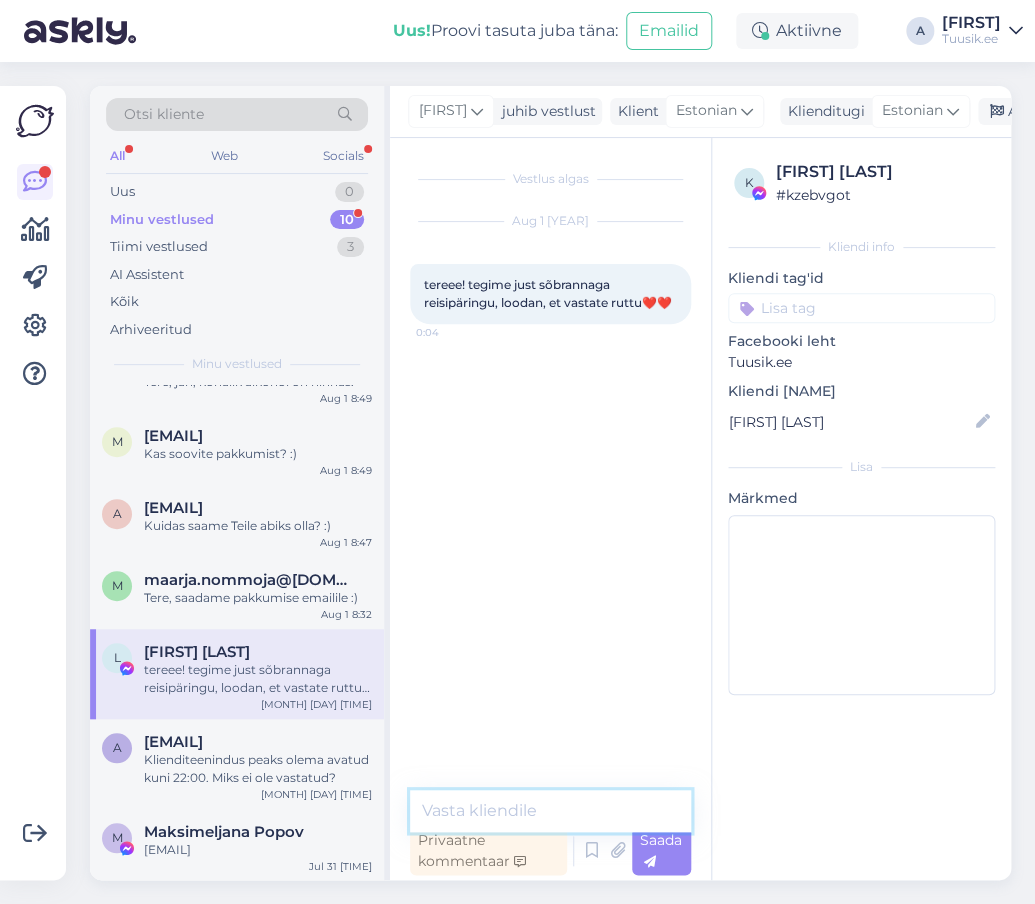 click at bounding box center (550, 811) 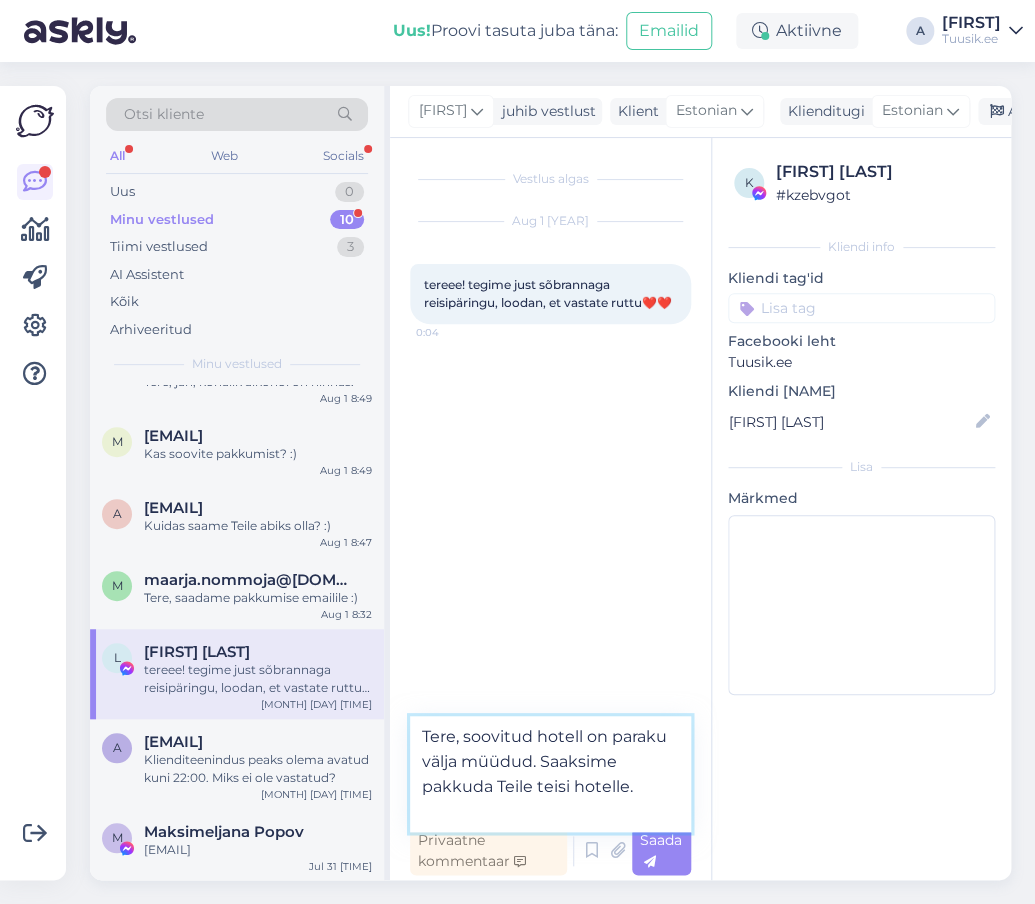 type on "Tere, soovitud hotell on paraku välja müüdud. Saaksime pakkuda Teile teisi hotelle." 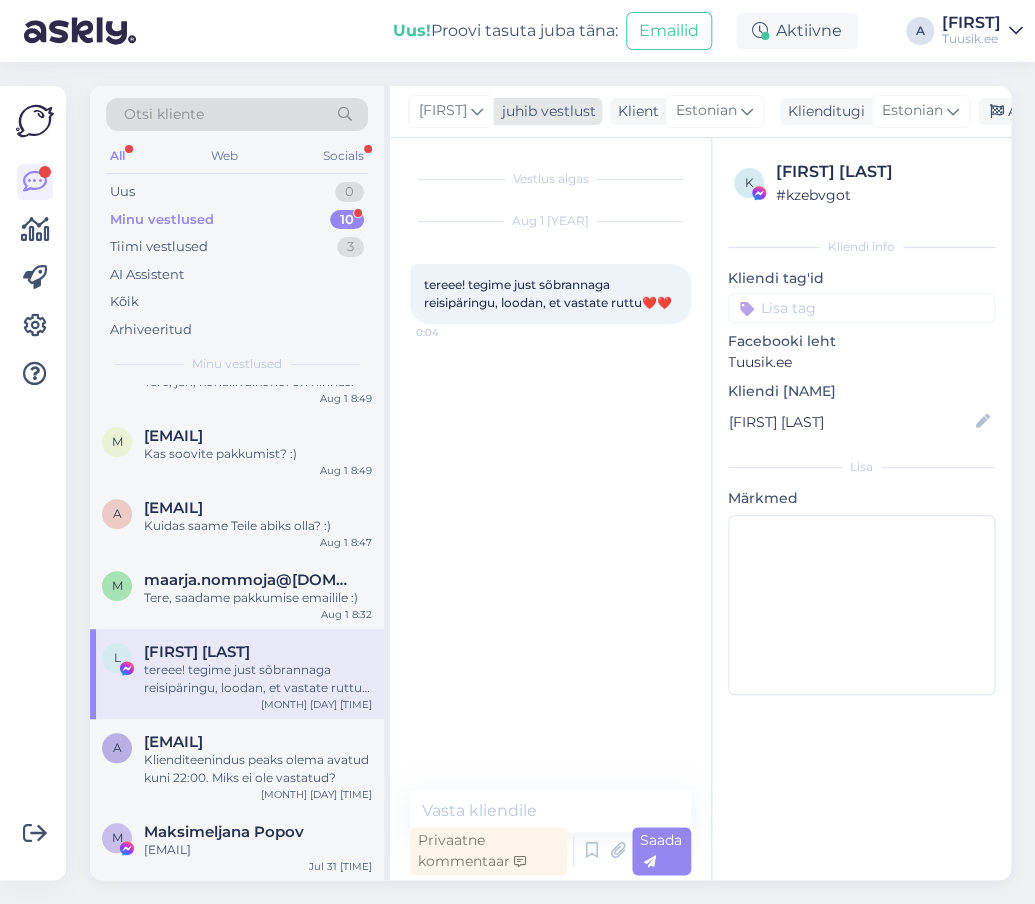 click at bounding box center [477, 111] 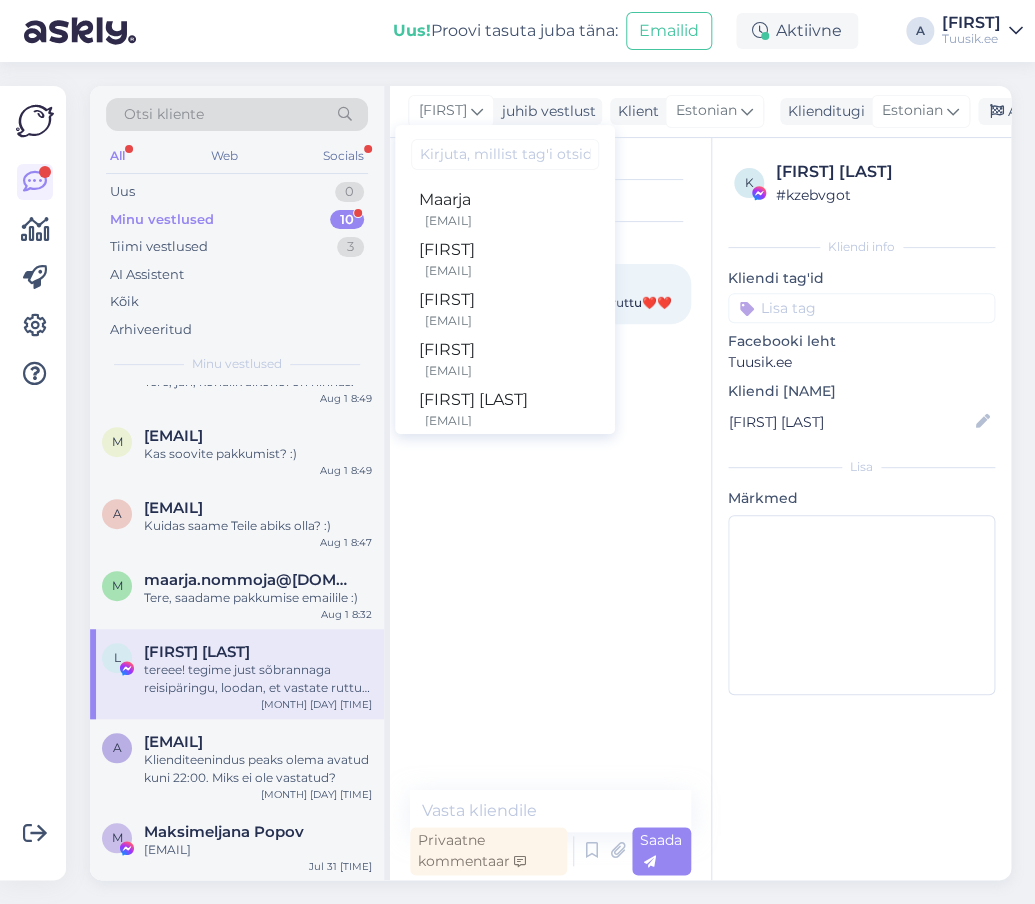 click on "Vestlus algas Aug 1 2025 tereee! tegime just sõbrannaga reisipäringu, loodan, et vastate ruttu❤️❤️ 0:04" at bounding box center [559, 465] 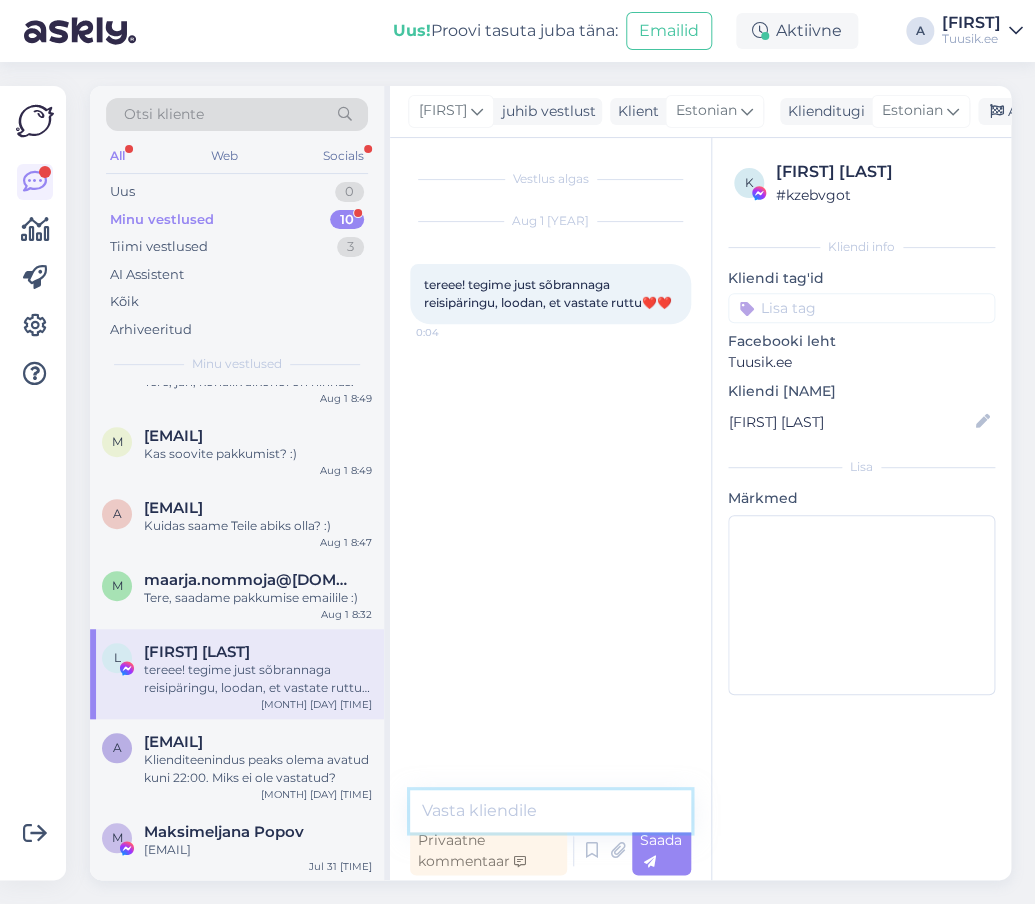 click at bounding box center (550, 811) 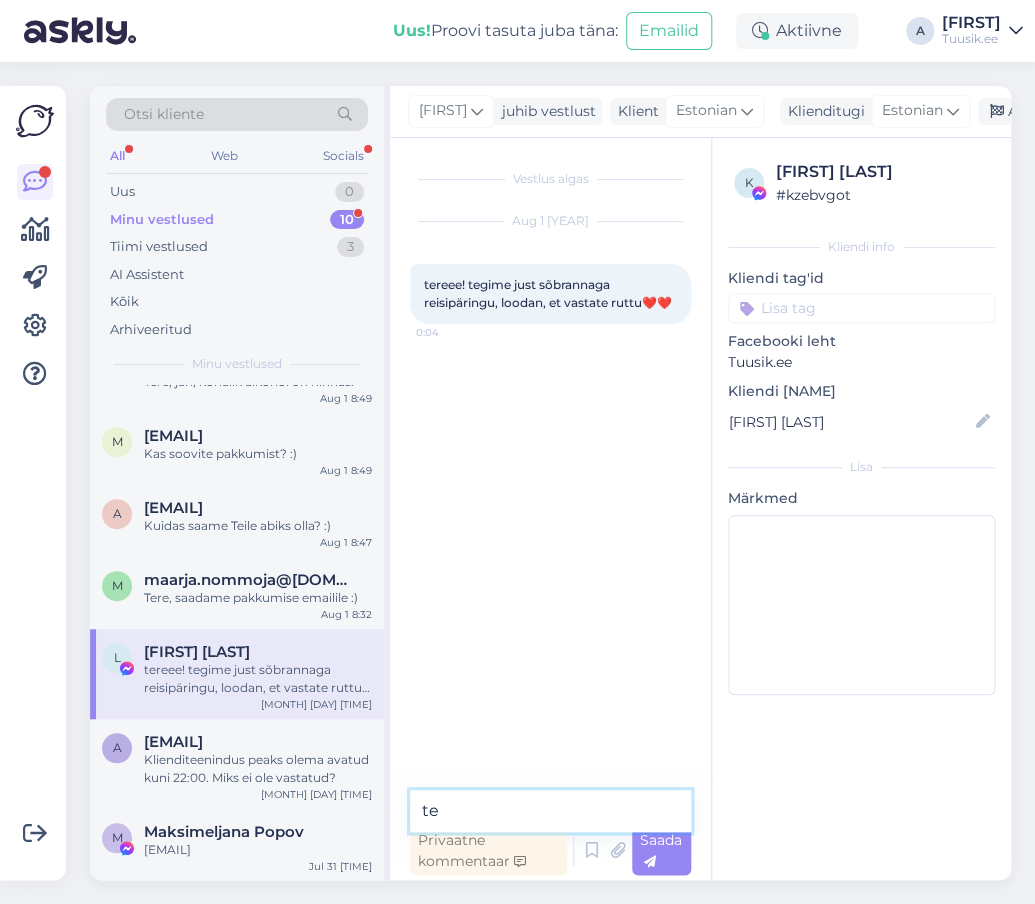 type on "t" 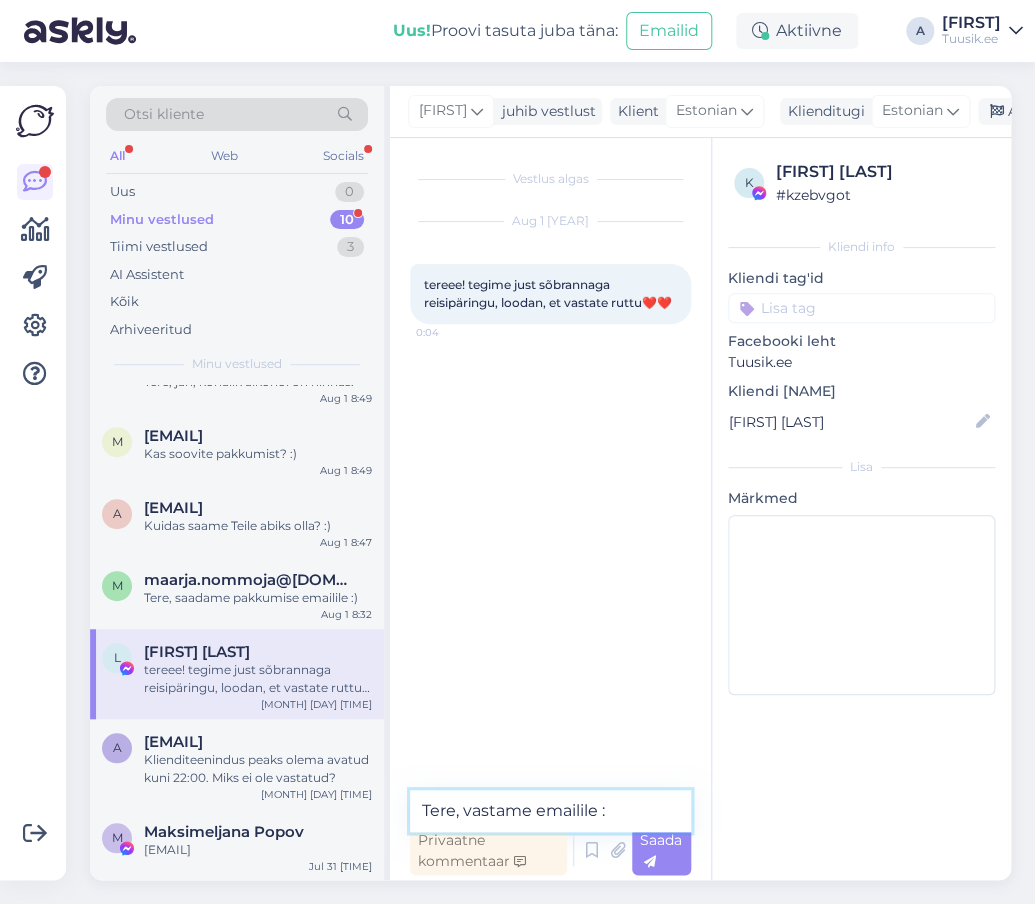 type on "Tere, vastame emailile :)" 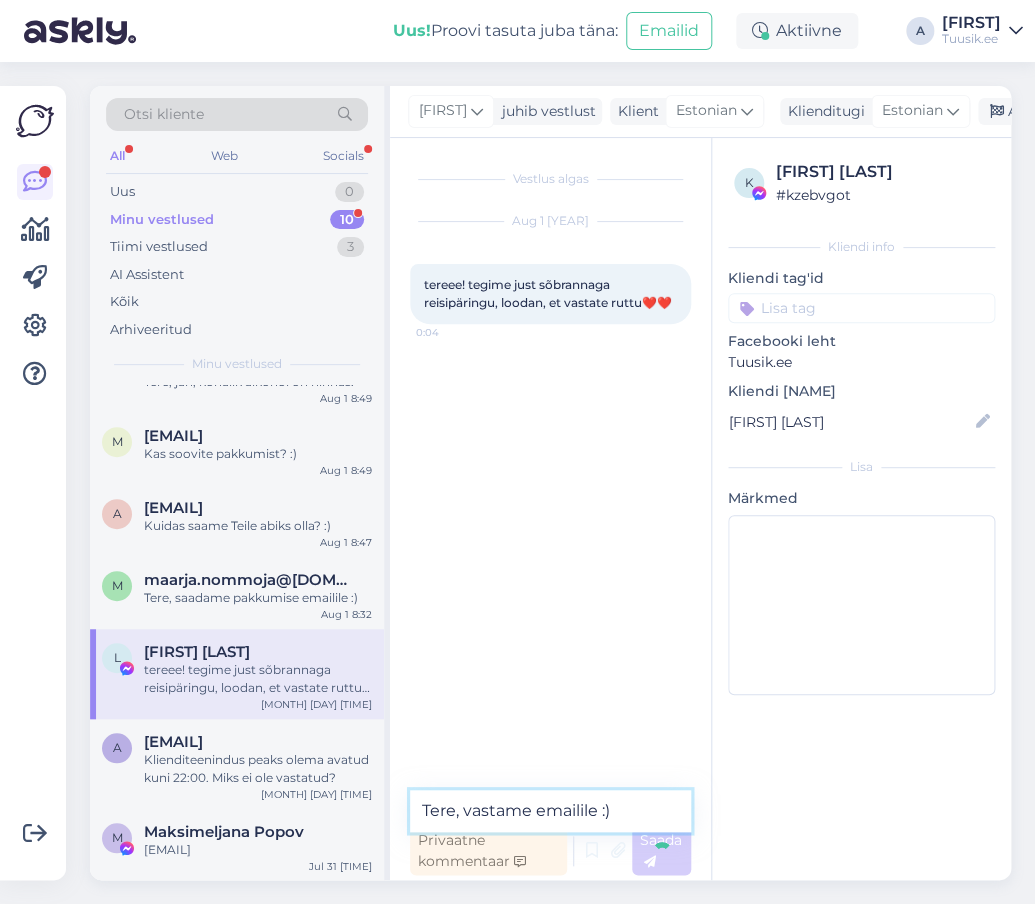 type 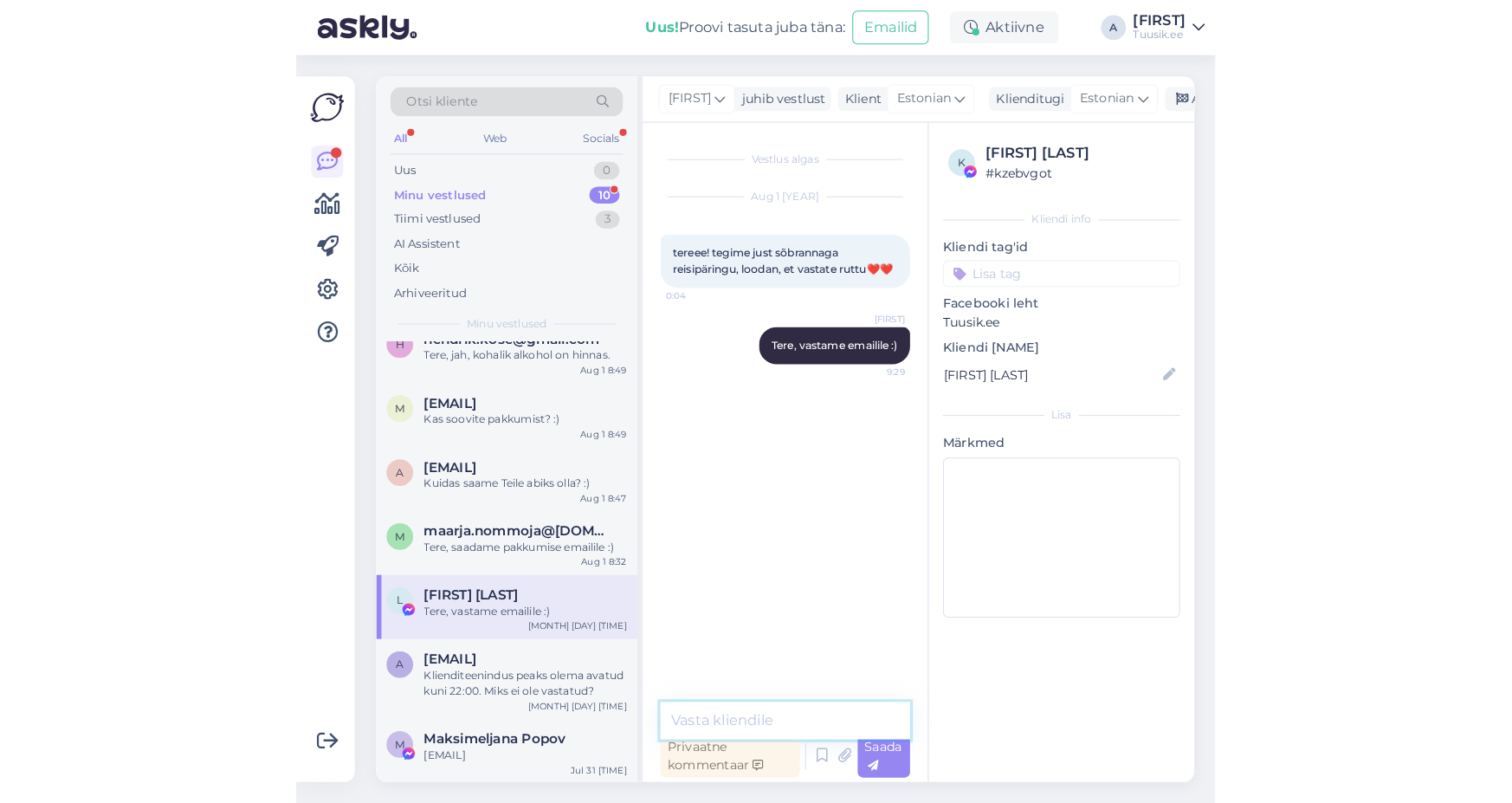 scroll, scrollTop: 204, scrollLeft: 0, axis: vertical 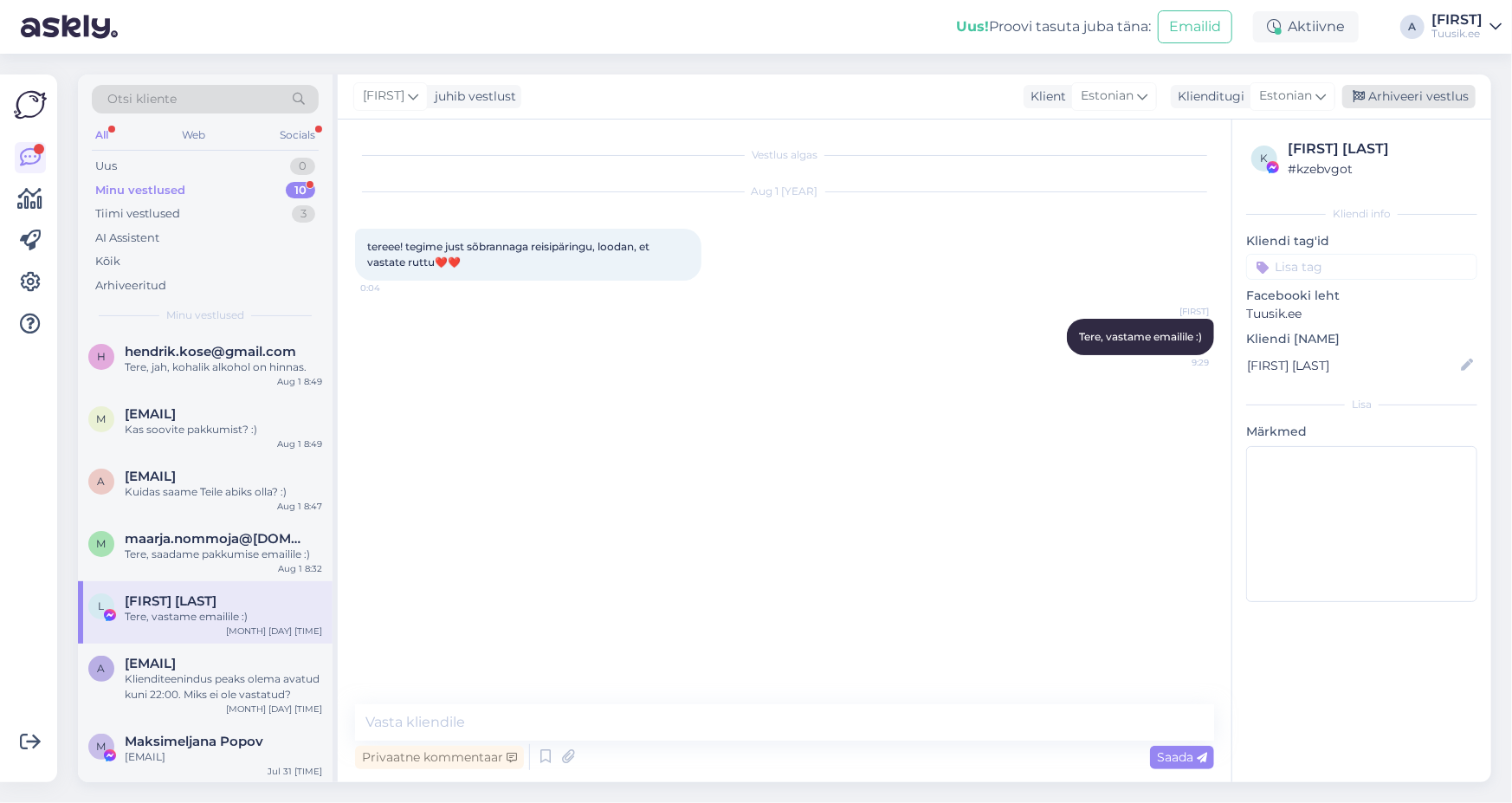 click on "Arhiveeri vestlus" at bounding box center [1409, 96] 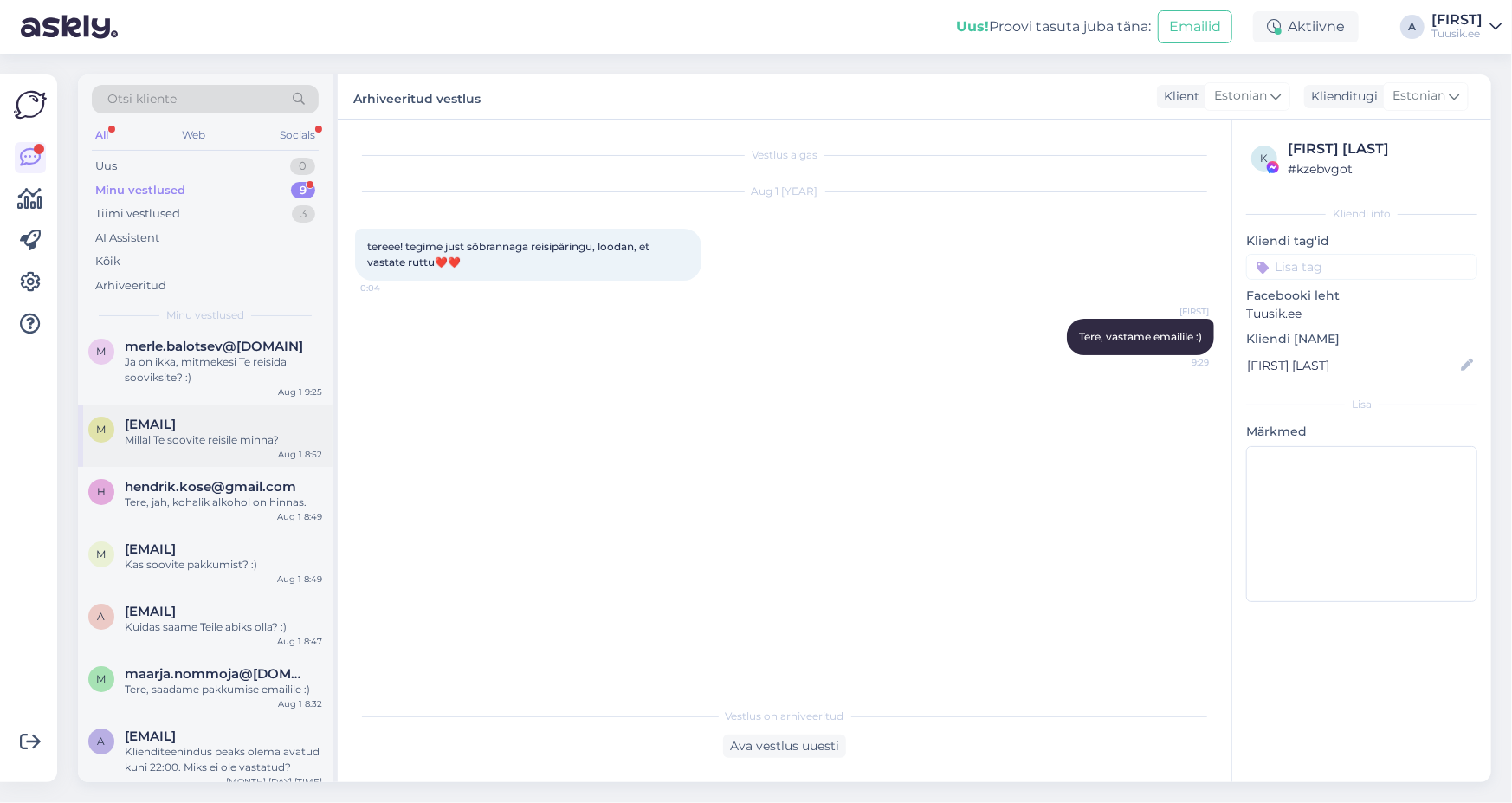 scroll, scrollTop: 0, scrollLeft: 0, axis: both 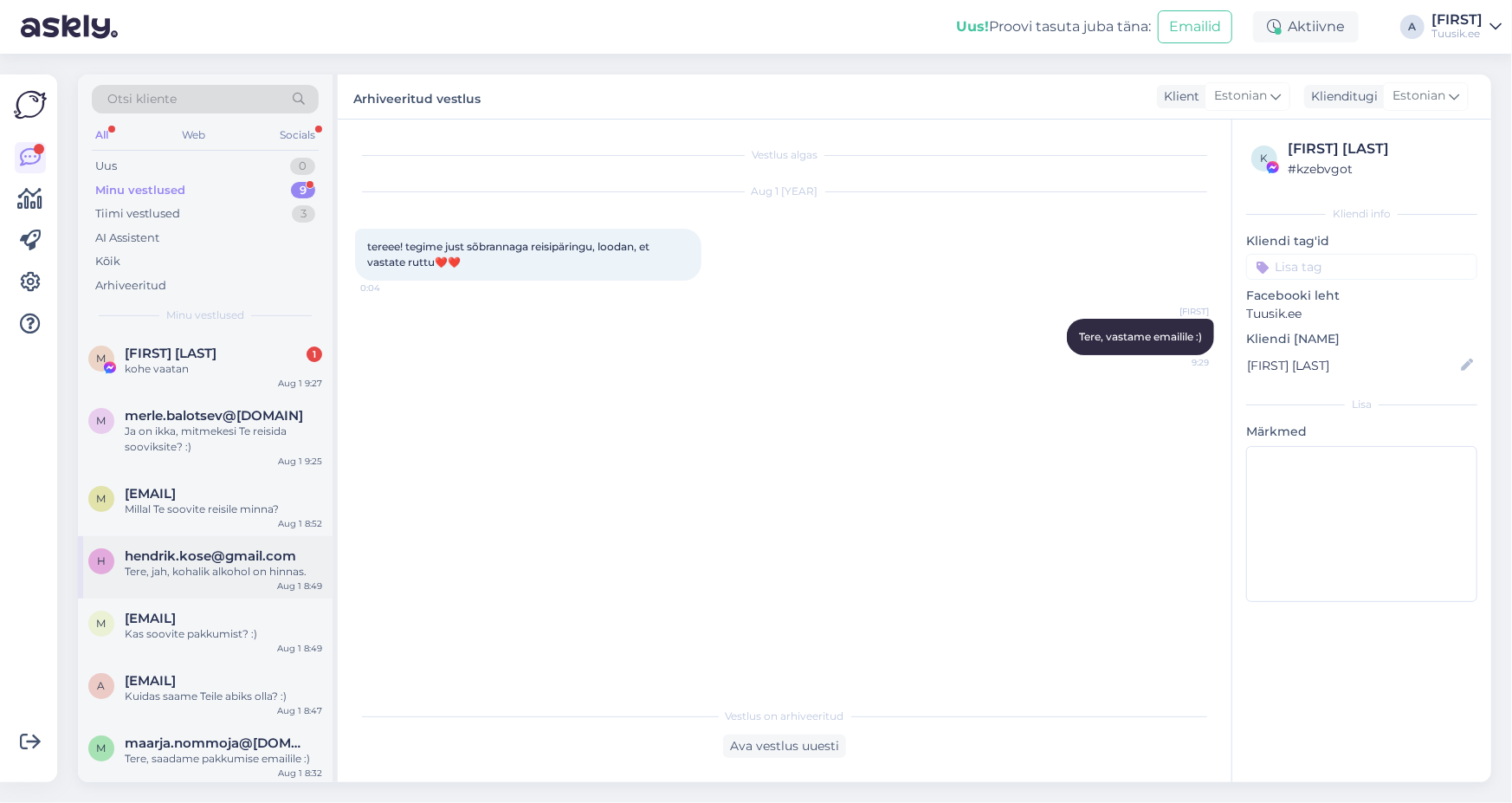 click on "h hendrik.kose@gmail.com Tere, jah, kohalik alkohol on hinnas. Aug 1 8:49" at bounding box center [205, 567] 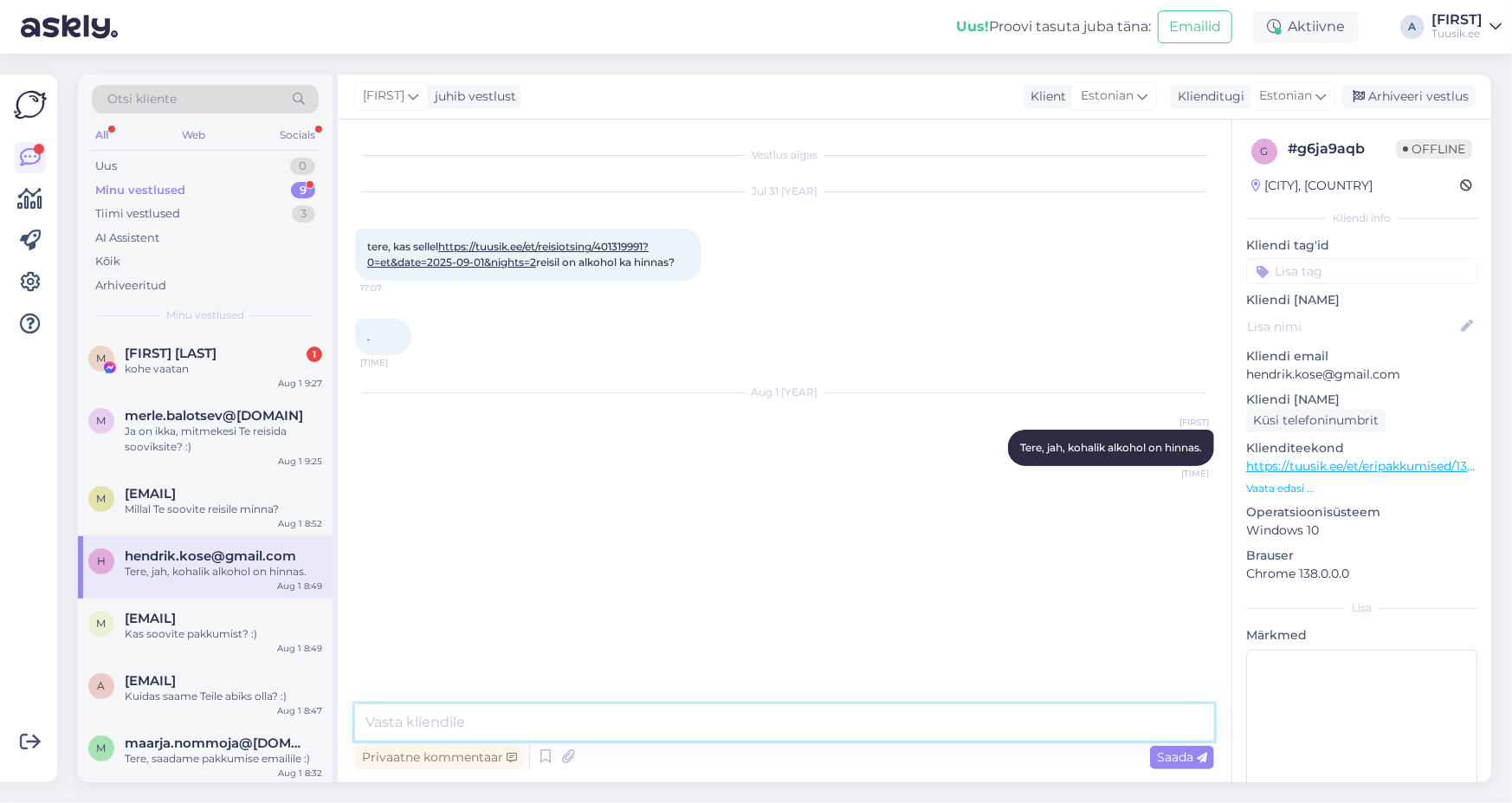 click at bounding box center (785, 722) 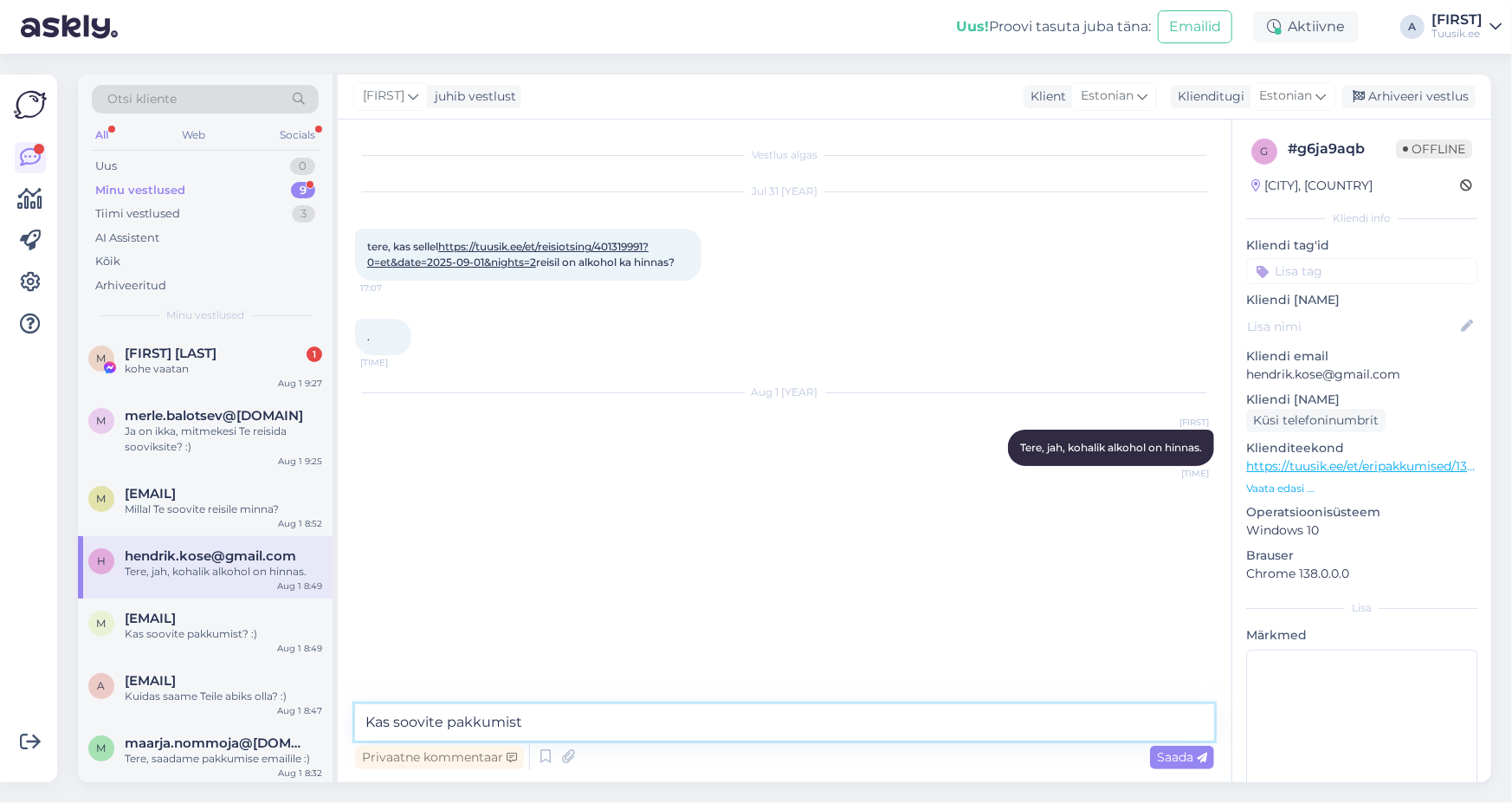 type on "Kas soovite pakkumist?" 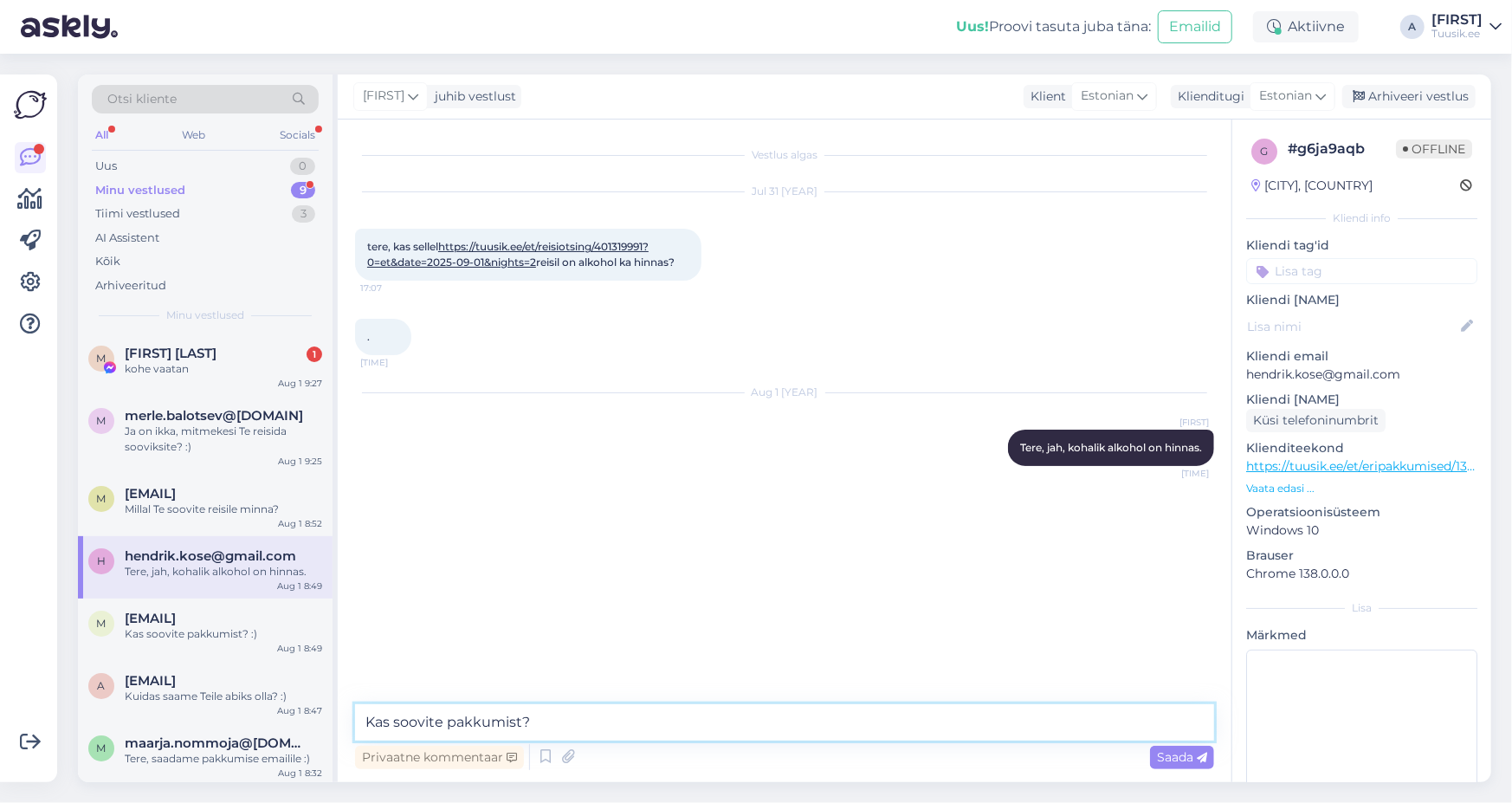 type 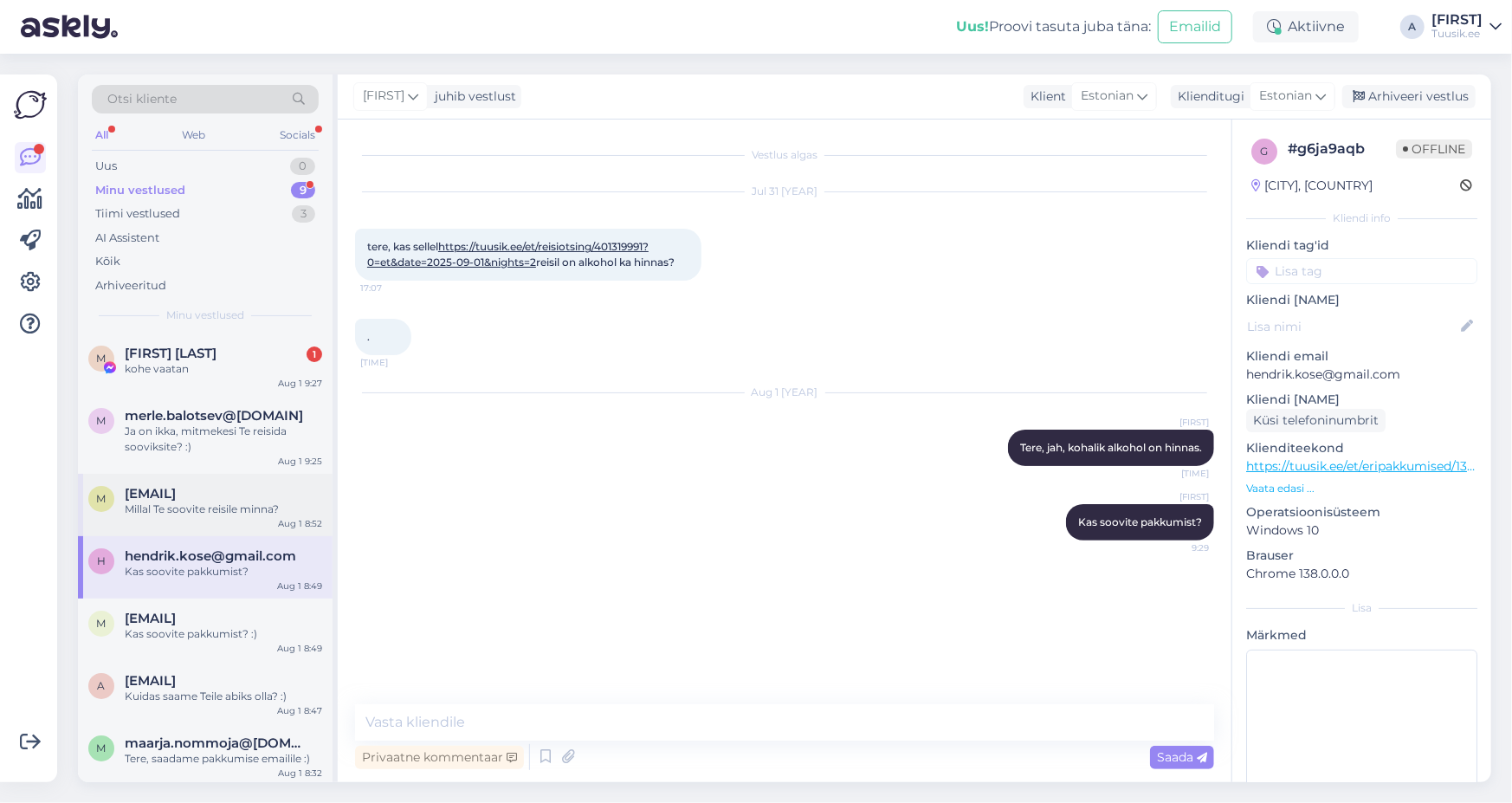 click on "Millal Te soovite reisile minna?" at bounding box center (223, 509) 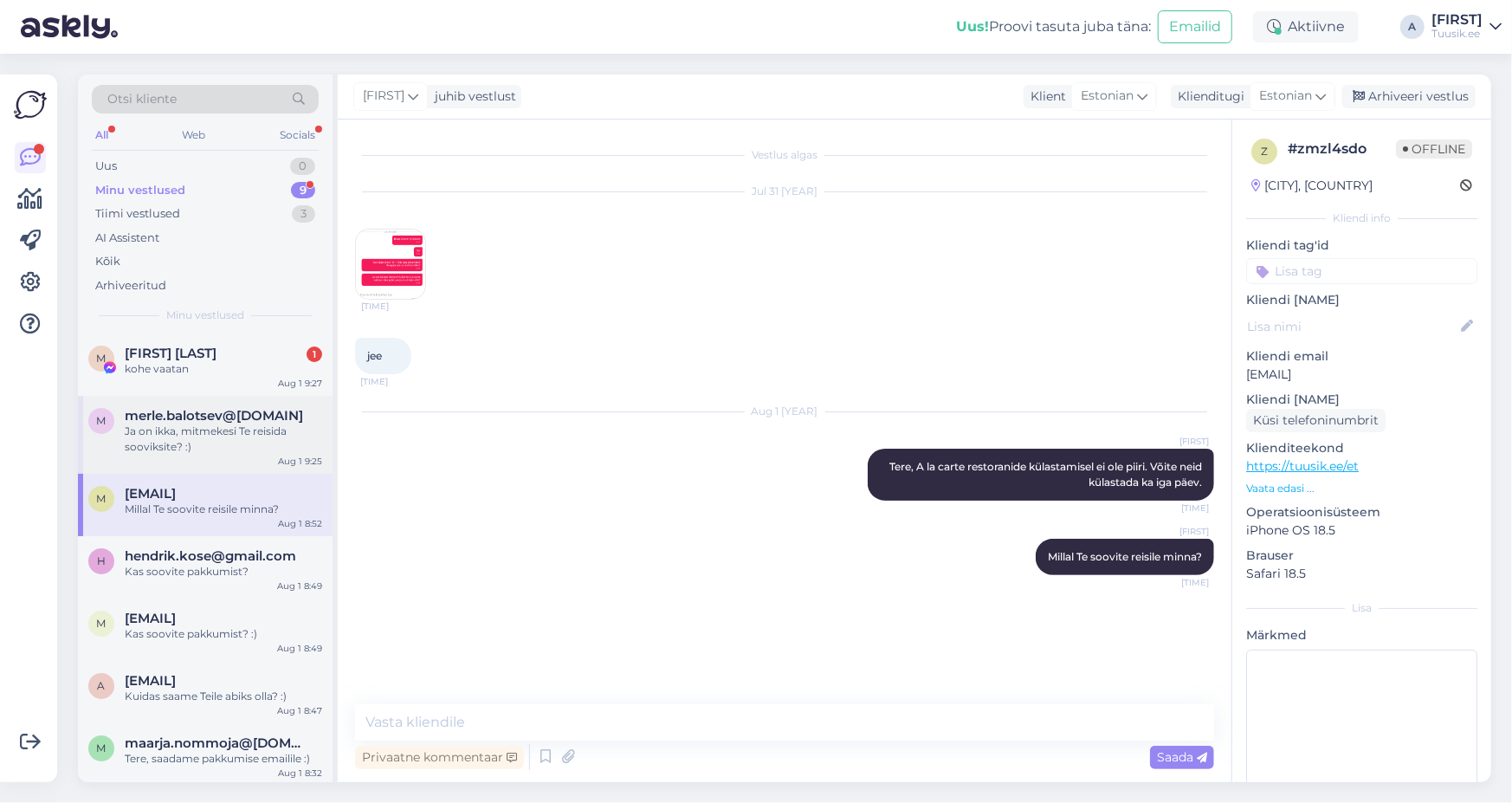 click on "merle.balotsev@gmail.com" at bounding box center [214, 416] 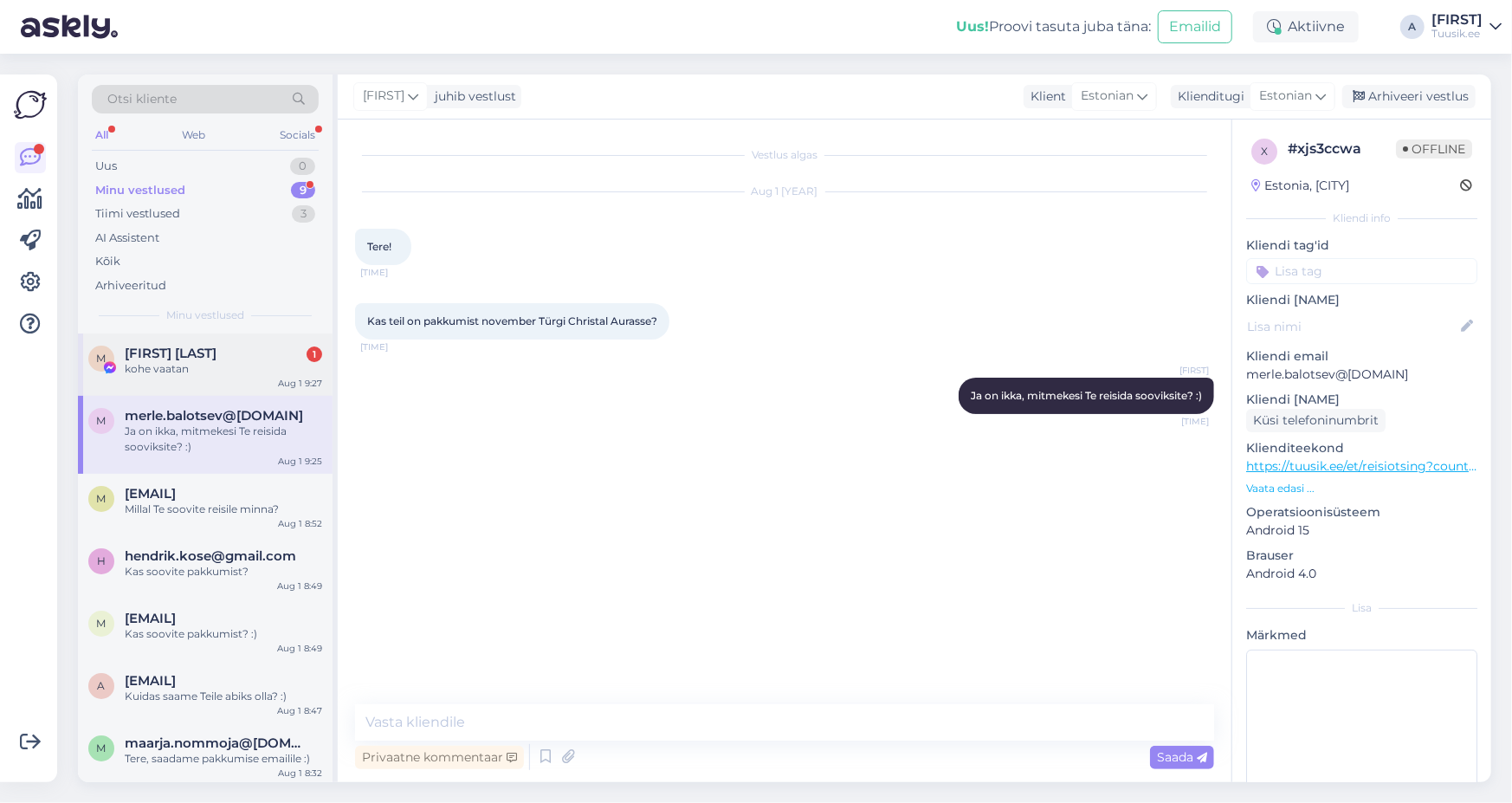 click on "kohe vaatan" at bounding box center (223, 369) 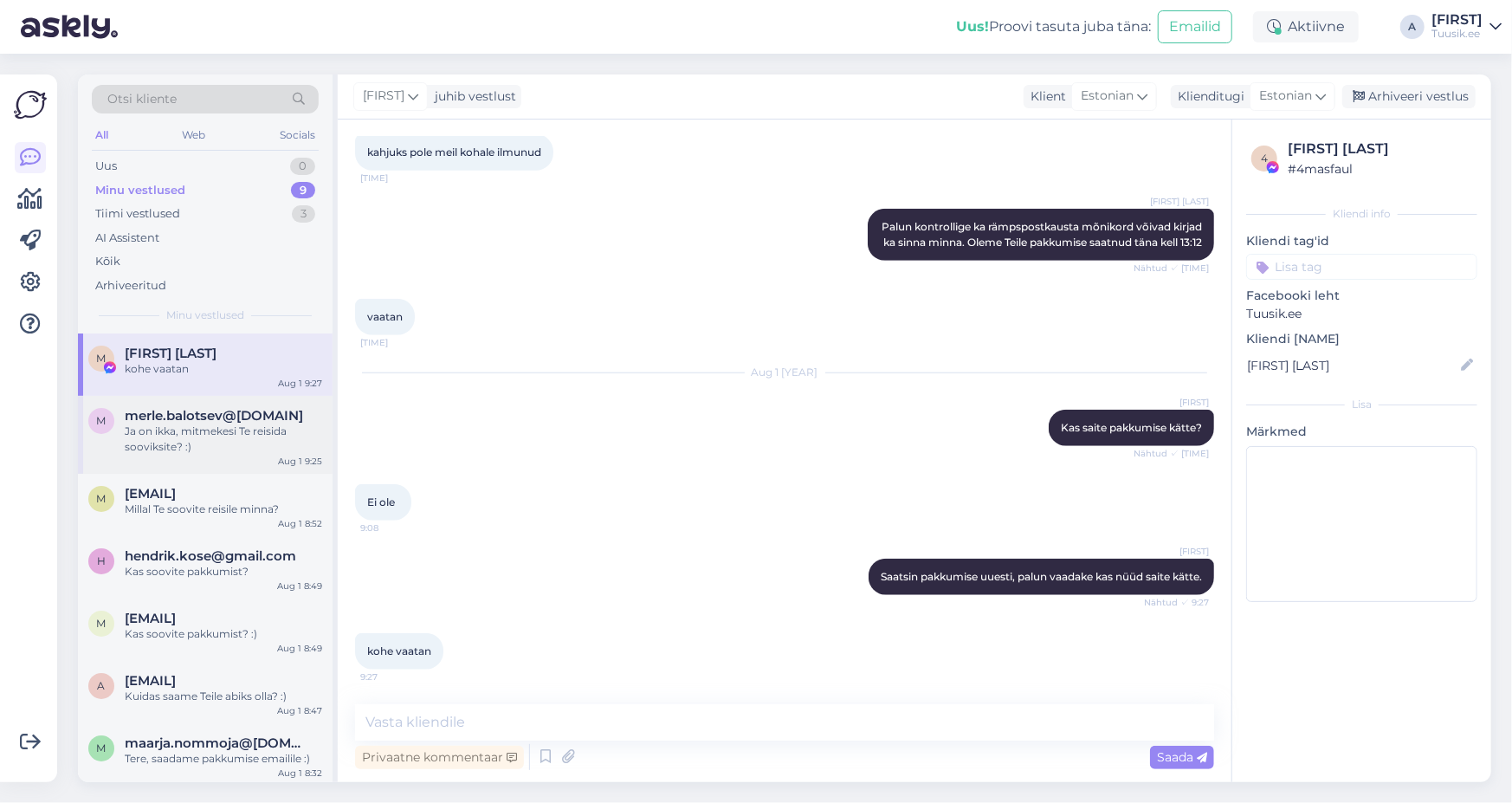 click on "Ja on ikka, mitmekesi Te reisida sooviksite? :)" at bounding box center (223, 439) 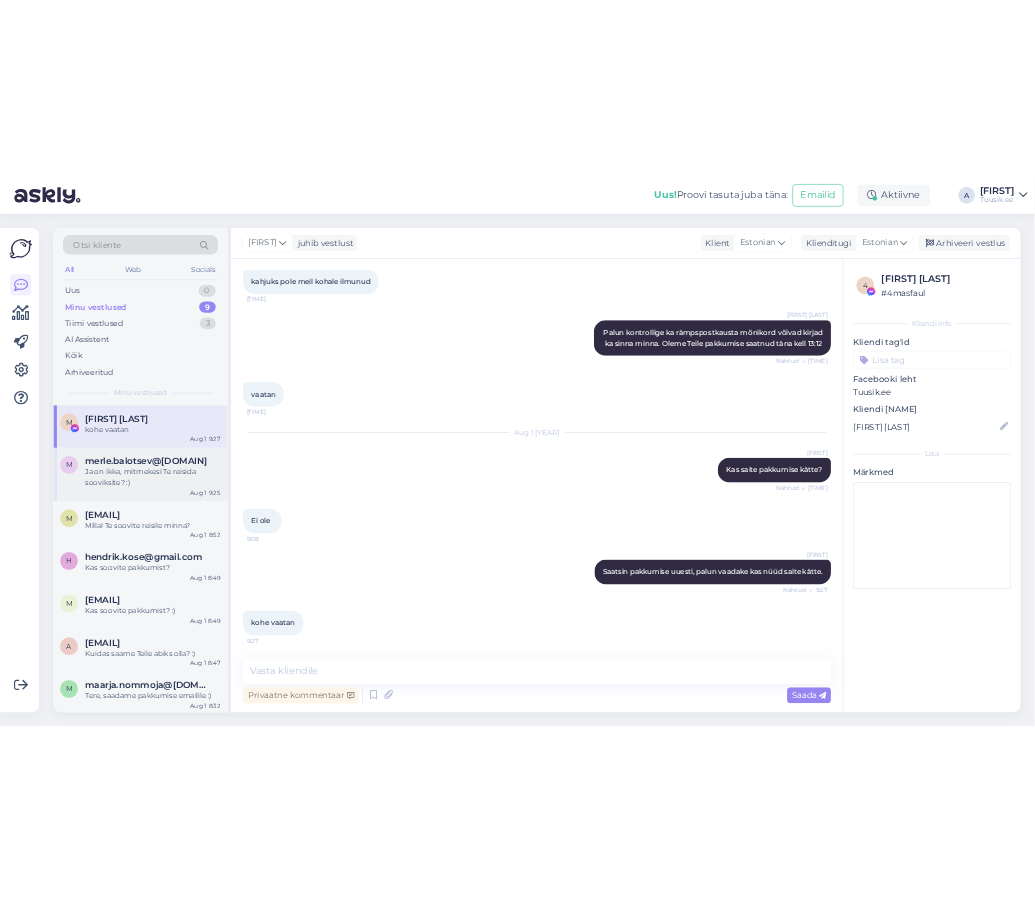 scroll, scrollTop: 0, scrollLeft: 0, axis: both 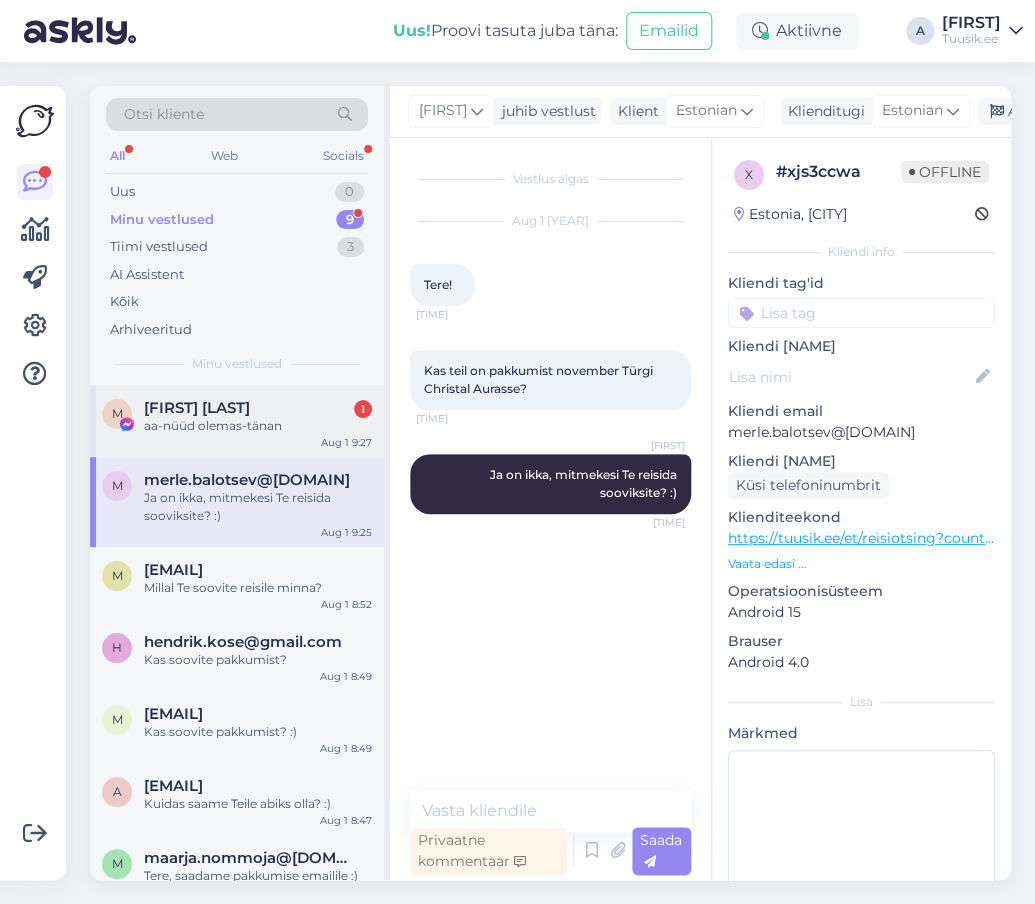 click on "Maritar Merkuur 1" at bounding box center (258, 408) 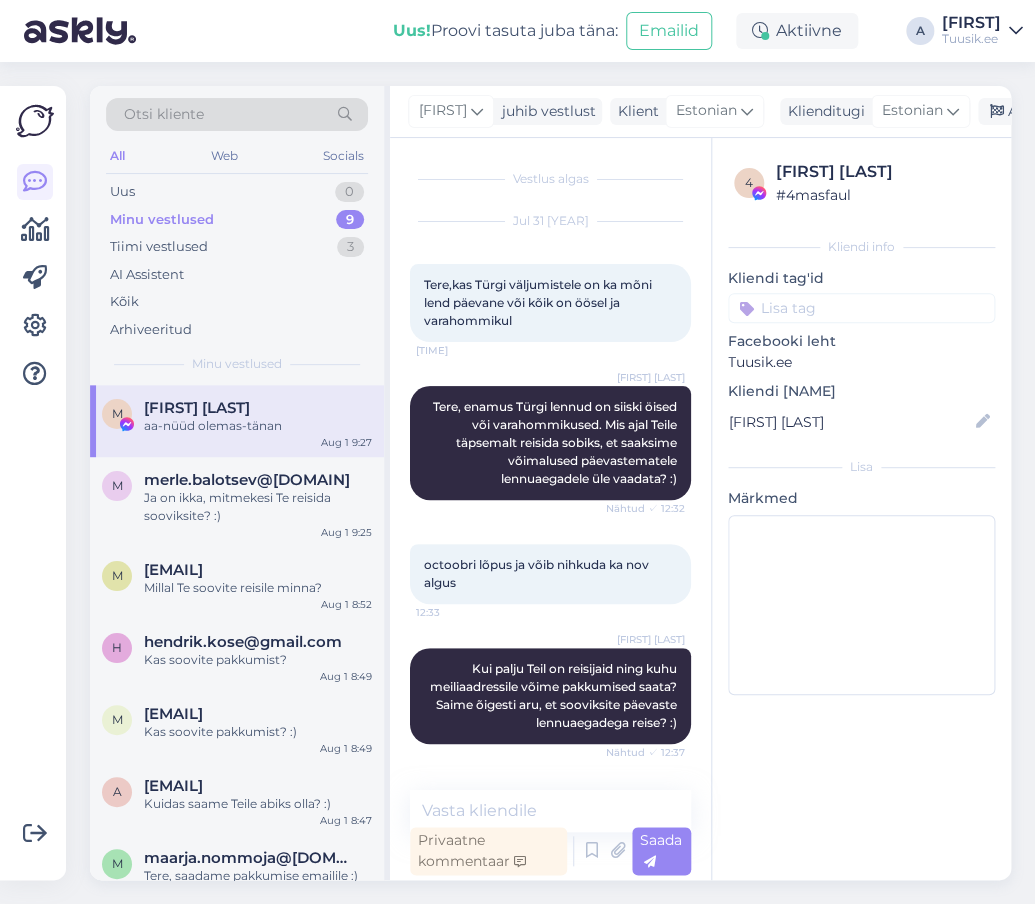 scroll, scrollTop: 1261, scrollLeft: 0, axis: vertical 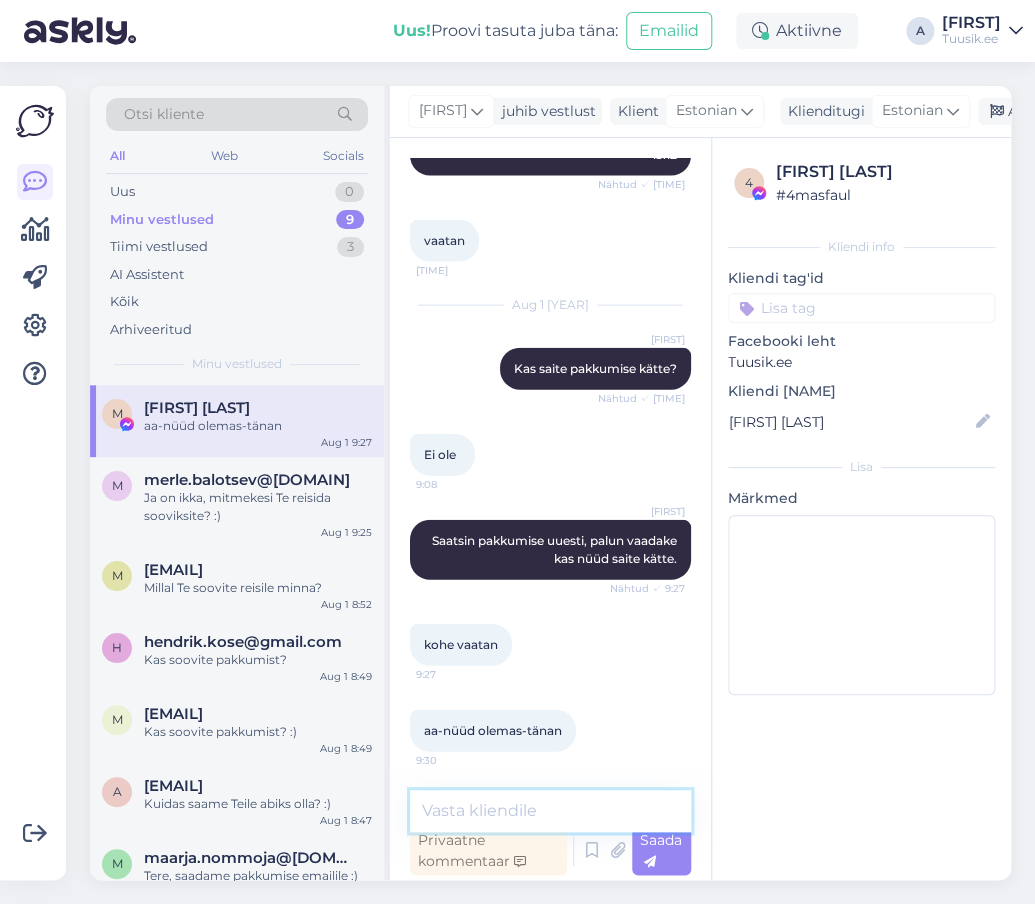 click at bounding box center (550, 811) 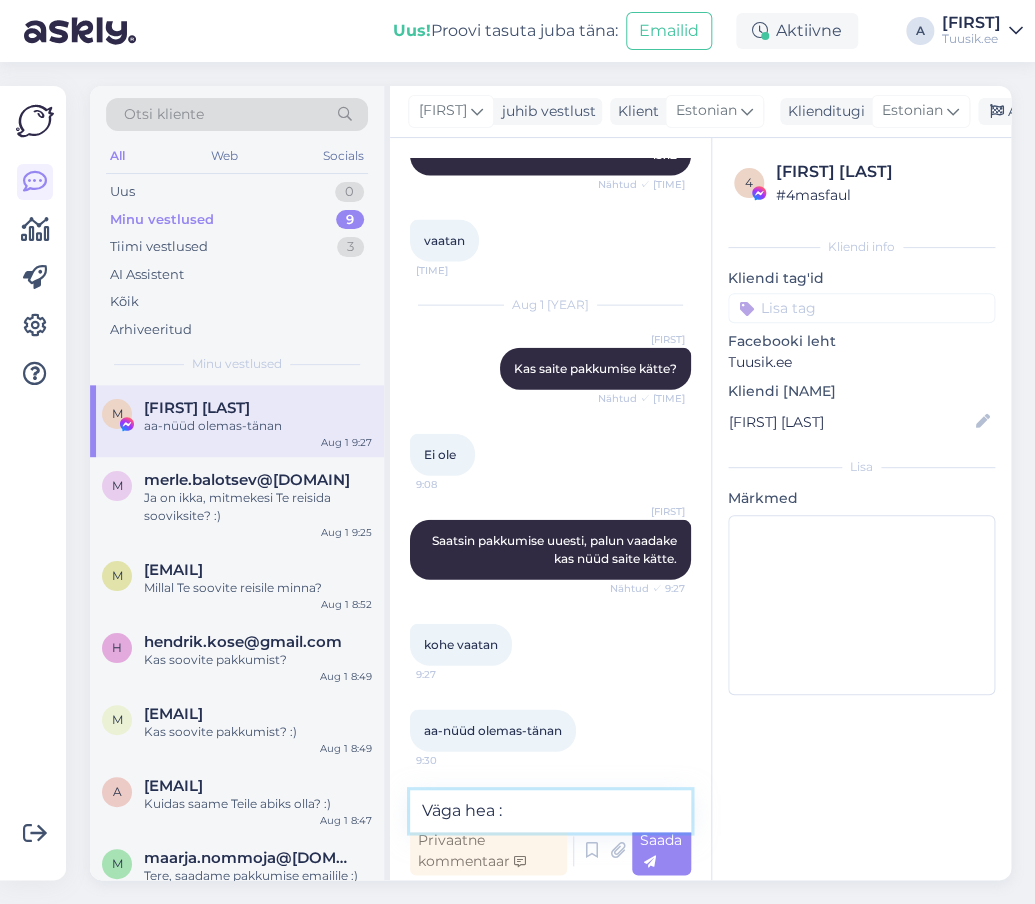 type on "Väga hea :)" 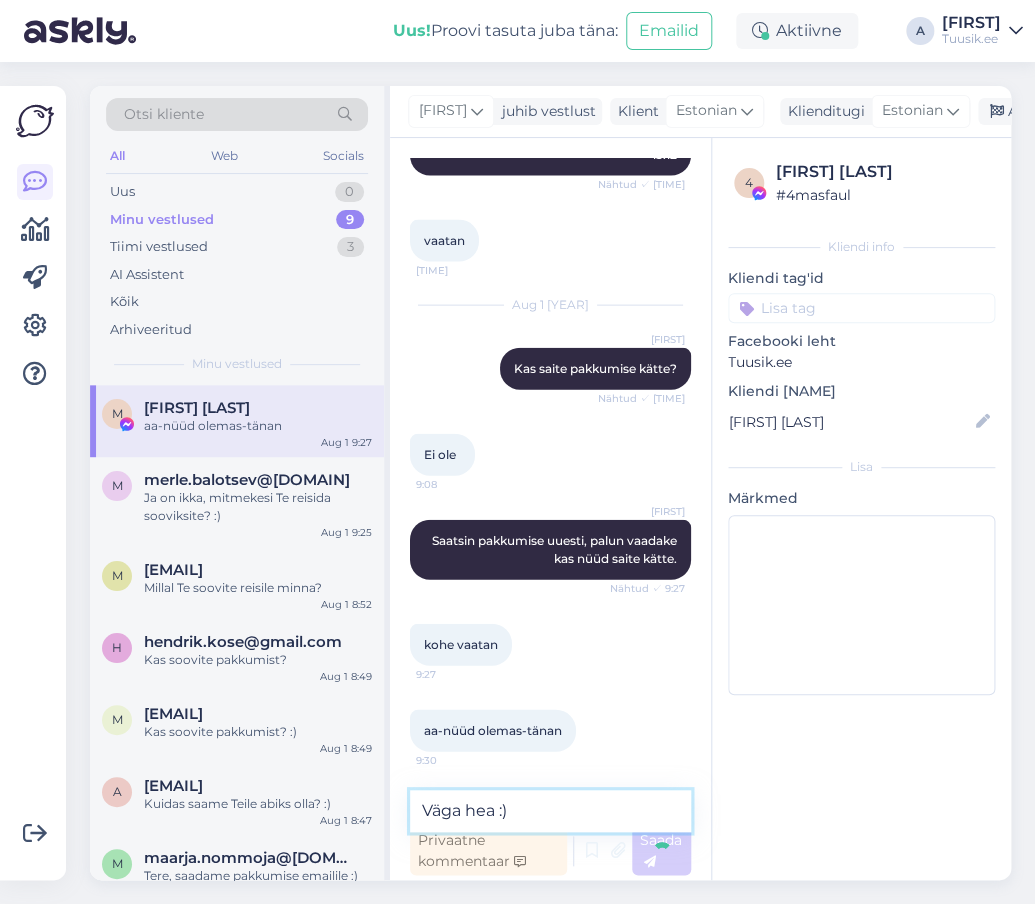 type 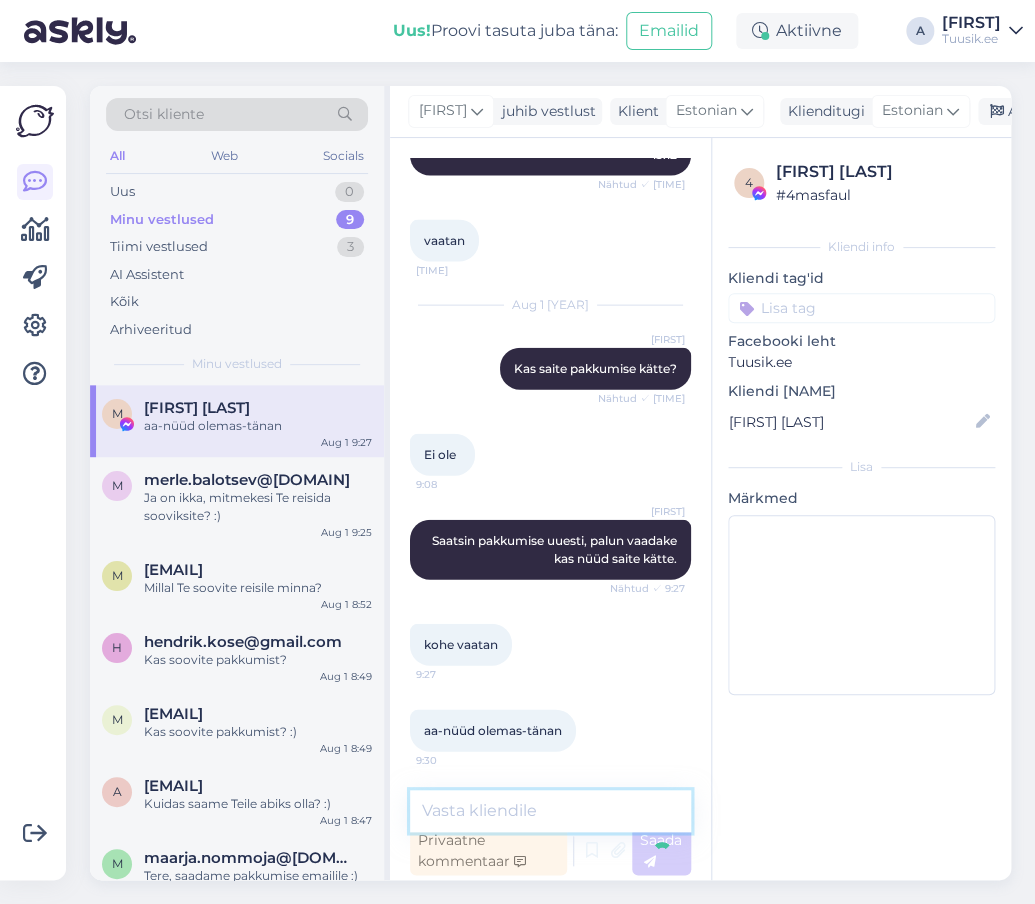 scroll, scrollTop: 1347, scrollLeft: 0, axis: vertical 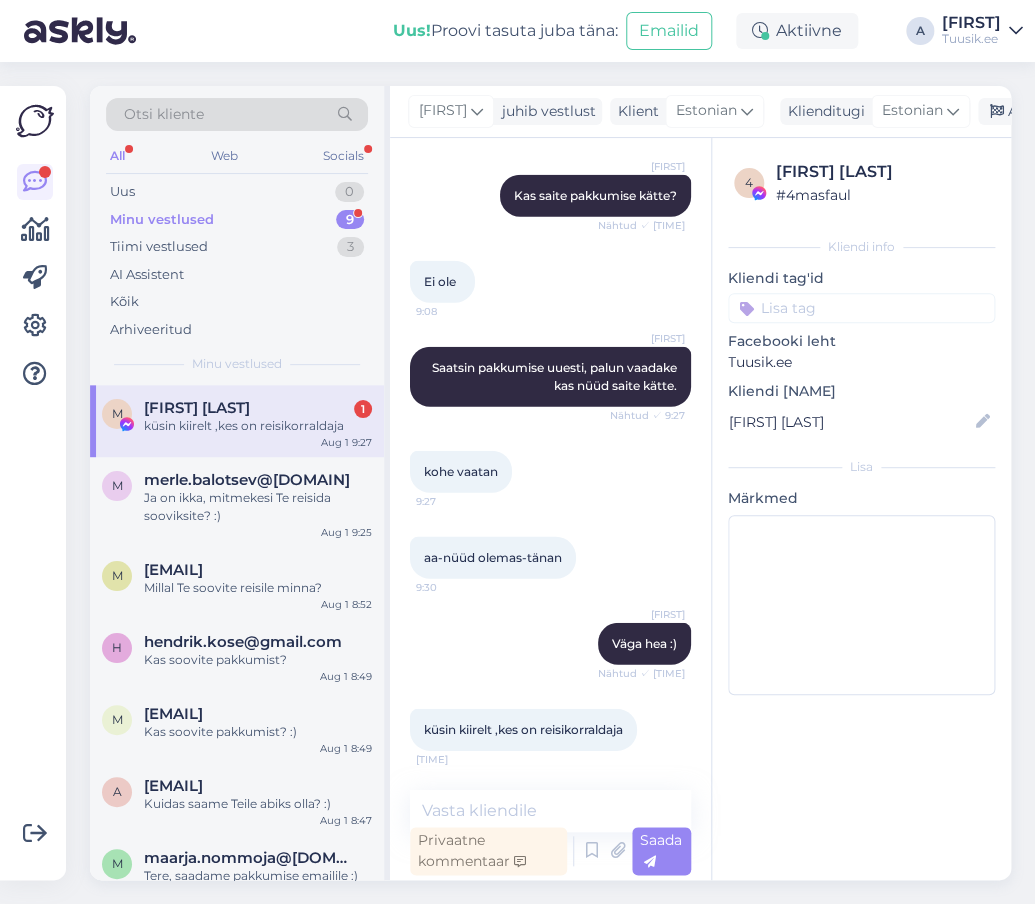 click on "aa-nüüd olemas-tänan 9:30" at bounding box center (550, 558) 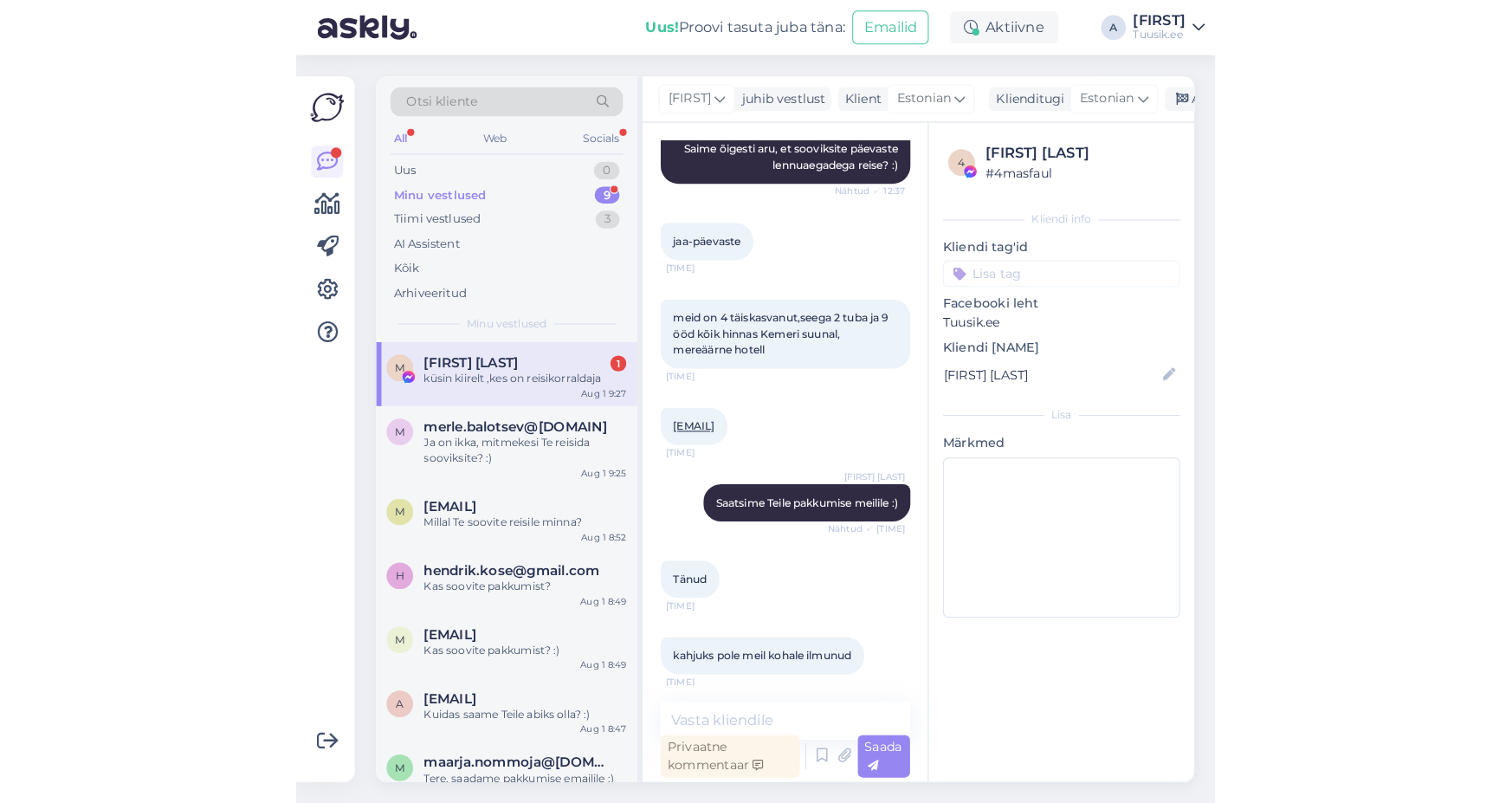 scroll, scrollTop: 462, scrollLeft: 0, axis: vertical 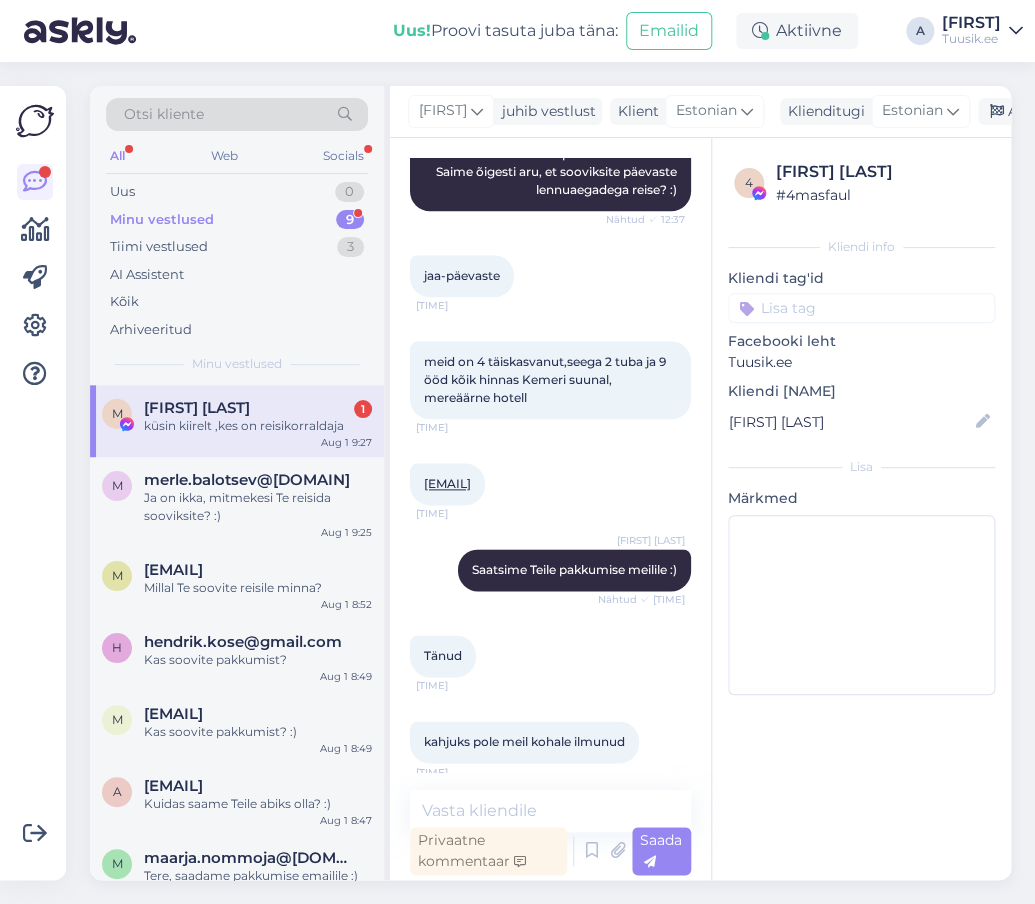 drag, startPoint x: 552, startPoint y: 486, endPoint x: 17, endPoint y: 24, distance: 706.8727 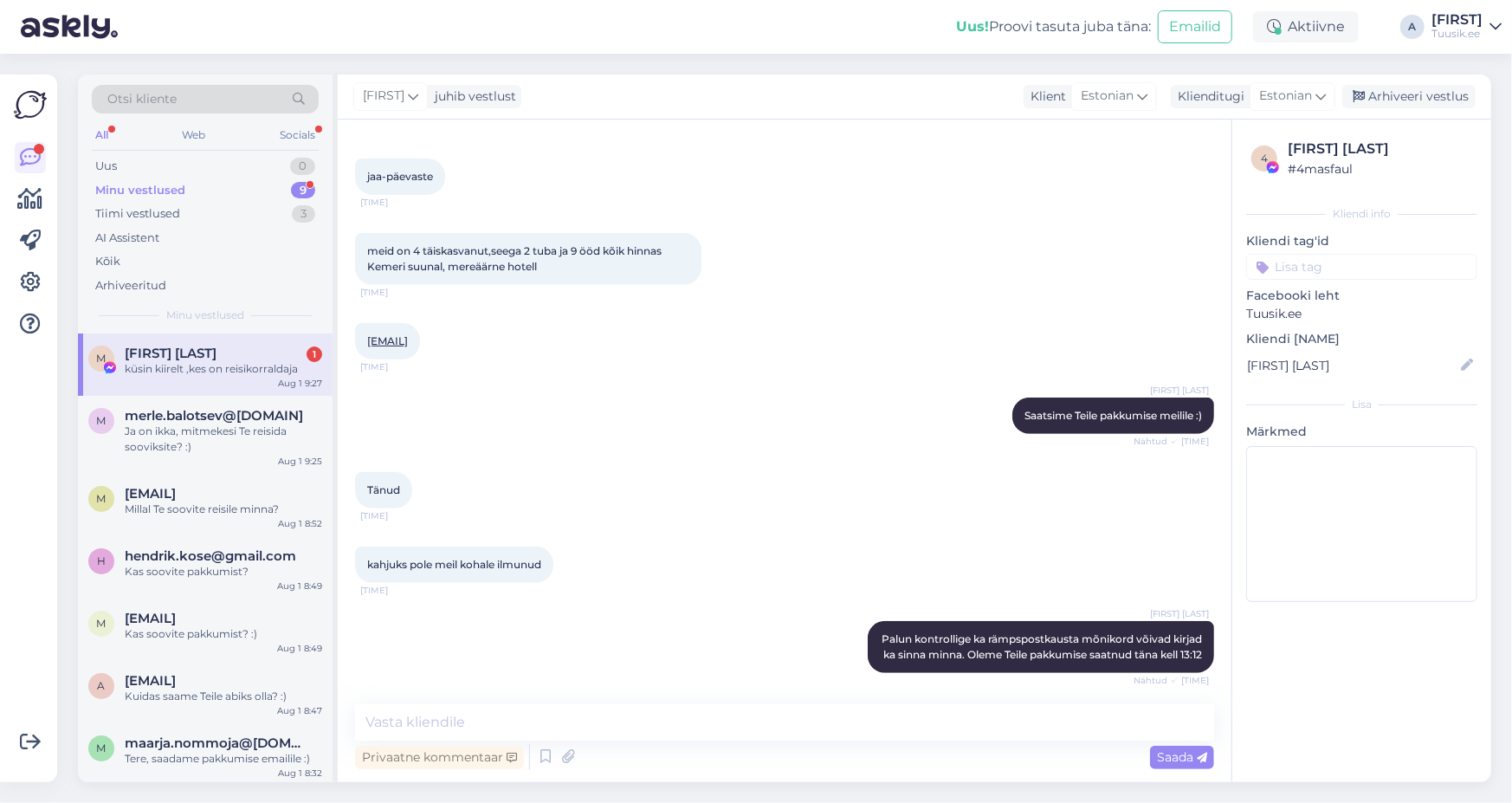 scroll, scrollTop: 416, scrollLeft: 0, axis: vertical 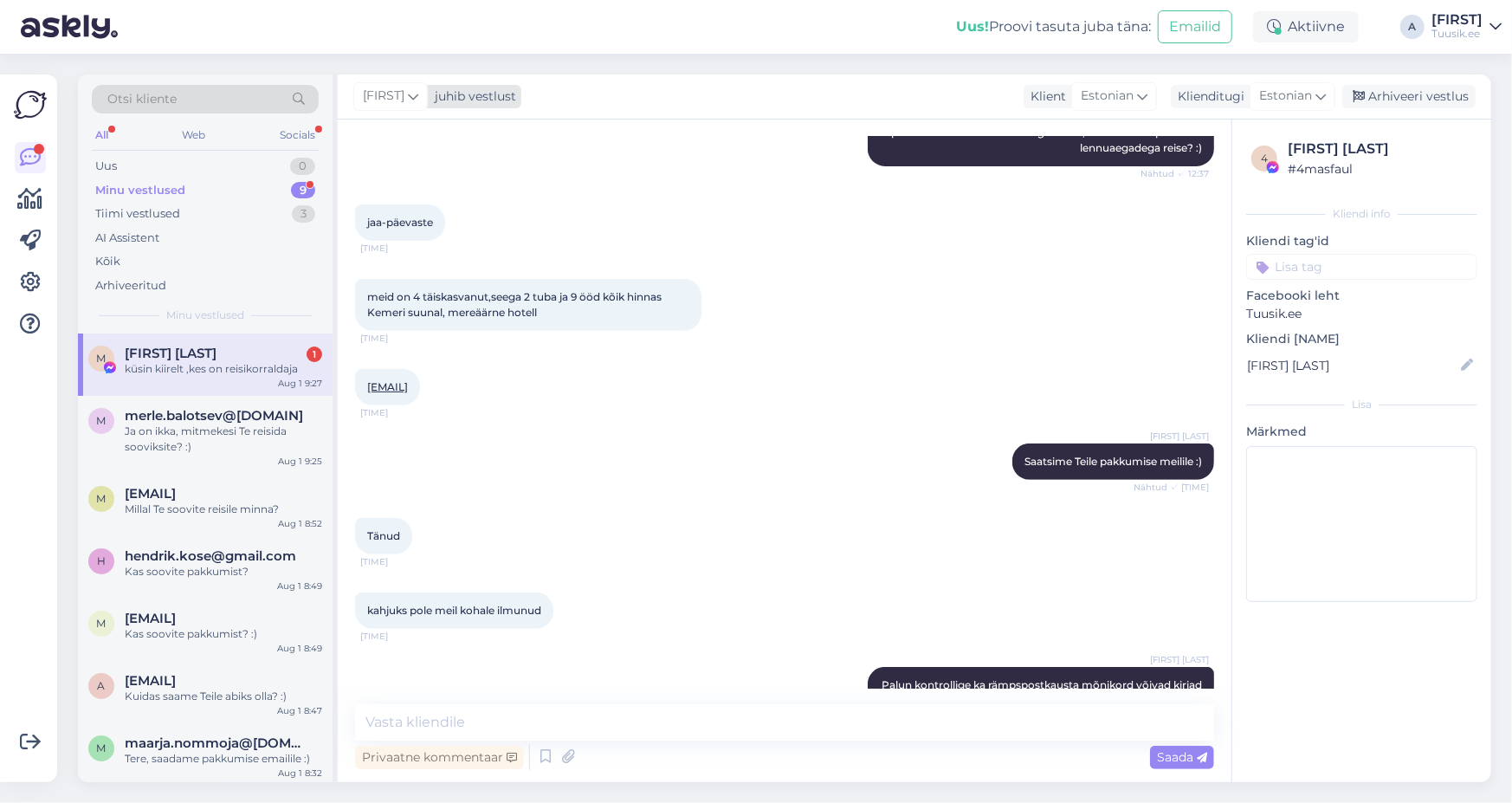 click on "Agnes" at bounding box center [391, 96] 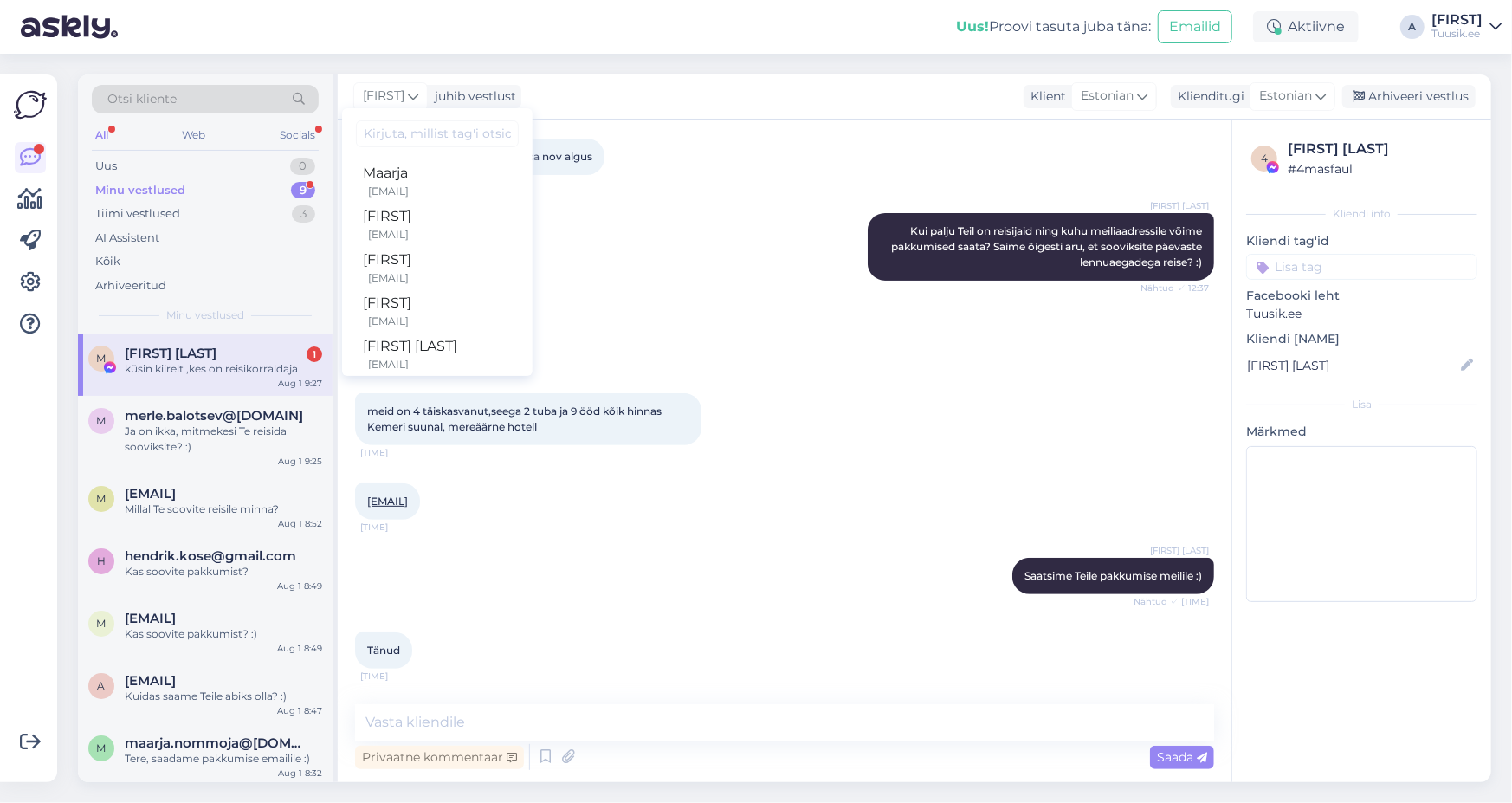 scroll, scrollTop: 329, scrollLeft: 0, axis: vertical 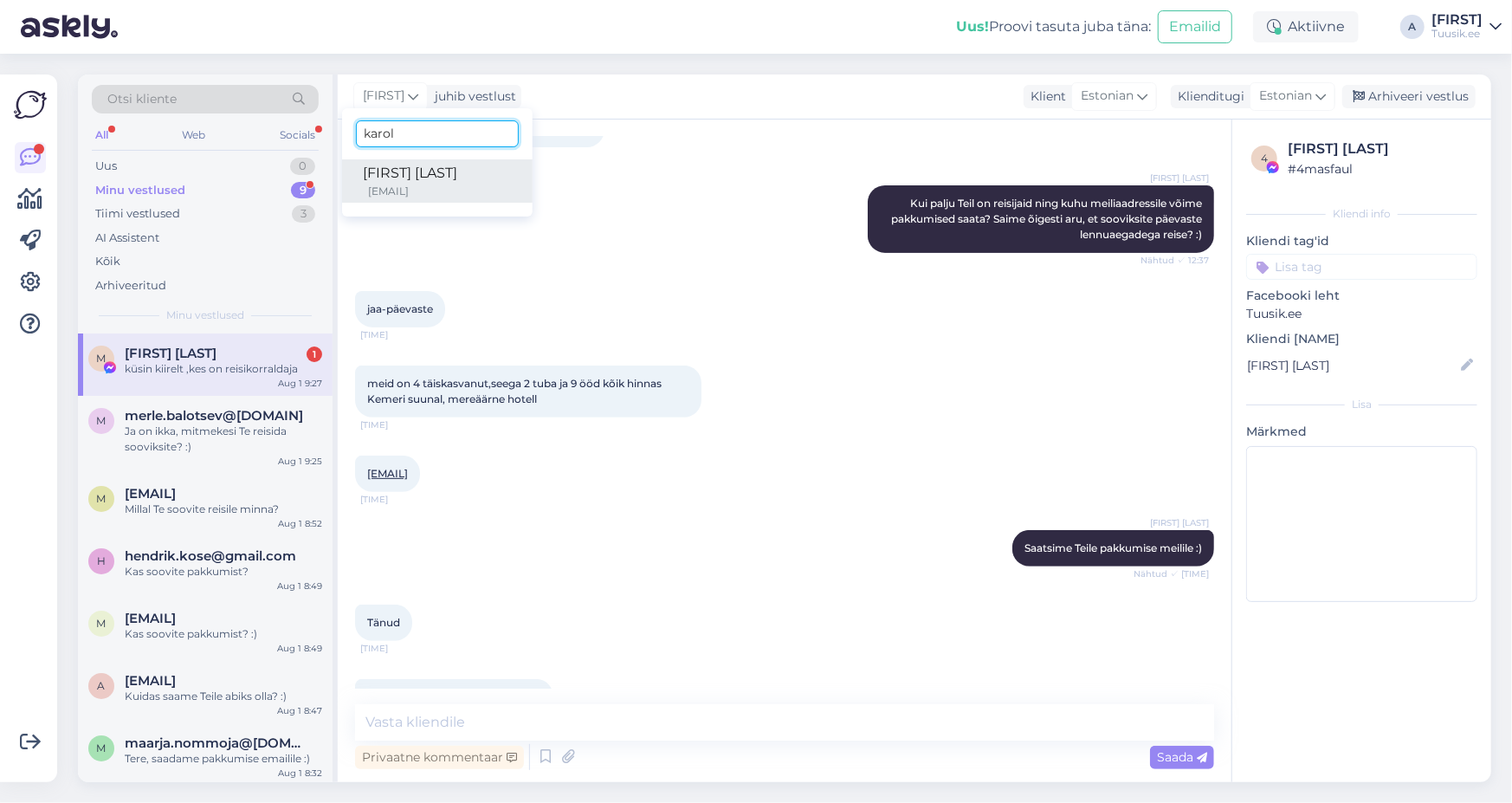 type on "karol" 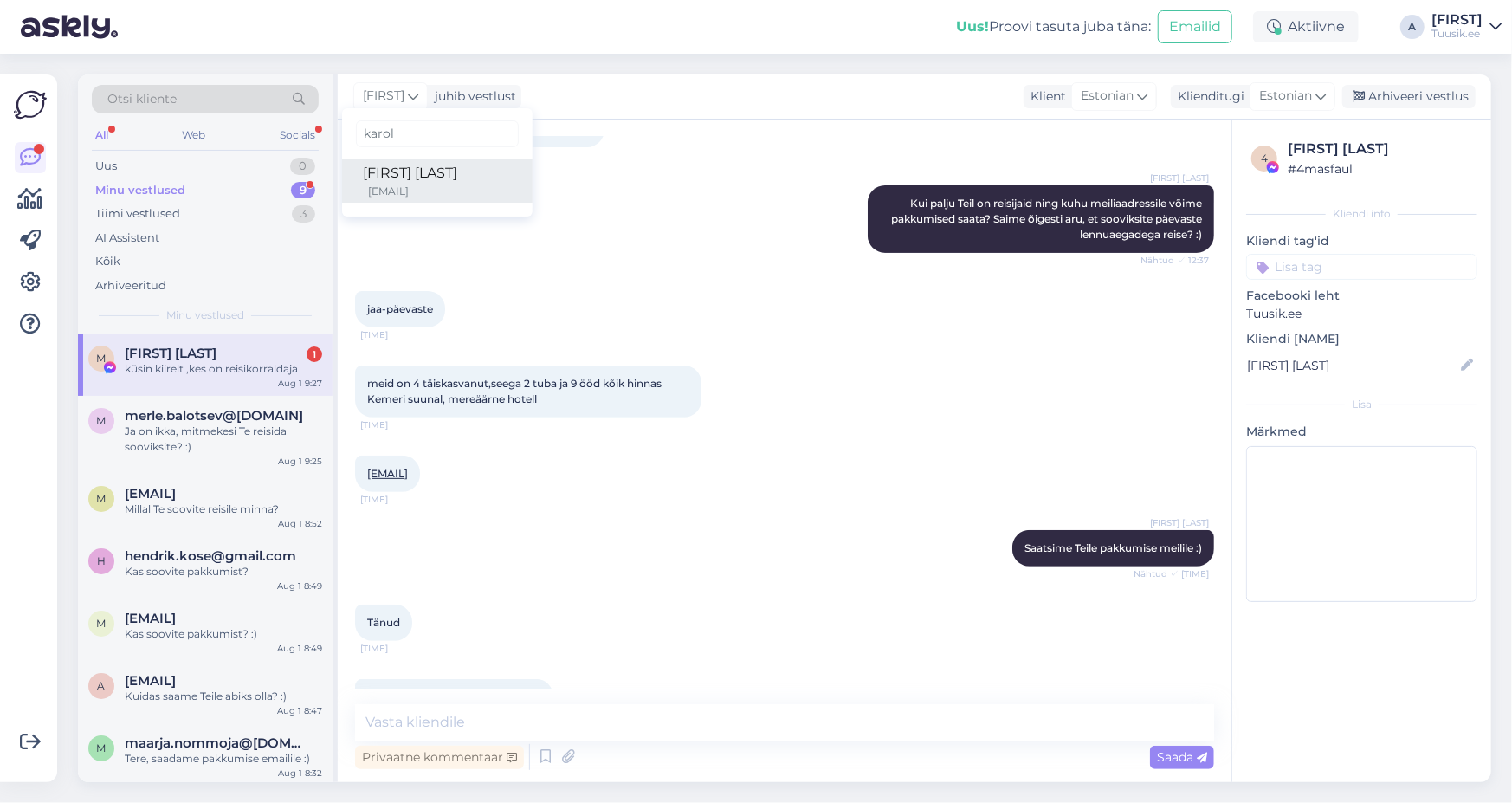 click on "[FIRST] [LAST]" at bounding box center (437, 173) 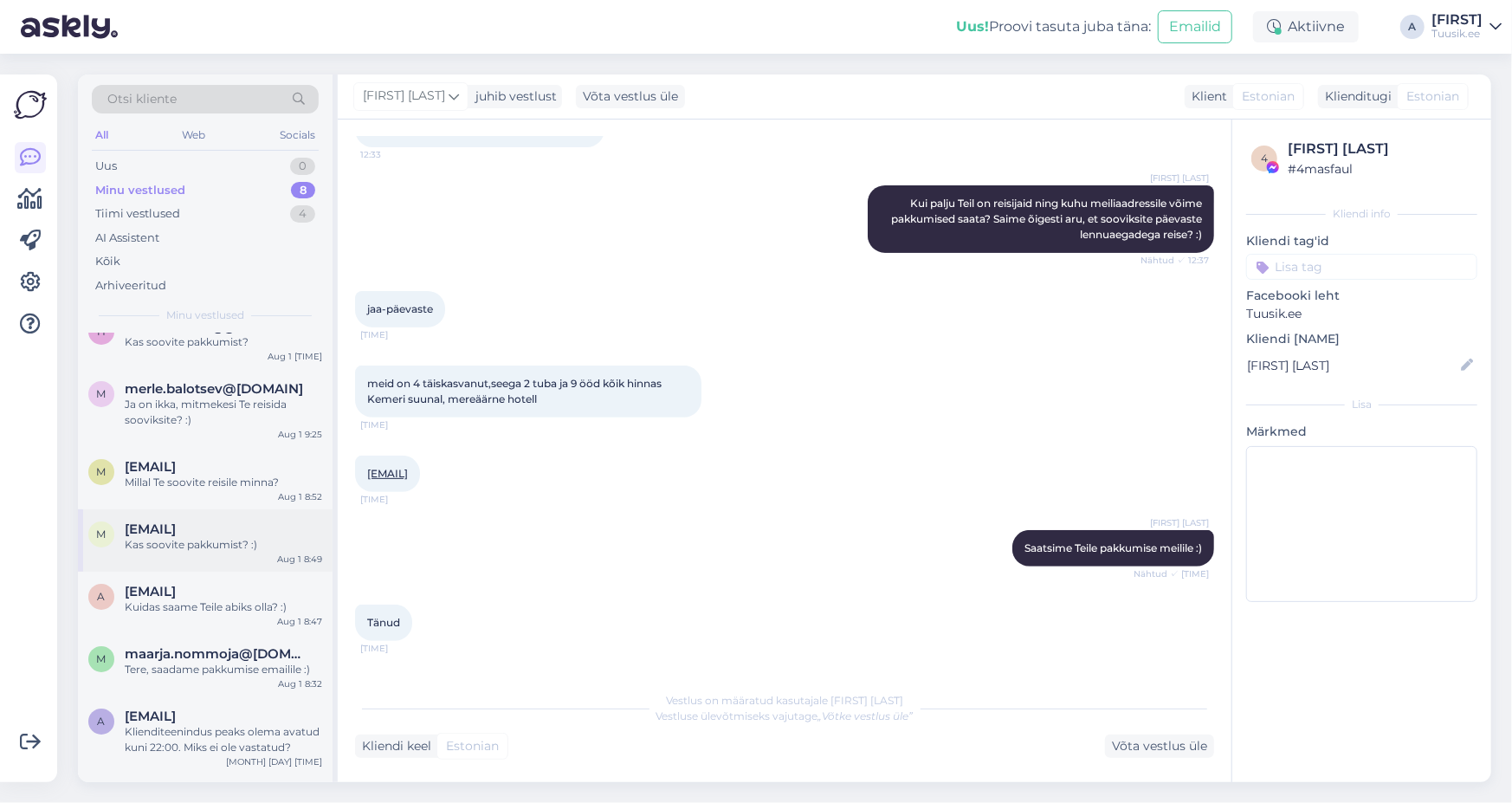 scroll, scrollTop: 0, scrollLeft: 0, axis: both 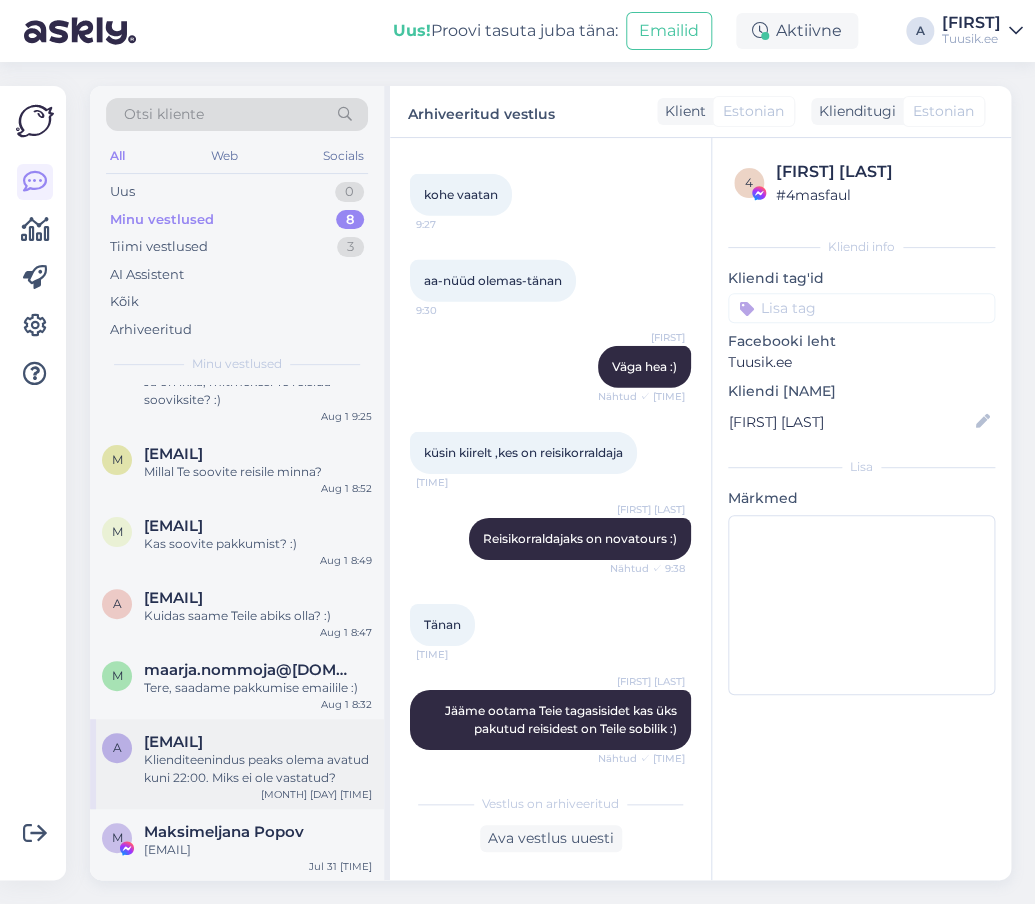 click on "andella10@gmail.com" at bounding box center (173, 742) 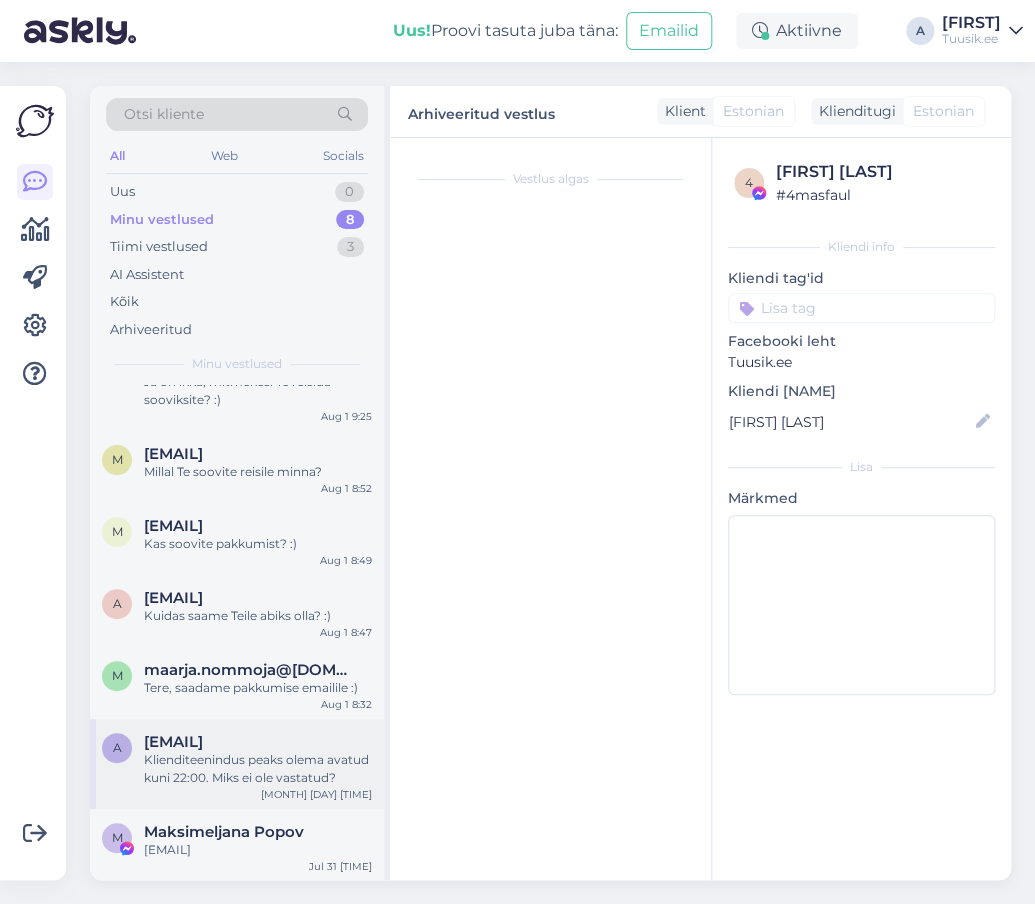 scroll, scrollTop: 0, scrollLeft: 0, axis: both 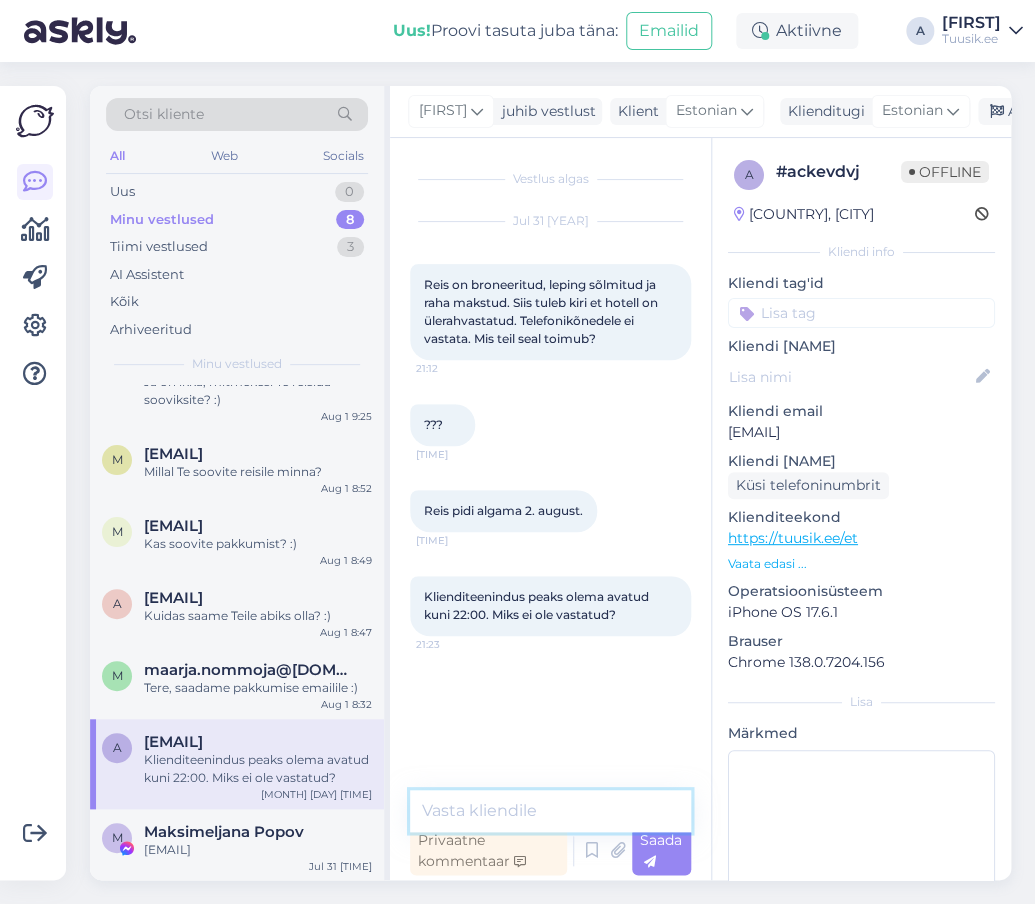 click at bounding box center (550, 811) 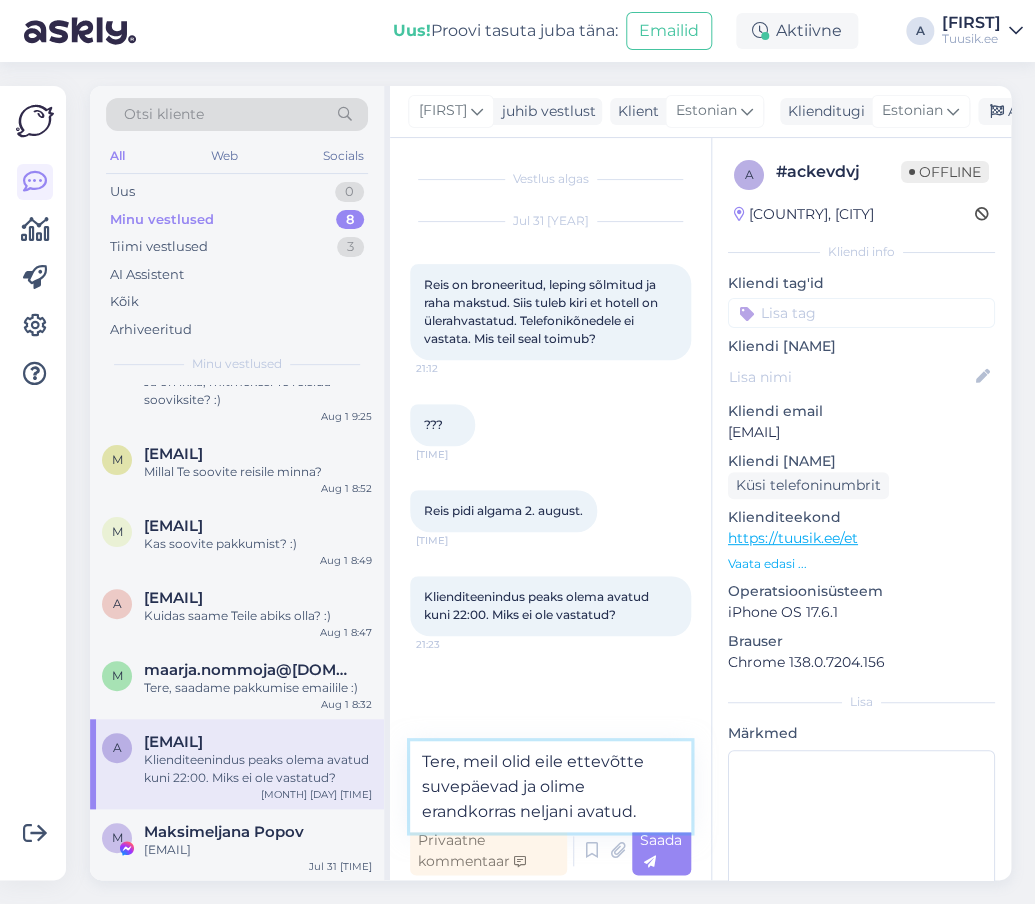 type on "Tere, meil olid eile ettevõtte suvepäevad ja olime erandkorras neljani avatud." 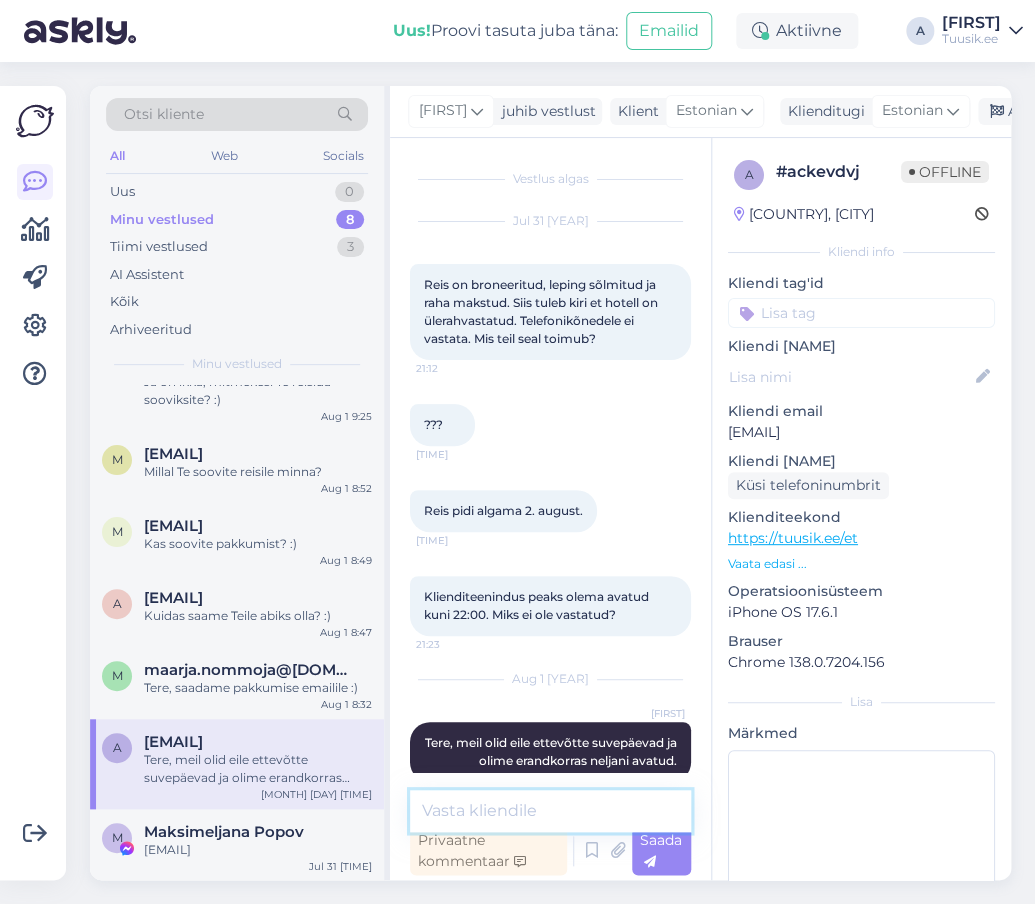 scroll, scrollTop: 50, scrollLeft: 0, axis: vertical 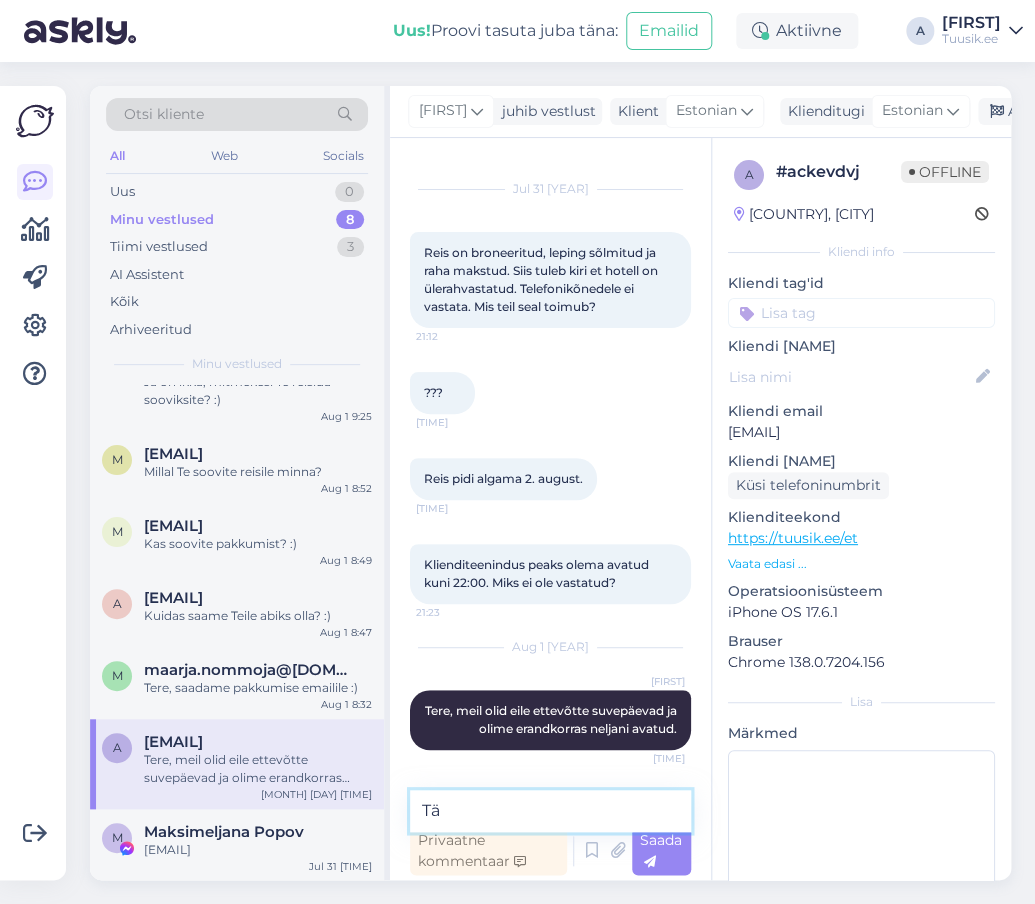 type on "T" 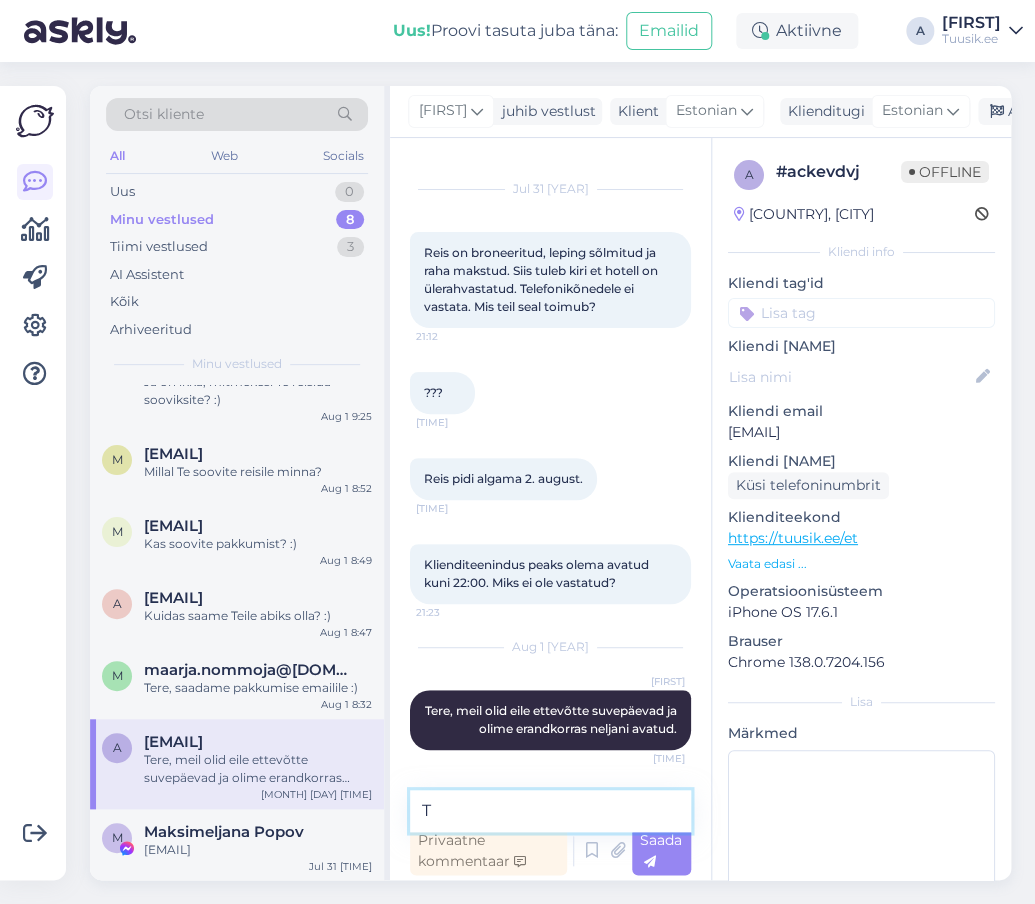 type 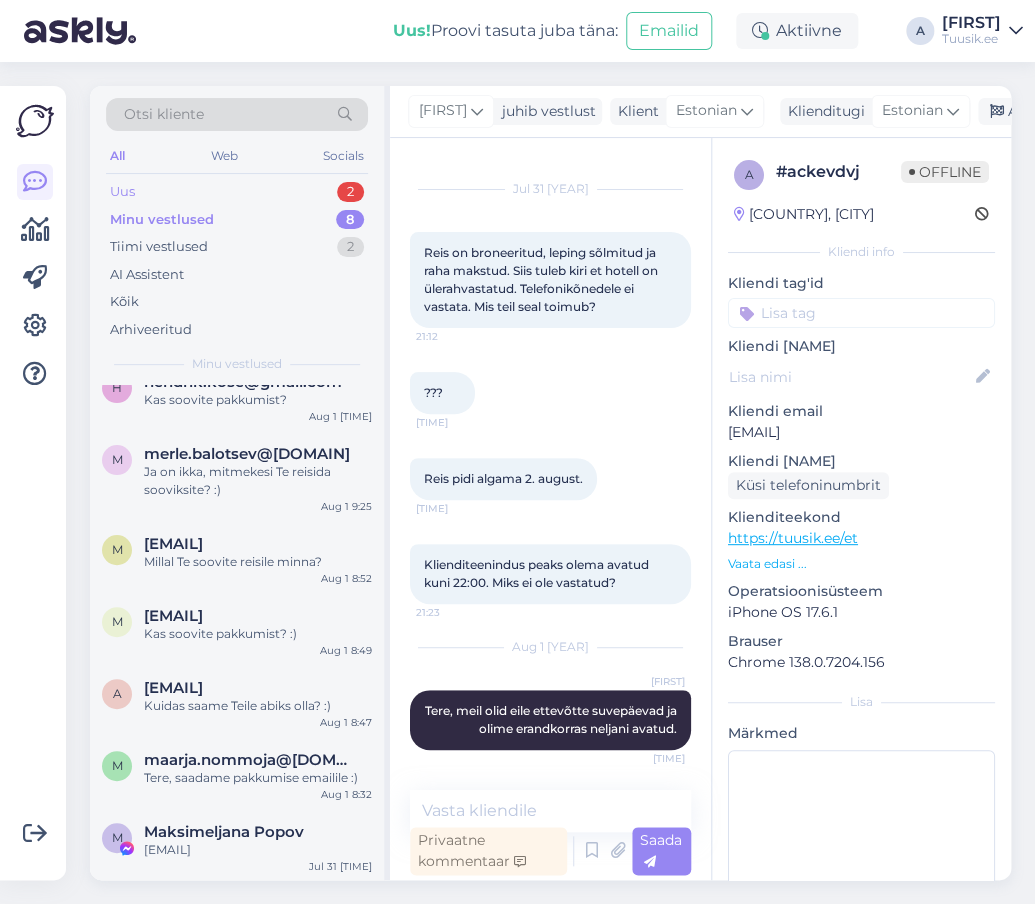click on "Uus 2" at bounding box center [237, 192] 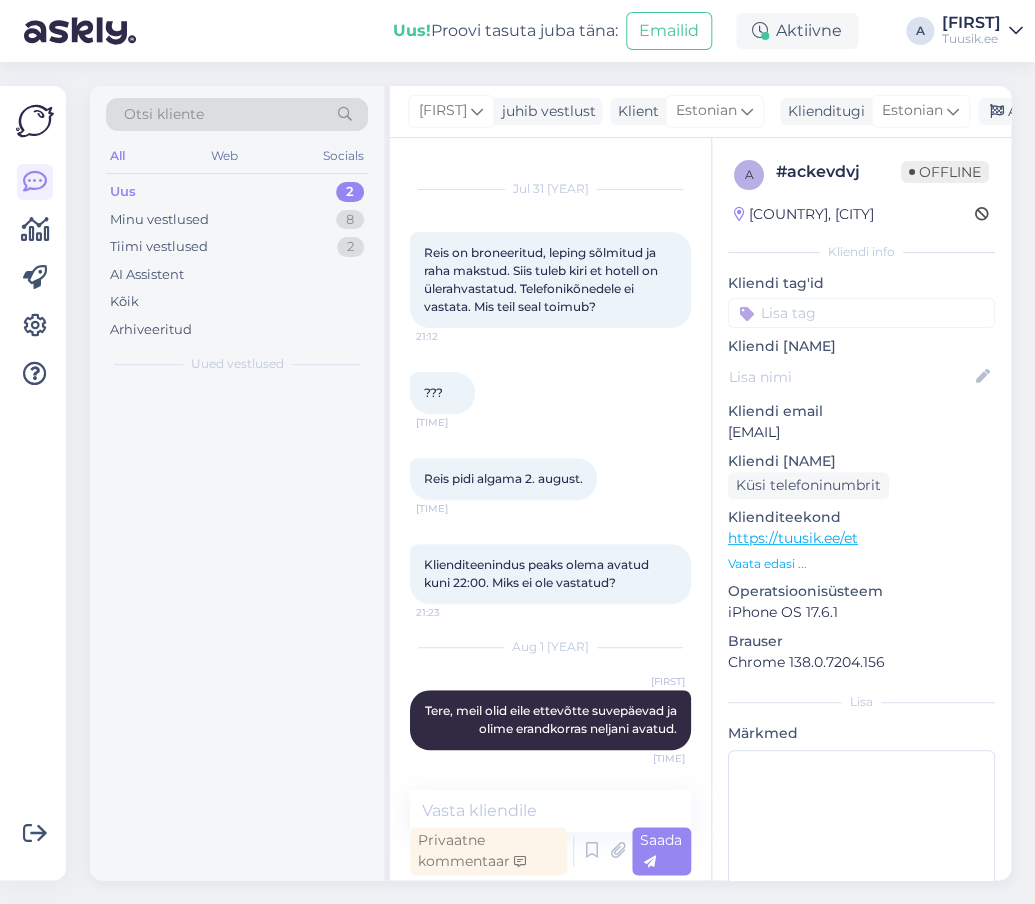 scroll, scrollTop: 0, scrollLeft: 0, axis: both 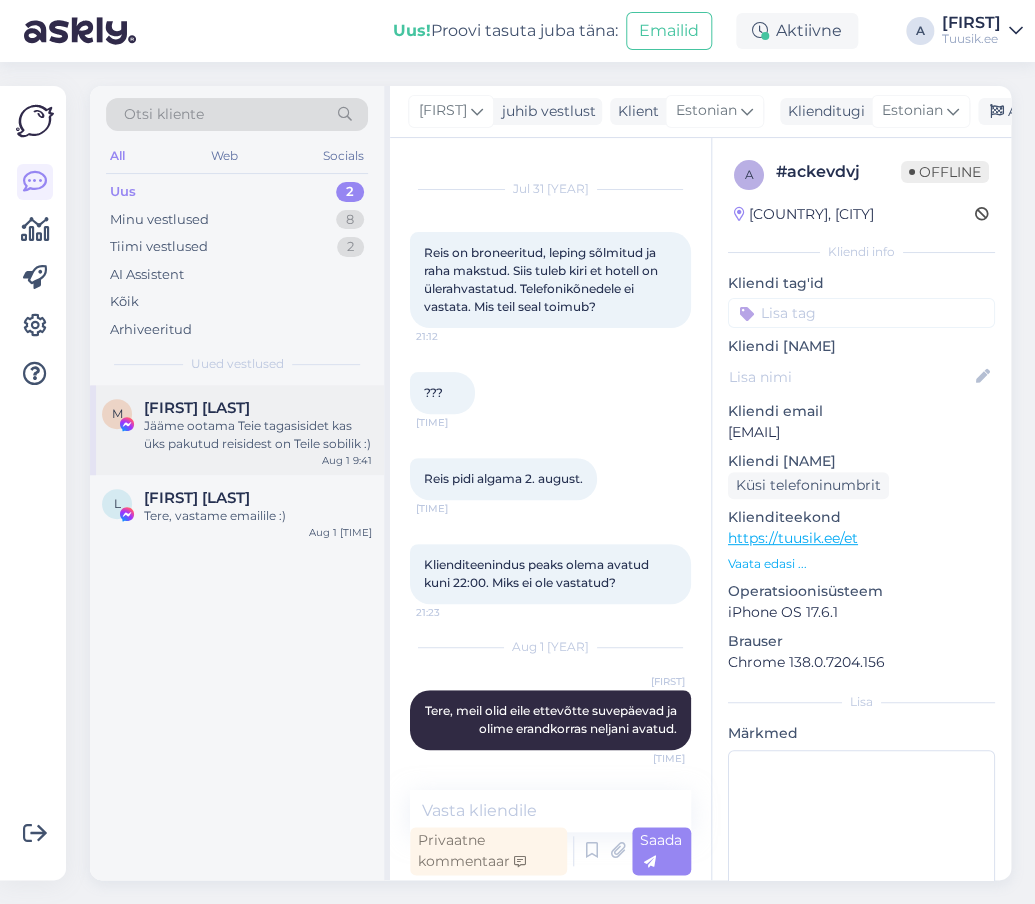 click on "Maritar Merkuur" at bounding box center (258, 408) 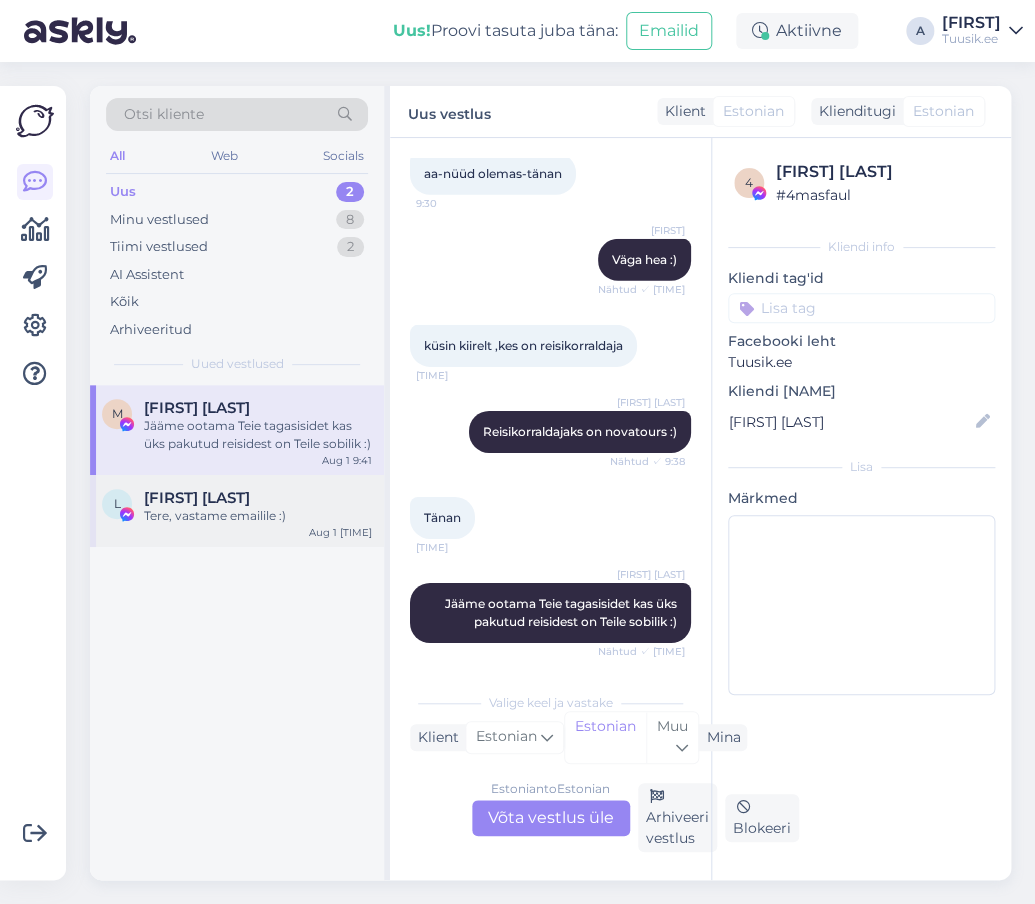 click on "Tere, vastame emailile :)" at bounding box center (258, 516) 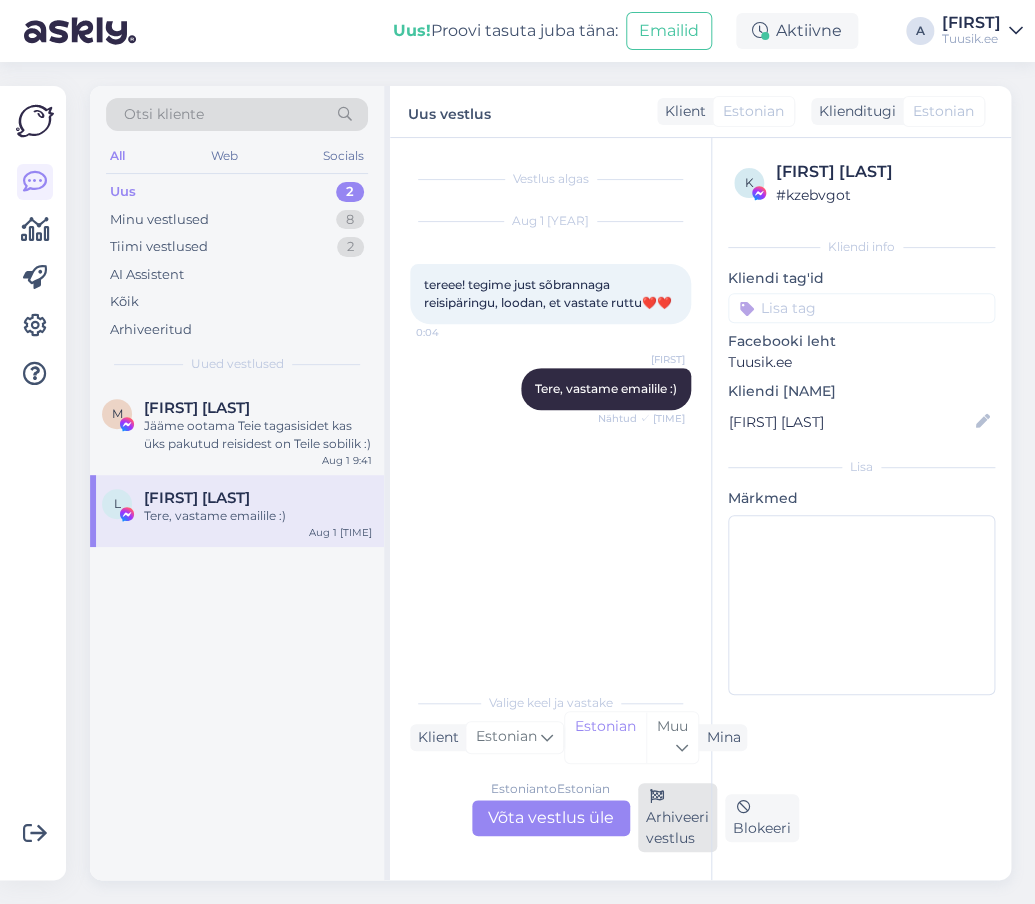 click on "Arhiveeri vestlus" at bounding box center (677, 817) 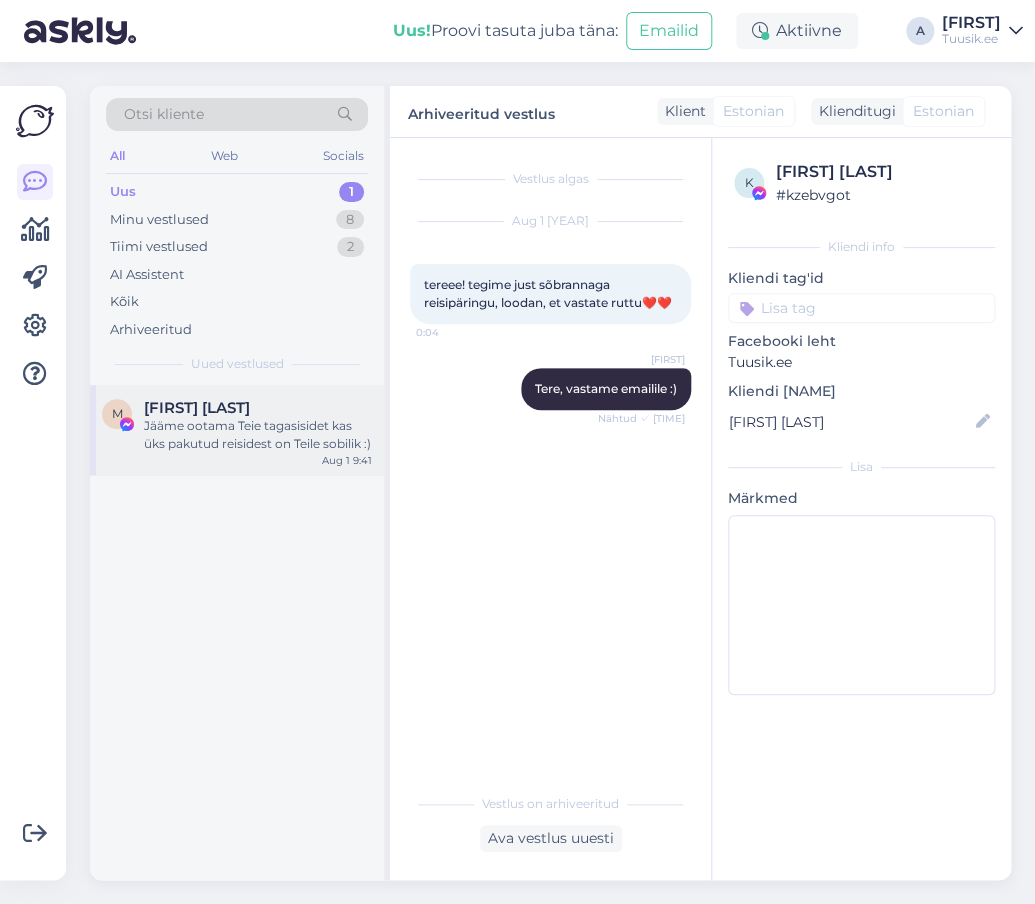 click on "Jääme ootama Teie tagasisidet kas üks pakutud reisidest on Teile sobilik :)" at bounding box center (258, 435) 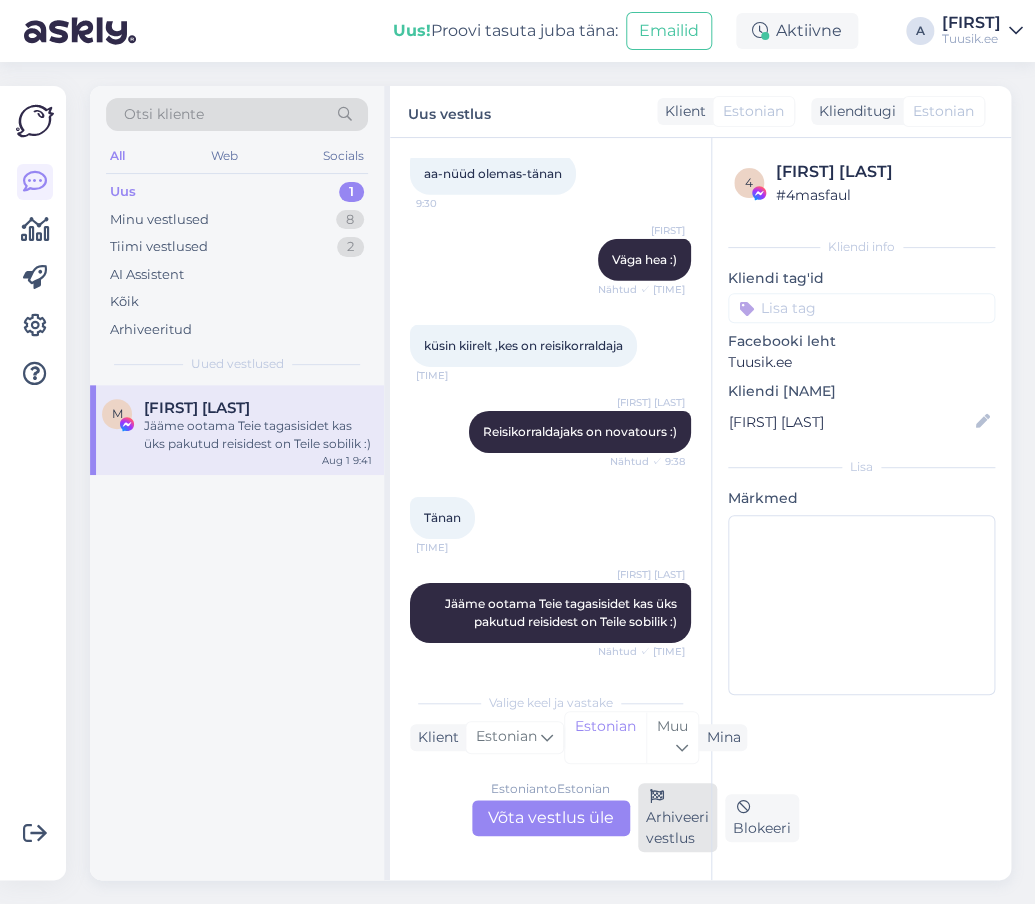 click on "Arhiveeri vestlus" at bounding box center (677, 817) 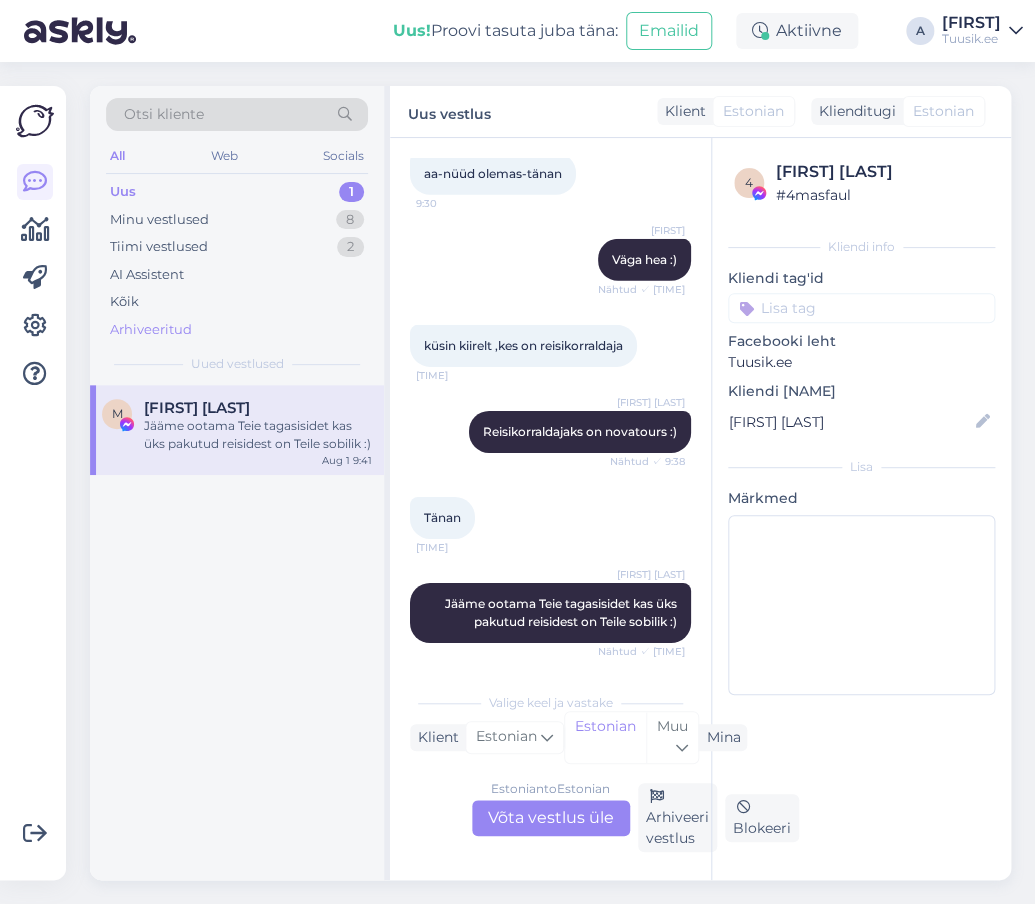 scroll, scrollTop: 1716, scrollLeft: 0, axis: vertical 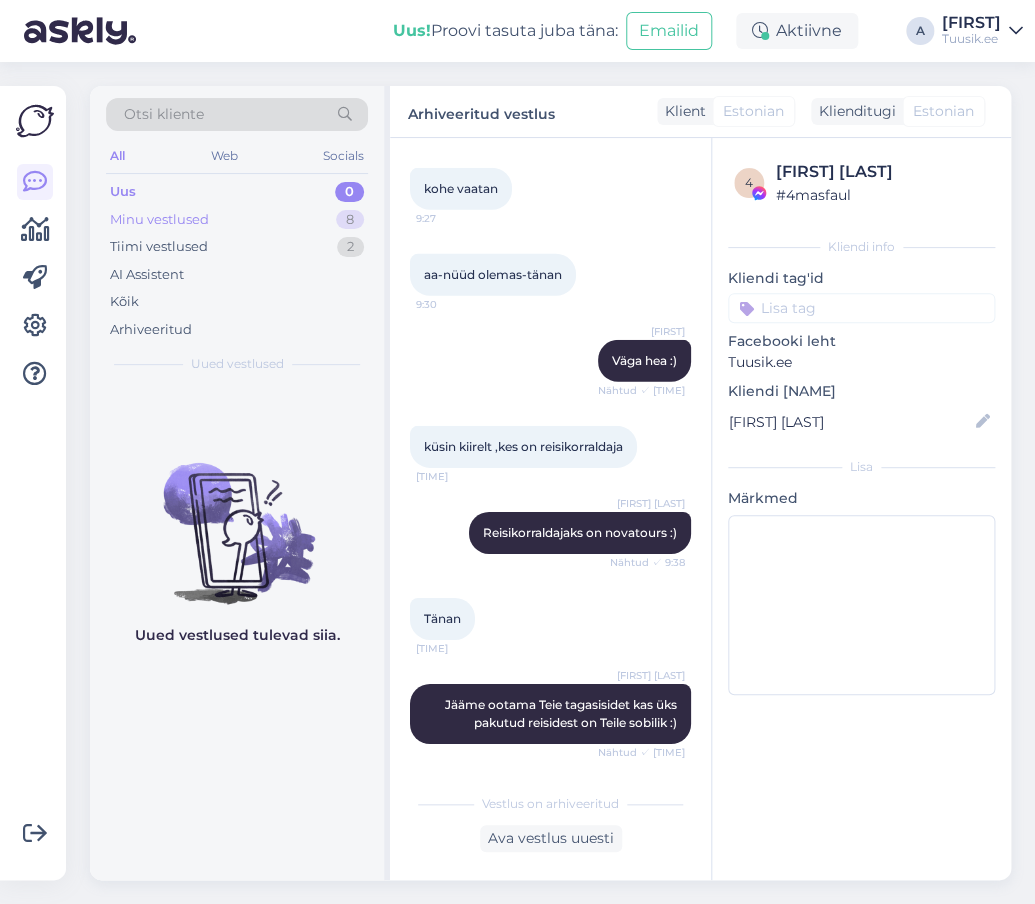 click on "Minu vestlused 8" at bounding box center [237, 220] 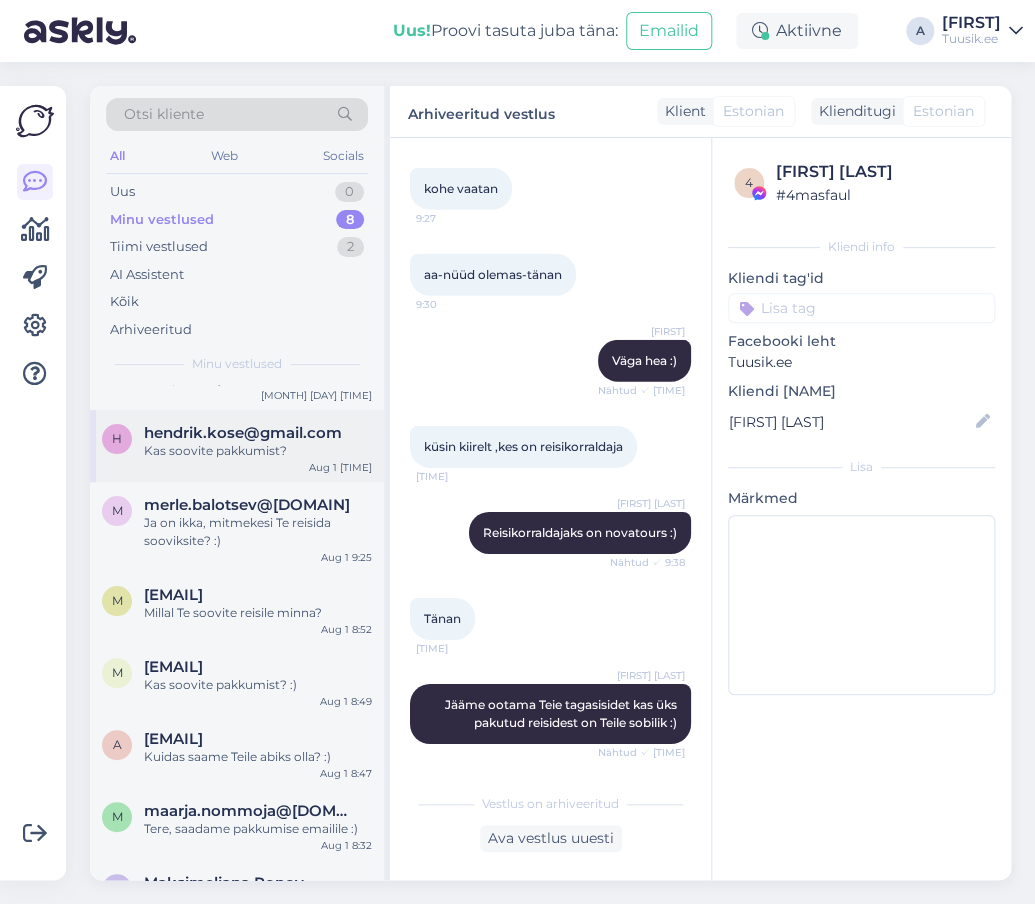 scroll, scrollTop: 116, scrollLeft: 0, axis: vertical 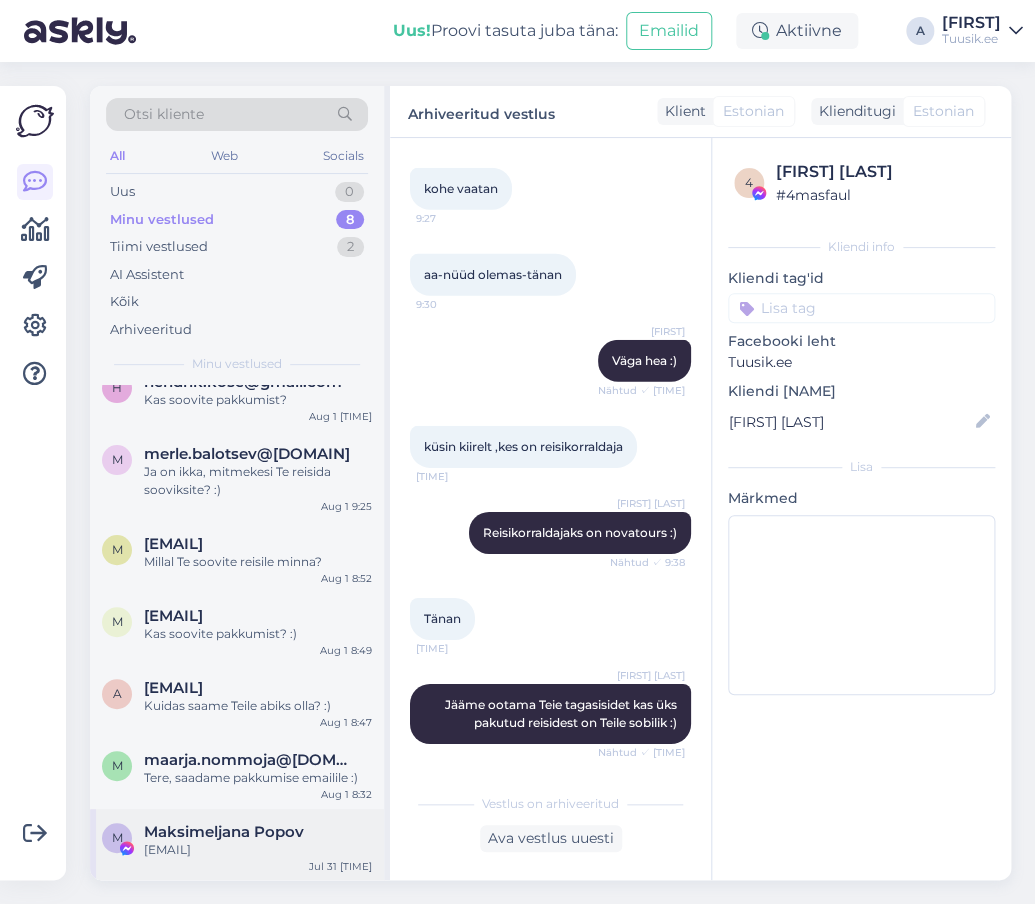 click on "Maksimeljana Popov" at bounding box center (224, 832) 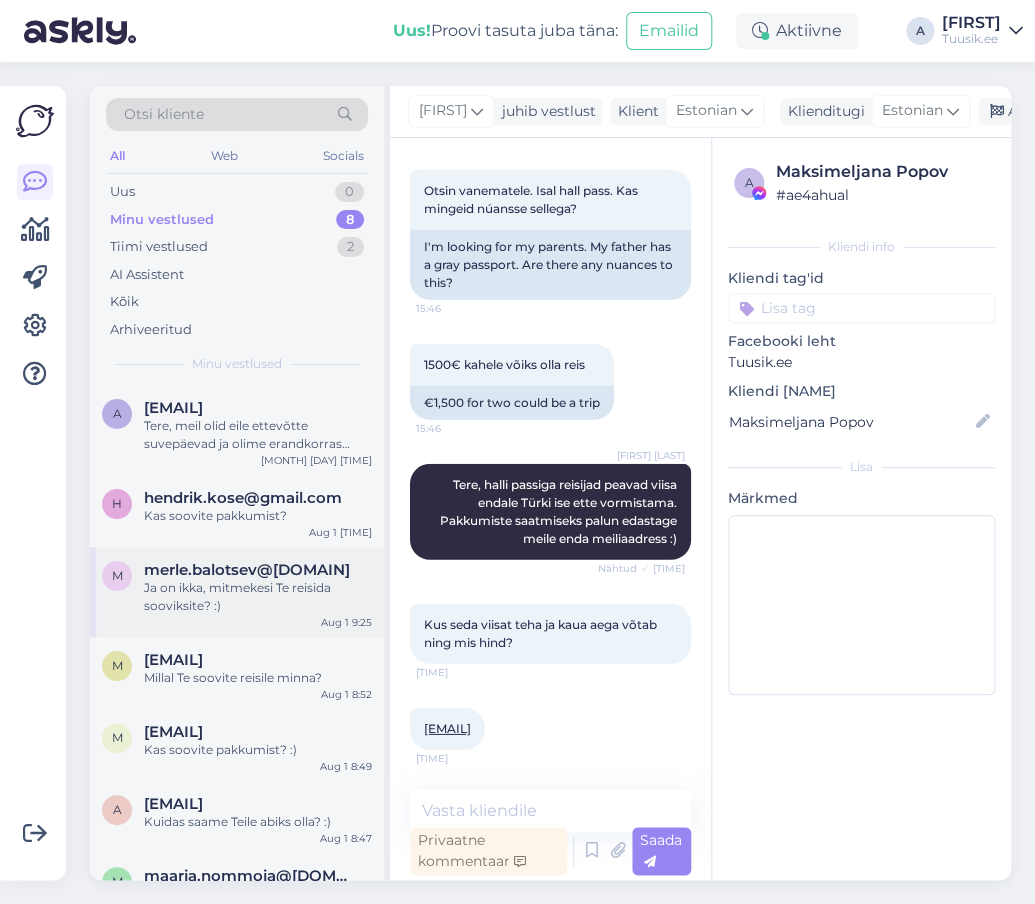 scroll, scrollTop: 116, scrollLeft: 0, axis: vertical 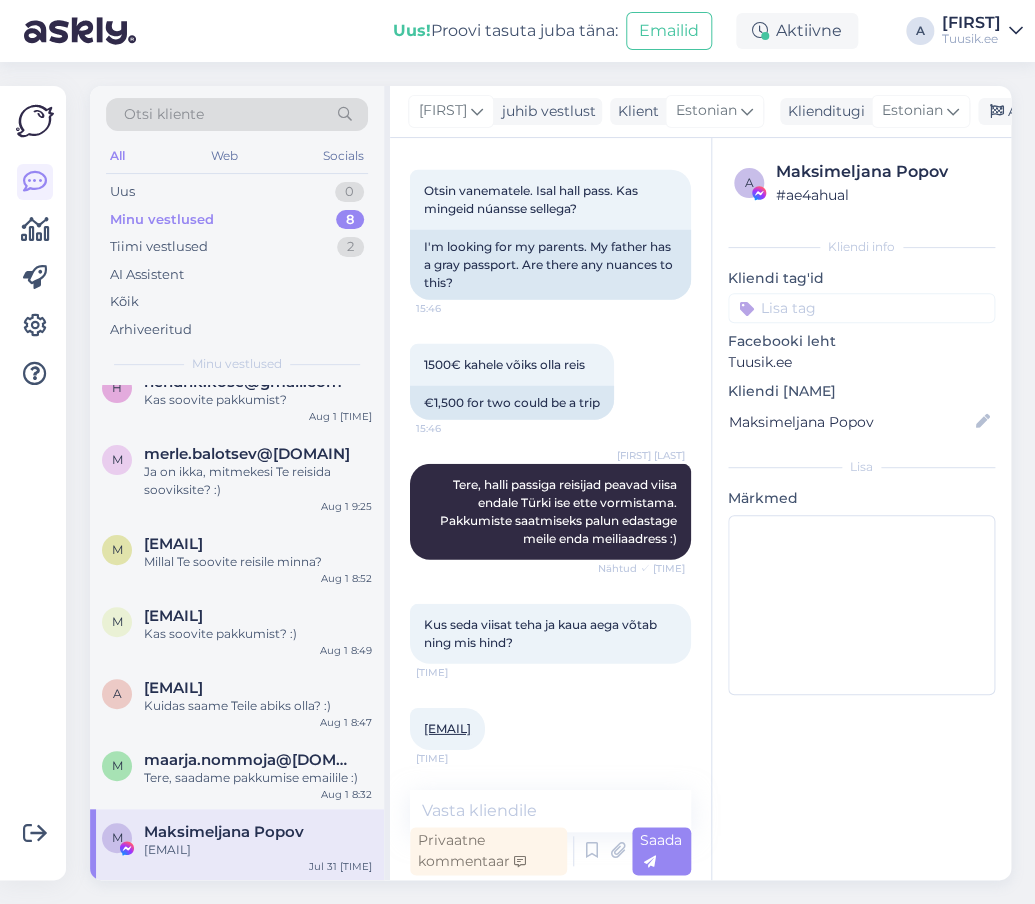 drag, startPoint x: 580, startPoint y: 725, endPoint x: 420, endPoint y: 736, distance: 160.37769 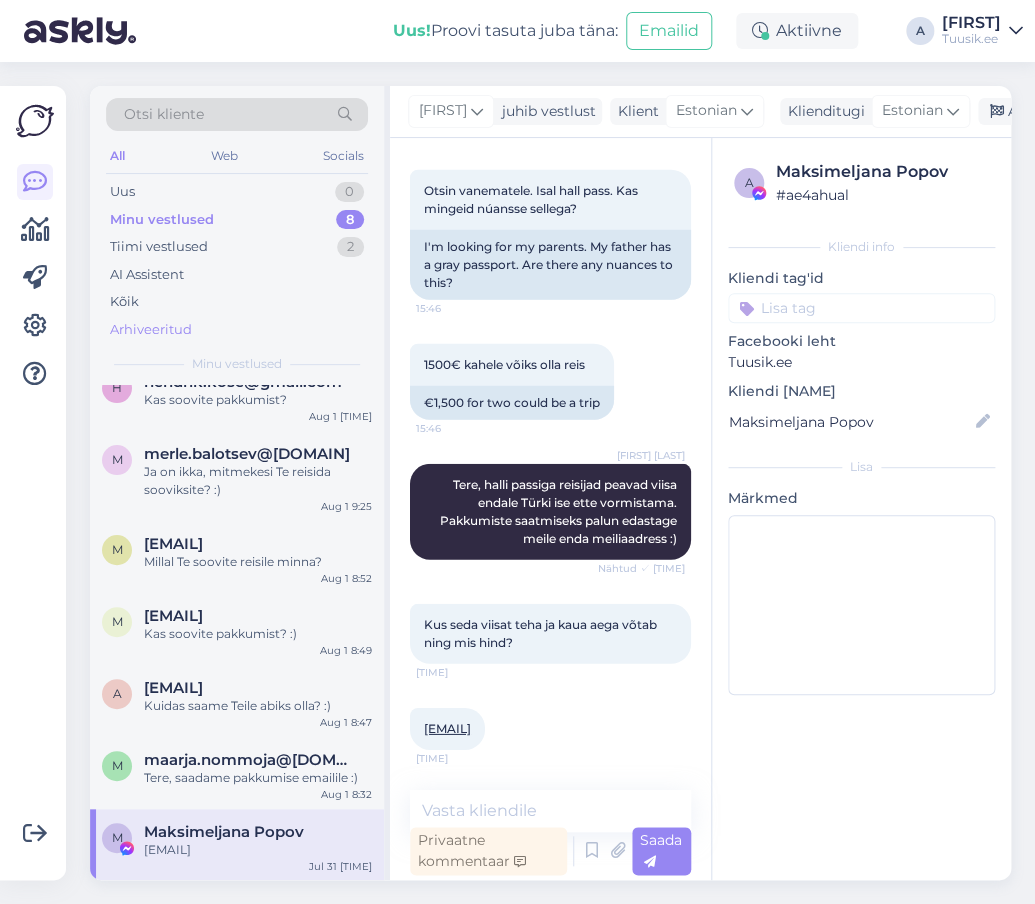 copy on "Mmiranovits@gmail.com" 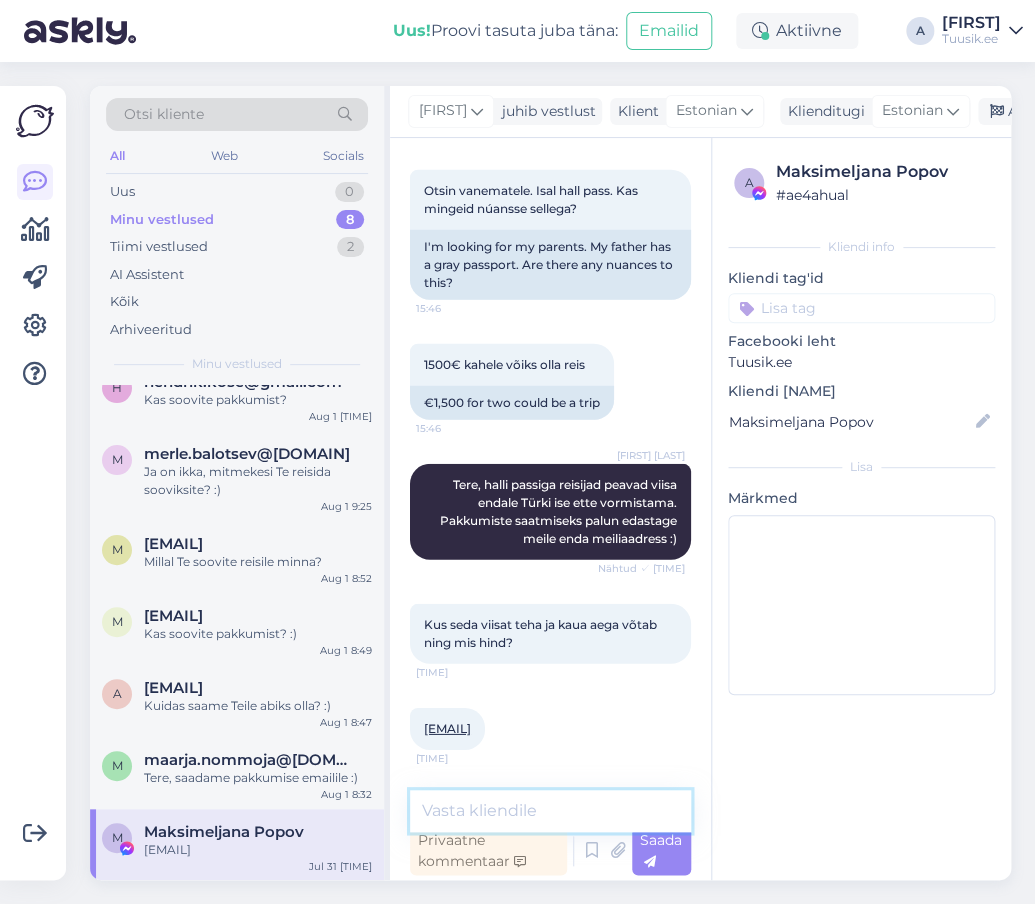 click at bounding box center [550, 811] 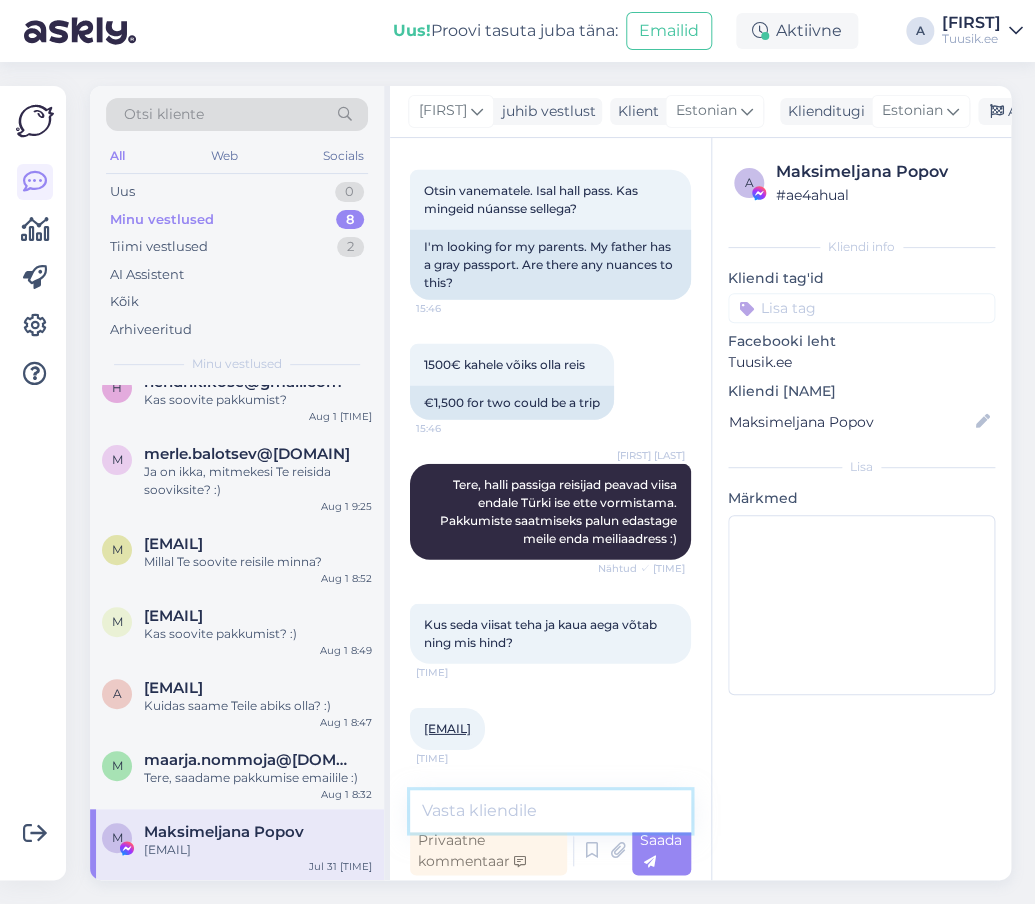 scroll, scrollTop: 3901, scrollLeft: 0, axis: vertical 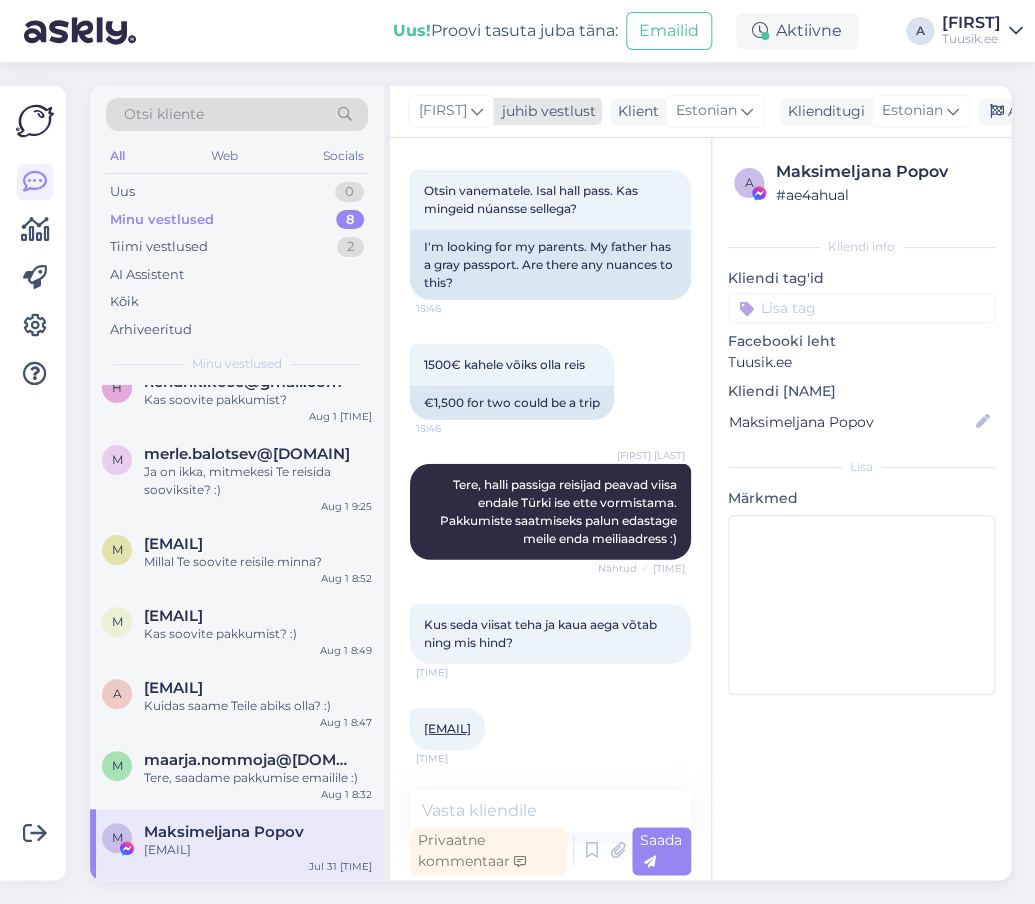 click on "Agnes" at bounding box center [443, 111] 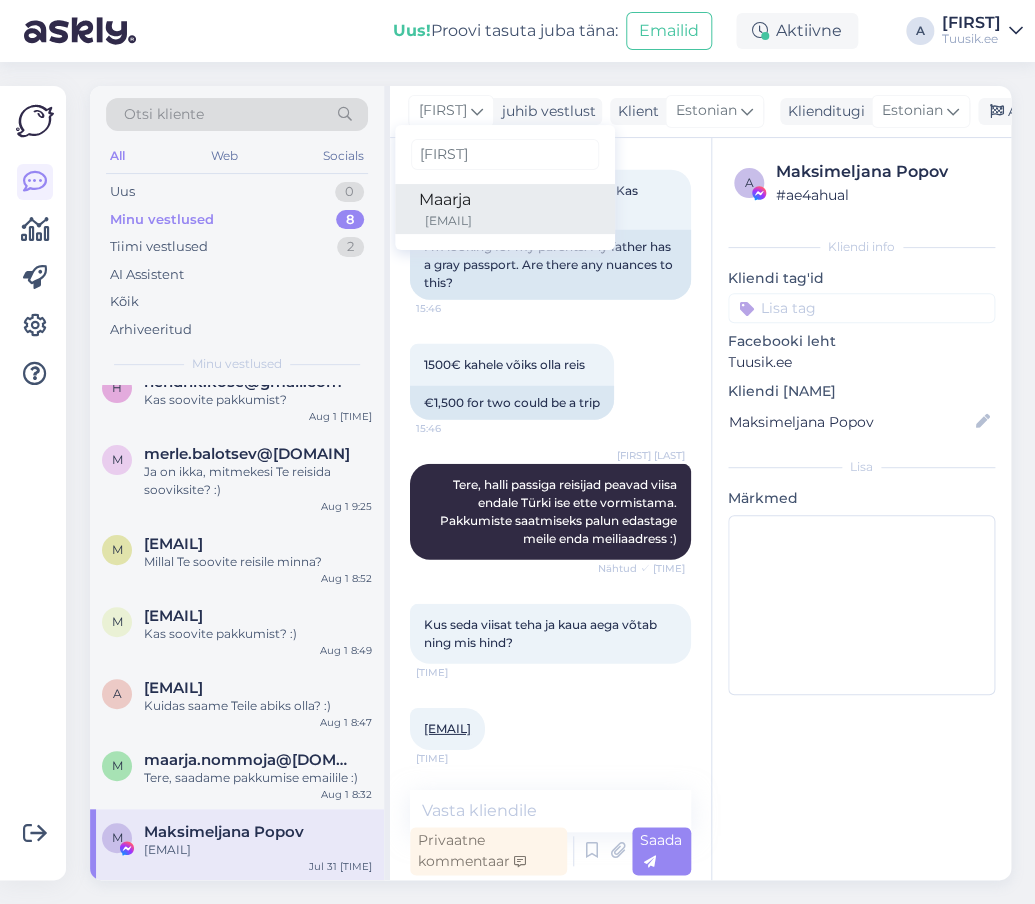 type on "maarj" 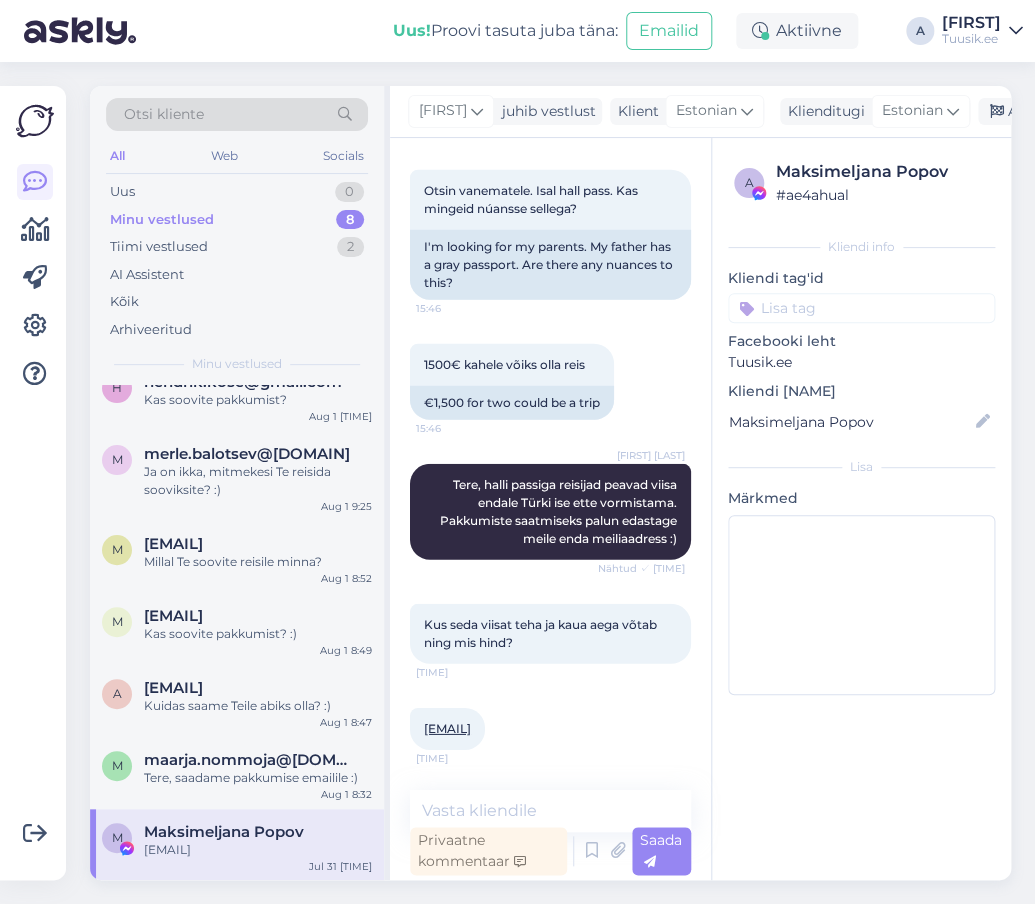 scroll, scrollTop: 0, scrollLeft: 0, axis: both 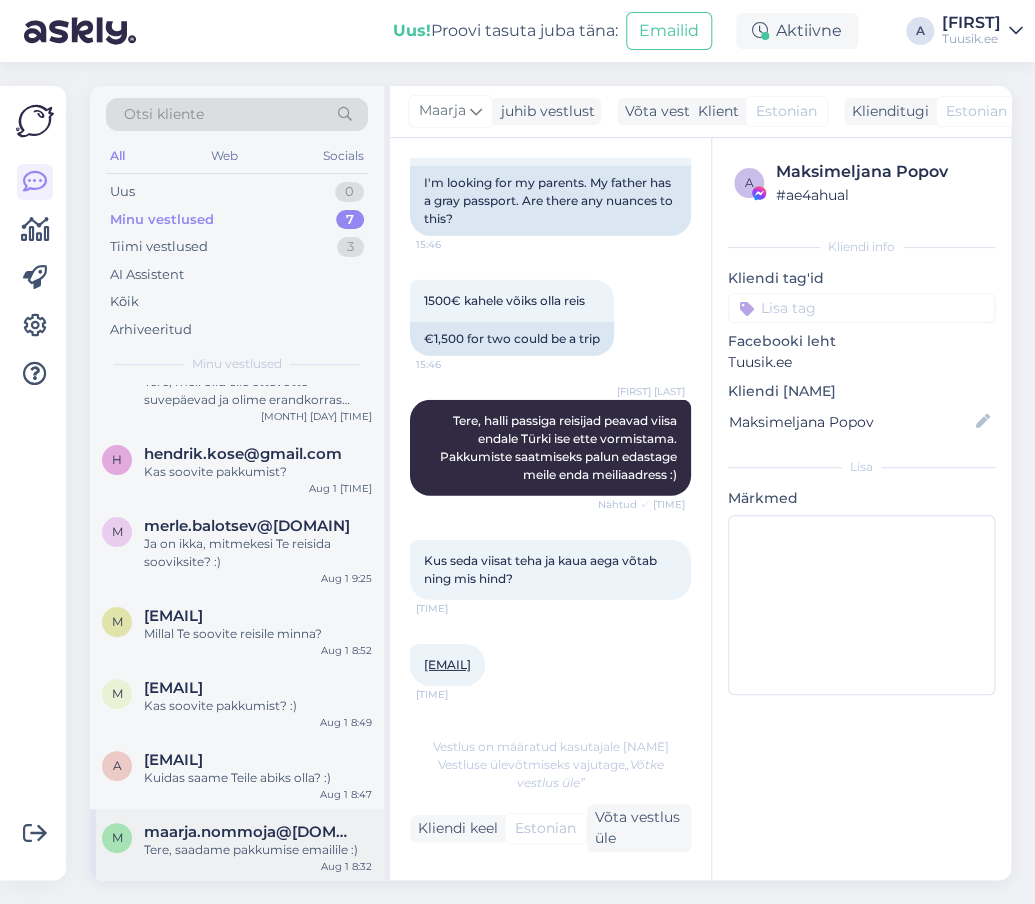 click on "Tere, saadame pakkumise emailile :)" at bounding box center (258, 850) 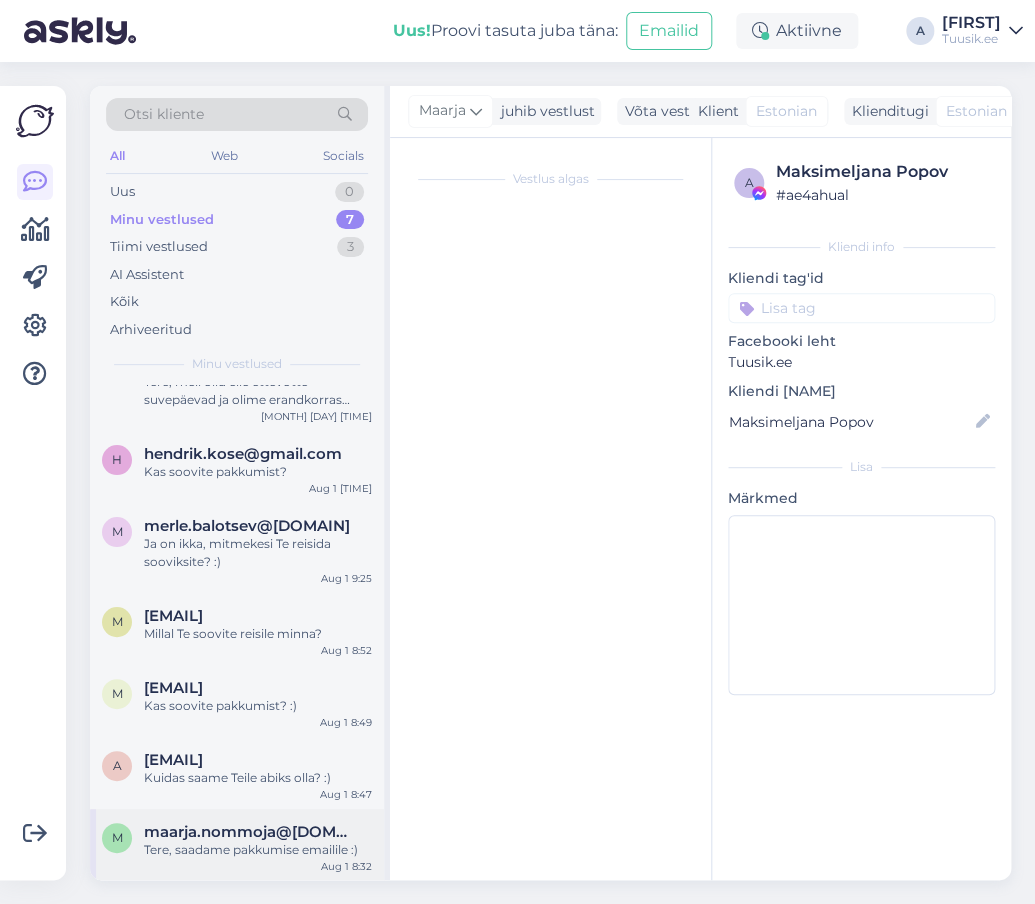 scroll, scrollTop: 0, scrollLeft: 0, axis: both 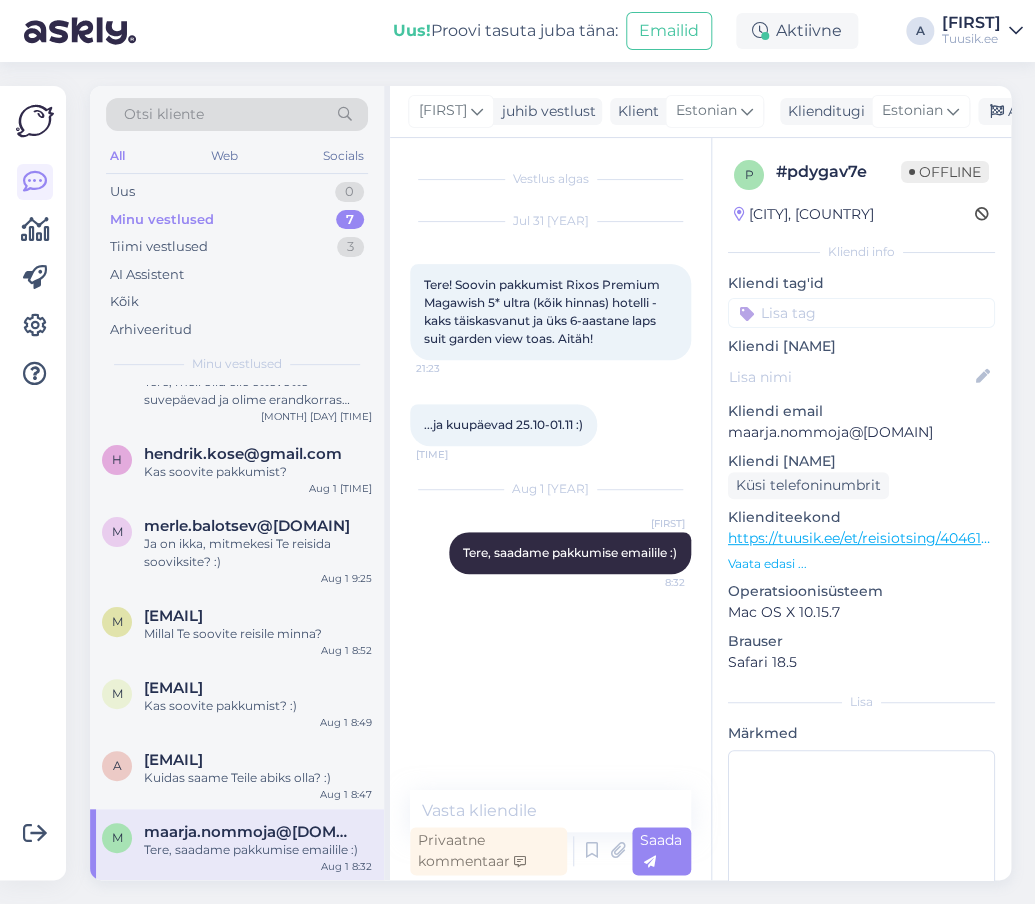 drag, startPoint x: 908, startPoint y: 425, endPoint x: 723, endPoint y: 443, distance: 185.87361 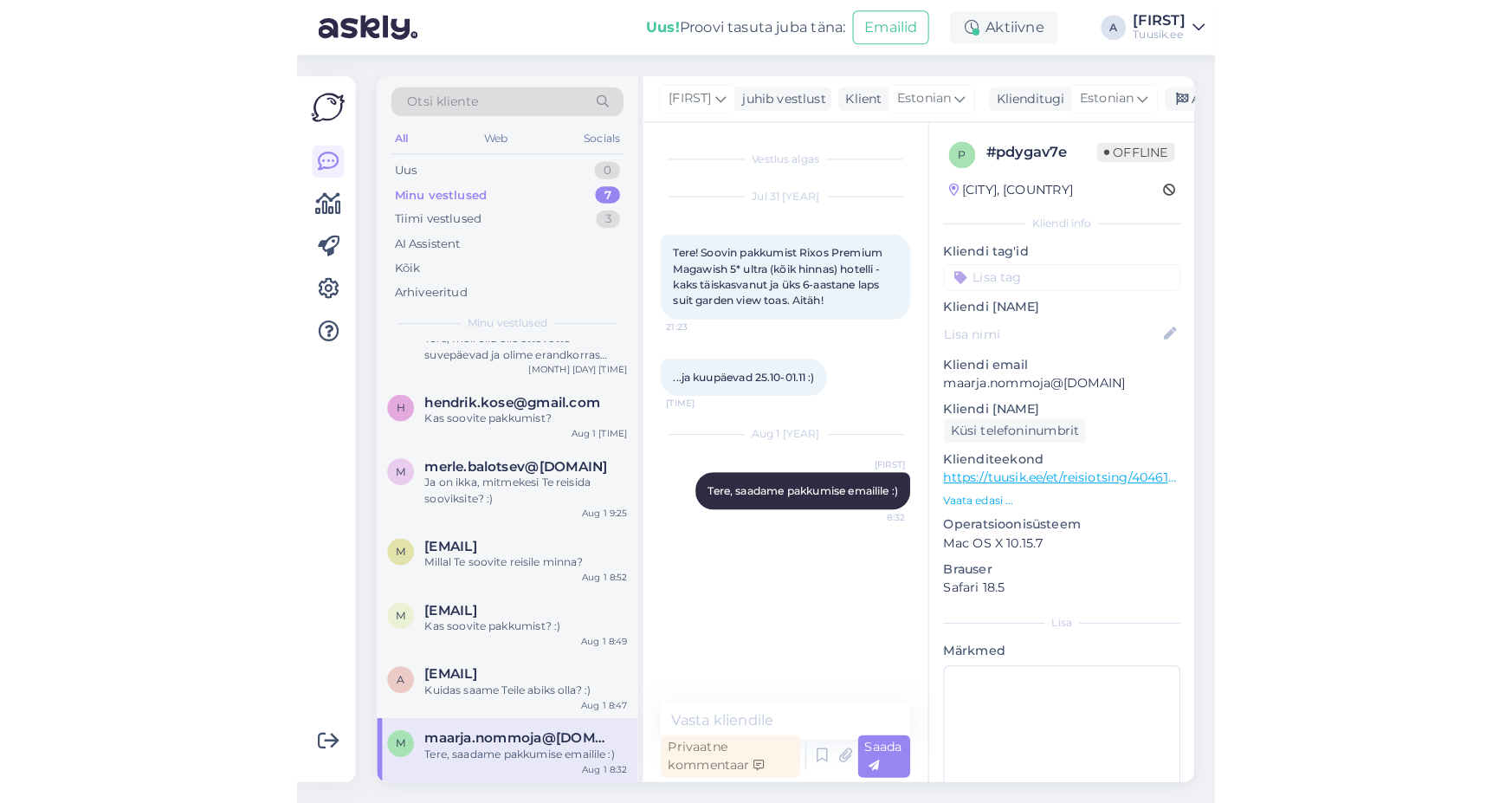 scroll, scrollTop: 37, scrollLeft: 0, axis: vertical 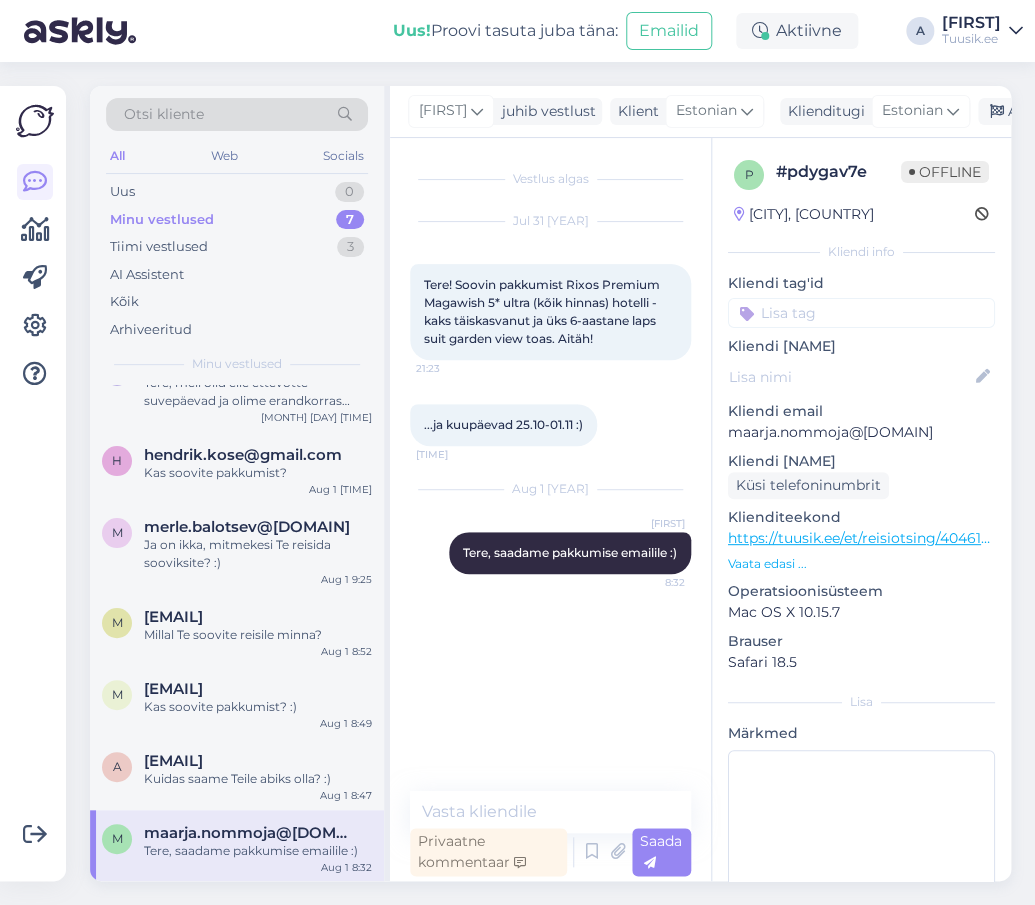 drag, startPoint x: 874, startPoint y: 416, endPoint x: 956, endPoint y: 455, distance: 90.80198 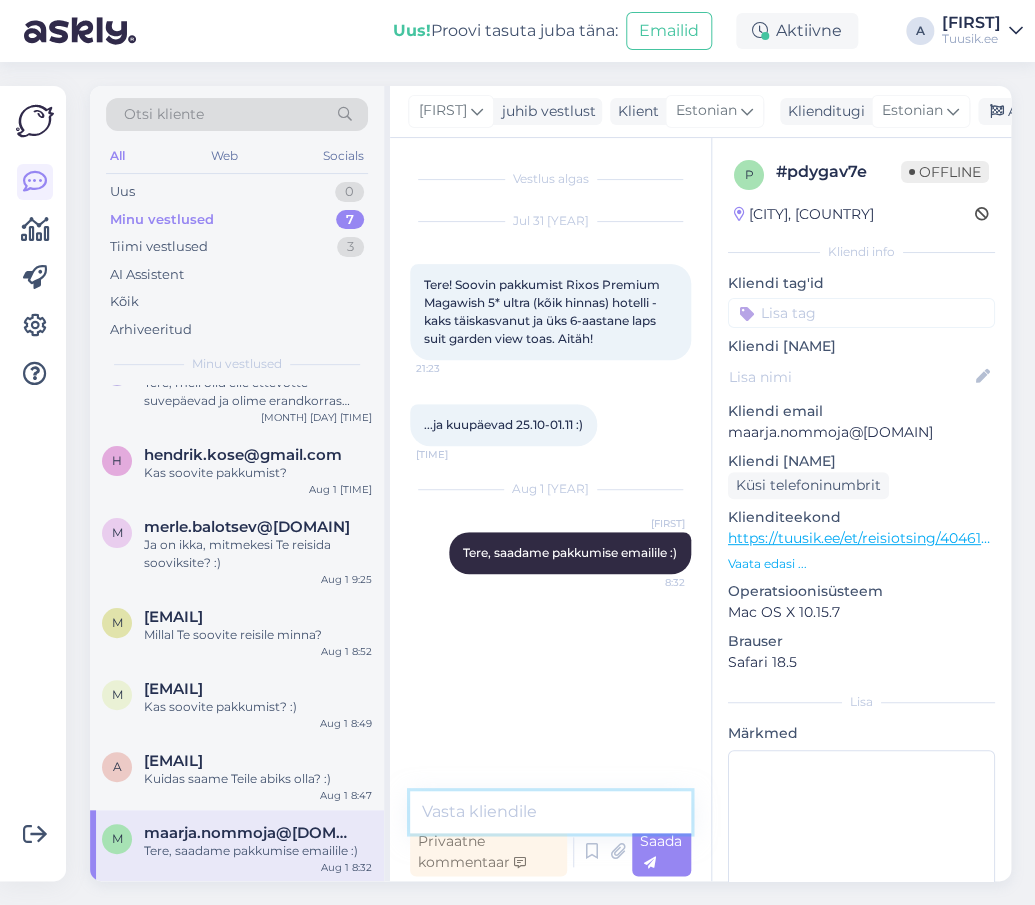 click at bounding box center [550, 812] 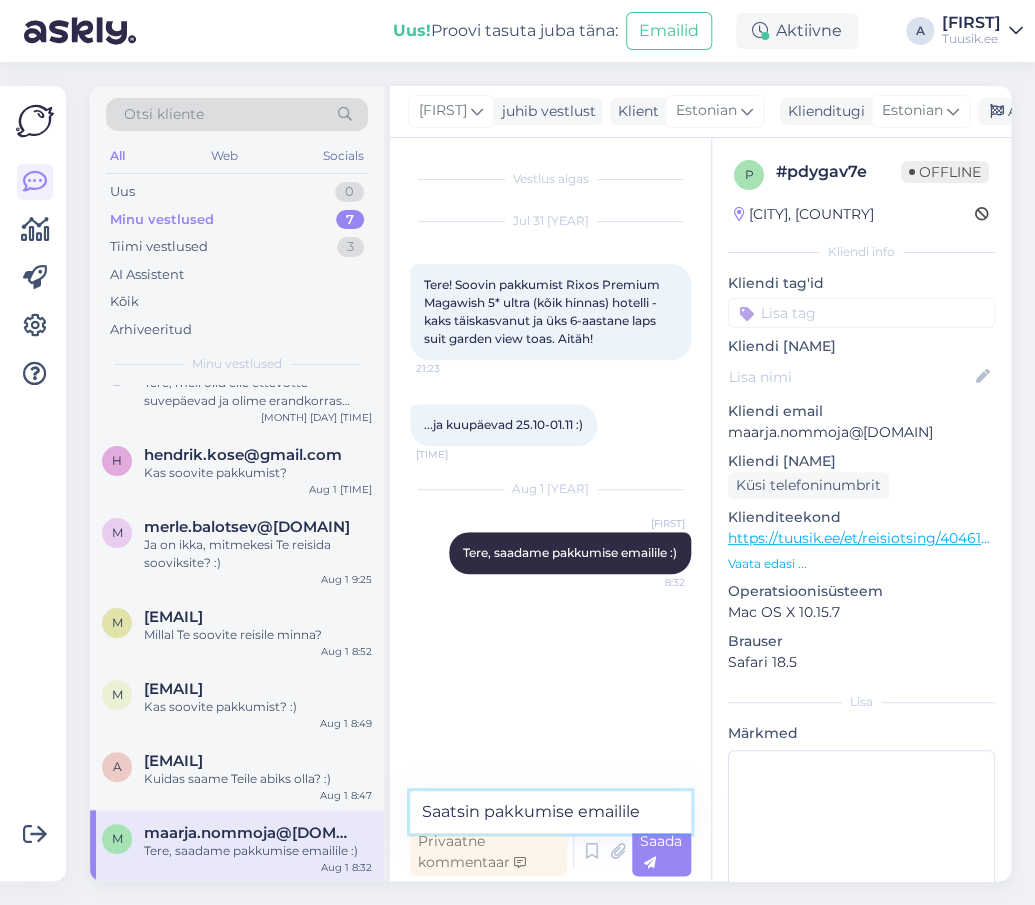 type on "Saatsin pakkumise emailile." 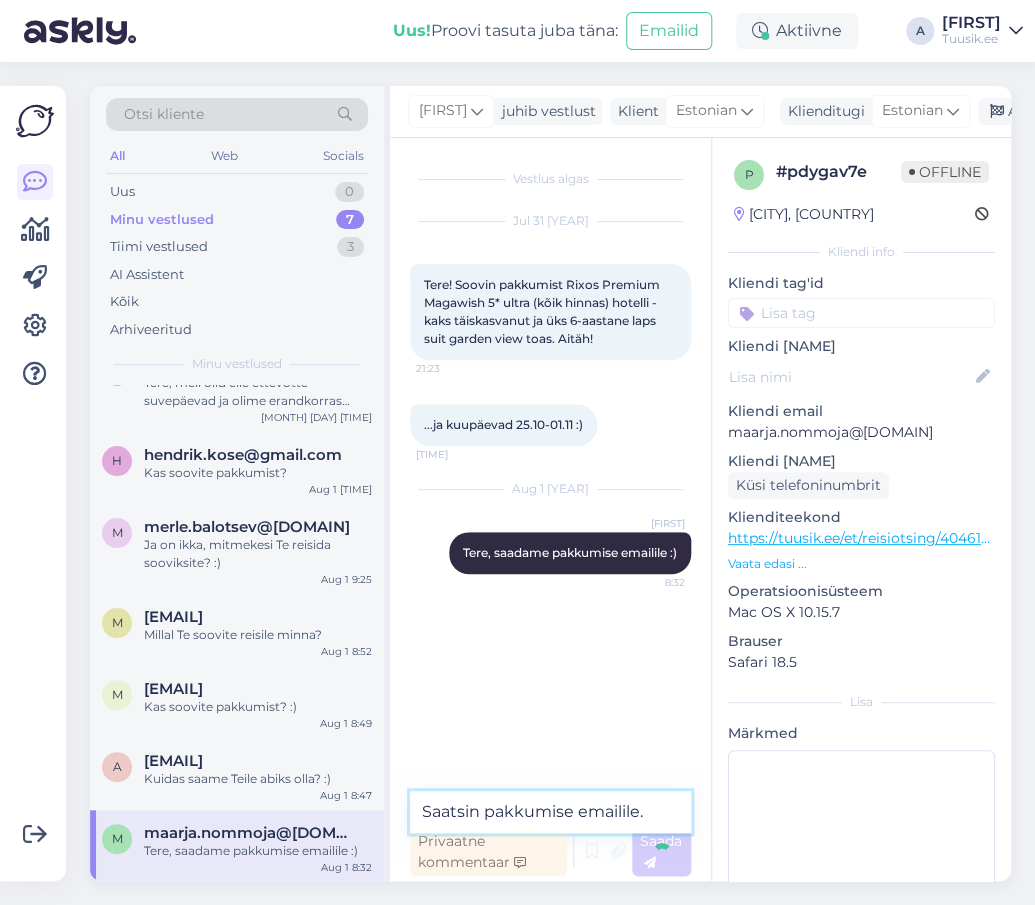 type 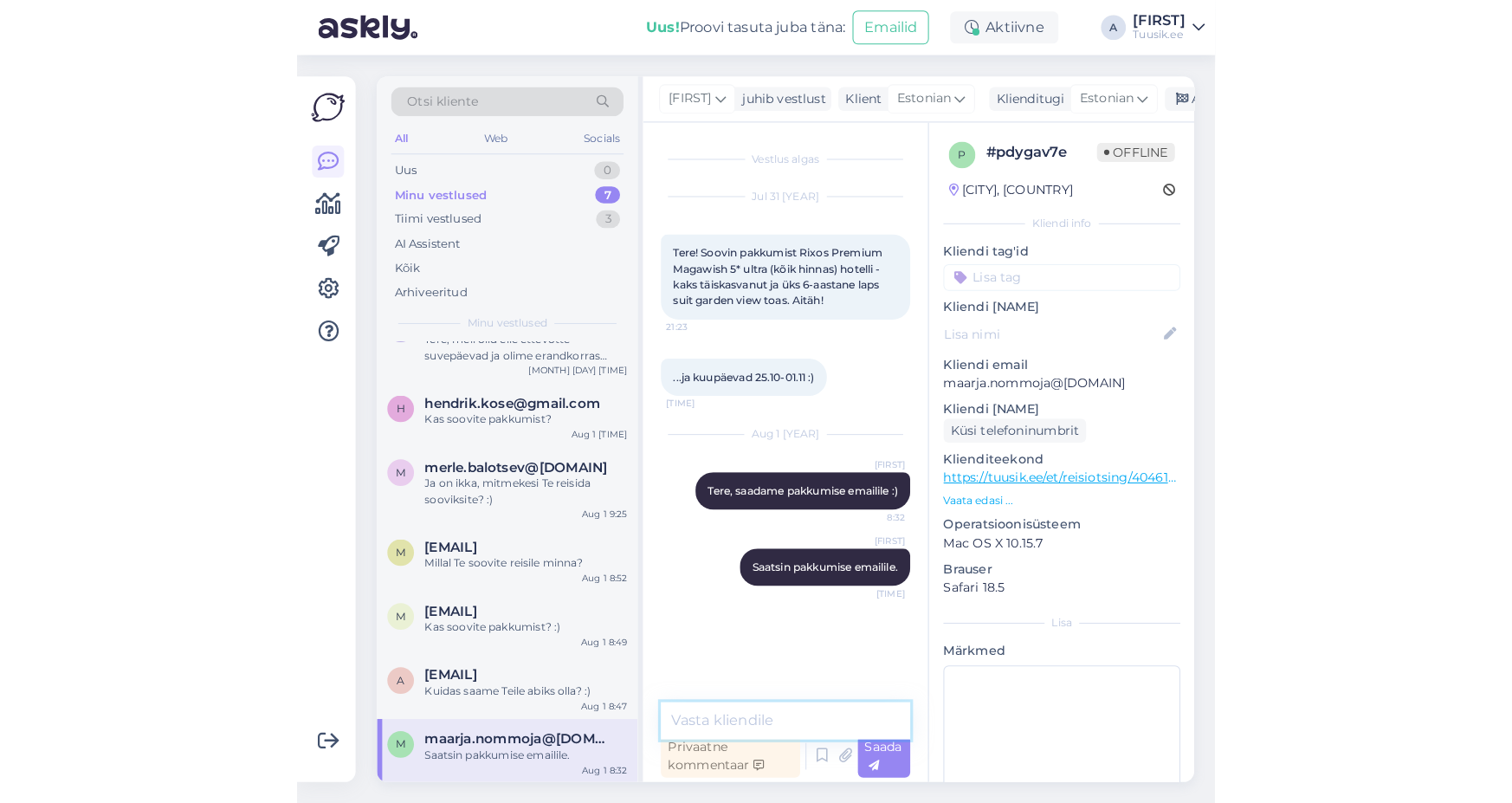 scroll, scrollTop: 17, scrollLeft: 0, axis: vertical 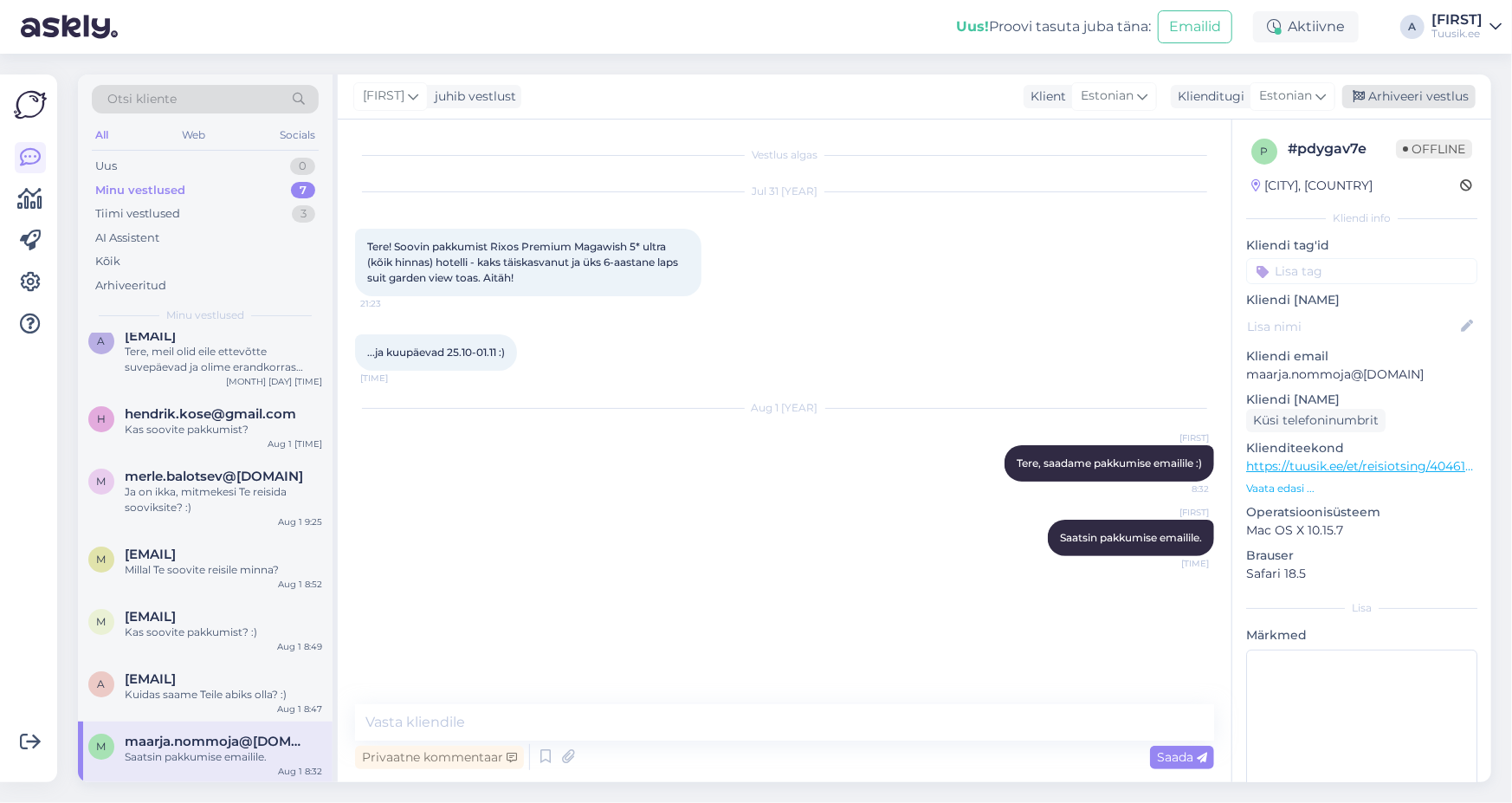 click on "Arhiveeri vestlus" at bounding box center [1409, 96] 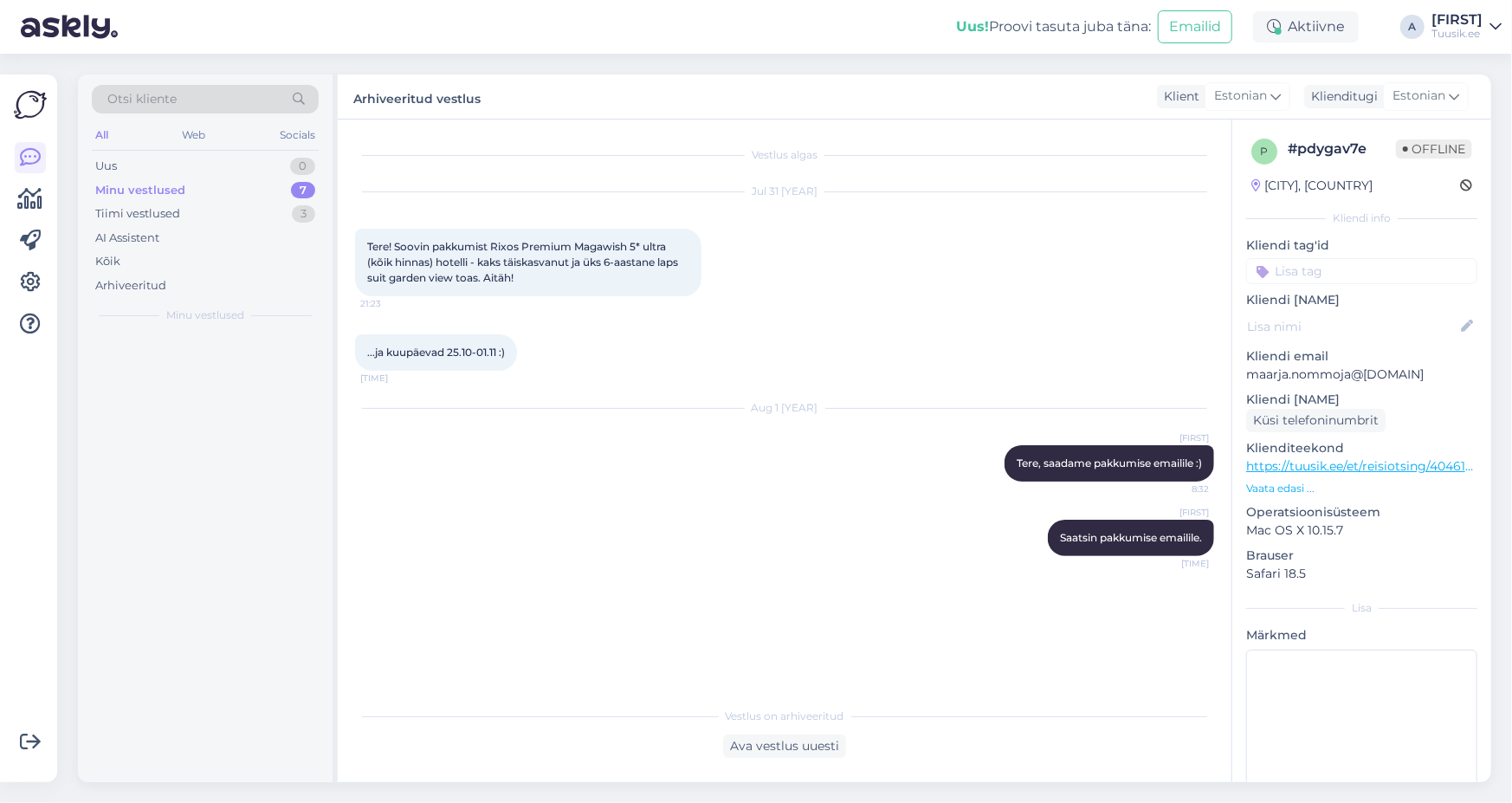 scroll, scrollTop: 0, scrollLeft: 0, axis: both 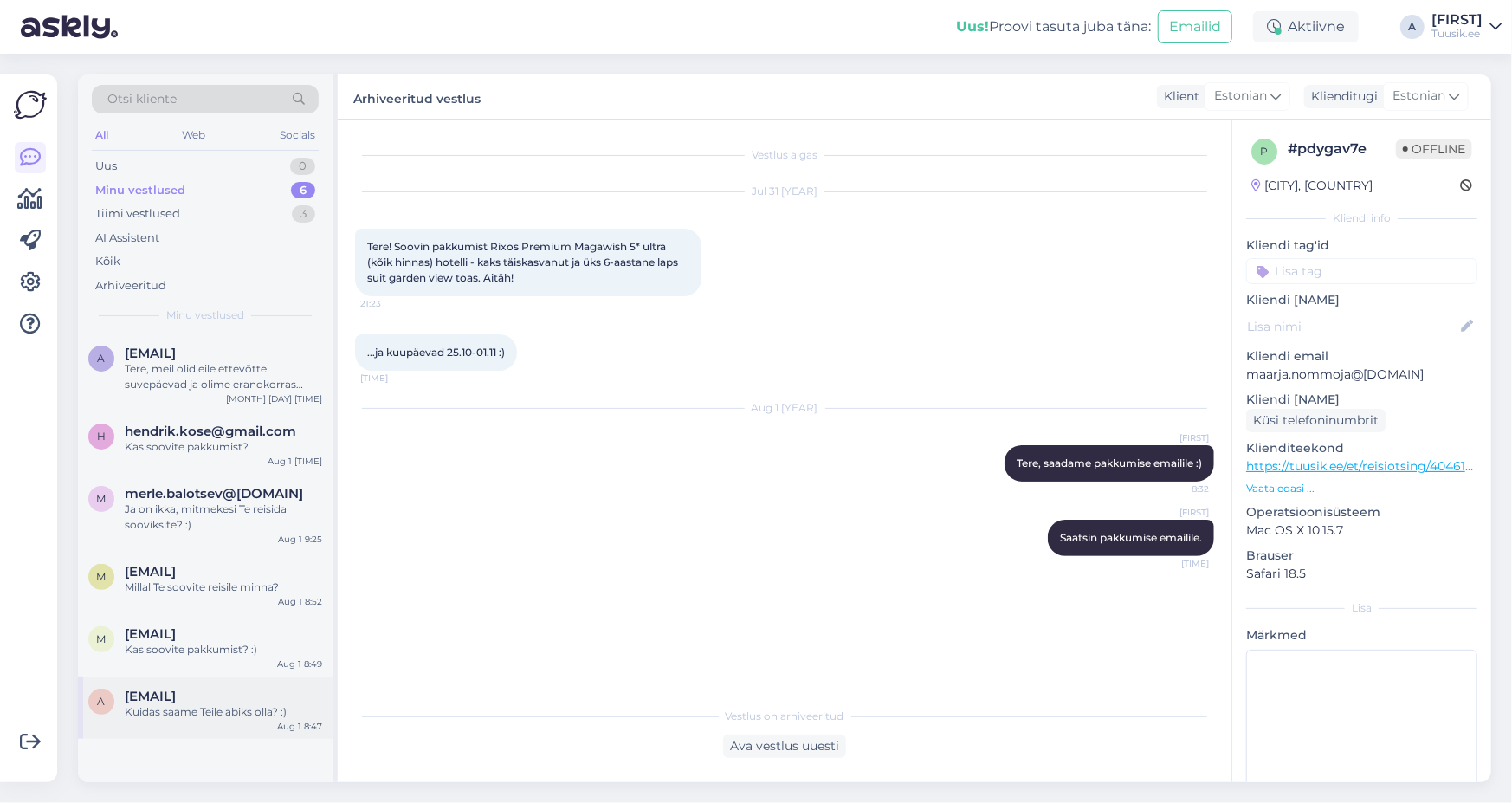 drag, startPoint x: 190, startPoint y: 734, endPoint x: 190, endPoint y: 724, distance: 10 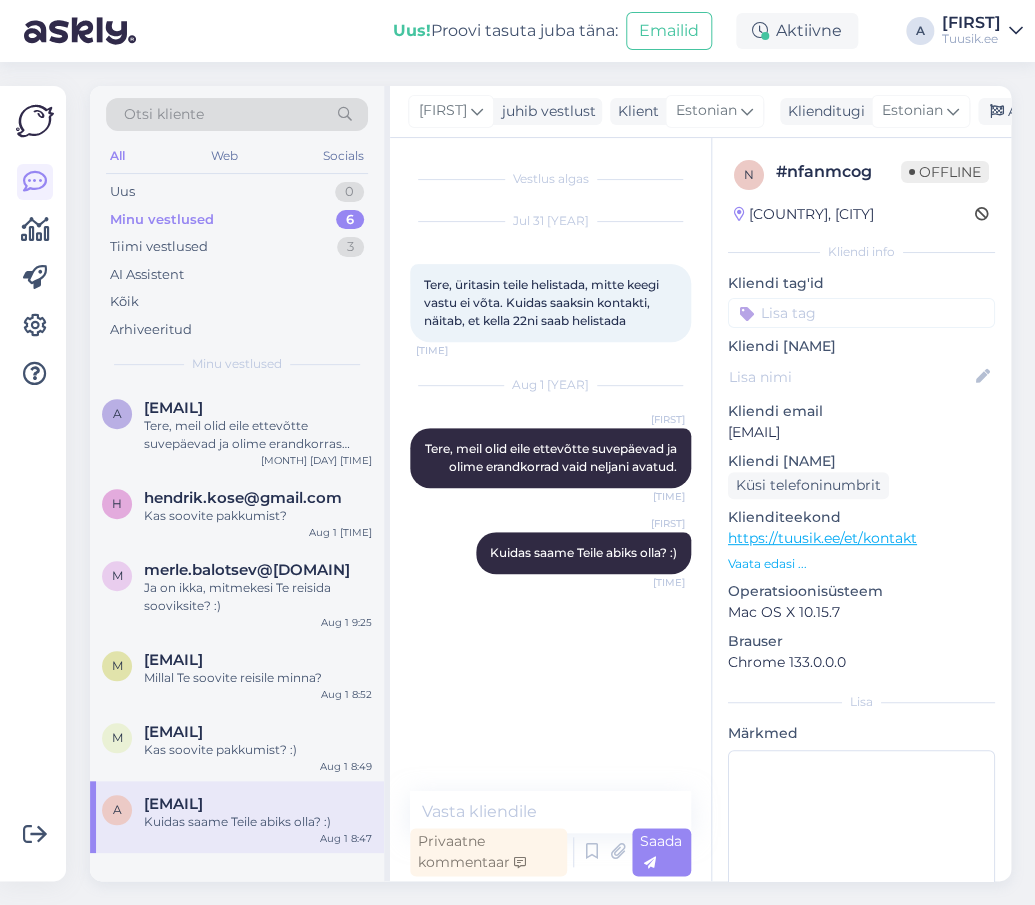 click on "aadvamirko@gmail.com" at bounding box center [861, 432] 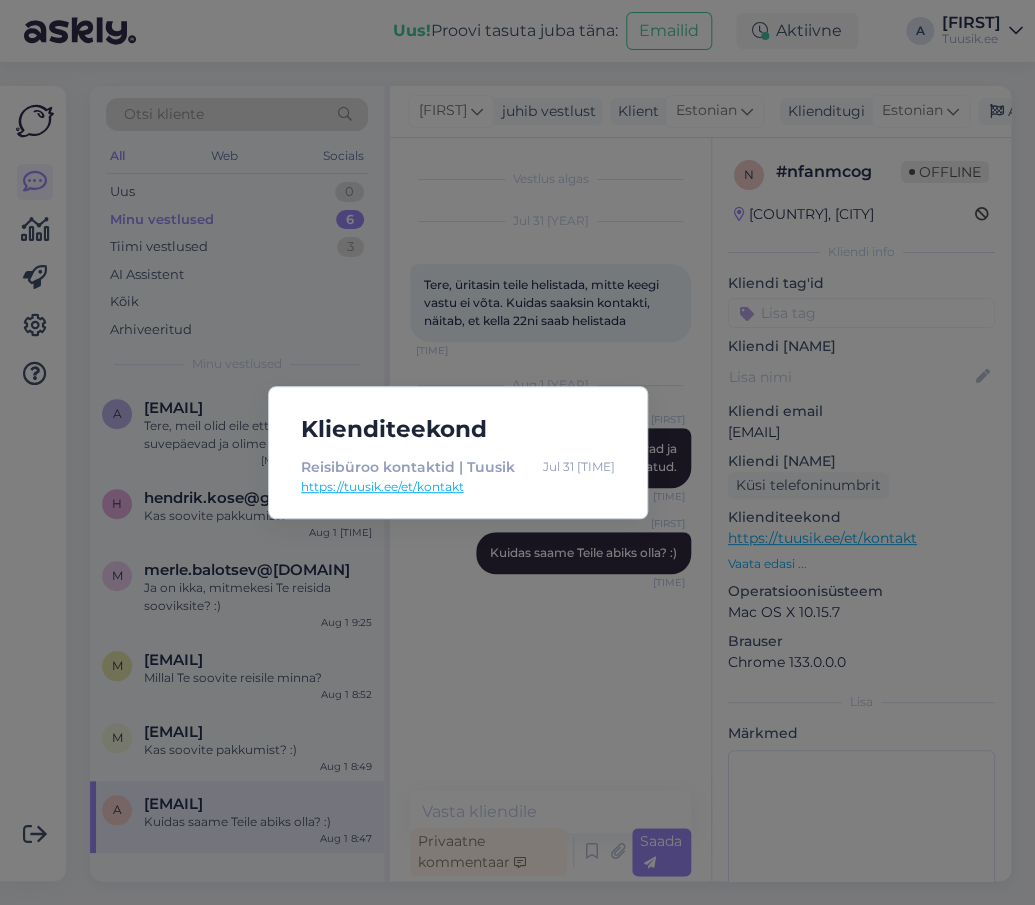 click on "Klienditeekond Reisibüroo kontaktid | Tuusik Jul 31 21:14  https://tuusik.ee/et/kontakt" at bounding box center [517, 452] 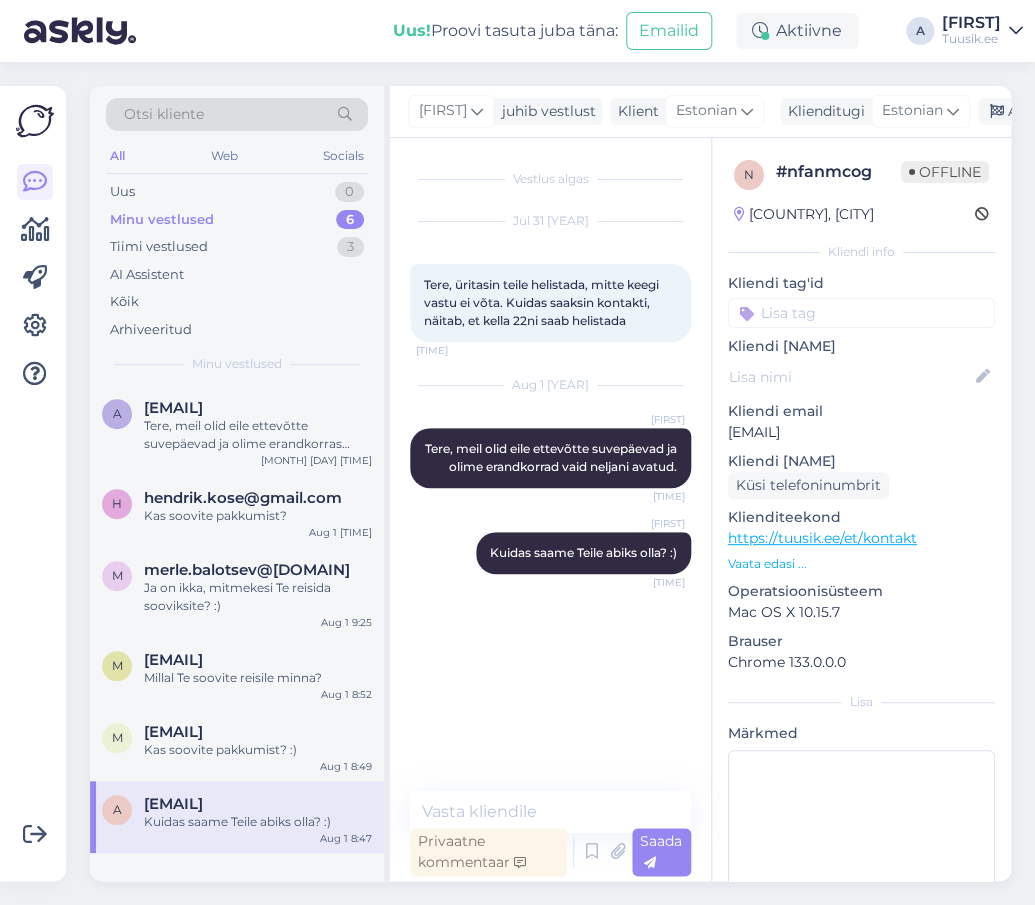 drag, startPoint x: 927, startPoint y: 430, endPoint x: 718, endPoint y: 432, distance: 209.00957 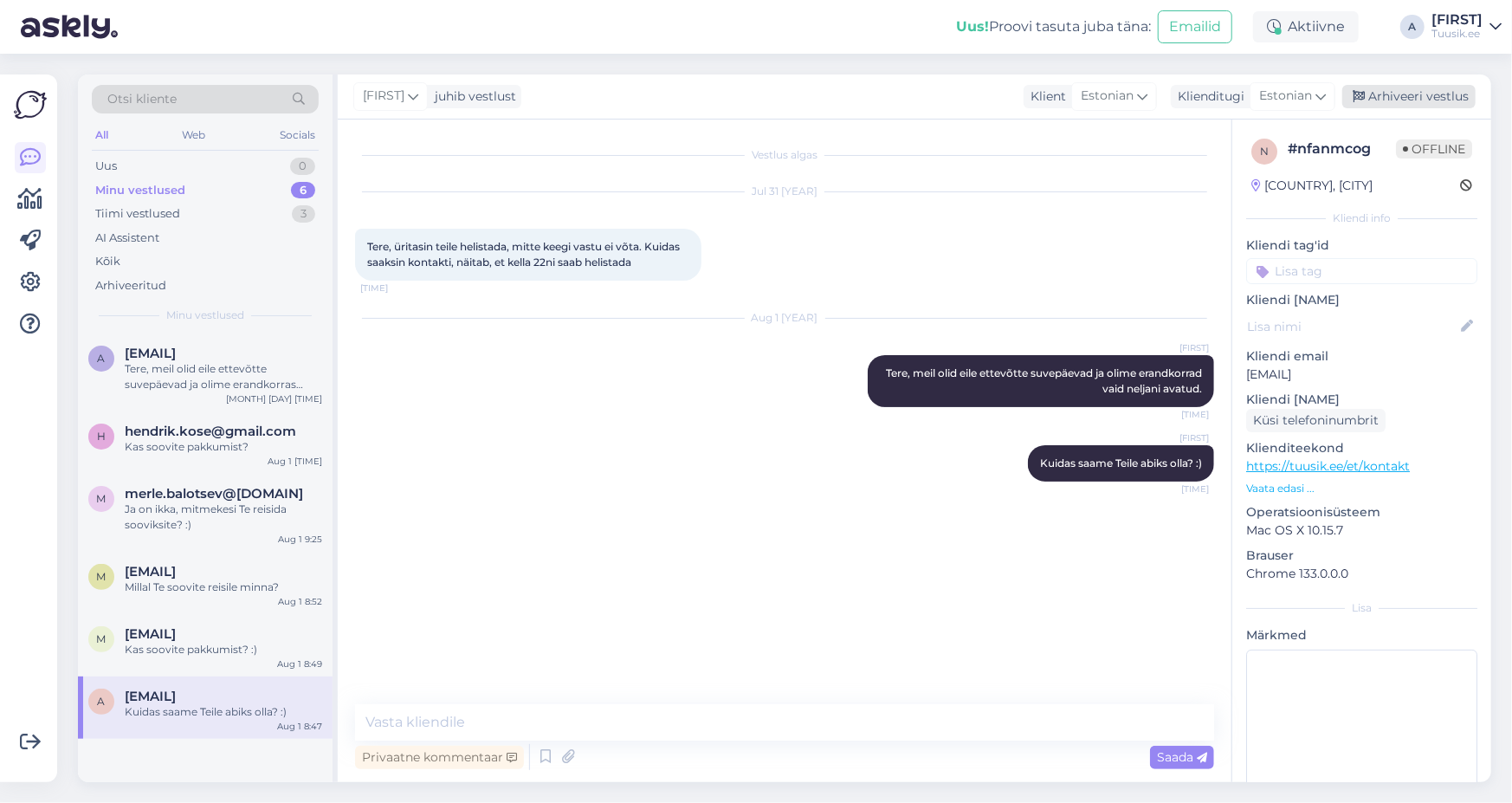 click on "Arhiveeri vestlus" at bounding box center [1409, 96] 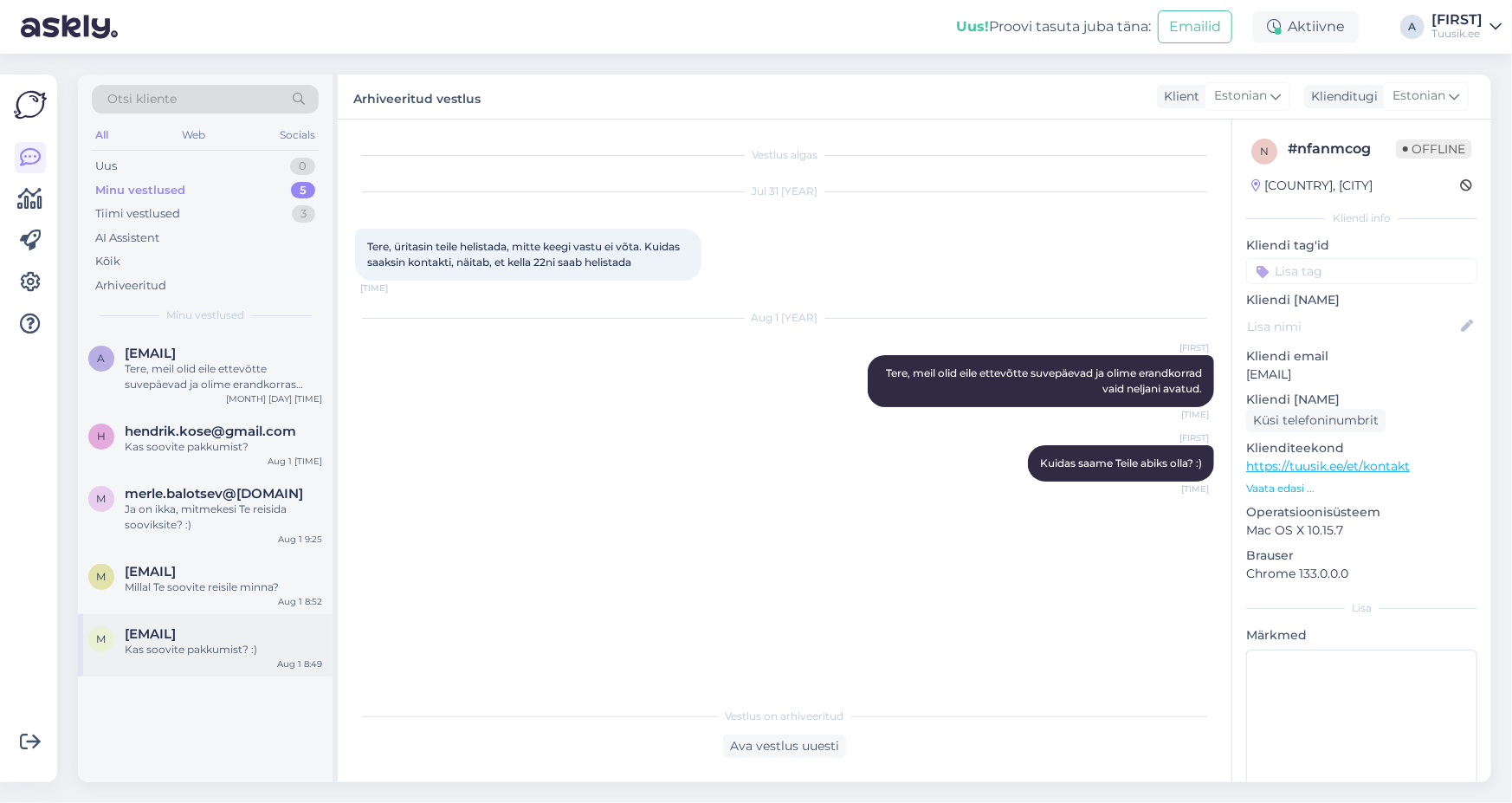 click on "Kas soovite pakkumist? :)" at bounding box center [223, 650] 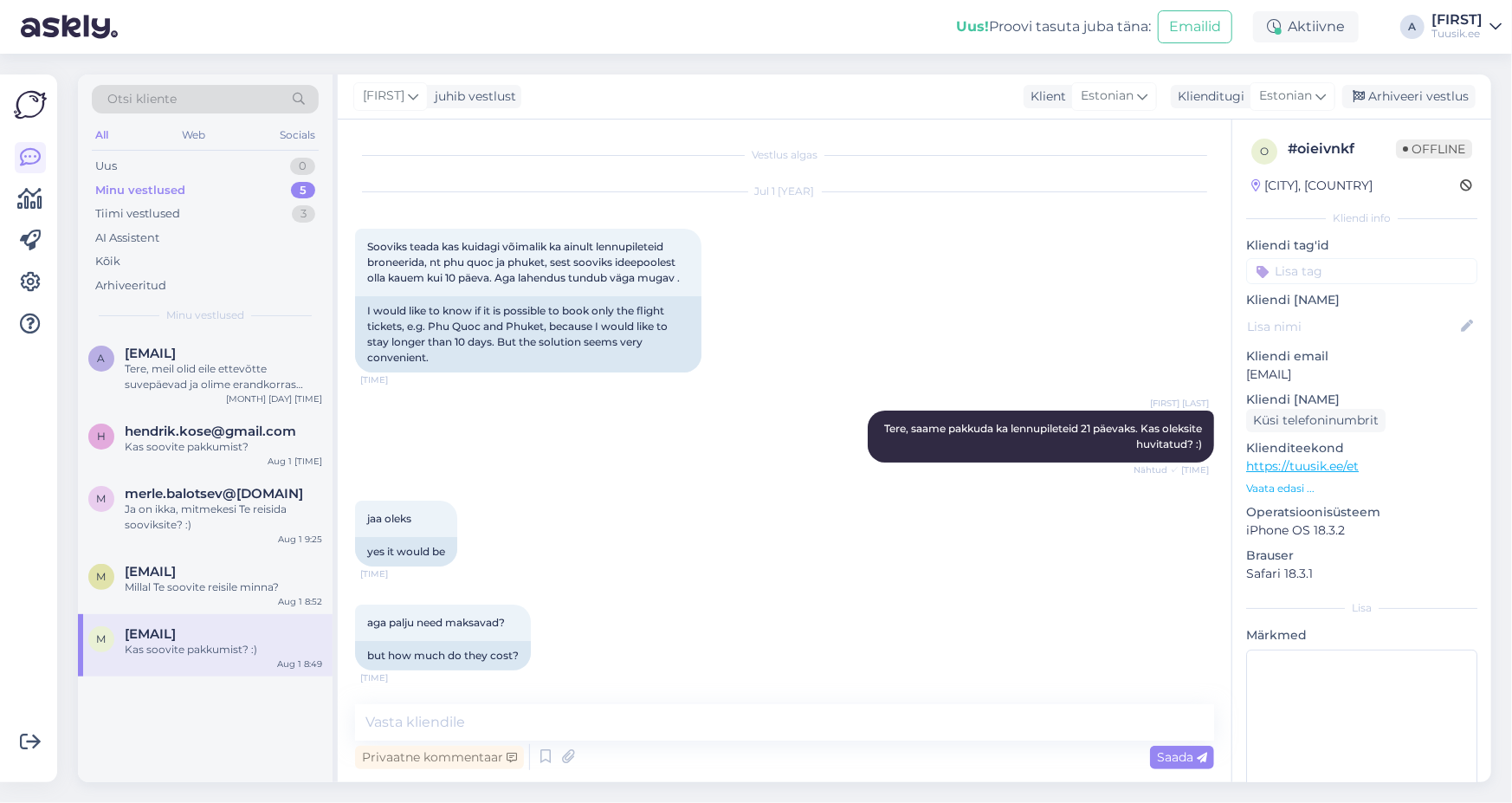 scroll, scrollTop: 2459, scrollLeft: 0, axis: vertical 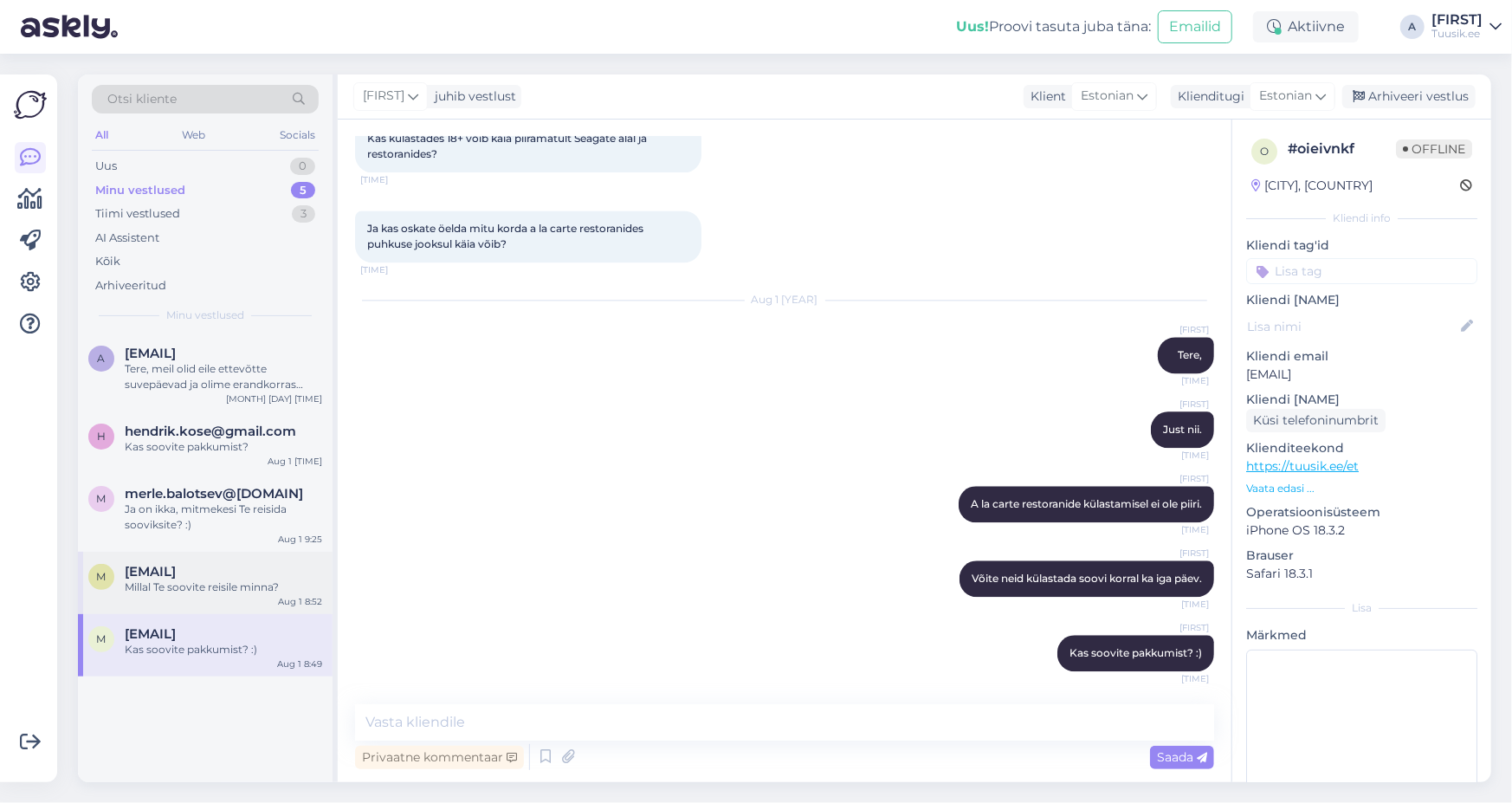 click on "Millal Te soovite reisile minna?" at bounding box center (223, 587) 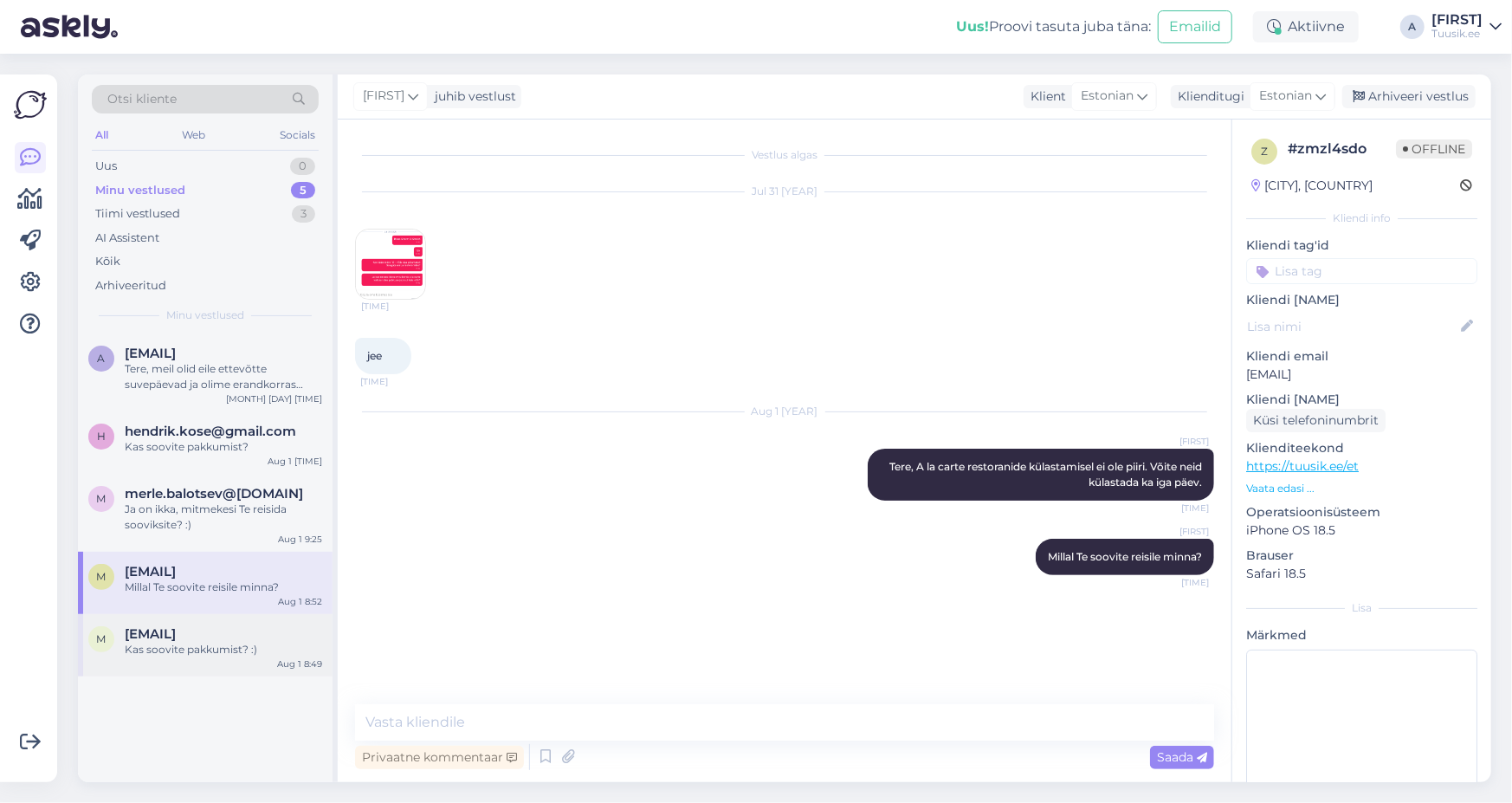 click on "[EMAIL]" at bounding box center (150, 634) 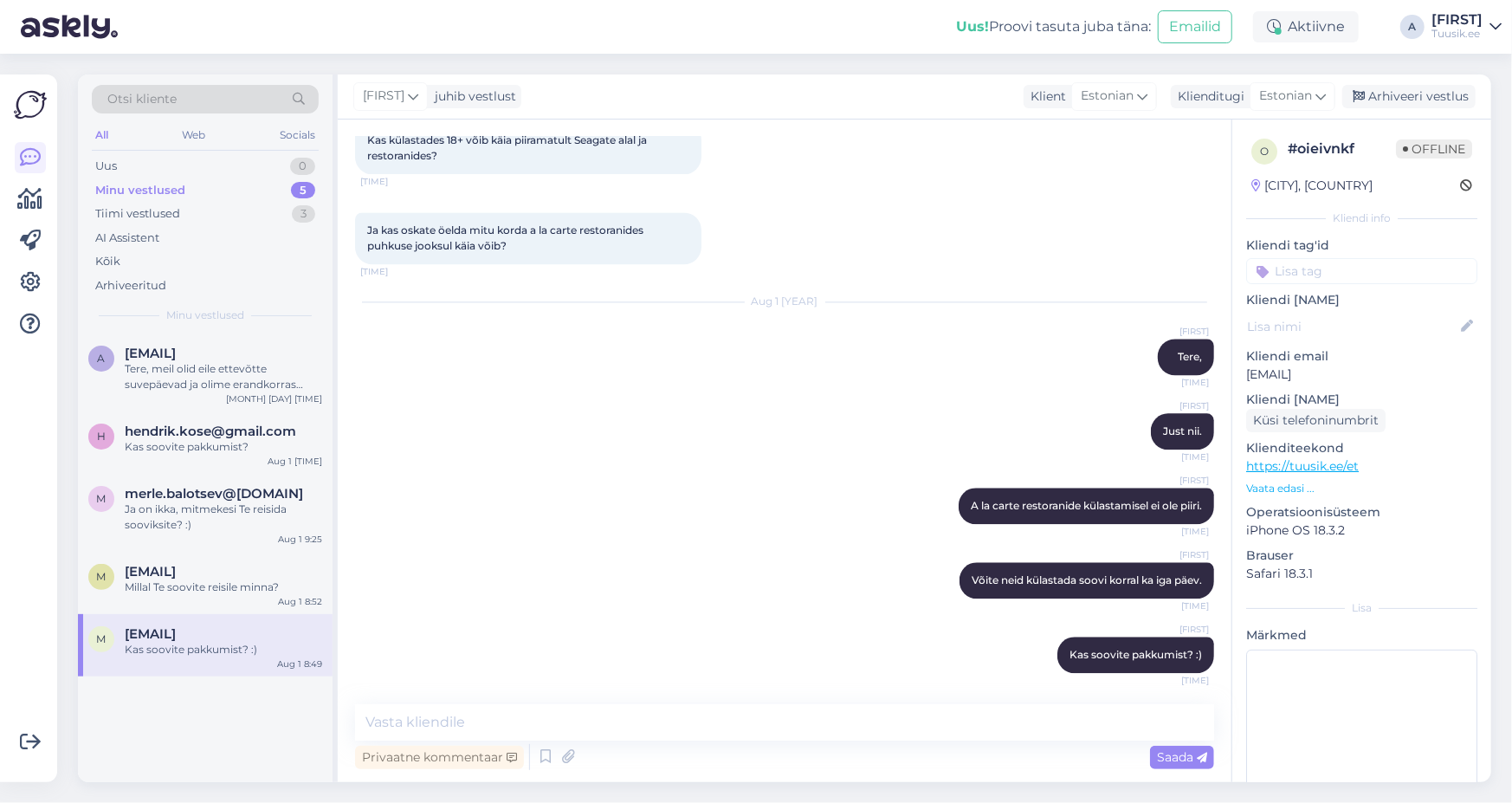 scroll, scrollTop: 2459, scrollLeft: 0, axis: vertical 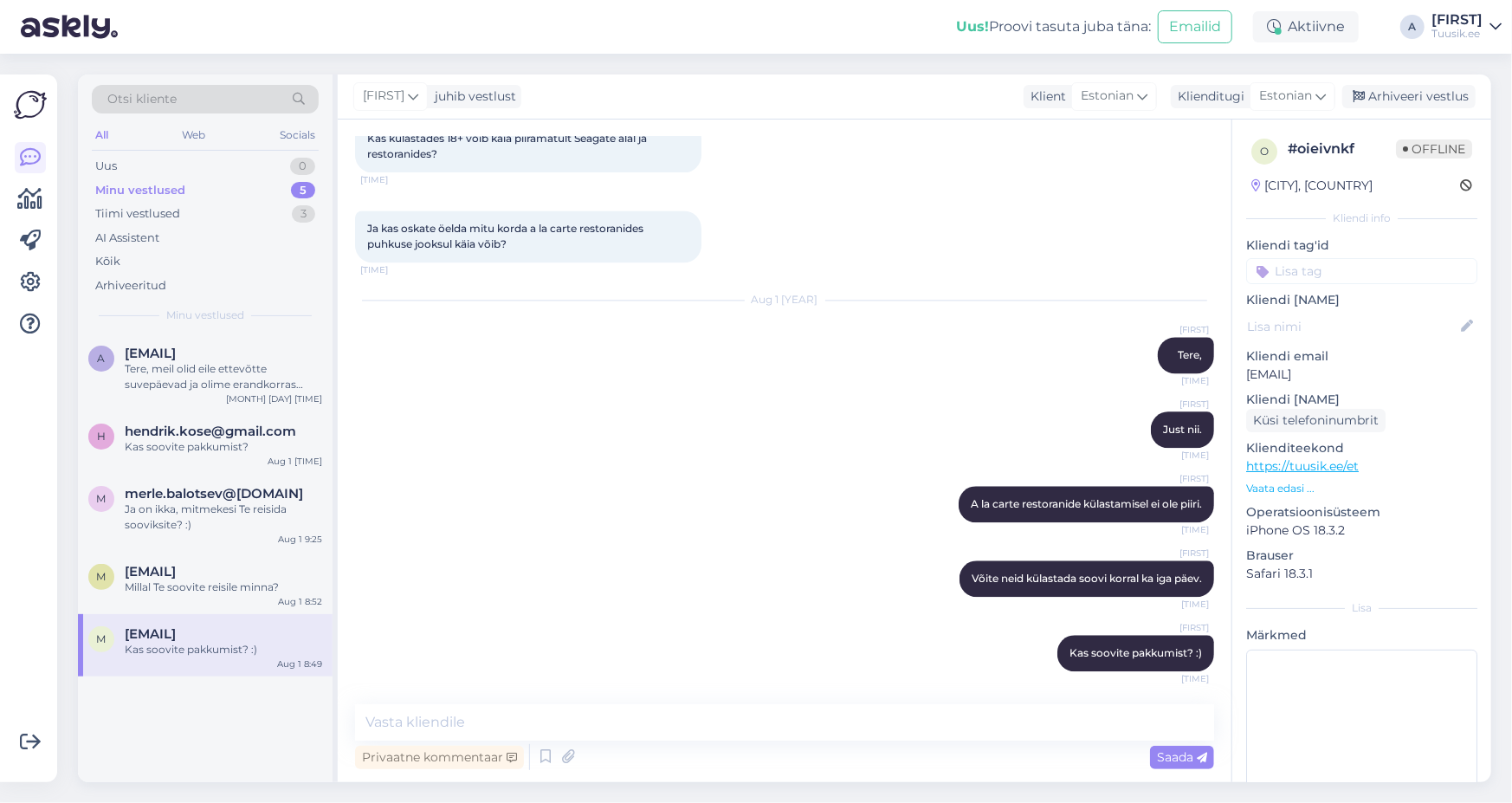 click on "Vaata edasi ..." at bounding box center [1361, 489] 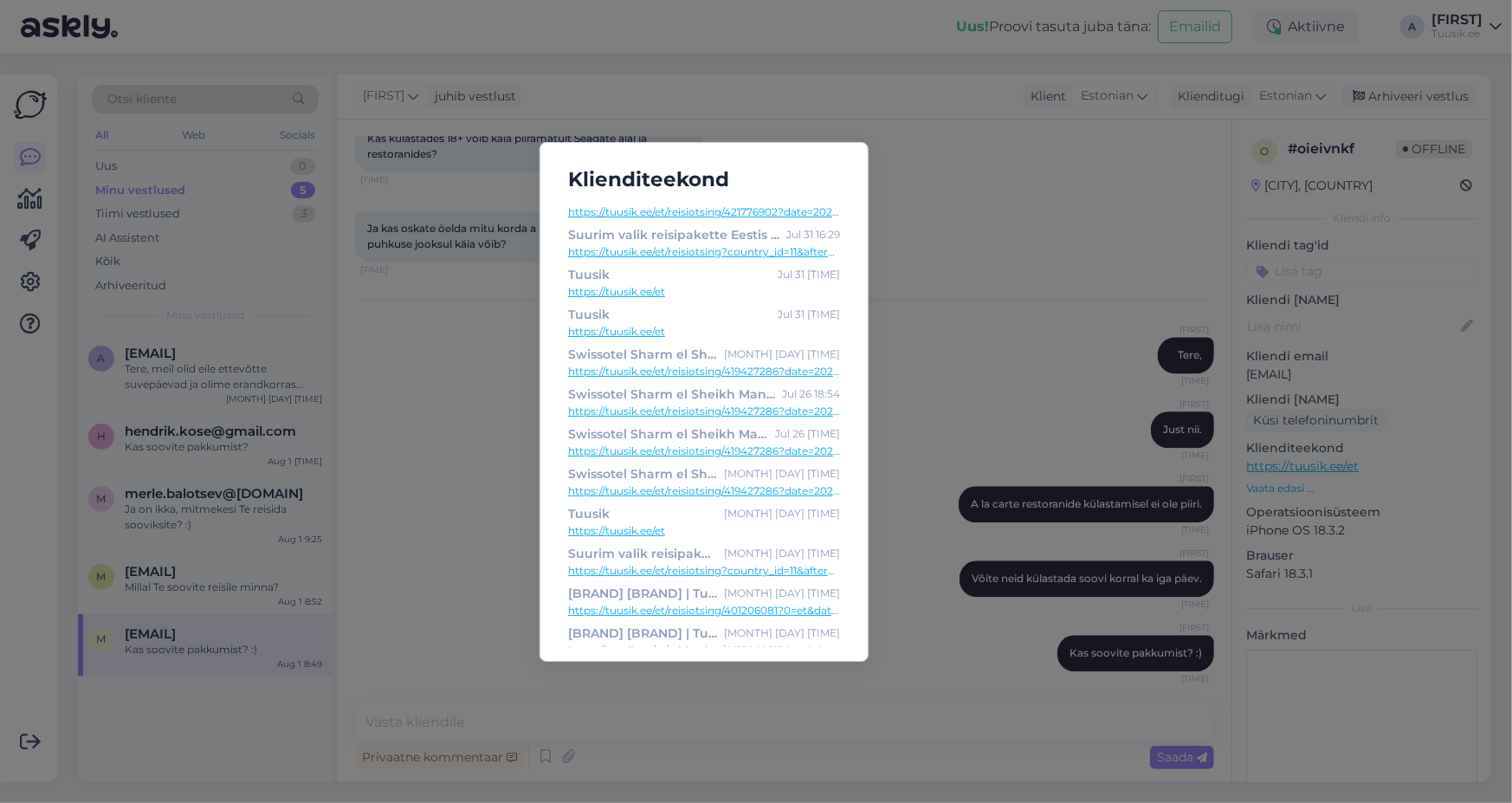 scroll, scrollTop: 0, scrollLeft: 0, axis: both 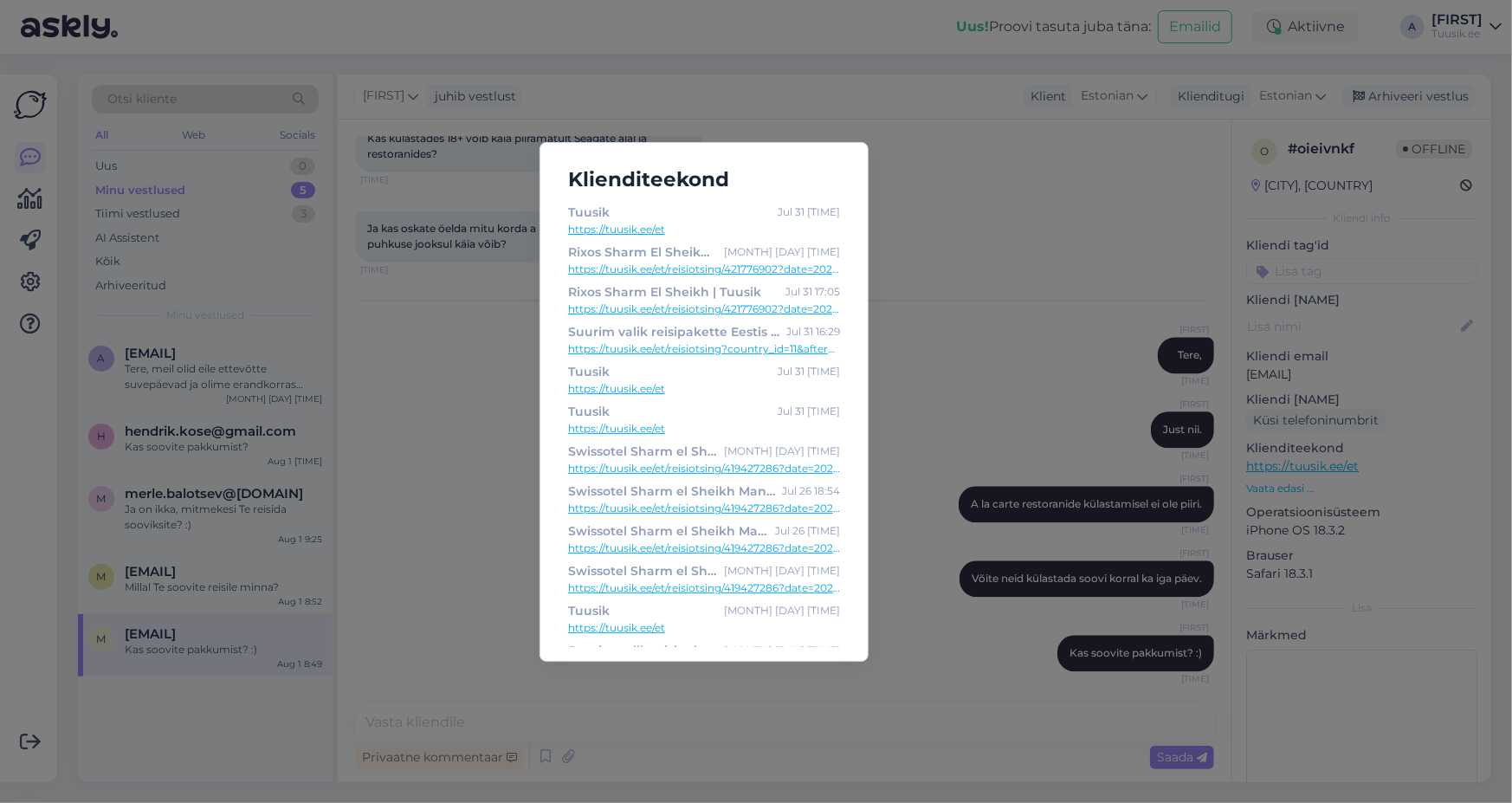 click on "https://tuusik.ee/et/reisiotsing/421776902?date=2025-08-16&nights=2" at bounding box center [704, 269] 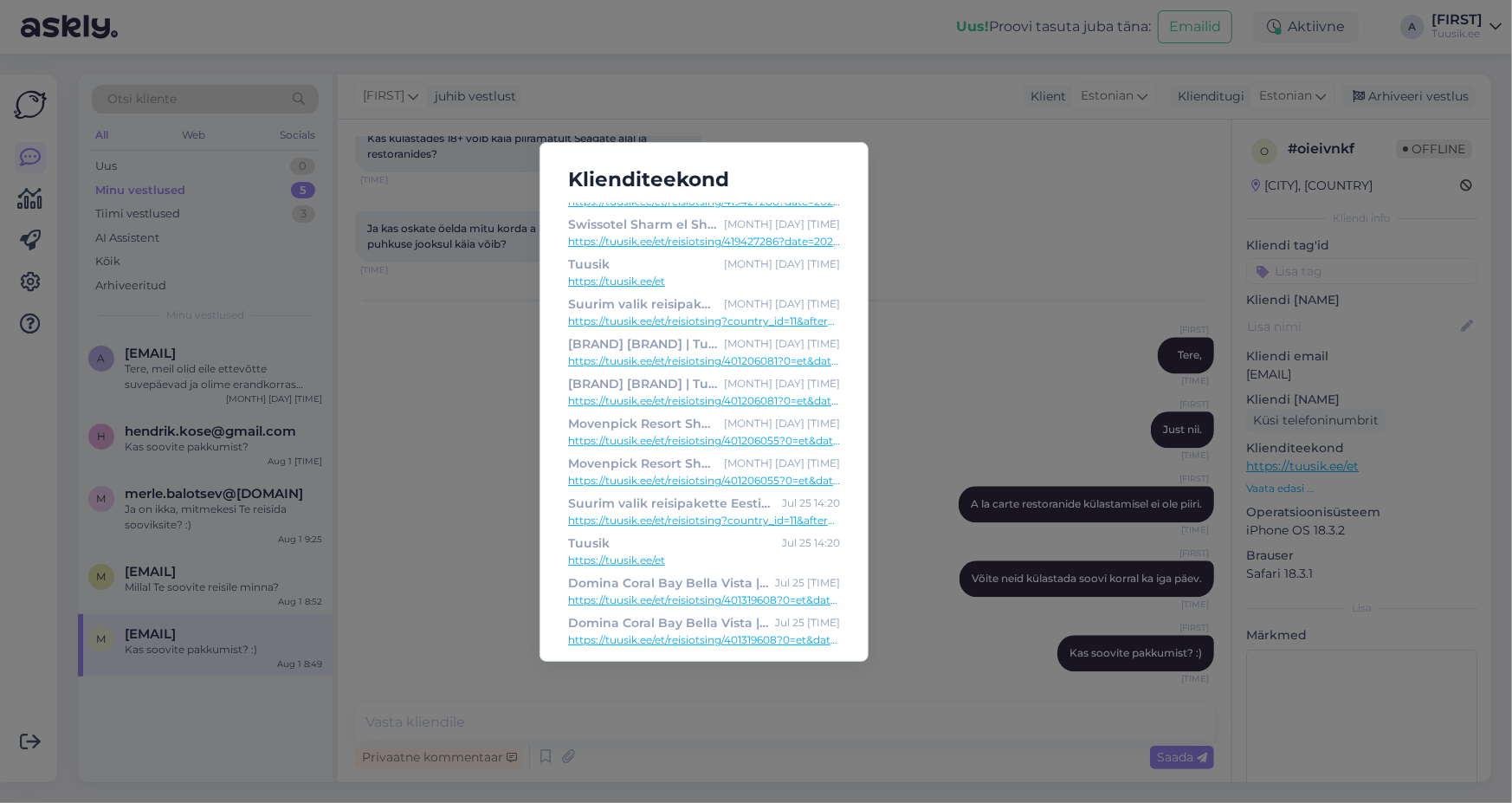 scroll, scrollTop: 551, scrollLeft: 0, axis: vertical 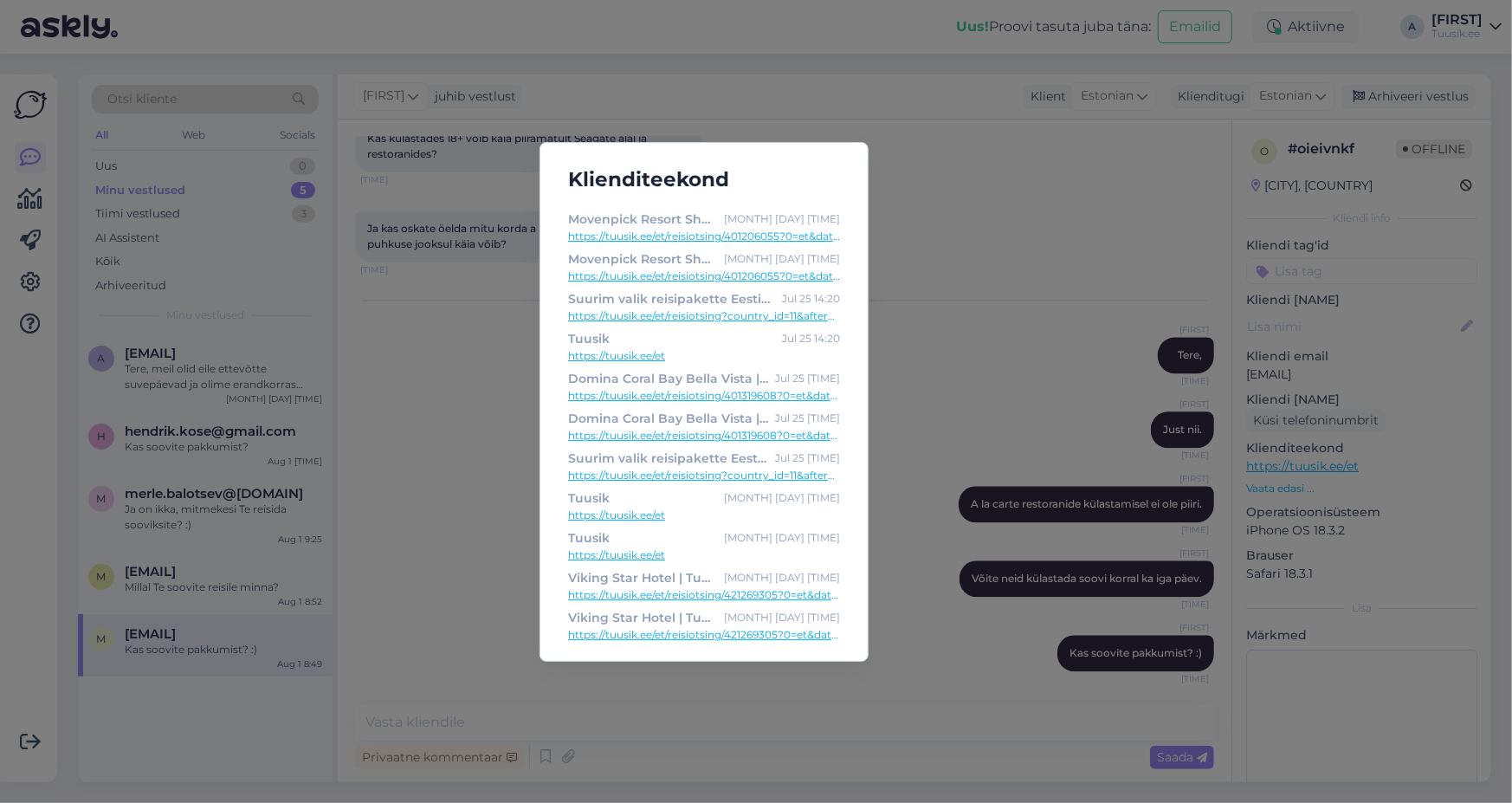 click on "Klienditeekond Tuusik Jul 31 20:38  https://tuusik.ee/et Rixos Sharm El Sheikh | Tuusik Jul 31 17:09  https://tuusik.ee/et/reisiotsing/421776902?date=2025-08-16&nights=2 Rixos Sharm El Sheikh | Tuusik Jul 31 17:05  https://tuusik.ee/et/reisiotsing/421776902?date=2025-08-16&nights=2 Suurim valik reisipakette Eestis | Tuusik Jul 31 16:29  https://tuusik.ee/et/reisiotsing?country_id=11&after=16.8.2025&departure_id=1&nights=2&before=1 Tuusik Jul 31 16:28  https://tuusik.ee/et Tuusik Jul 31 16:28  https://tuusik.ee/et Swissotel Sharm el Sheikh Managed by Rixos | Tuusik Jul 27 17:26  https://tuusik.ee/et/reisiotsing/419427286?date=2025-08-11&nights=2 Swissotel Sharm el Sheikh Managed by Rixos | Tuusik Jul 26 18:54  https://tuusik.ee/et/reisiotsing/419427286?date=2025-08-11&nights=2 Swissotel Sharm el Sheikh Managed by Rixos | Tuusik Jul 26 15:13  https://tuusik.ee/et/reisiotsing/419427286?date=2025-08-11&nights=2 Swissotel Sharm el Sheikh Managed by Rixos | Tuusik Jul 25 14:23  Tuusik Jul 25 14:23  Jul 25 14:23" at bounding box center [756, 401] 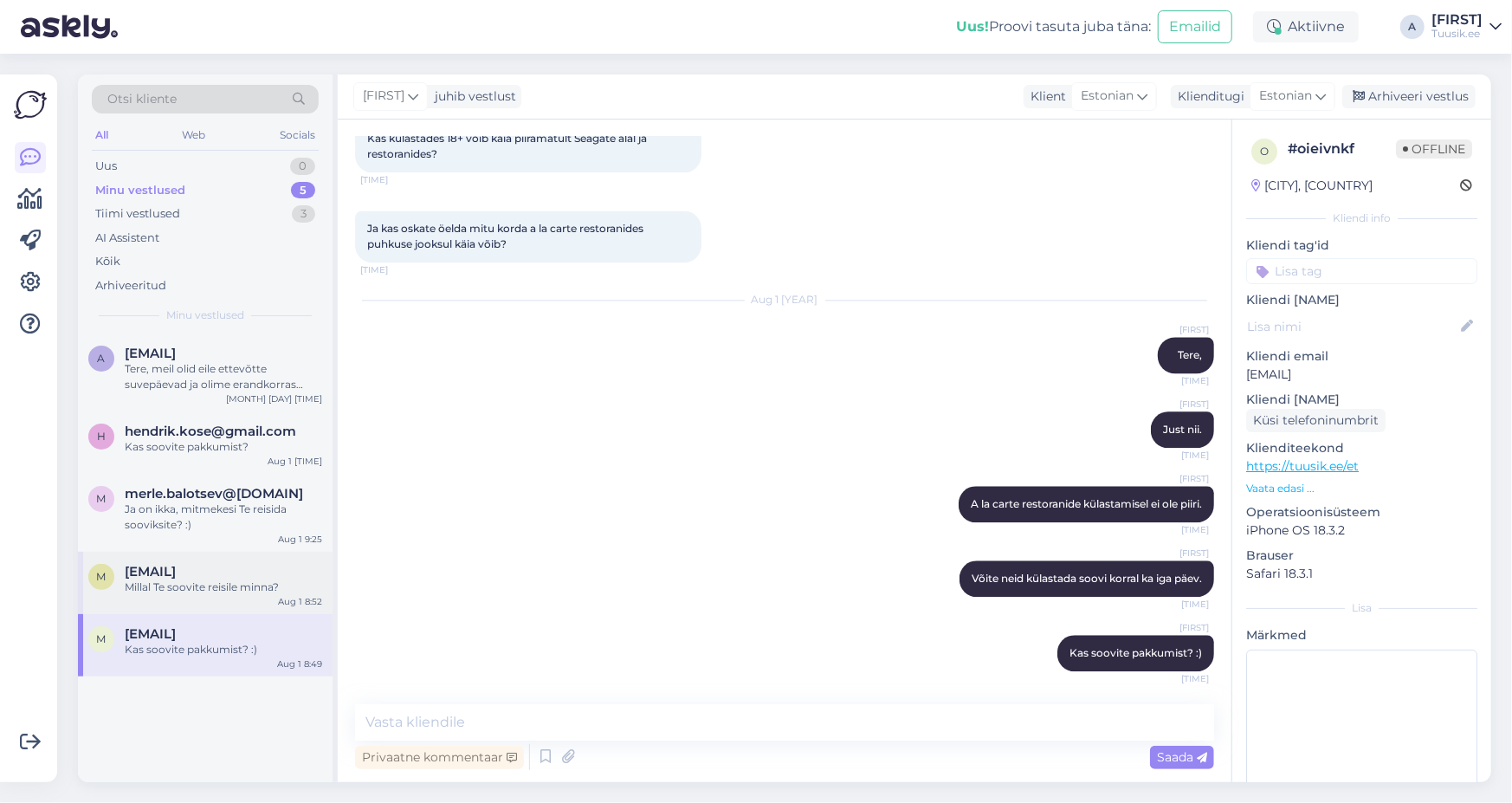 click on "Millal Te soovite reisile minna?" at bounding box center (223, 587) 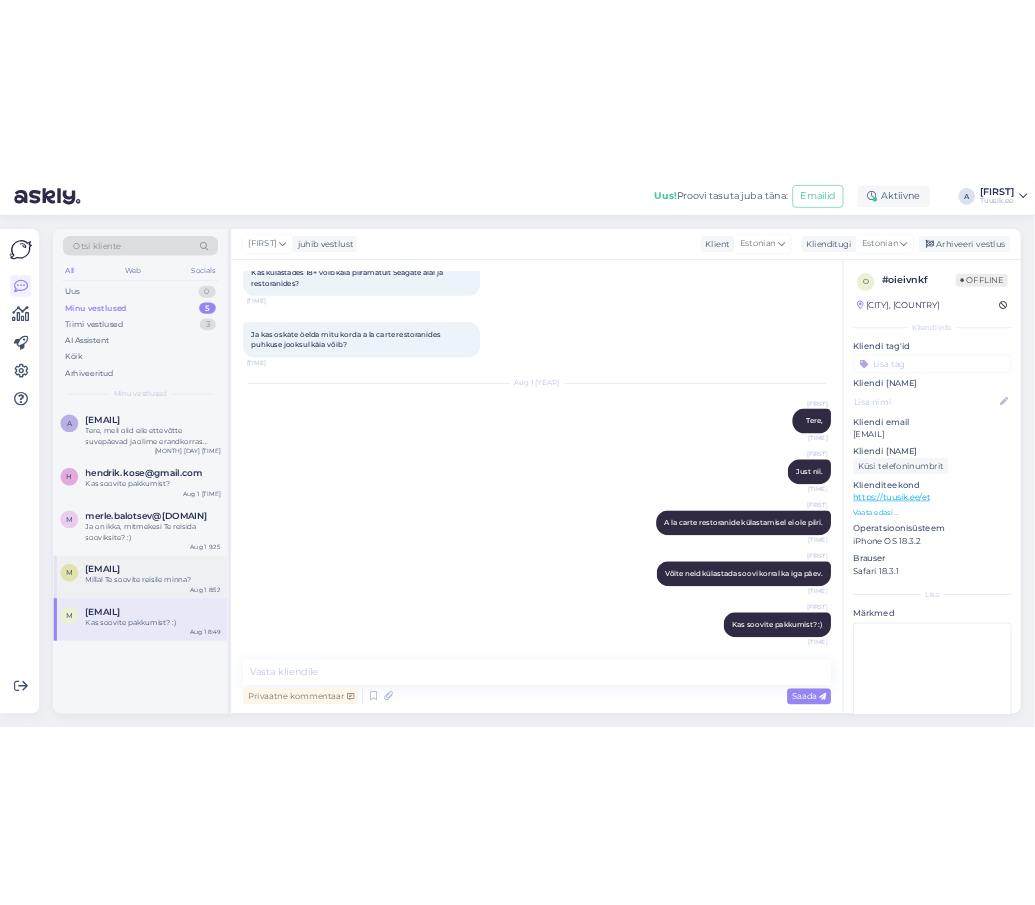 scroll, scrollTop: 0, scrollLeft: 0, axis: both 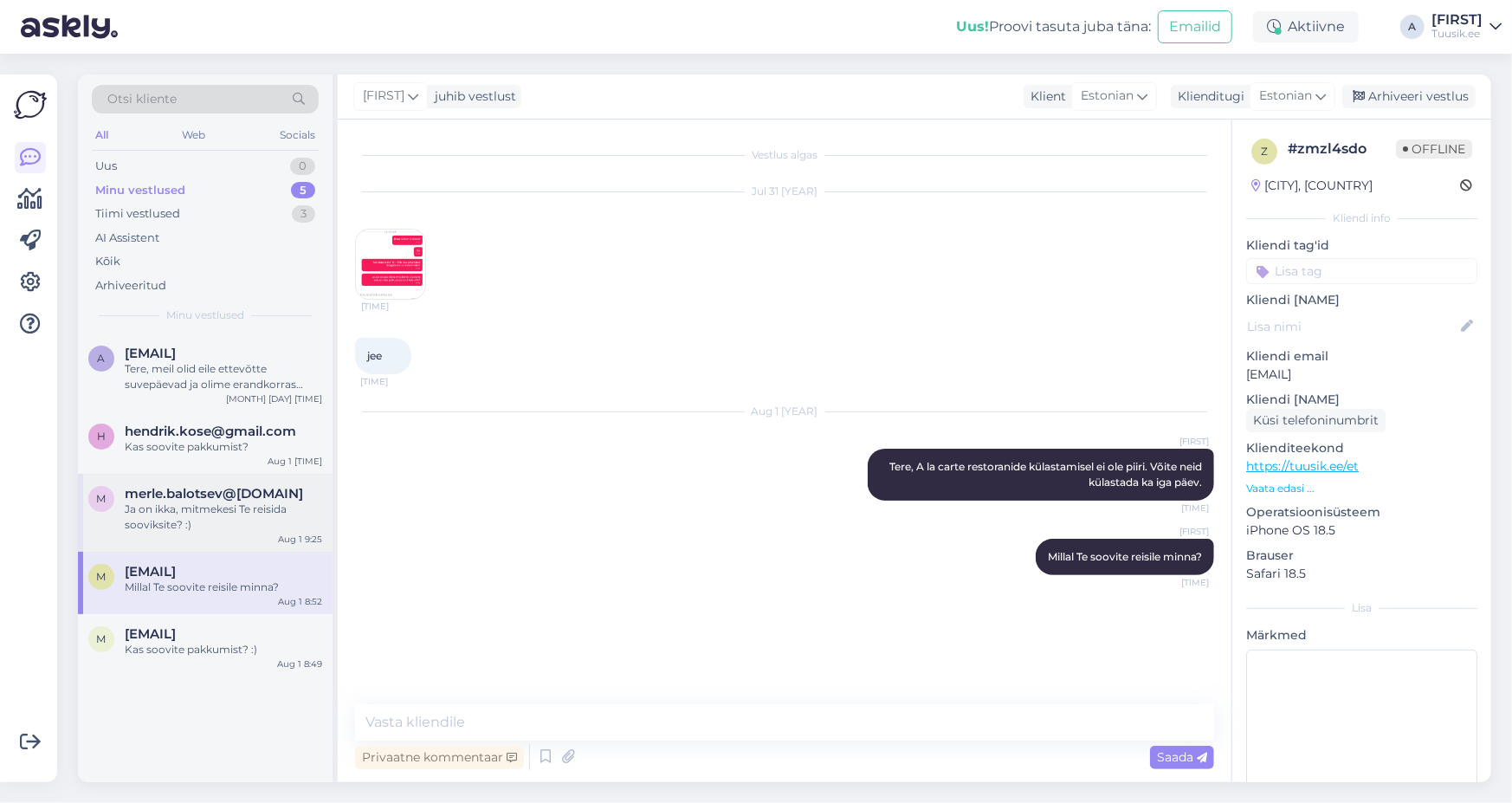 click on "Ja on ikka, mitmekesi Te reisida sooviksite? :)" at bounding box center (223, 517) 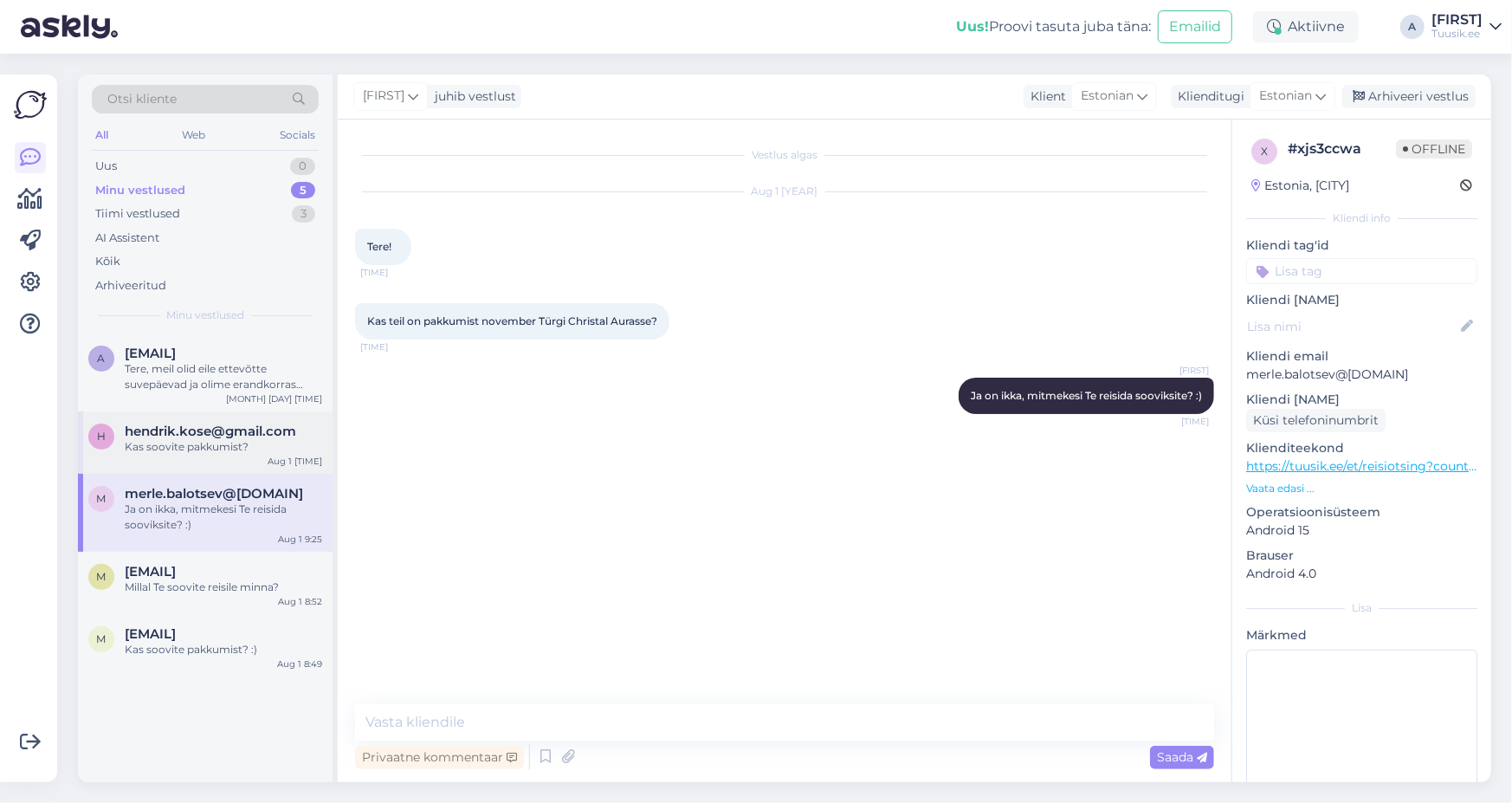click on "h hendrik.kose@gmail.com Kas soovite pakkumist? Aug 1 9:29" at bounding box center [205, 443] 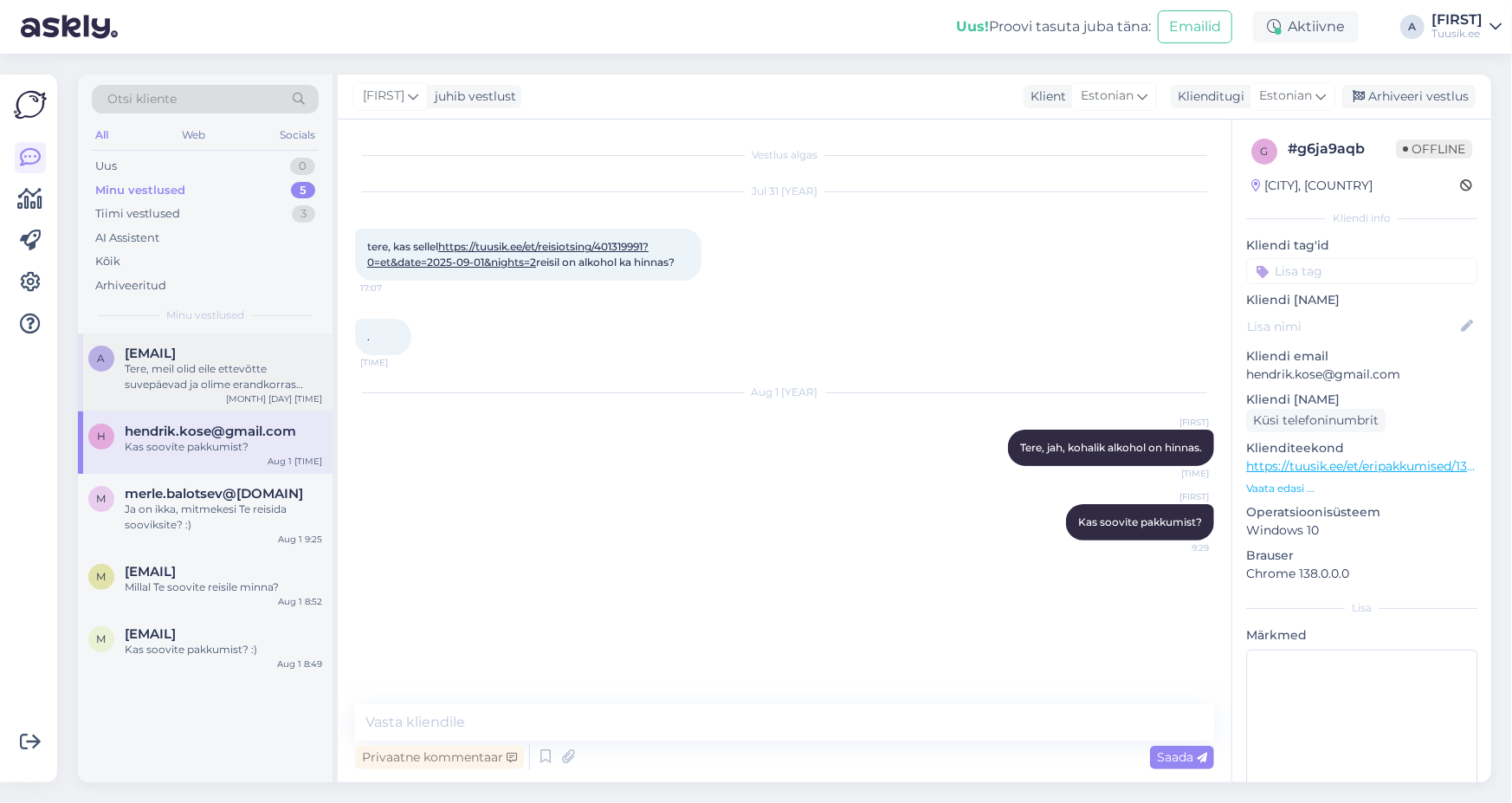 click on "Tere, meil olid eile ettevõtte suvepäevad ja olime erandkorras neljani avatud." at bounding box center [223, 377] 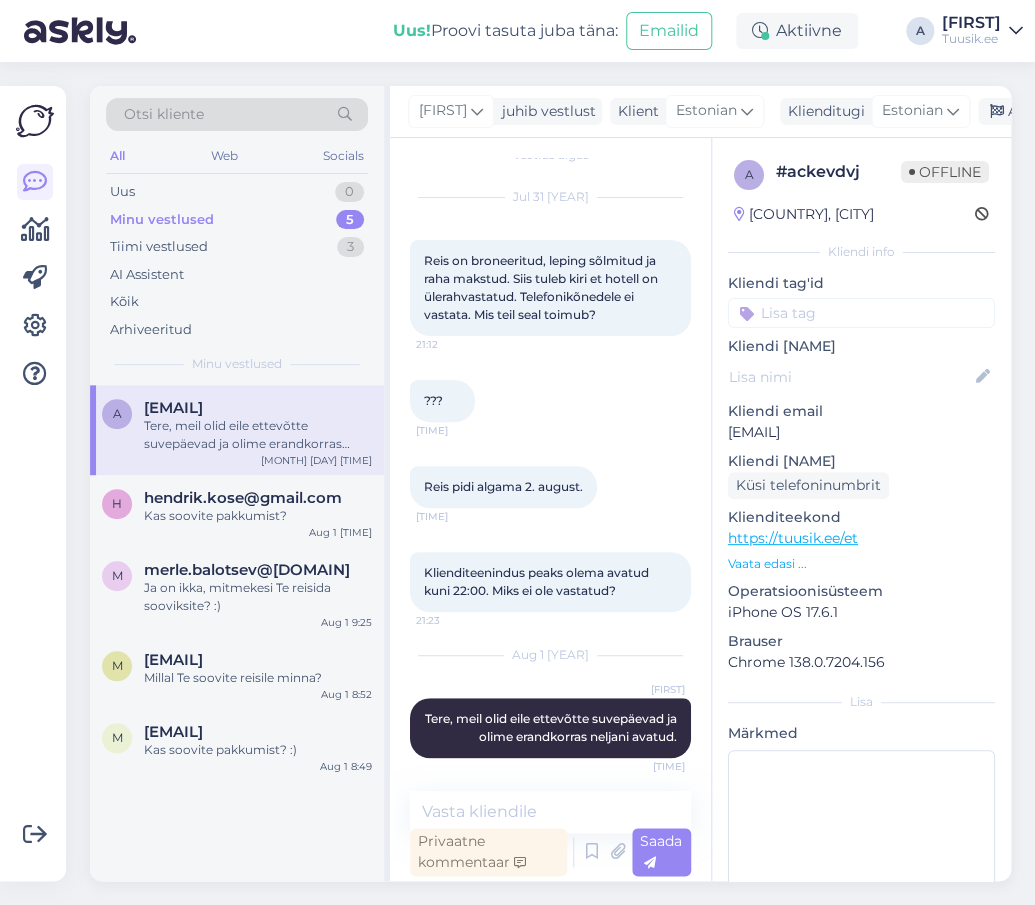 scroll, scrollTop: 49, scrollLeft: 0, axis: vertical 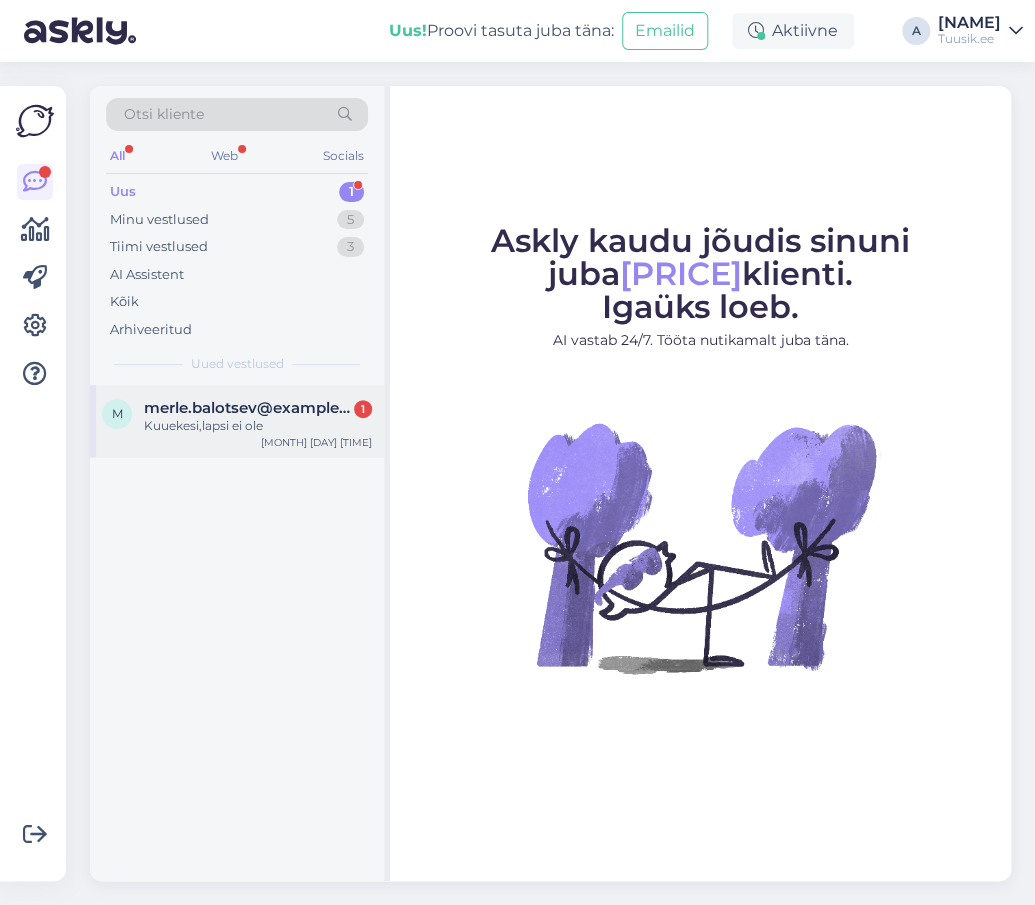 click on "merle.balotsev@gmail.com" at bounding box center (248, 408) 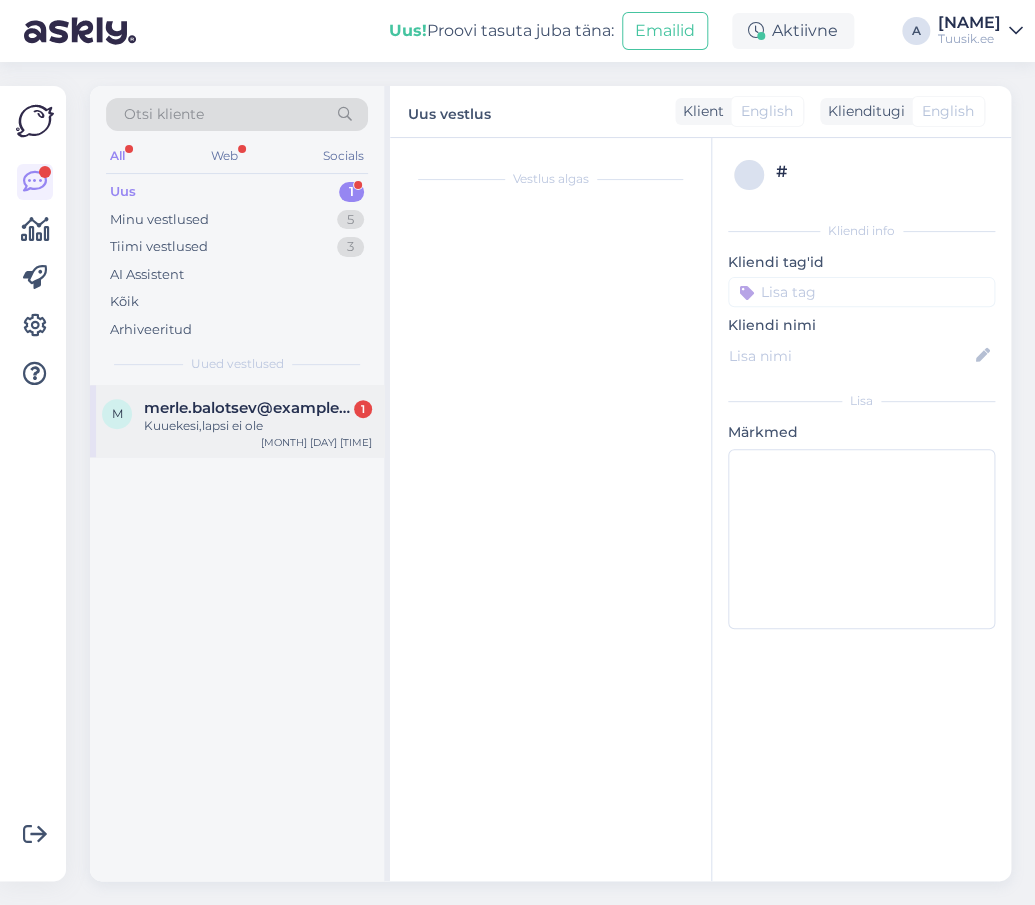 click on "Kuuekesi,lapsi ei ole" at bounding box center (258, 426) 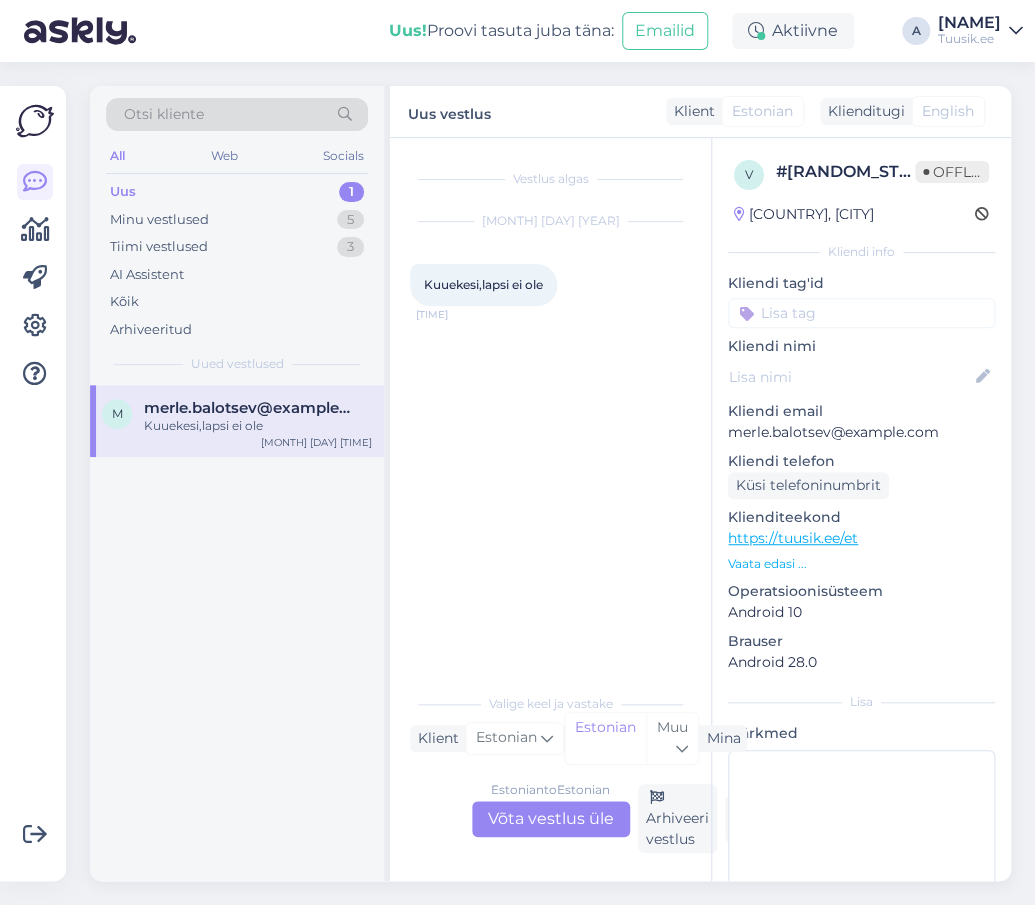 click on "Estonian to Estonian Võta vestlus üle" at bounding box center (551, 819) 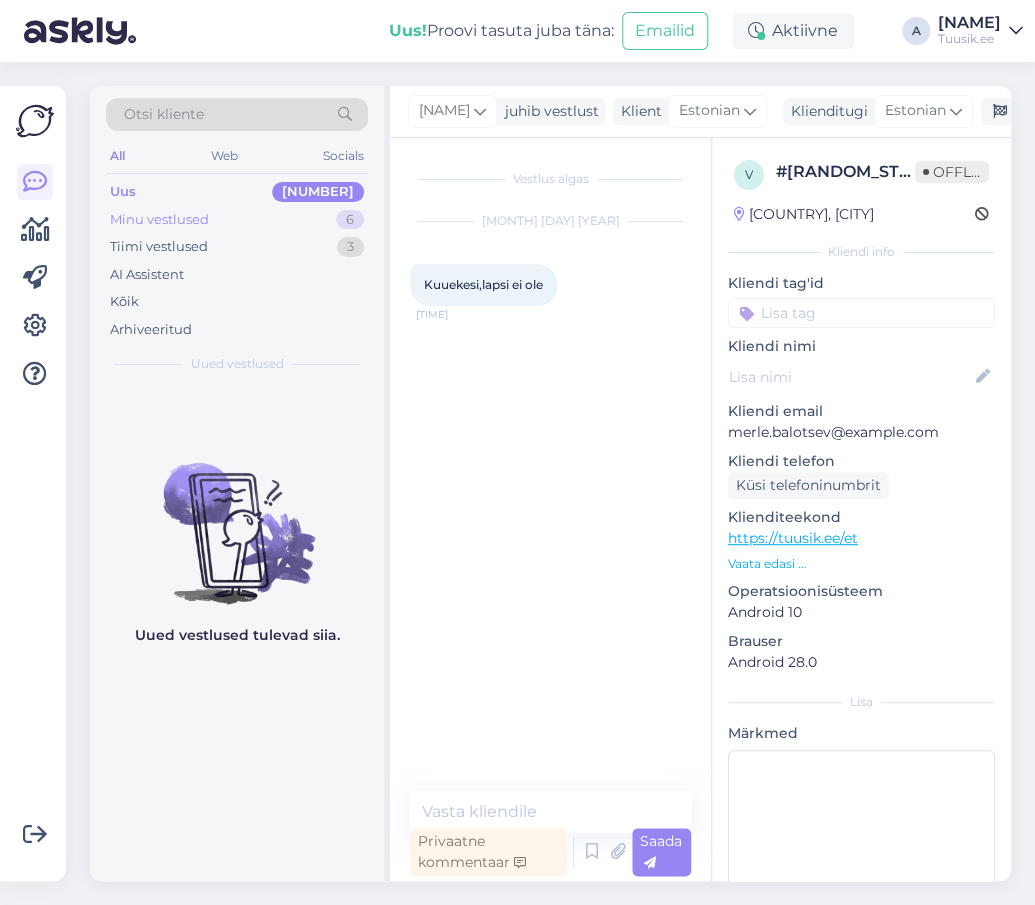 click on "Minu vestlused 6" at bounding box center [237, 220] 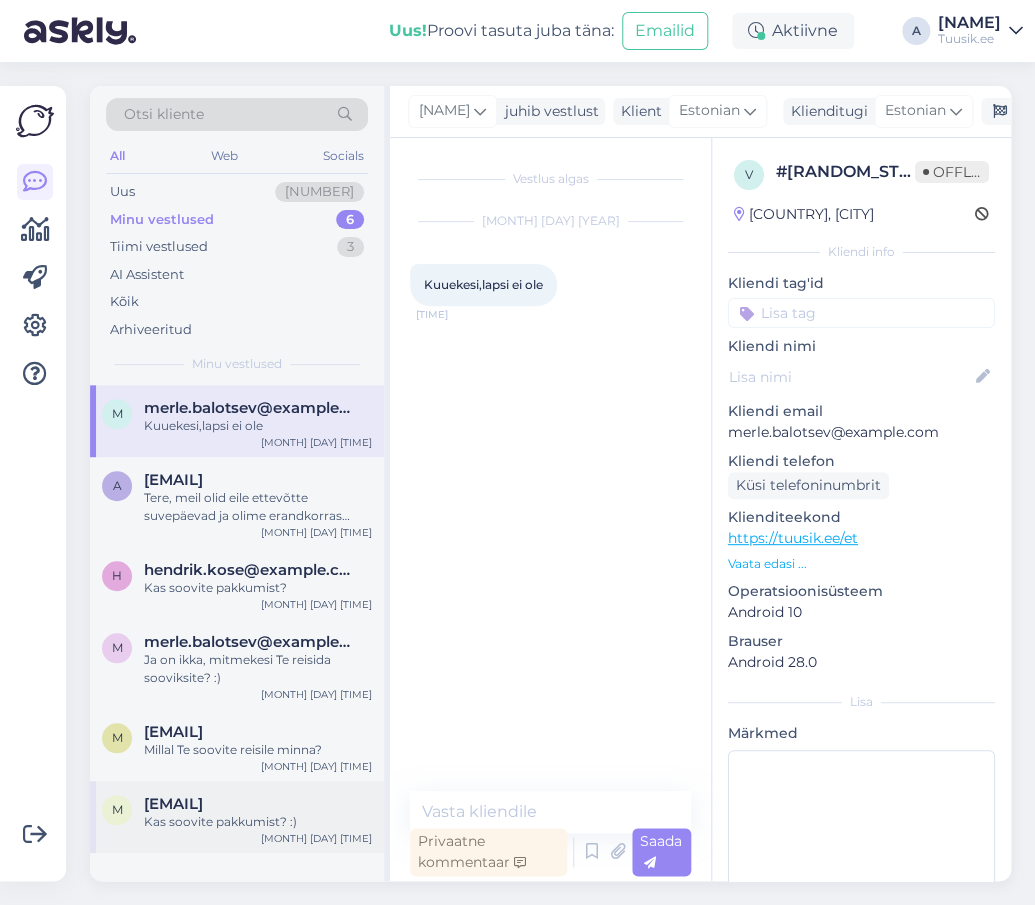 click on "[EMAIL]" at bounding box center (173, 804) 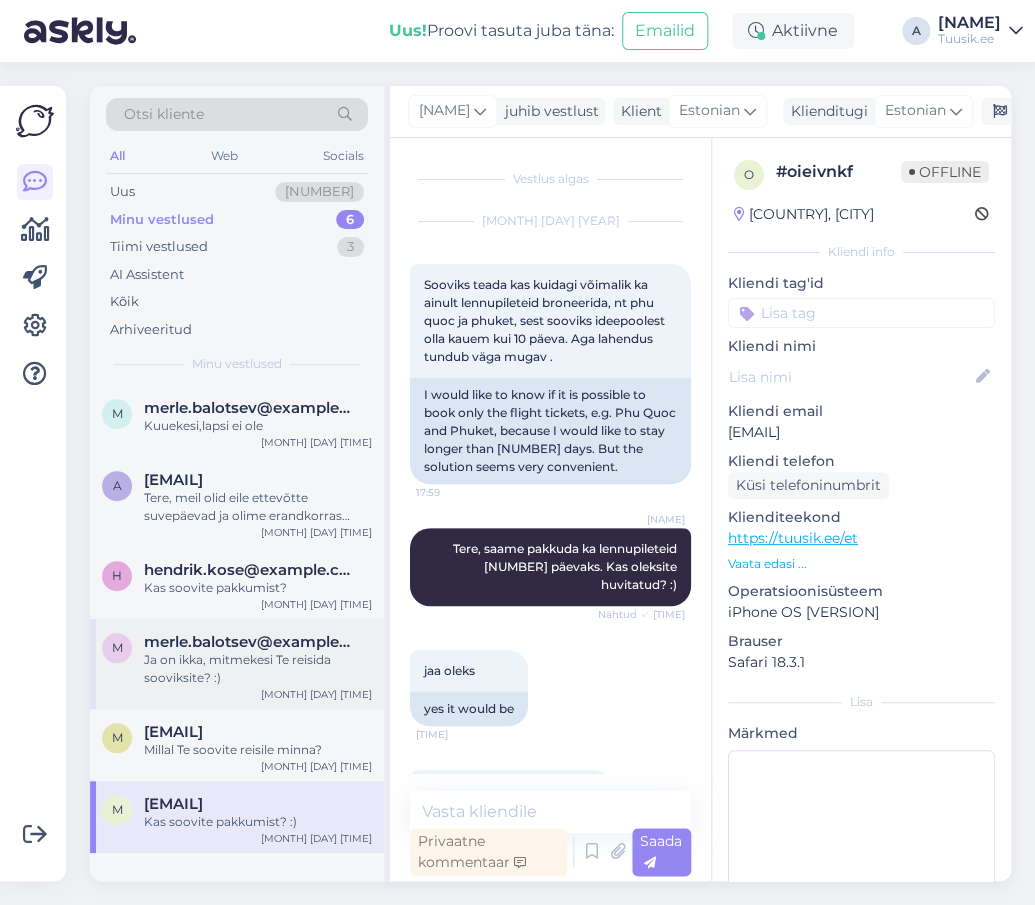 scroll, scrollTop: 3293, scrollLeft: 0, axis: vertical 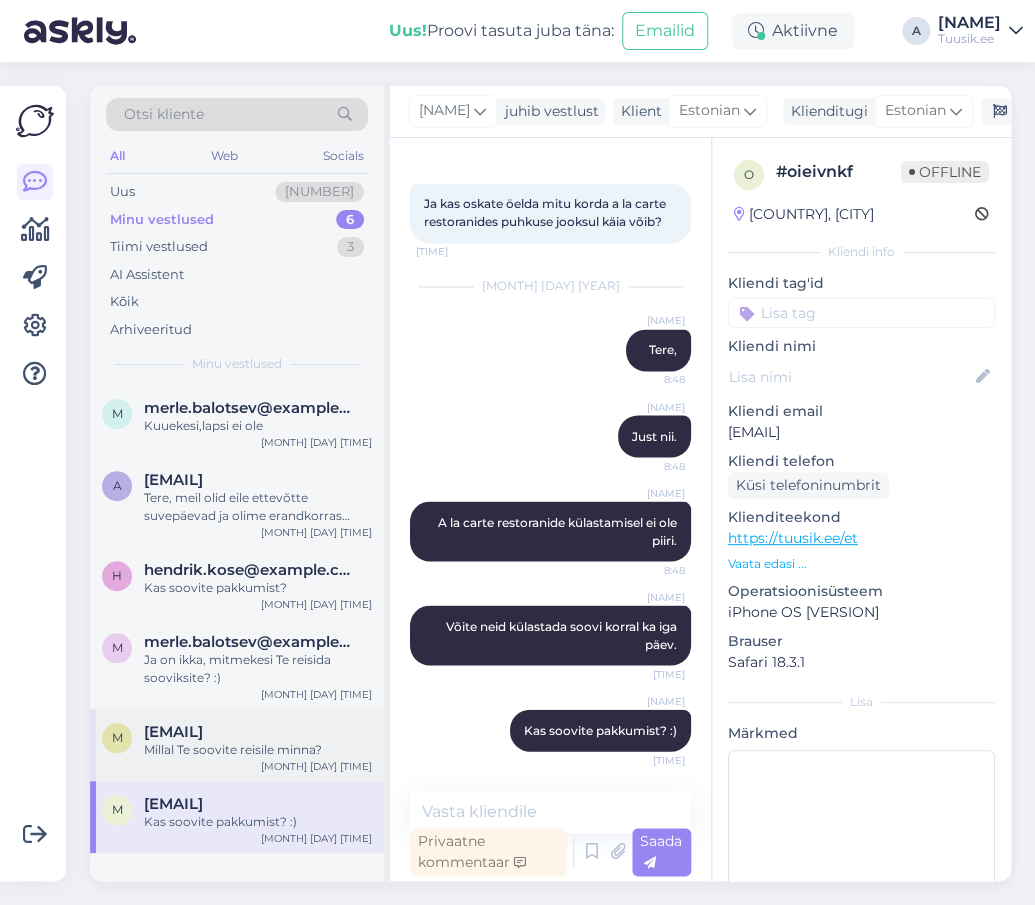 click on "[EMAIL]" at bounding box center (173, 732) 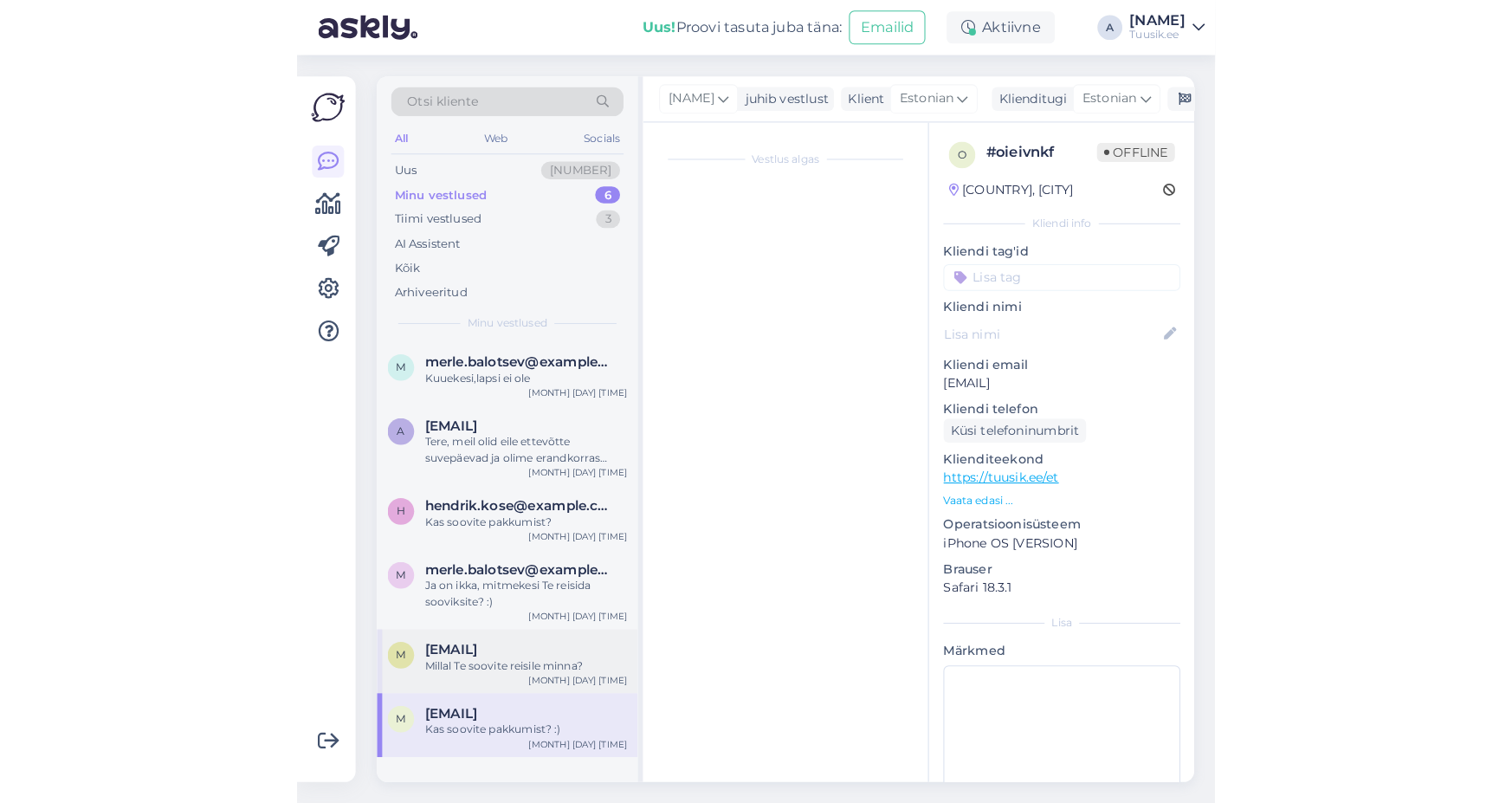 scroll, scrollTop: 0, scrollLeft: 0, axis: both 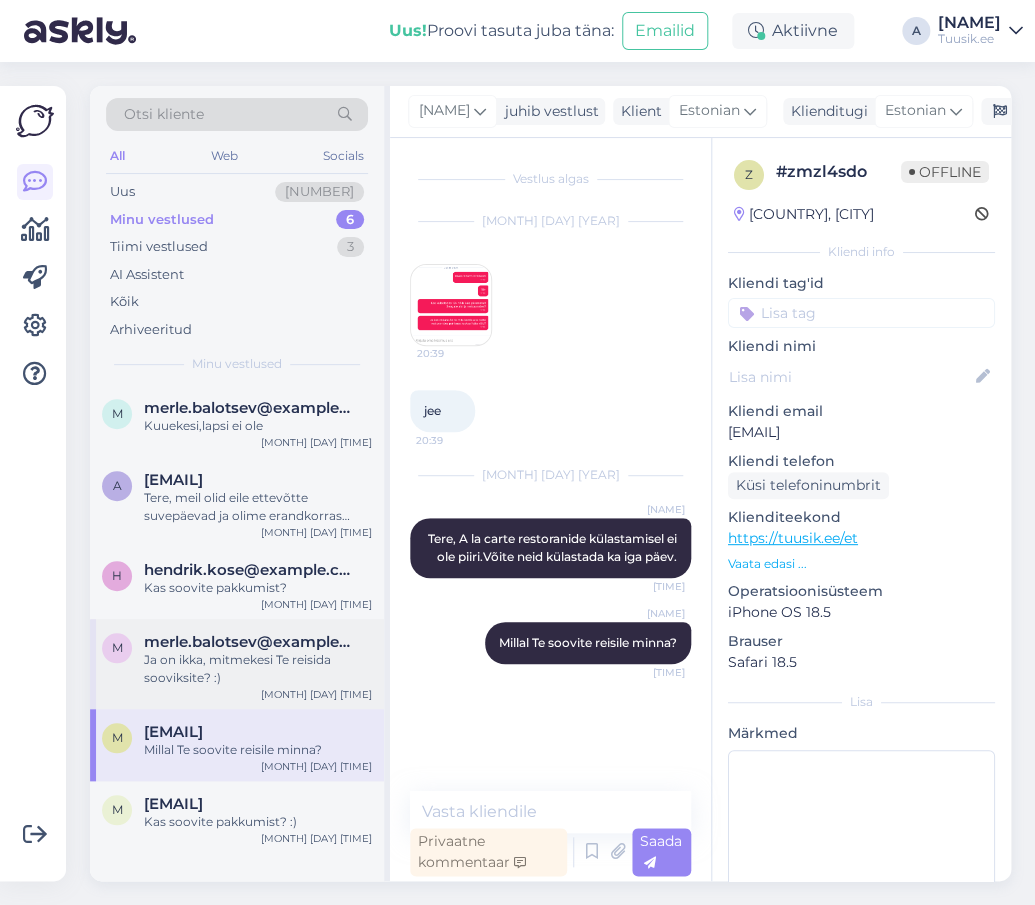 click on "Ja on ikka, mitmekesi Te reisida sooviksite? :)" at bounding box center (258, 669) 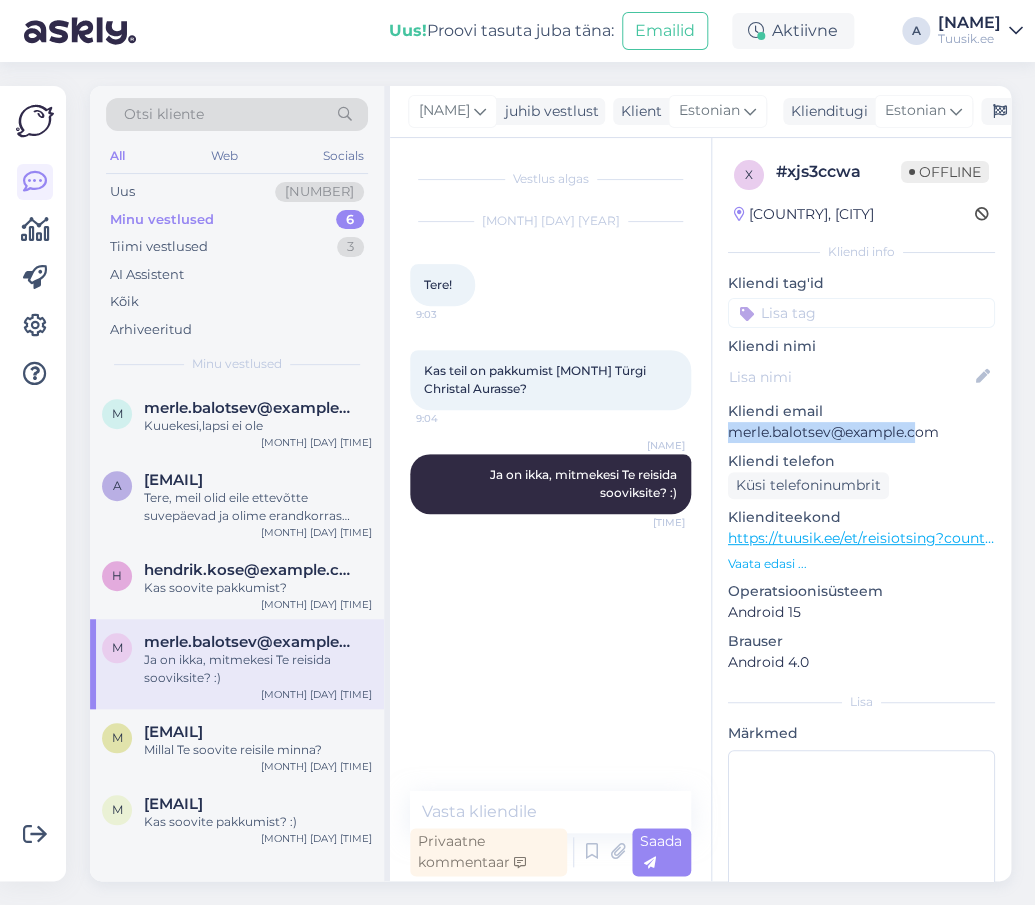 drag, startPoint x: 932, startPoint y: 428, endPoint x: 236, endPoint y: 102, distance: 768.5649 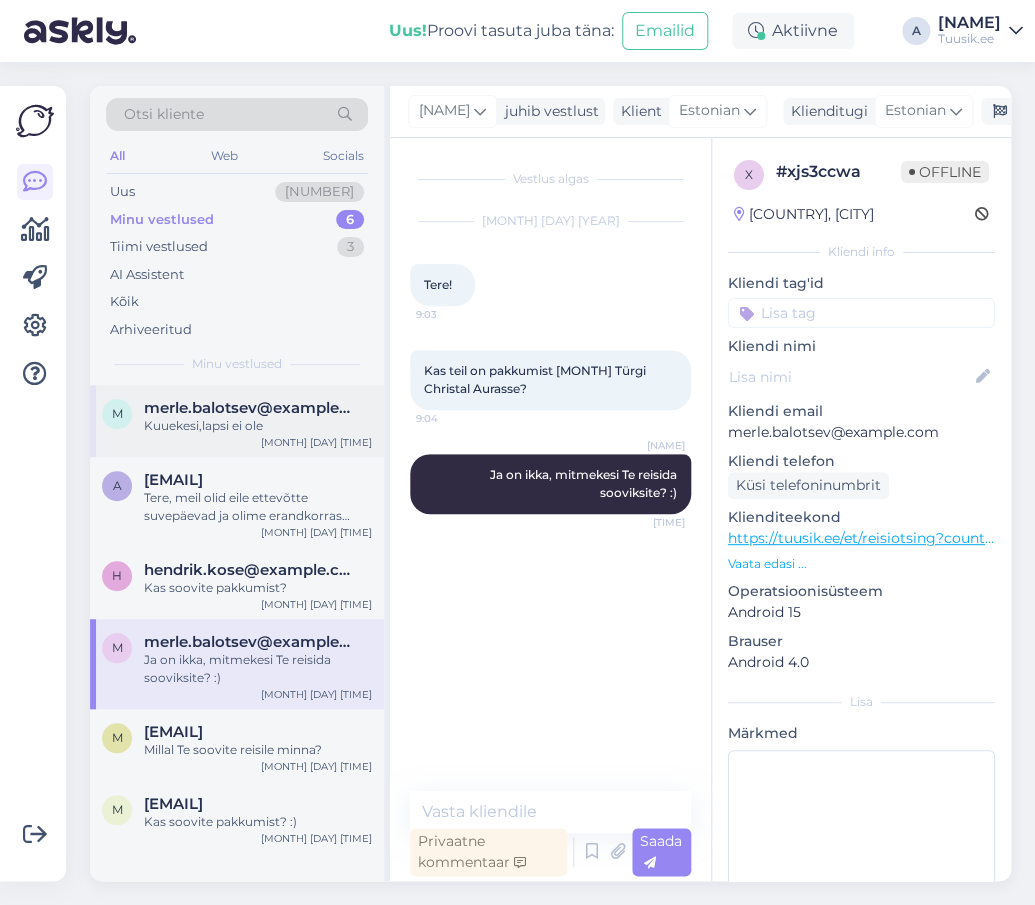 click on "Kuuekesi,lapsi ei ole" at bounding box center (258, 426) 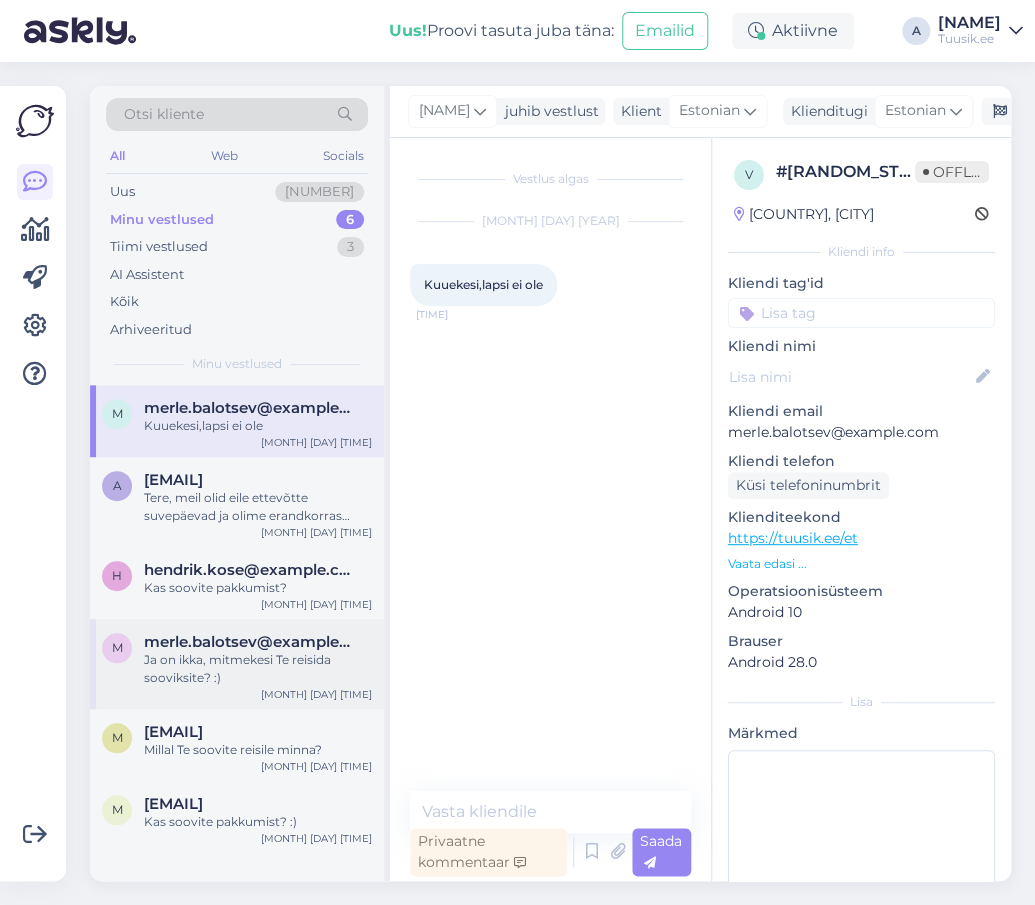 click on "merle.balotsev@gmail.com" at bounding box center (248, 642) 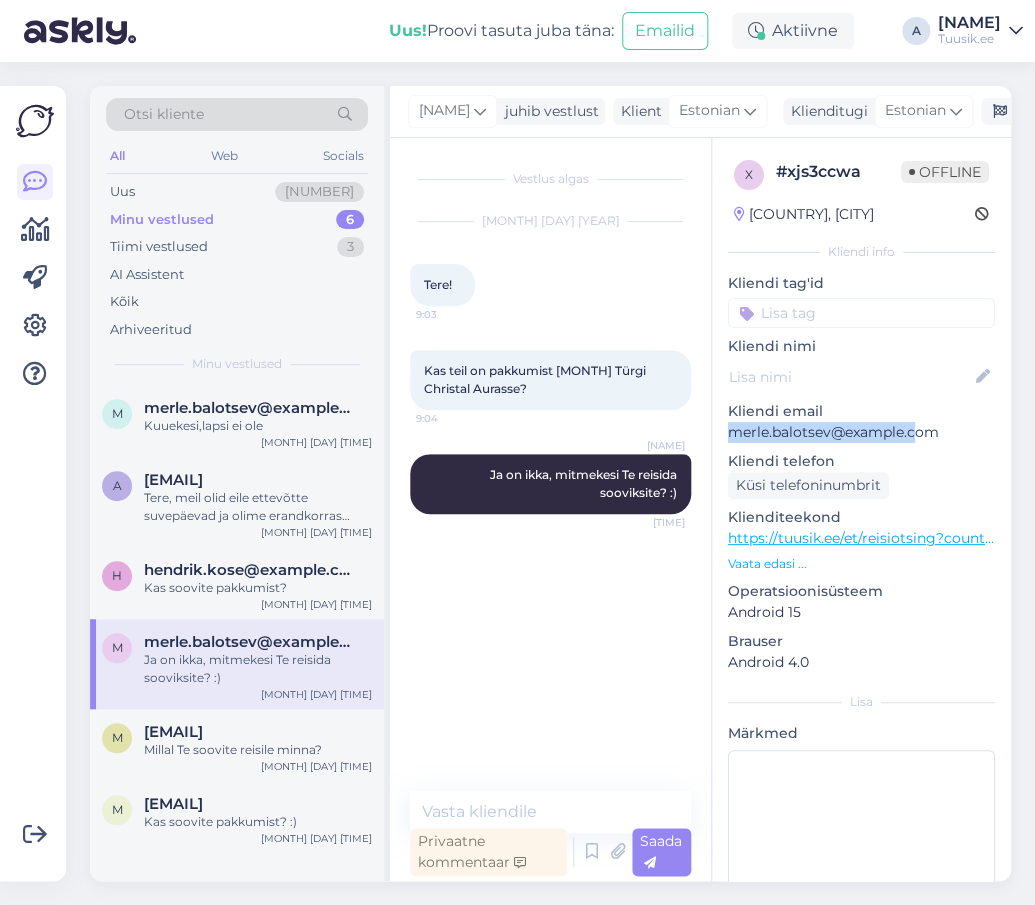 drag, startPoint x: 905, startPoint y: 430, endPoint x: 668, endPoint y: 417, distance: 237.35628 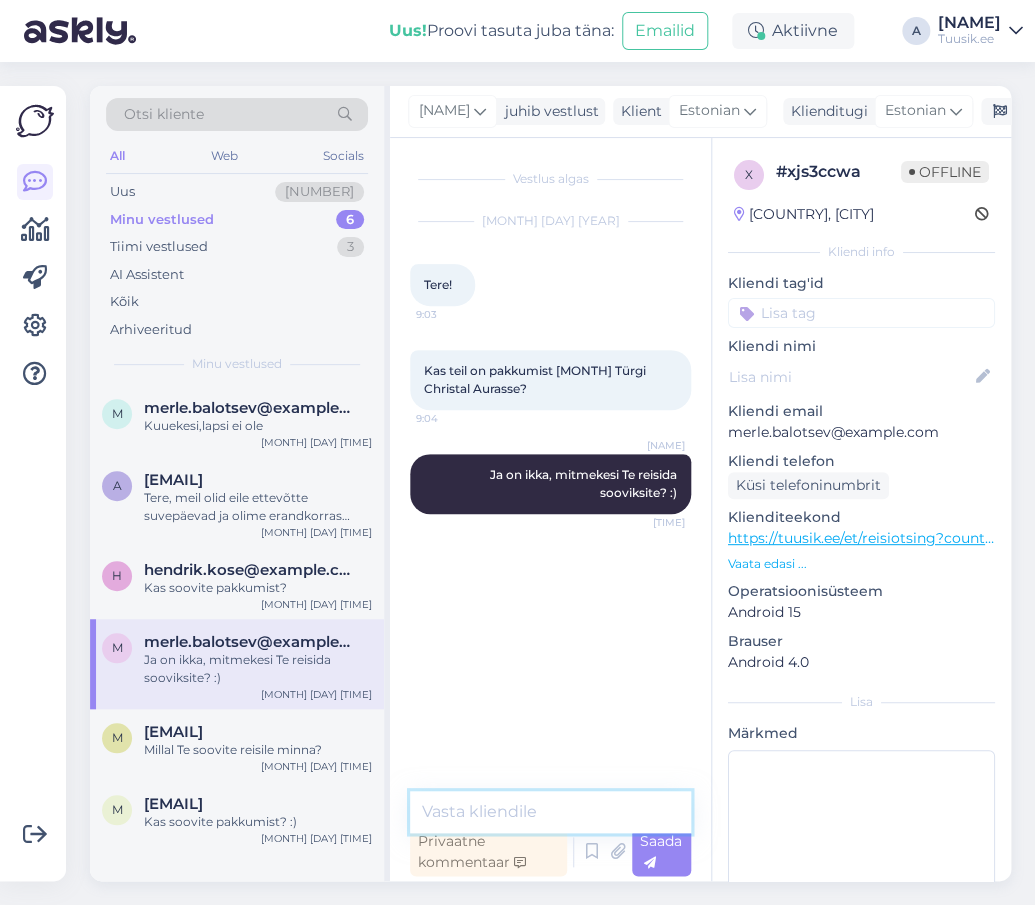 click at bounding box center (550, 812) 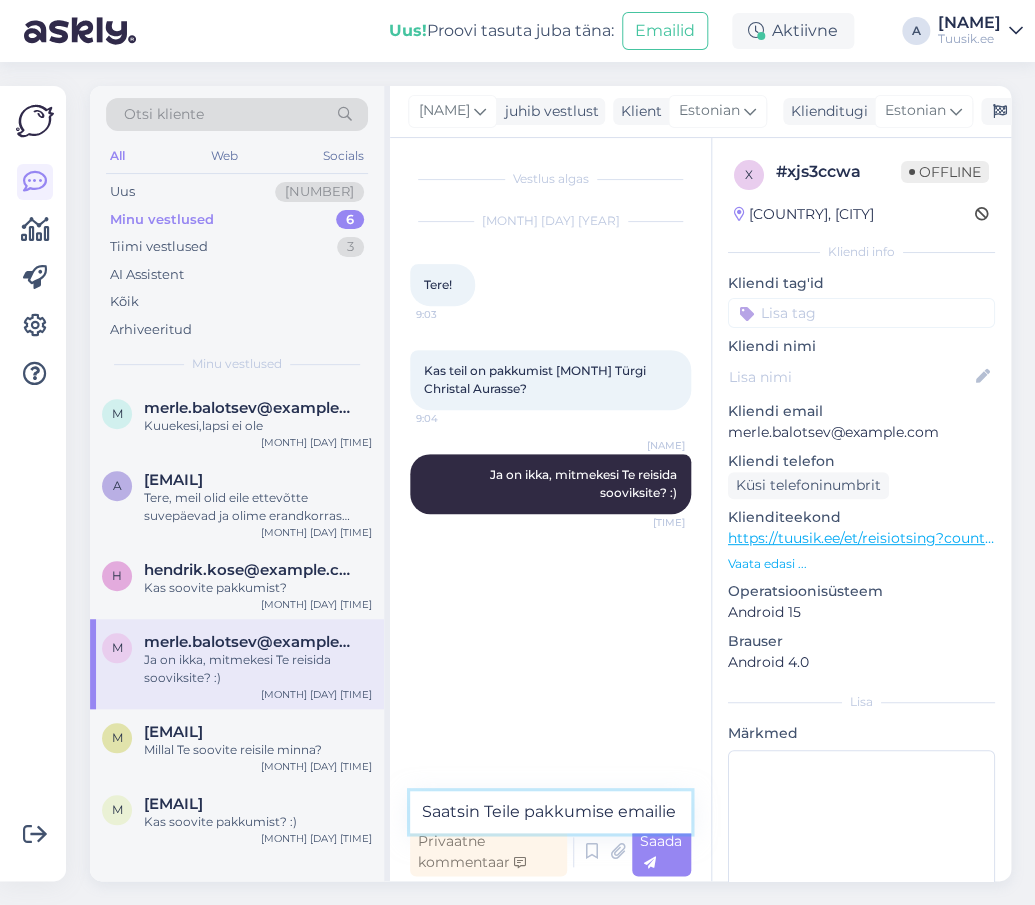 type on "Saatsin Teile pakkumise emailie." 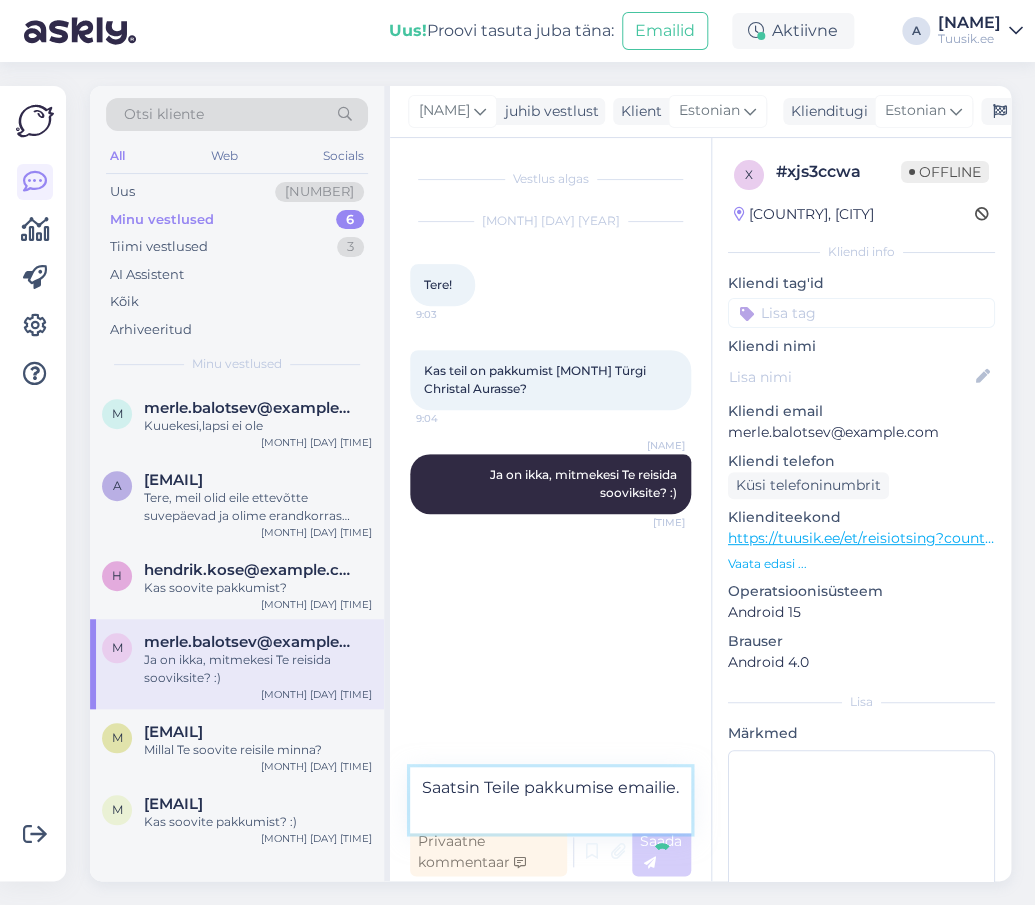 type 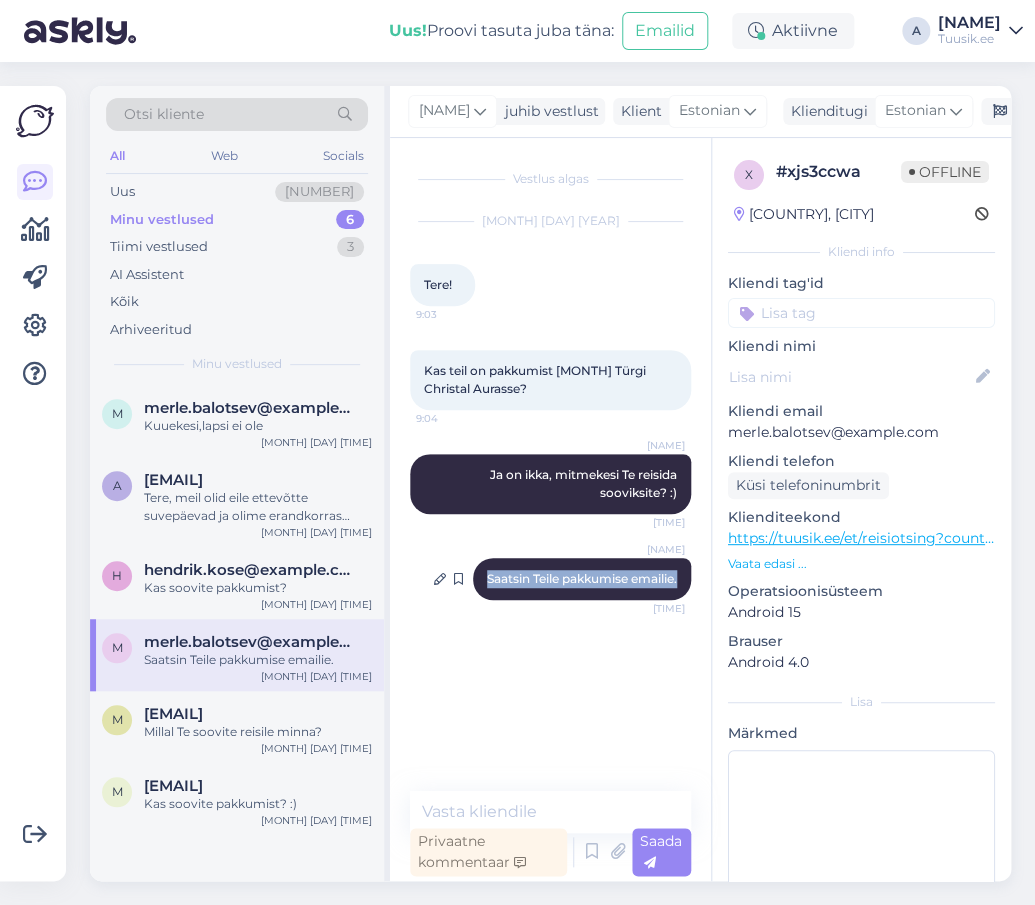 copy on "Saatsin Teile pakkumise emailie." 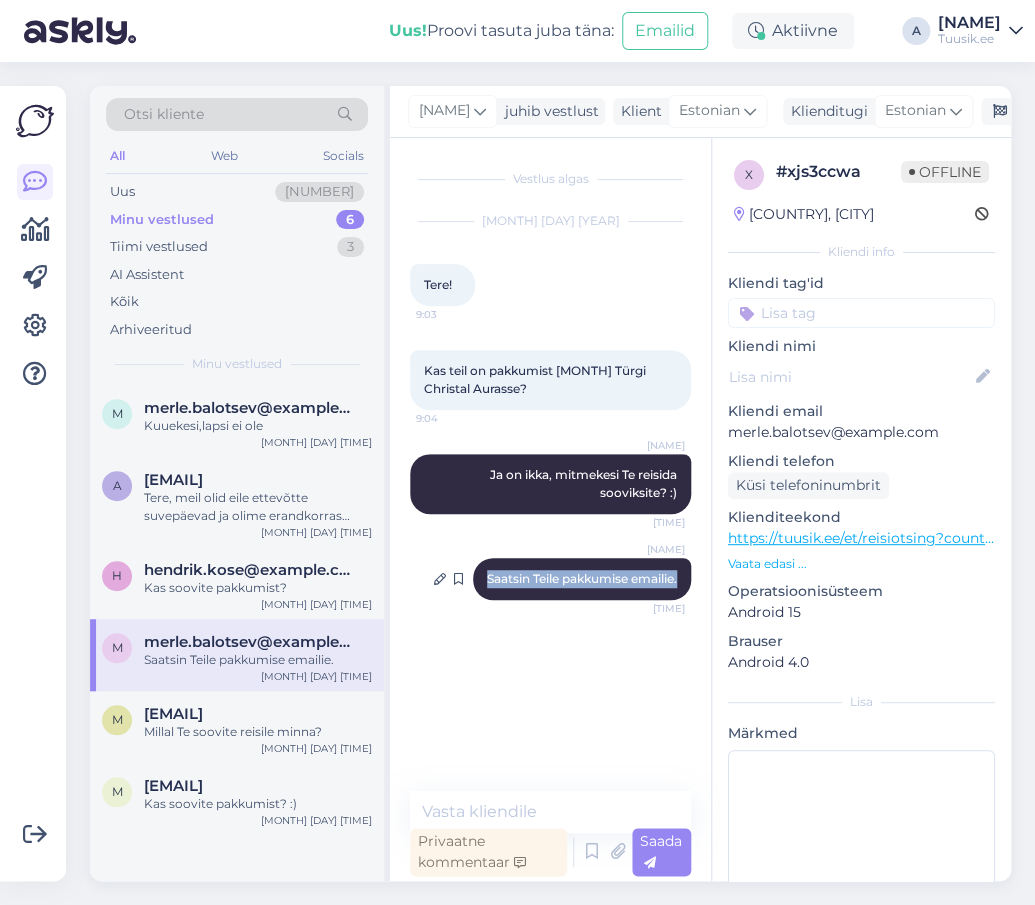 drag, startPoint x: 479, startPoint y: 579, endPoint x: 688, endPoint y: 575, distance: 209.03827 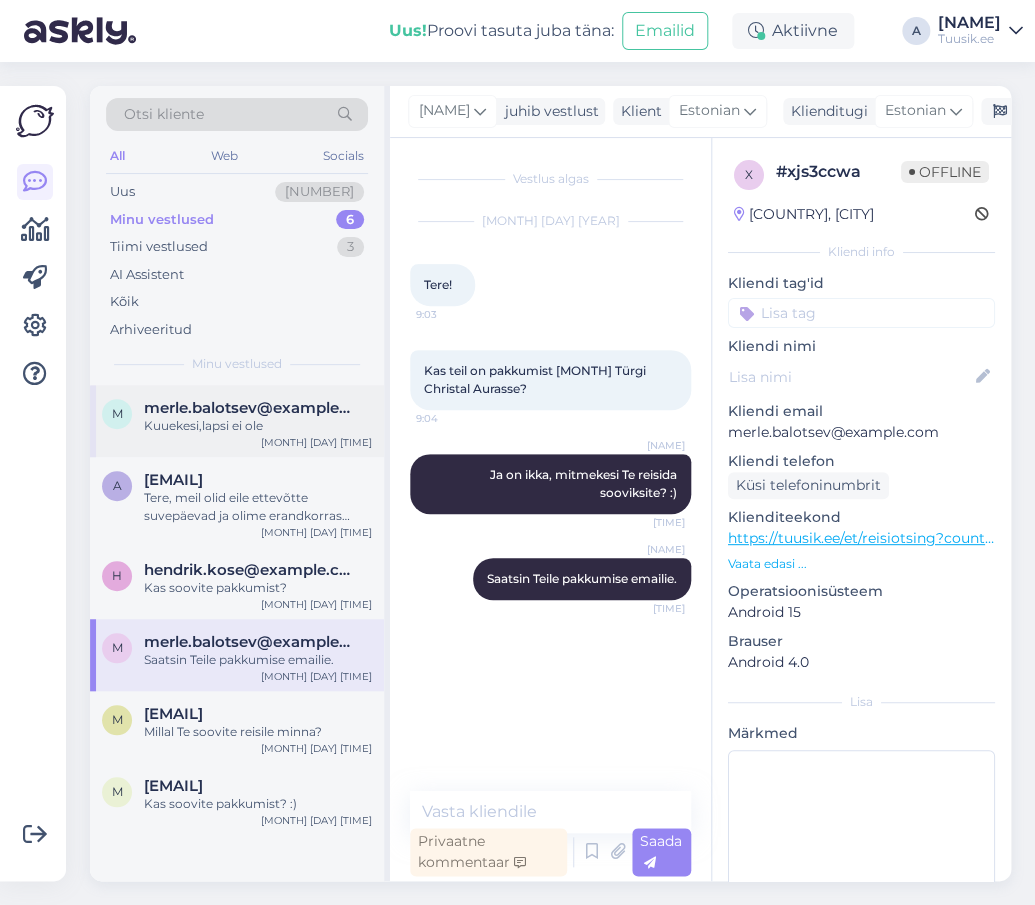 click on "m merle.balotsev@gmail.com Kuuekesi,lapsi ei ole Aug 1 12:12" at bounding box center [237, 421] 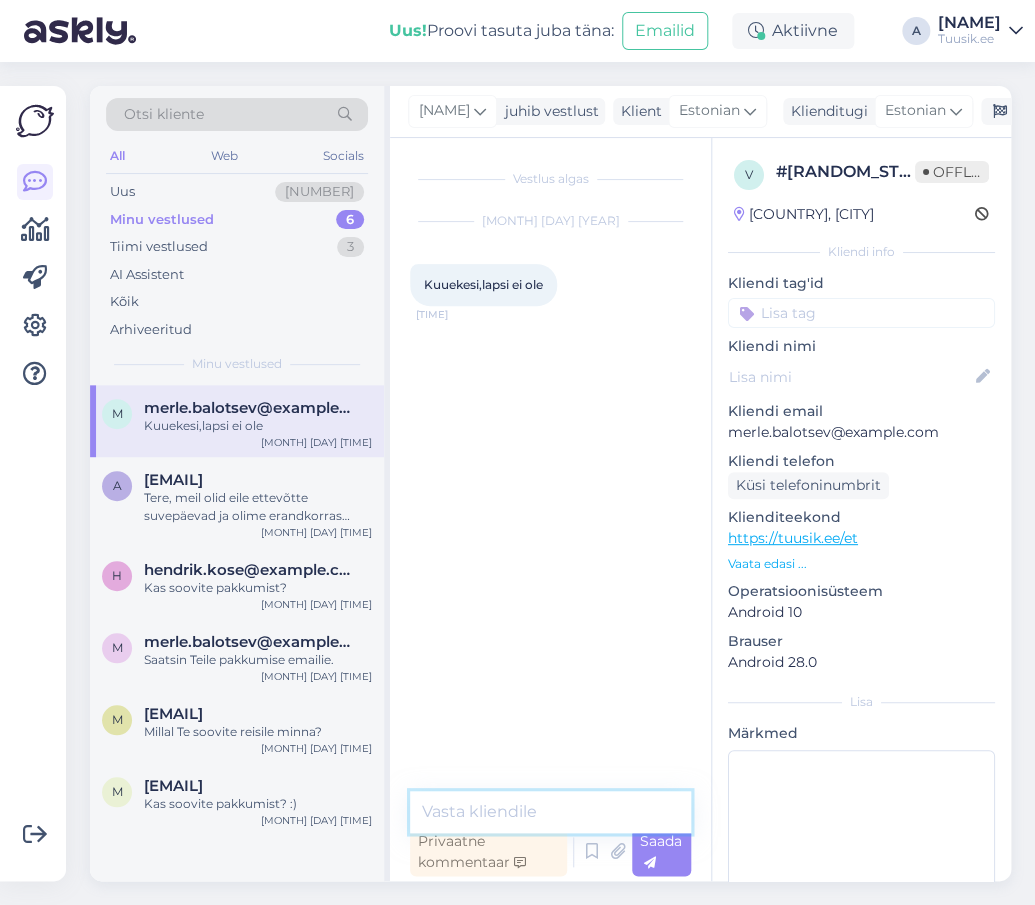 click at bounding box center [550, 812] 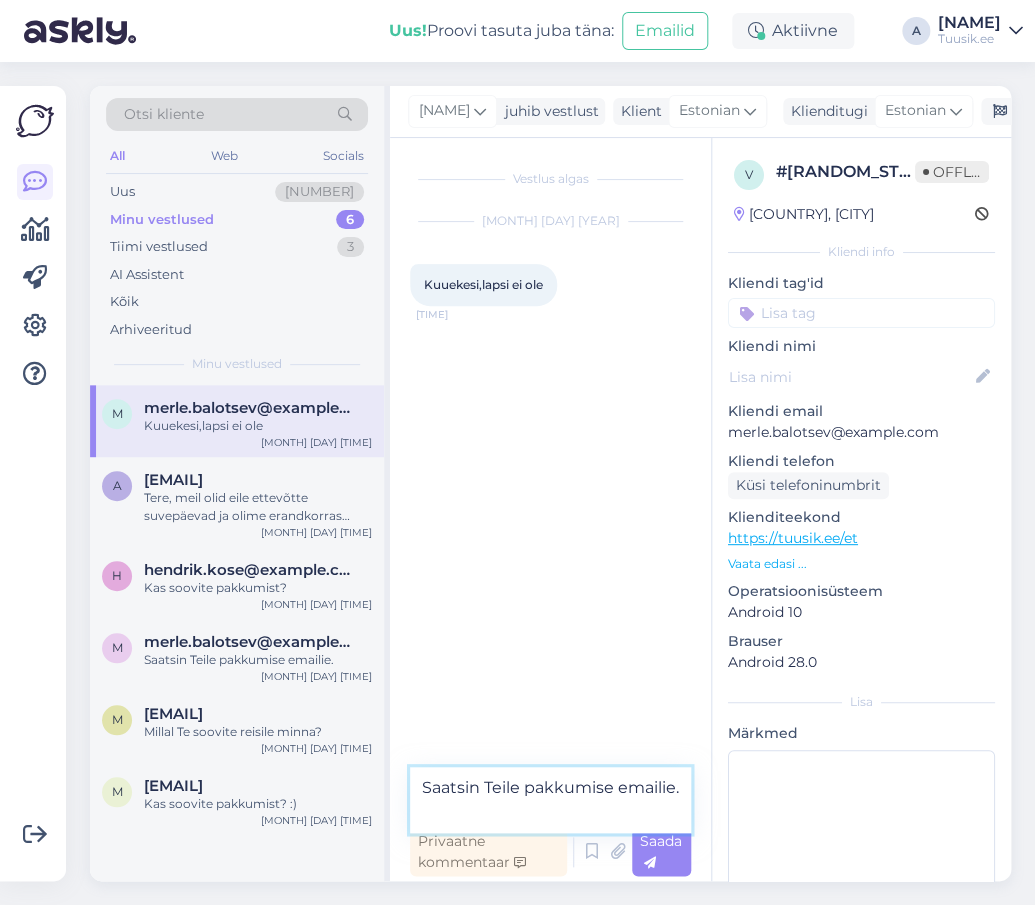 drag, startPoint x: 492, startPoint y: 815, endPoint x: 569, endPoint y: 800, distance: 78.44743 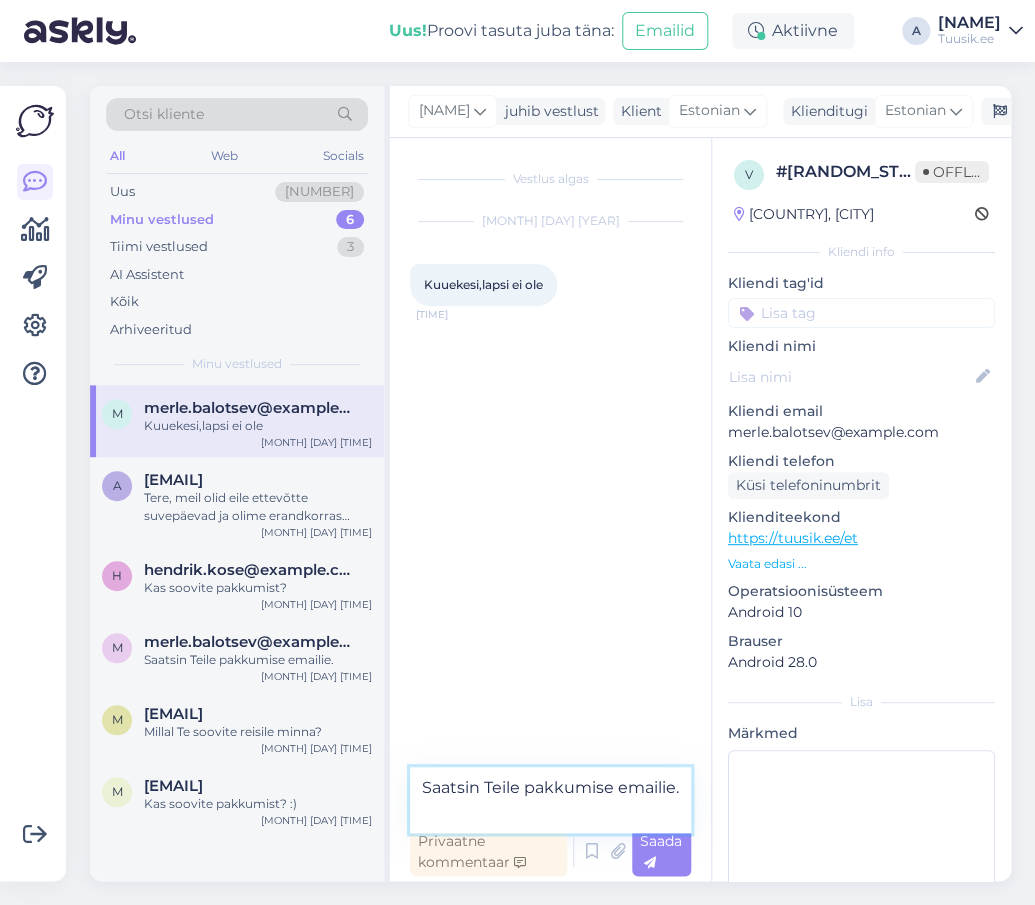 click on "Saatsin Teile pakkumise emailie." at bounding box center [550, 800] 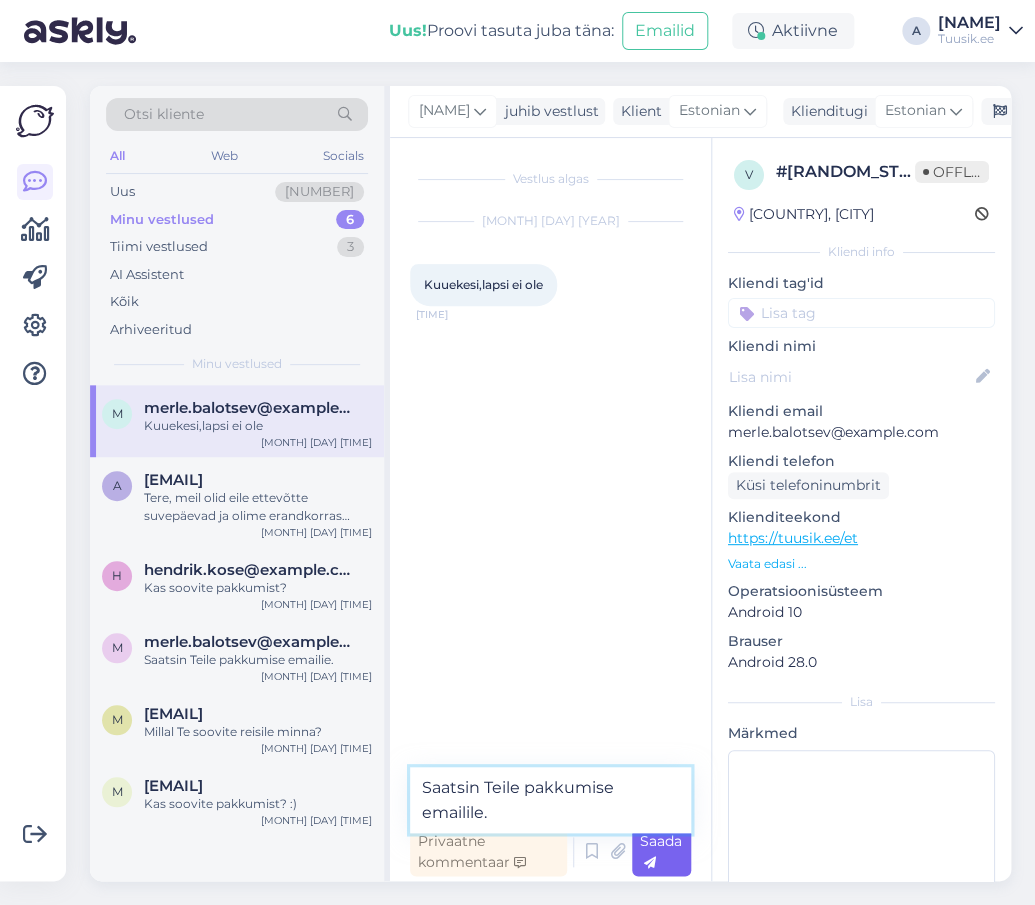 type on "Saatsin Teile pakkumise emailile." 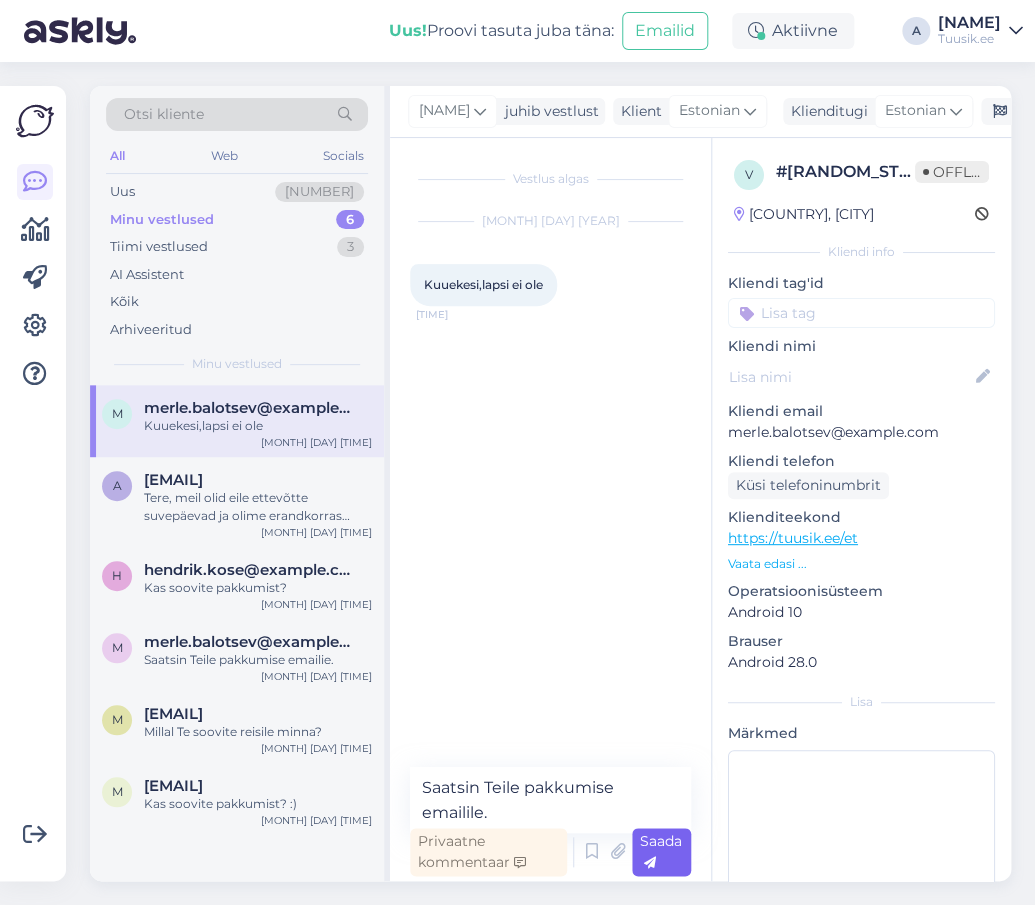 click on "Saada" at bounding box center [661, 852] 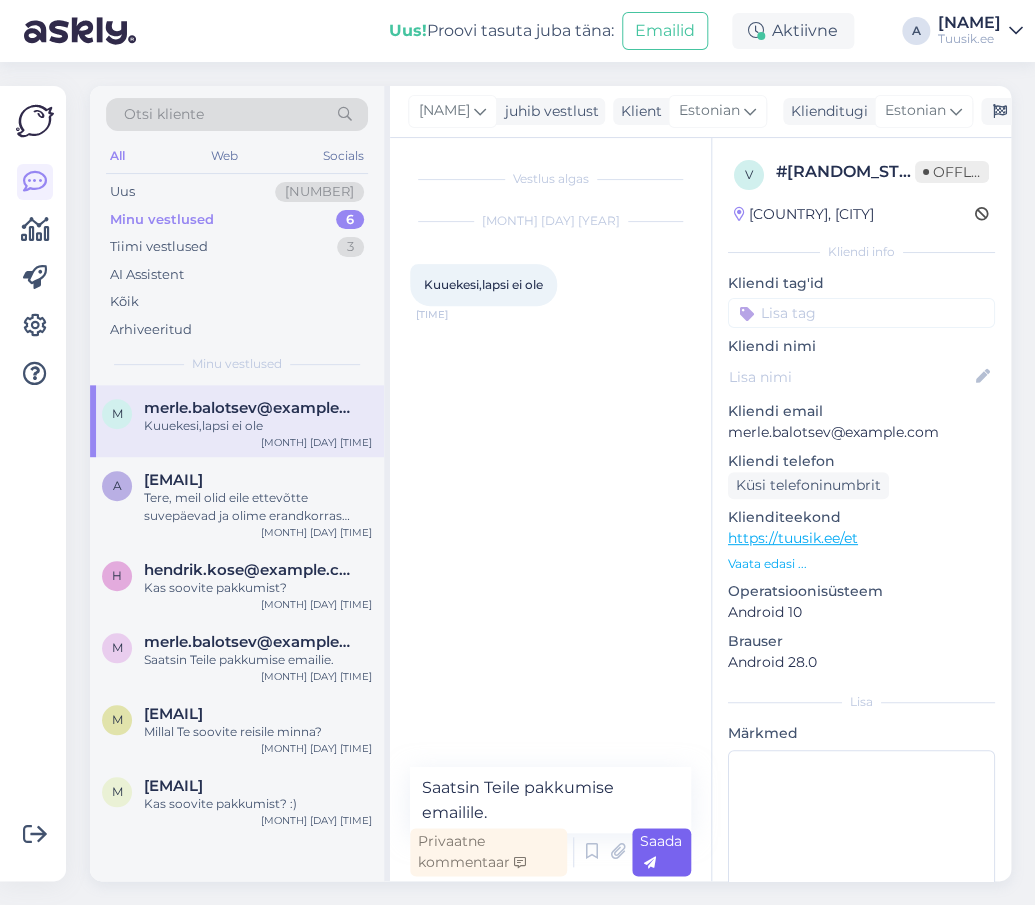 type 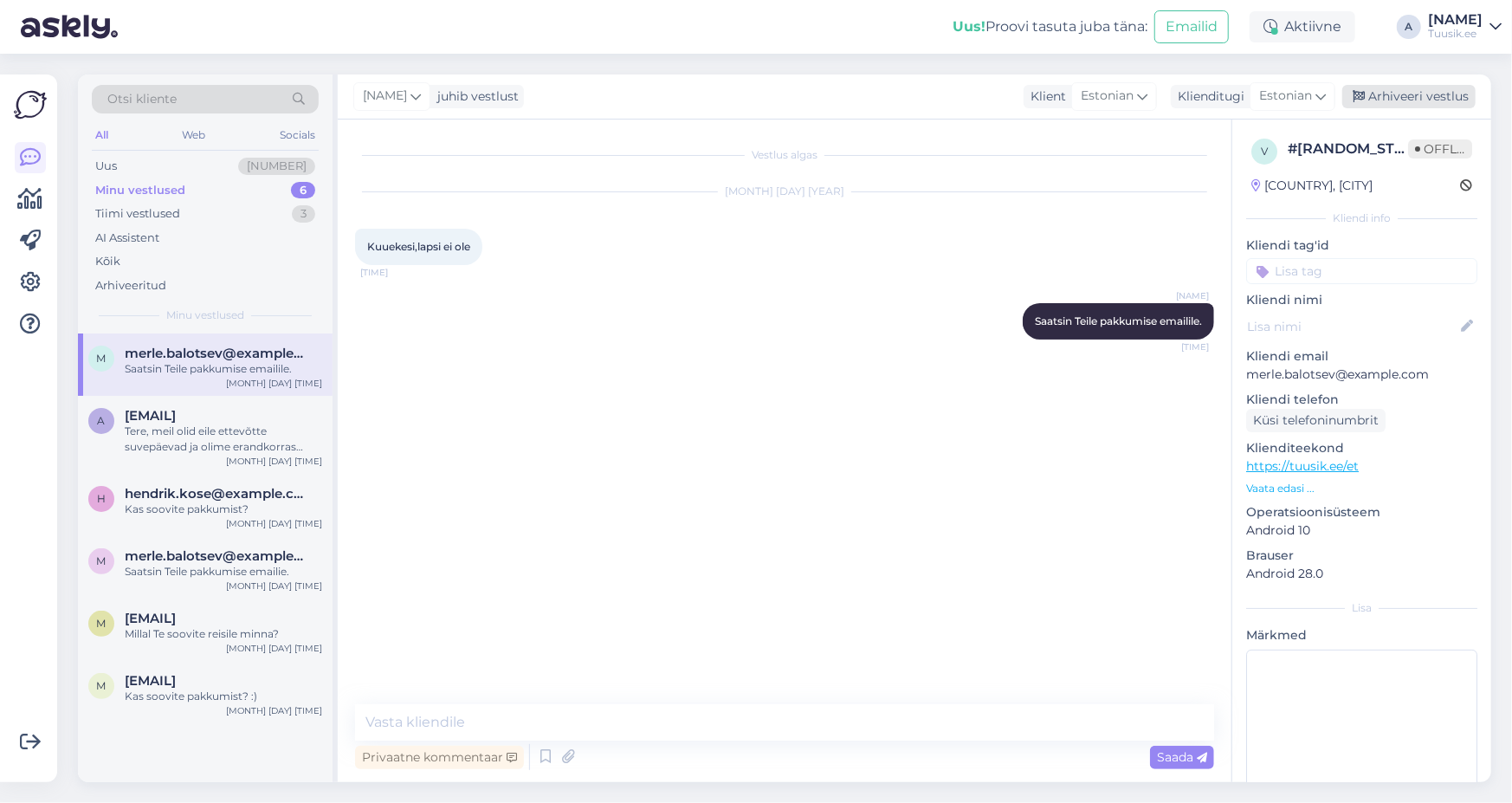 click on "Arhiveeri vestlus" at bounding box center (1409, 96) 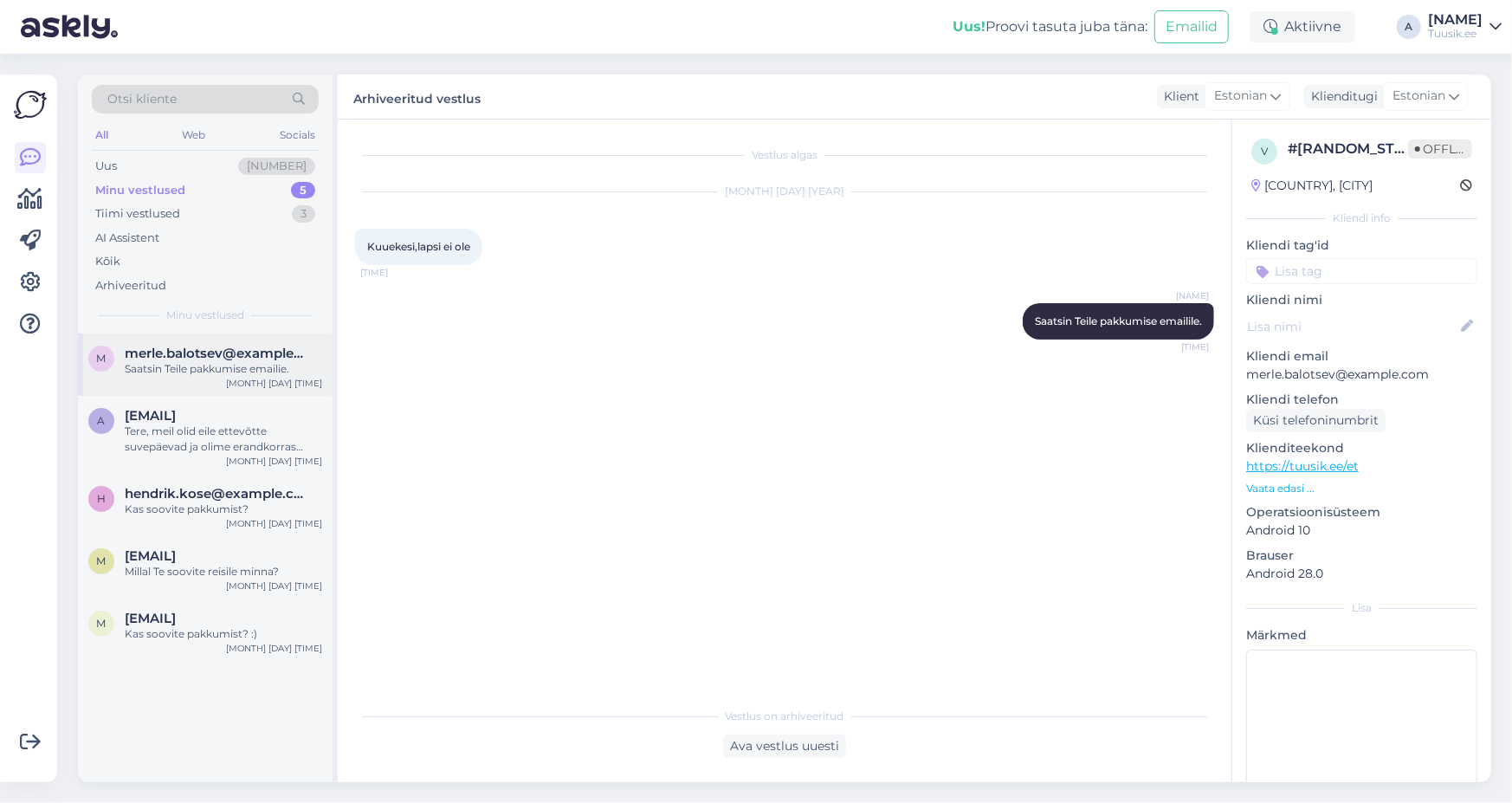 click on "Saatsin Teile pakkumise emailie." at bounding box center [223, 369] 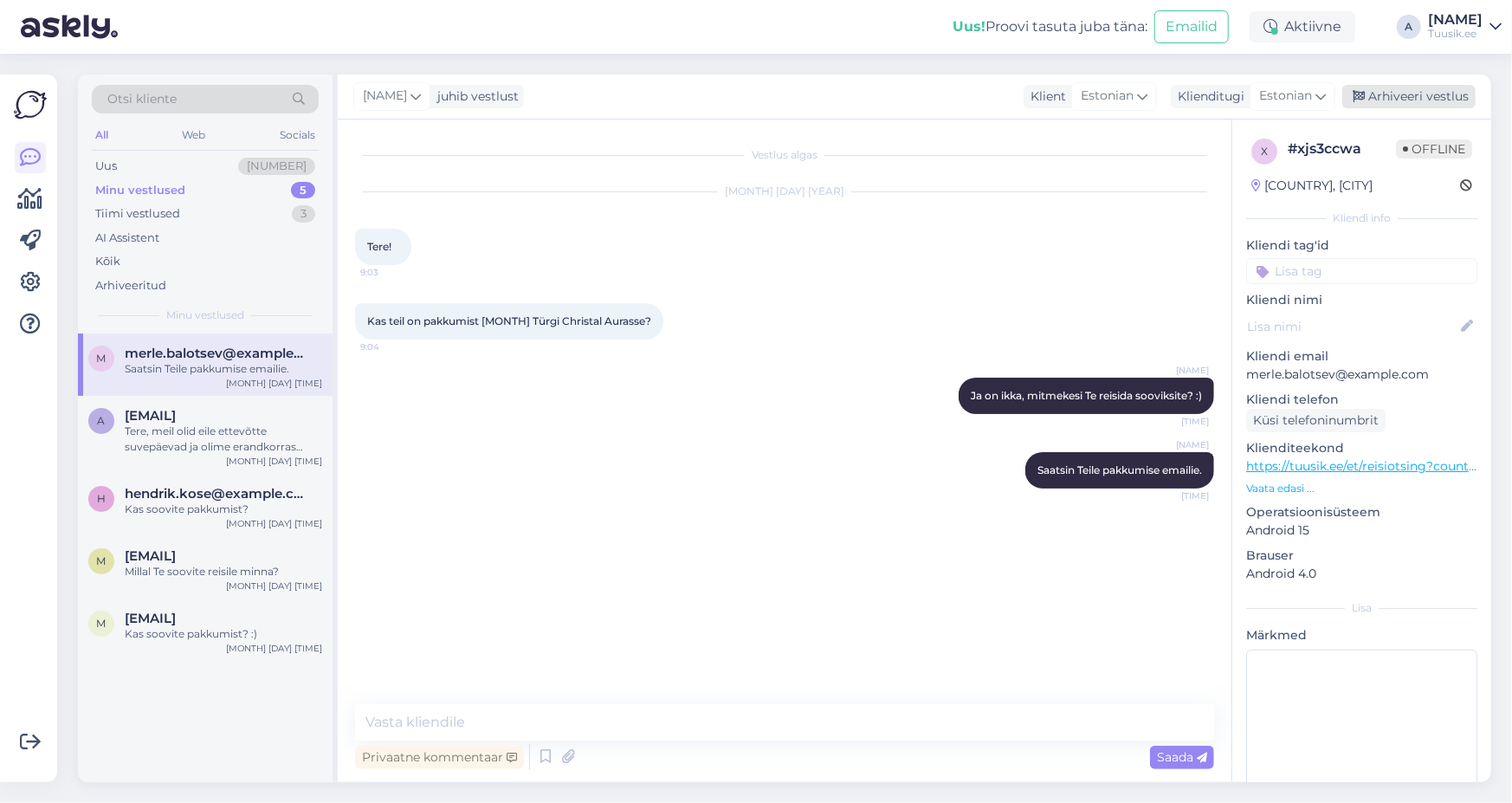 click on "Arhiveeri vestlus" at bounding box center (1409, 96) 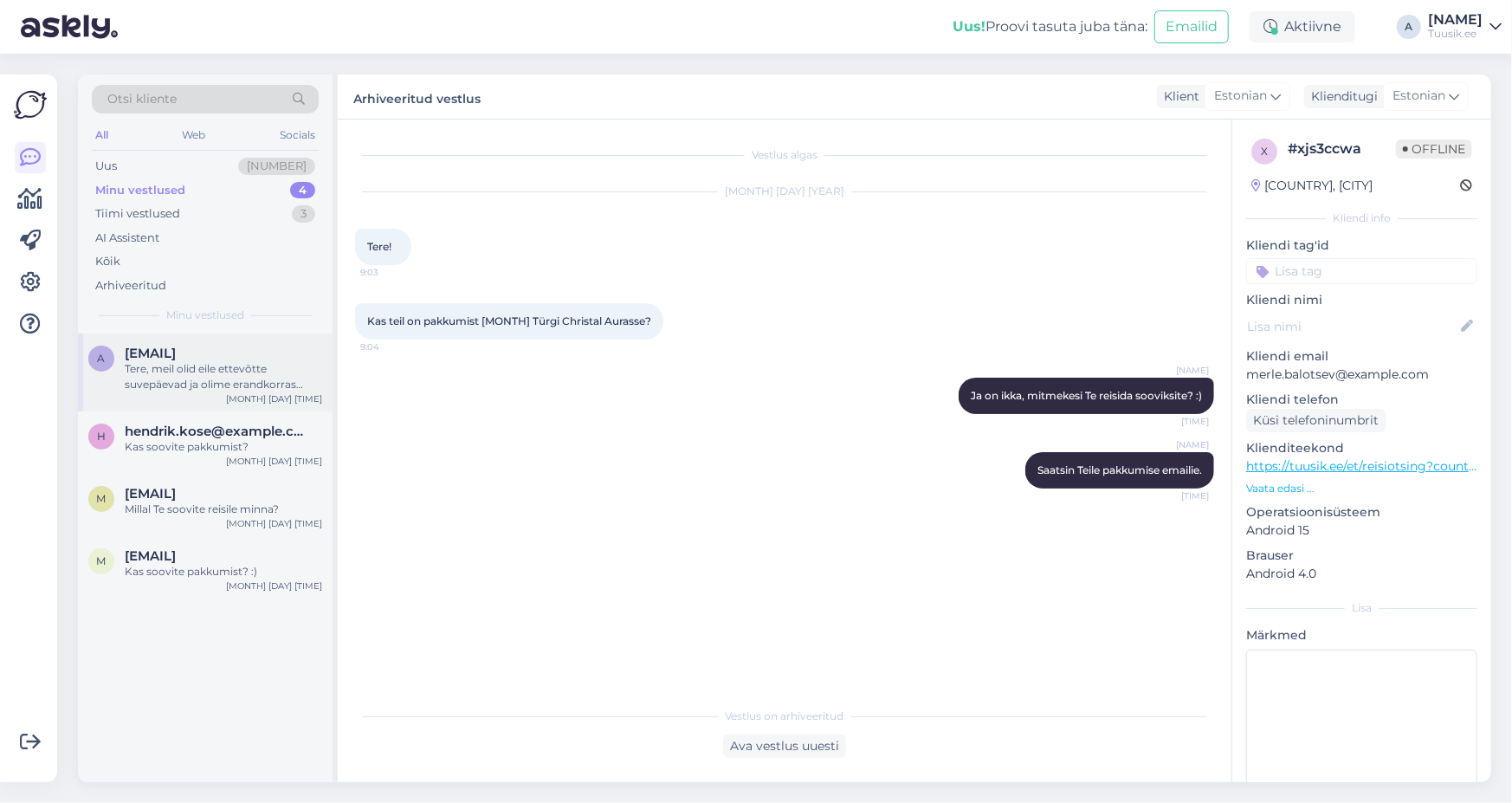 click on "Tere, meil olid eile ettevõtte suvepäevad ja olime erandkorras neljani avatud." at bounding box center (223, 377) 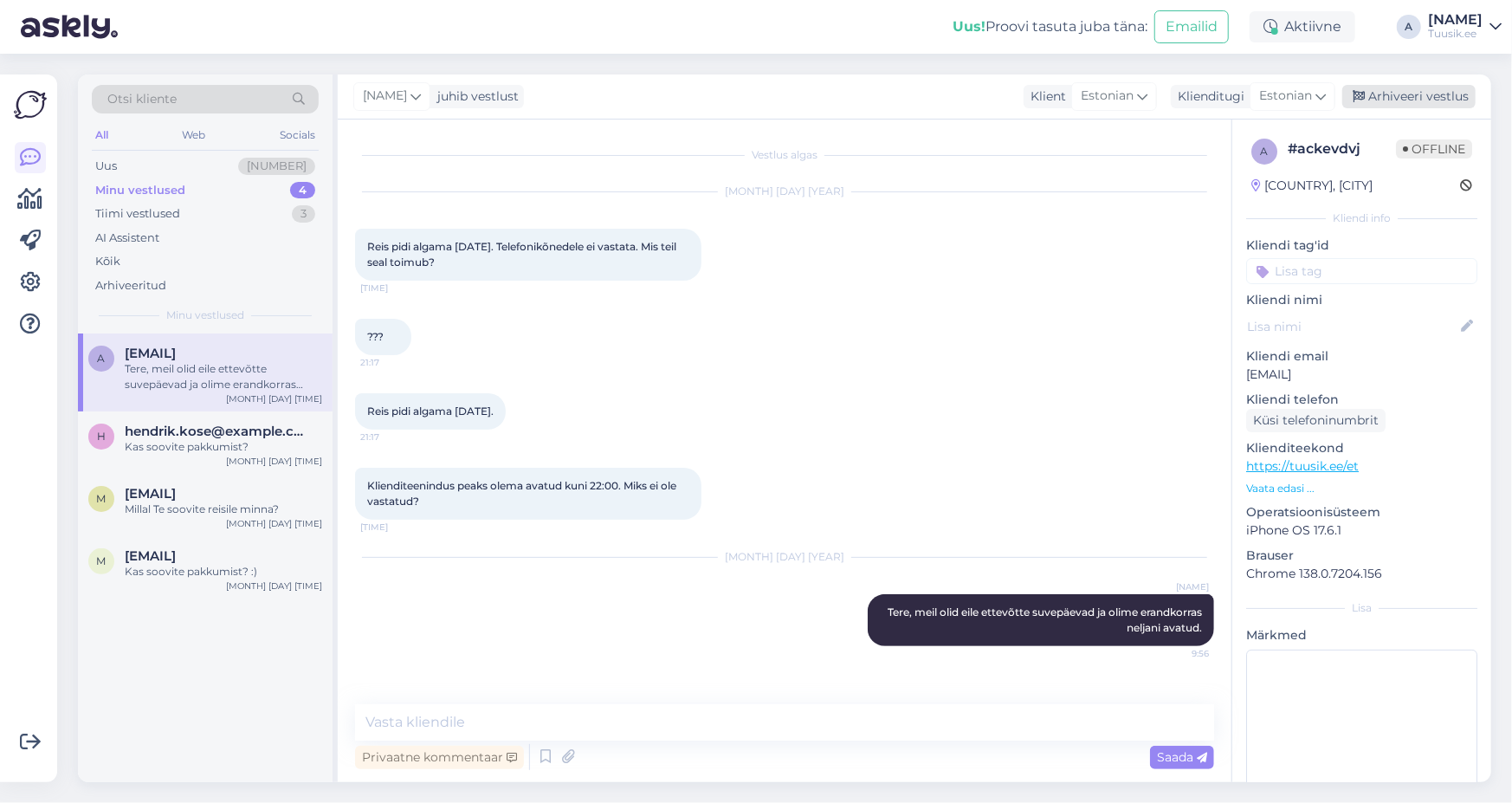 click on "Arhiveeri vestlus" at bounding box center (1409, 96) 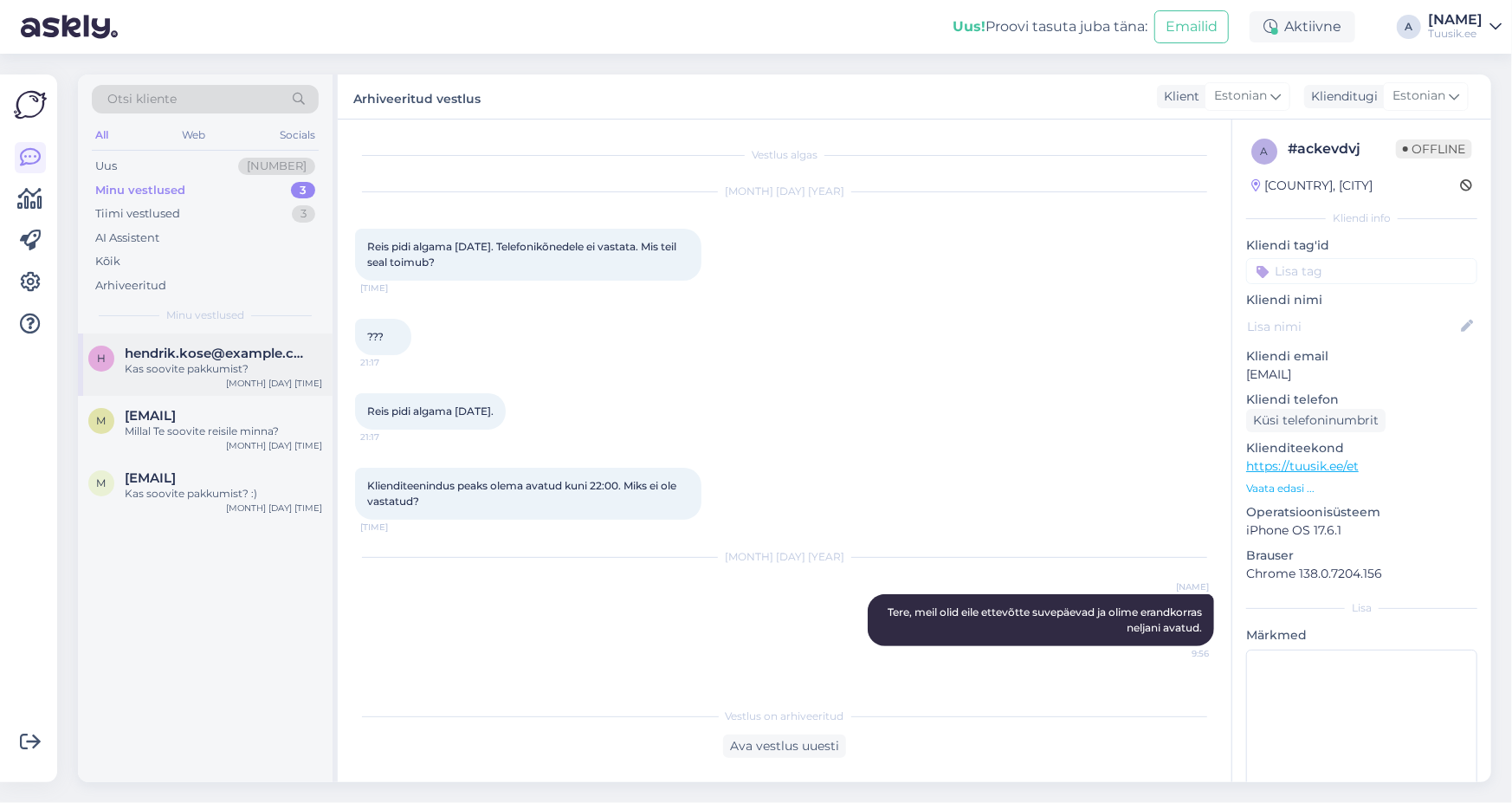 click on "h hendrik.kose@gmail.com Kas soovite pakkumist? Aug 1 9:29" at bounding box center (205, 365) 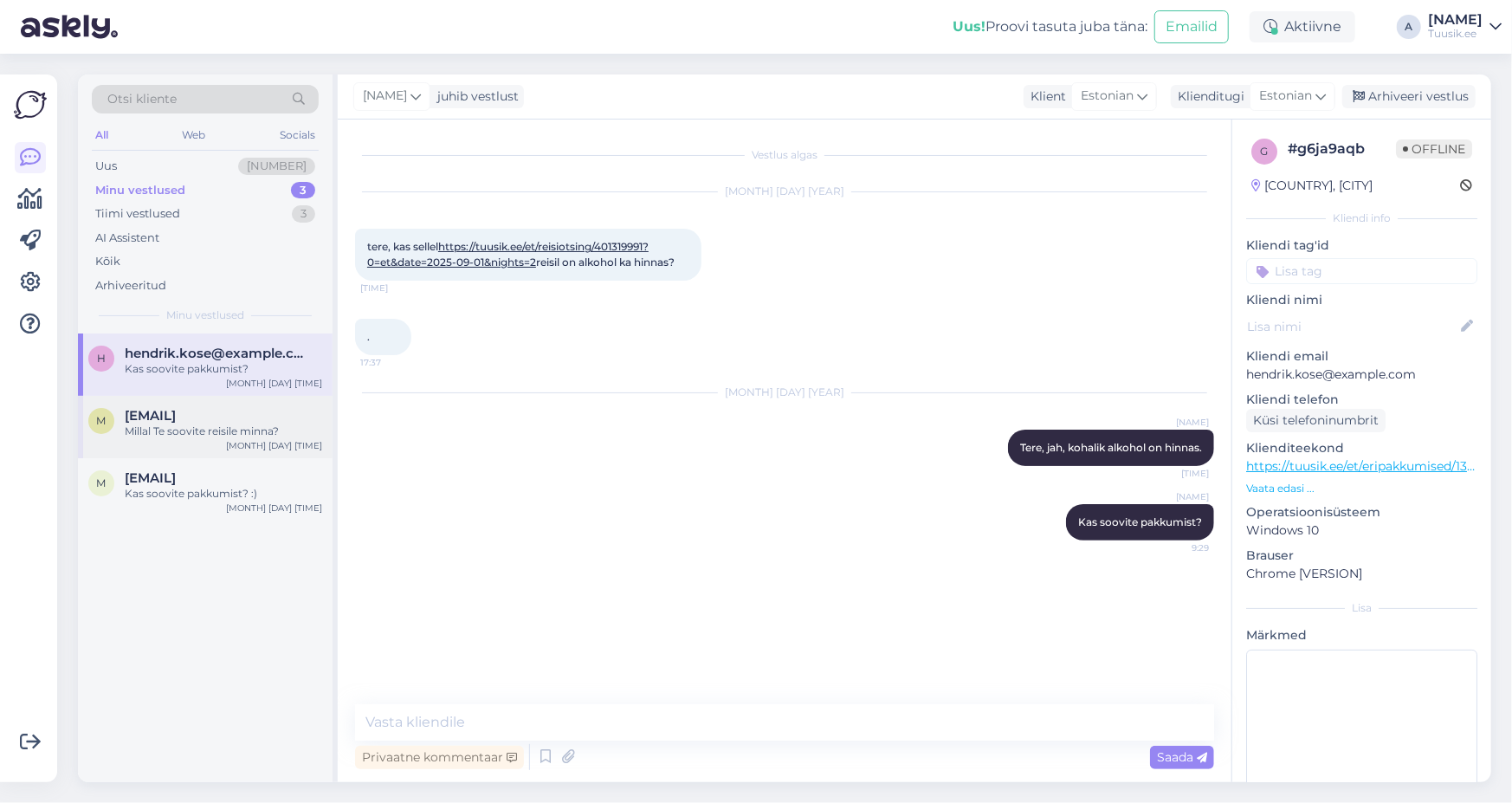 click on "m [EMAIL] Millal Te soovite reisile minna? Aug 1 8:52" at bounding box center [205, 427] 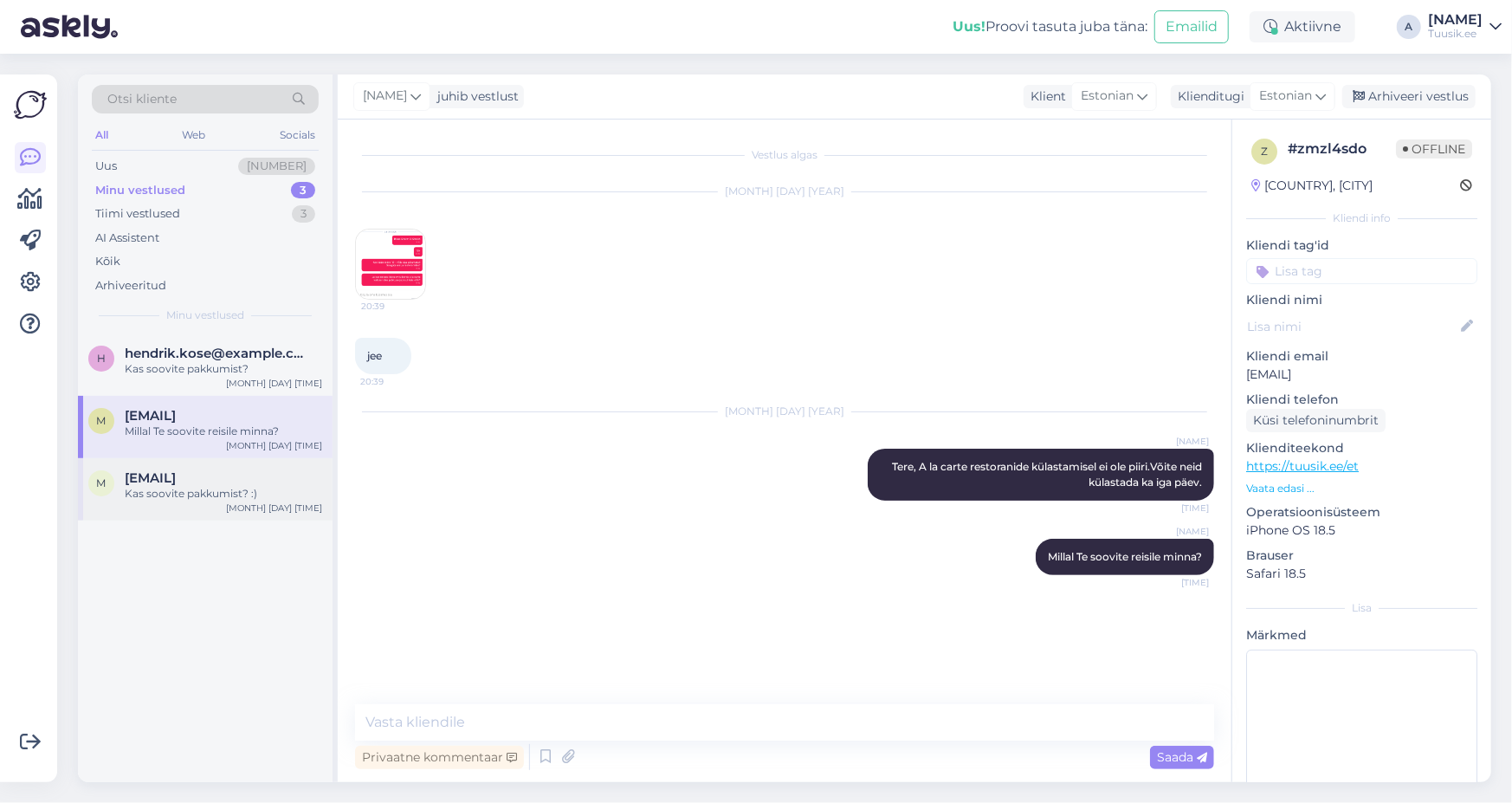 click on "[EMAIL]" at bounding box center (150, 478) 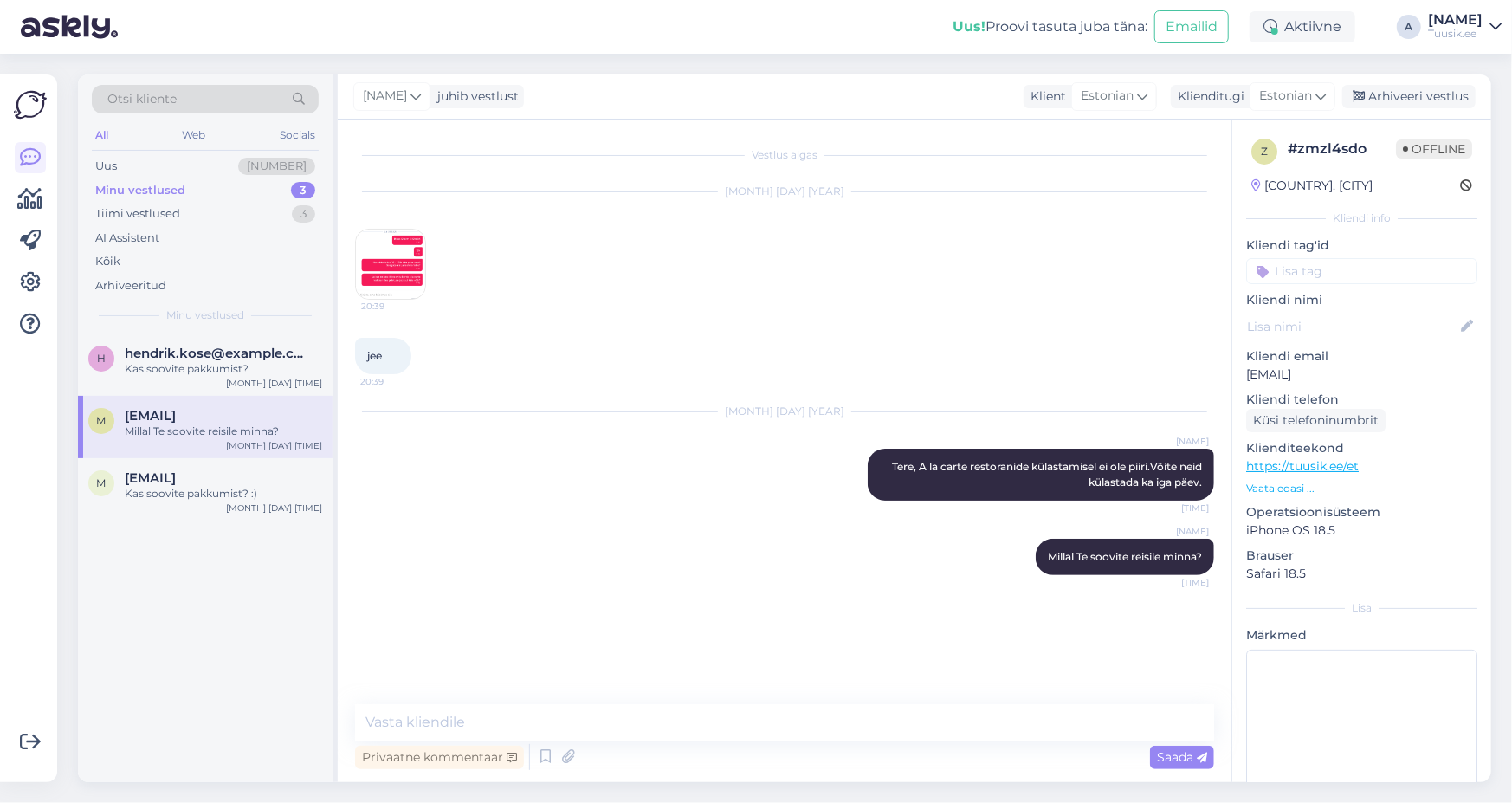scroll, scrollTop: 2459, scrollLeft: 0, axis: vertical 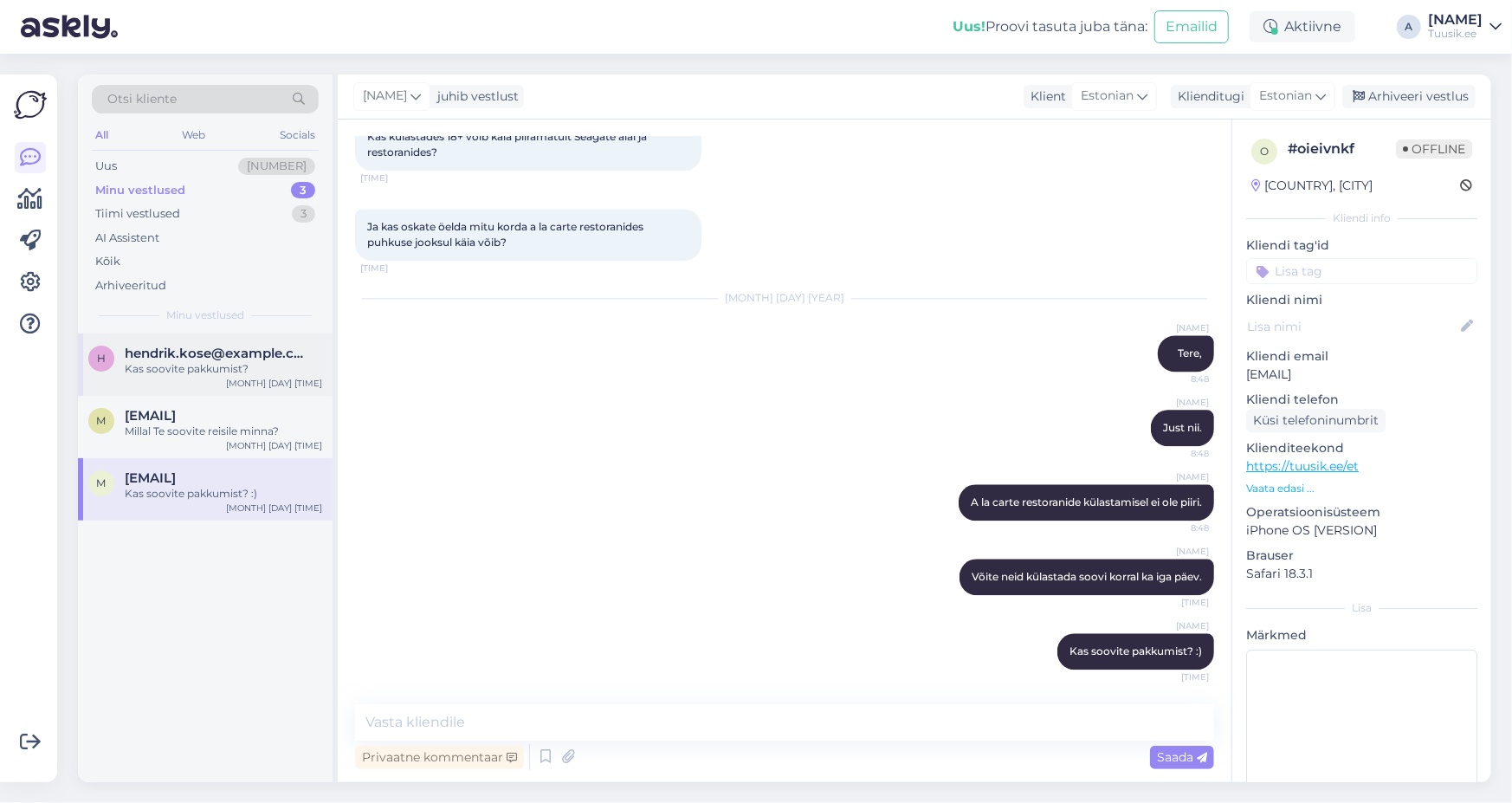 click on "[EMAIL]" at bounding box center (215, 353) 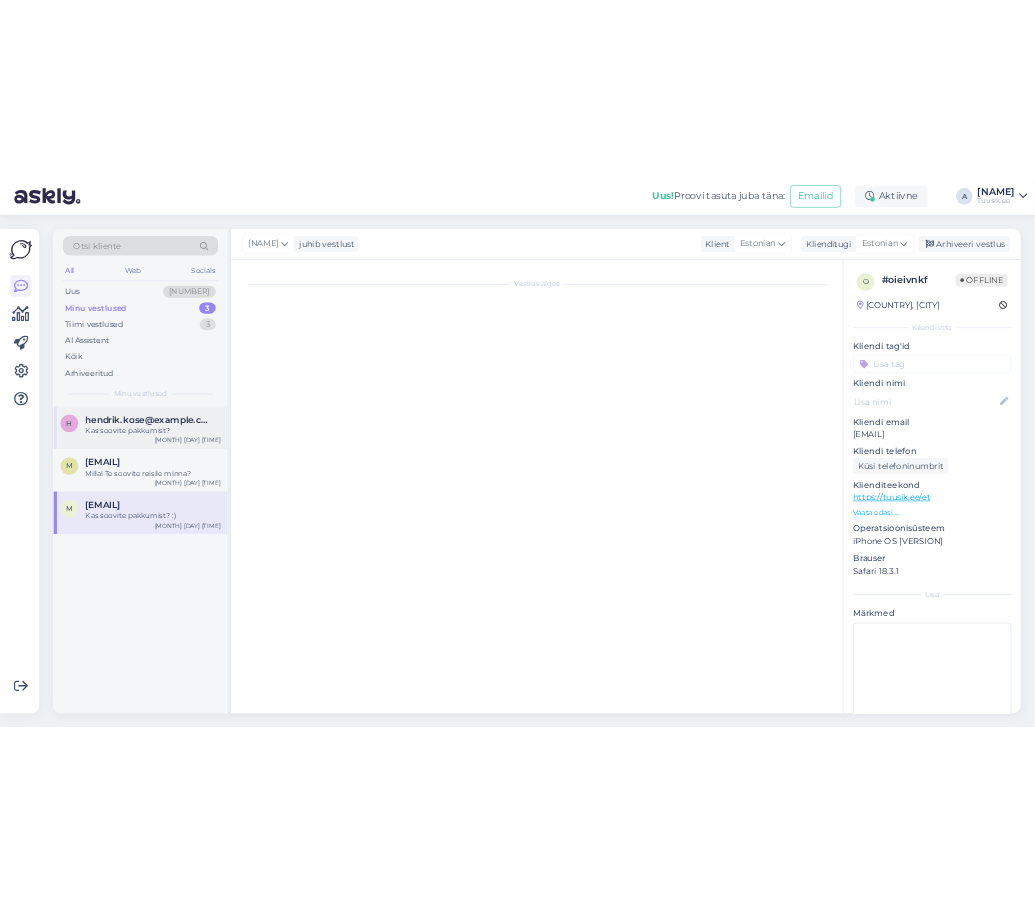 scroll, scrollTop: 0, scrollLeft: 0, axis: both 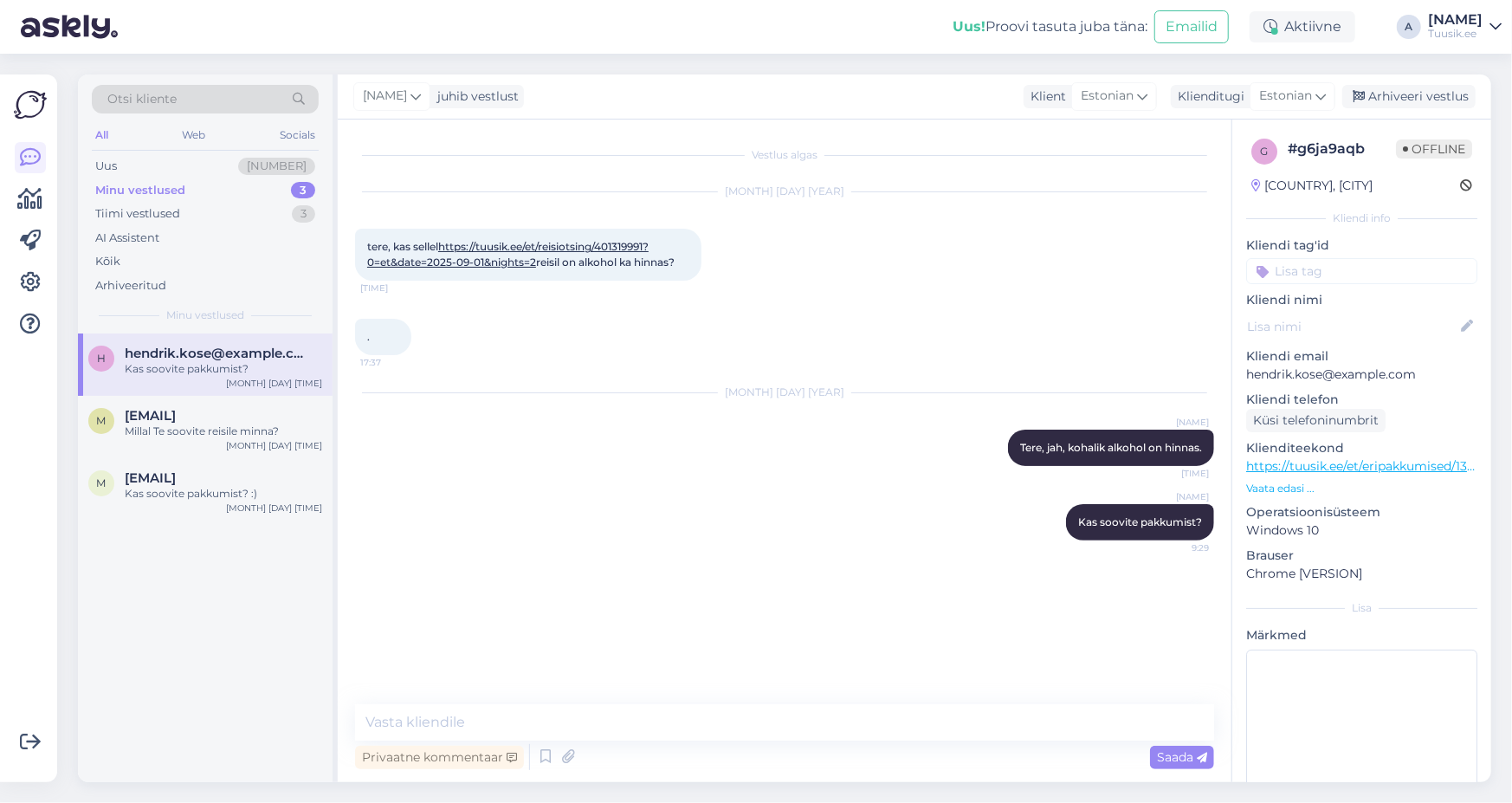click on "Vaata edasi ..." at bounding box center [1361, 489] 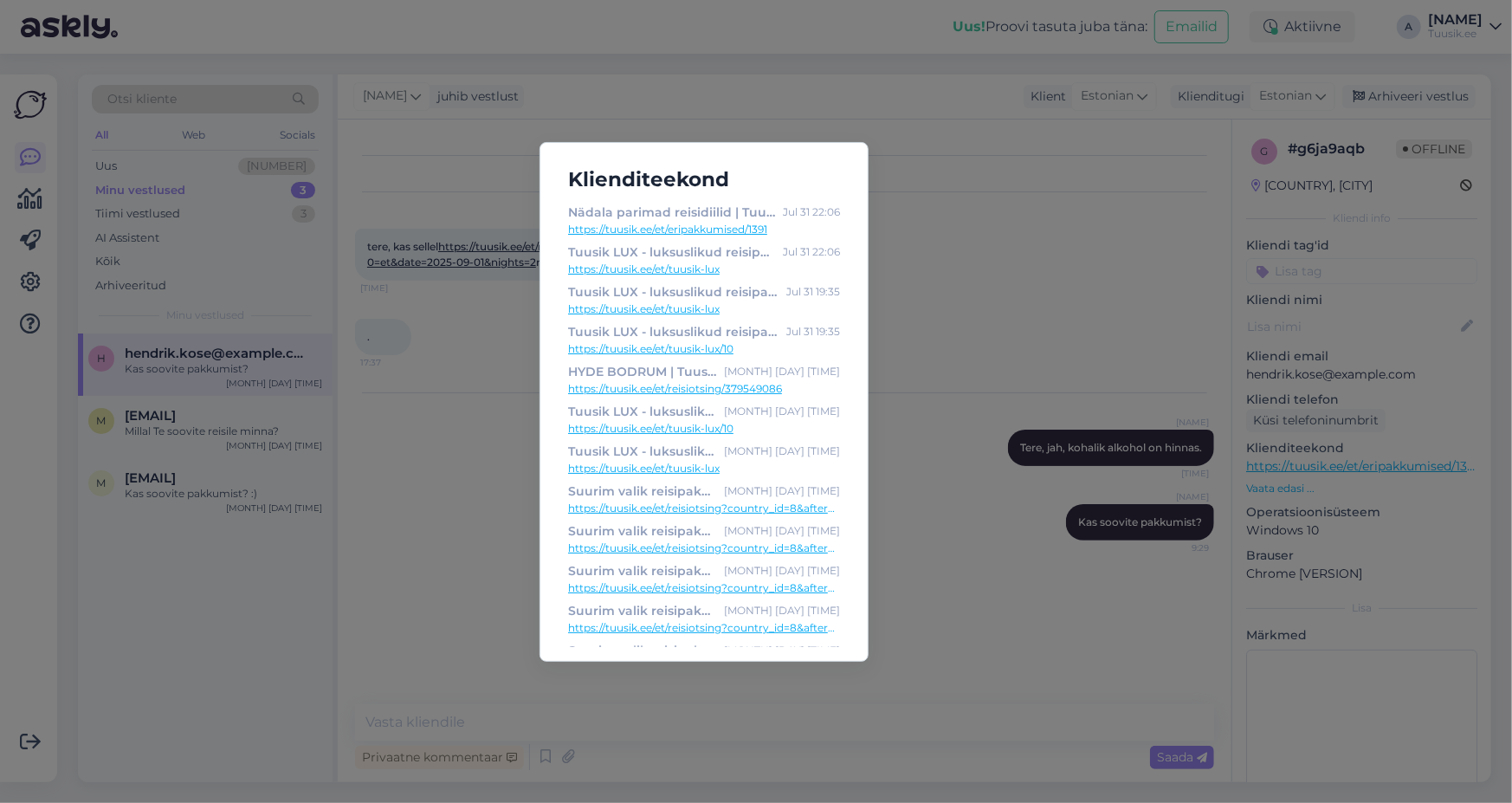 click on "Klienditeekond Nädala parimad reisidiilid | Tuusik Jul 31 22:06 https://tuusik.ee/et/eripakkumised/1391 Tuusik LUX - luksuslikud reisipaketid | Tuusik Jul 31 22:06 https://tuusik.ee/et/tuusik-lux Tuusik LUX - luksuslikud reisipaketid | Tuusik Jul 31 19:35 https://tuusik.ee/et/tuusik-lux/10 HYDE BODRUM | Tuusik Jul 31 19:34 https://tuusik.ee/et/reisiotsing/379549086 Tuusik LUX - luksuslikud reisipaketid | Tuusik Jul 31 19:34 https://tuusik.ee/et/tuusik-lux/10 Tuusik LUX - luksuslikud reisipaketid | Tuusik Jul 31 19:34 https://tuusik.ee/et/tuusik-lux Suurim valik reisipakette Eestis | Tuusik Jul 31 19:34 https://tuusik.ee/et/reisiotsing?country_id=8&after=15.9.2025&departure_id=1&nights=2&before=3 Suurim valik reisipakette Eestis | Tuusik Jul 31 19:34 https://tuusik.ee/et/reisiotsing?country_id=8&after=1.9.2025&departure_id=1&nights=2&before=3 Suurim valik reisipakette Eestis | Tuusik Jul 31 19:34" at bounding box center [756, 401] 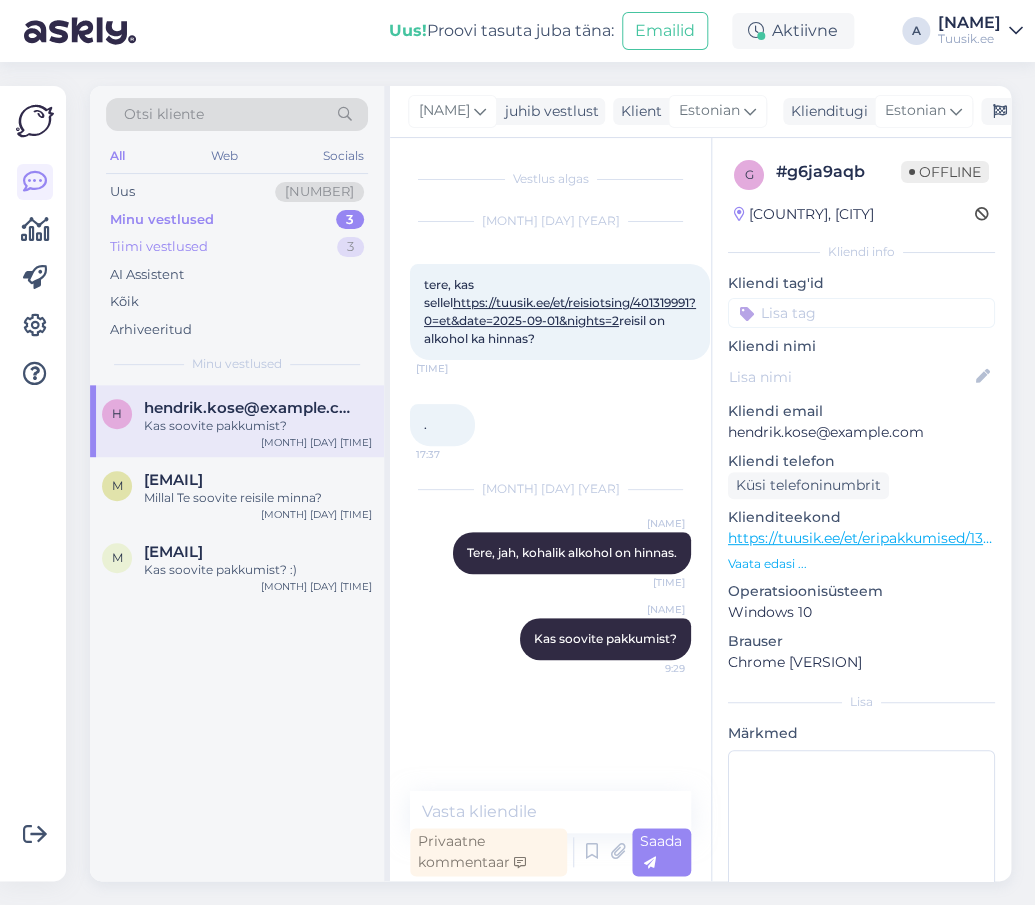 click on "Tiimi vestlused 3" at bounding box center (237, 247) 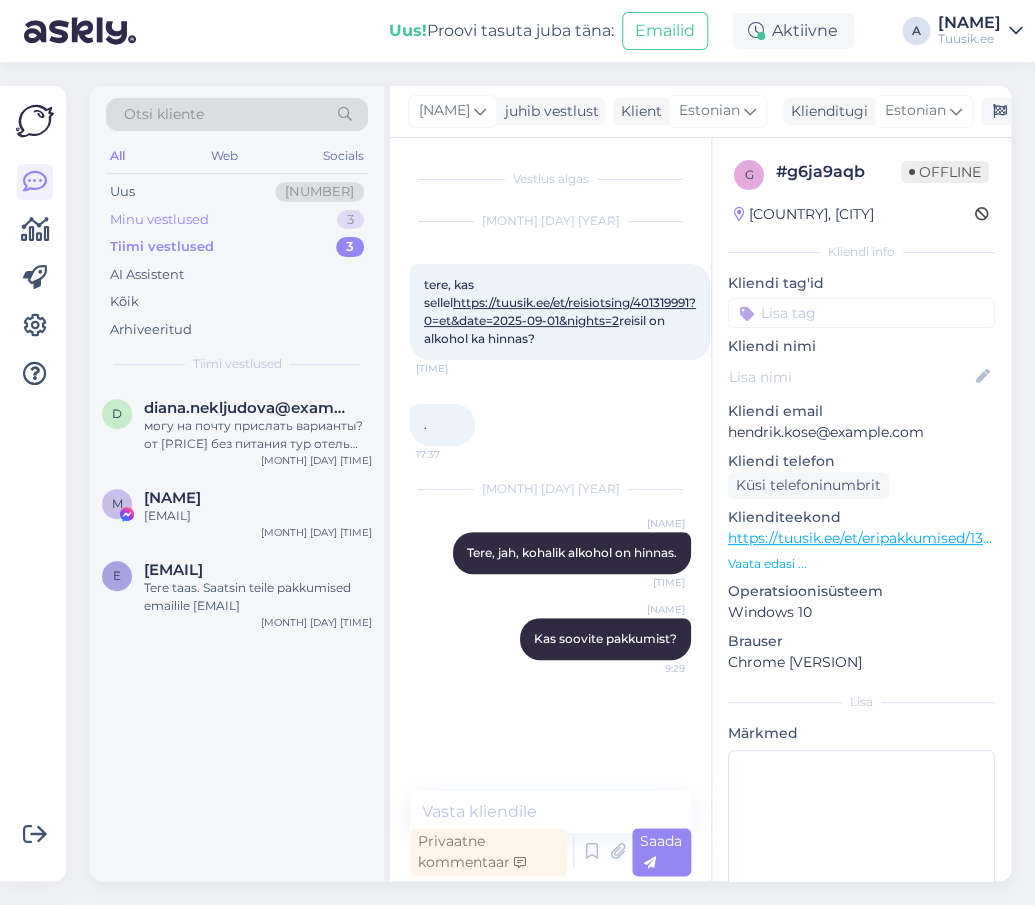 click on "Minu vestlused 3" at bounding box center [237, 220] 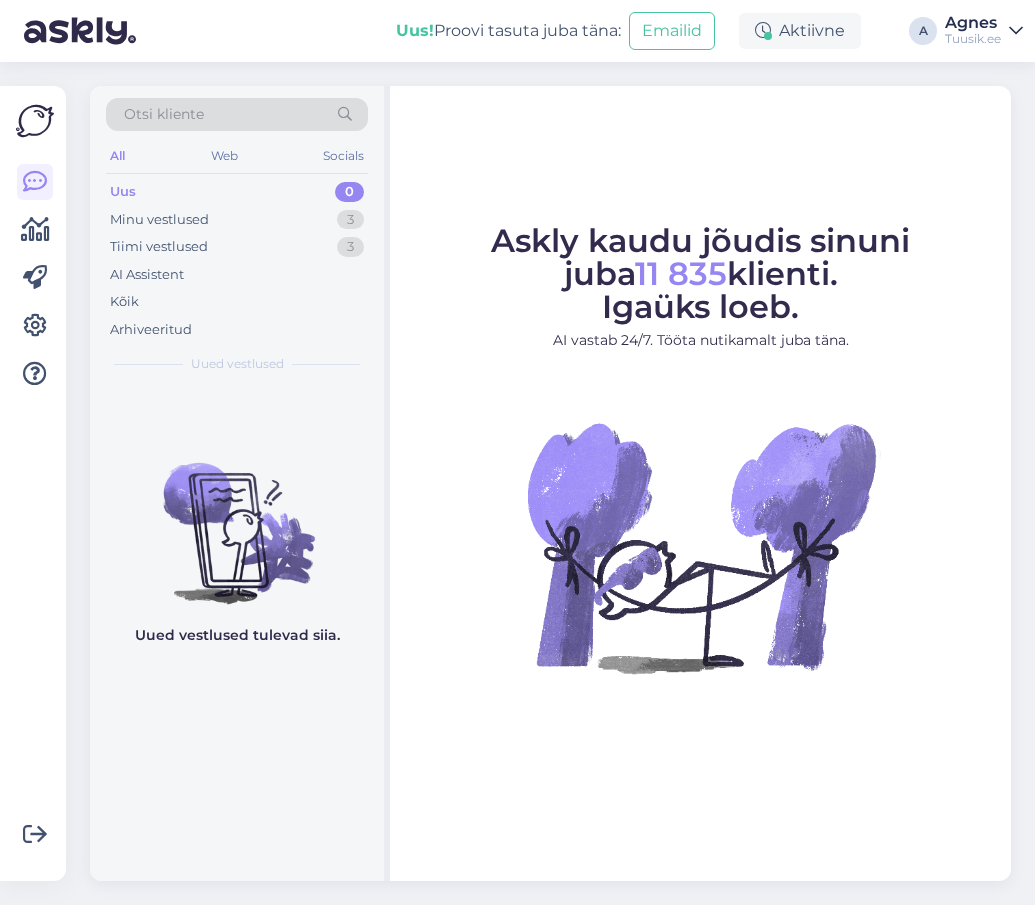 scroll, scrollTop: 0, scrollLeft: 0, axis: both 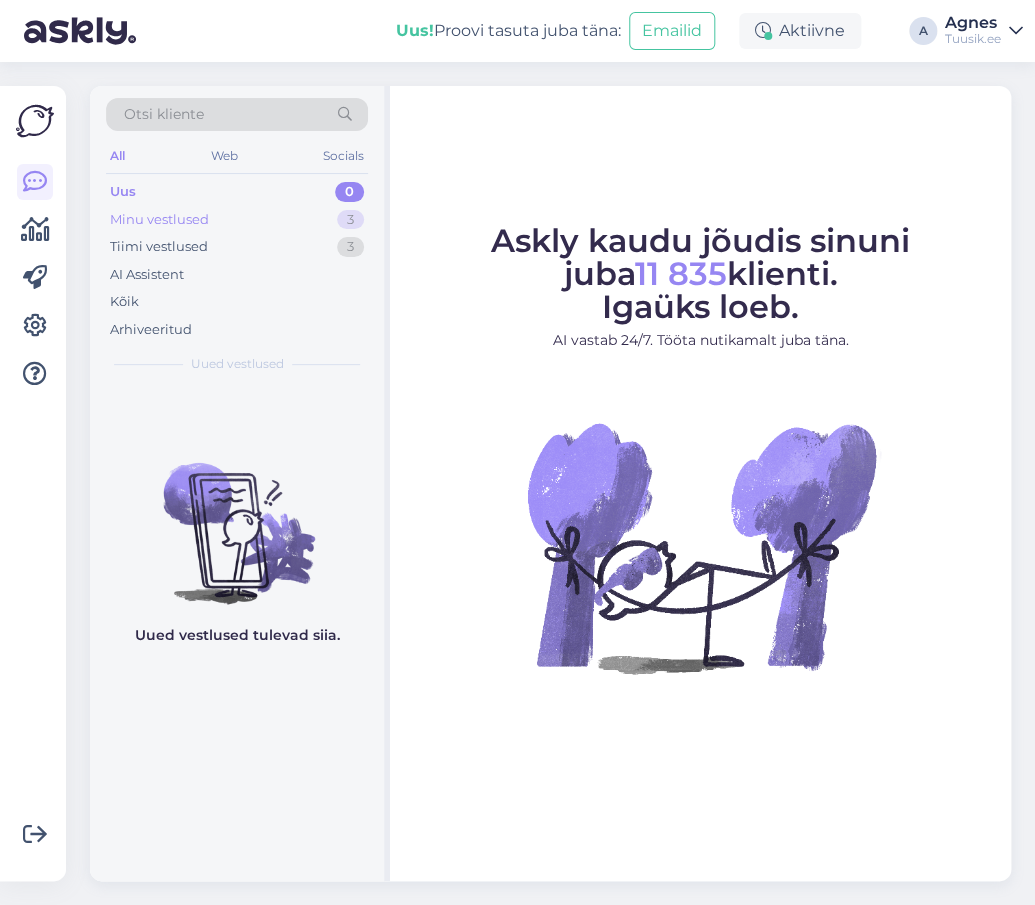 click on "Minu vestlused 3" at bounding box center (237, 220) 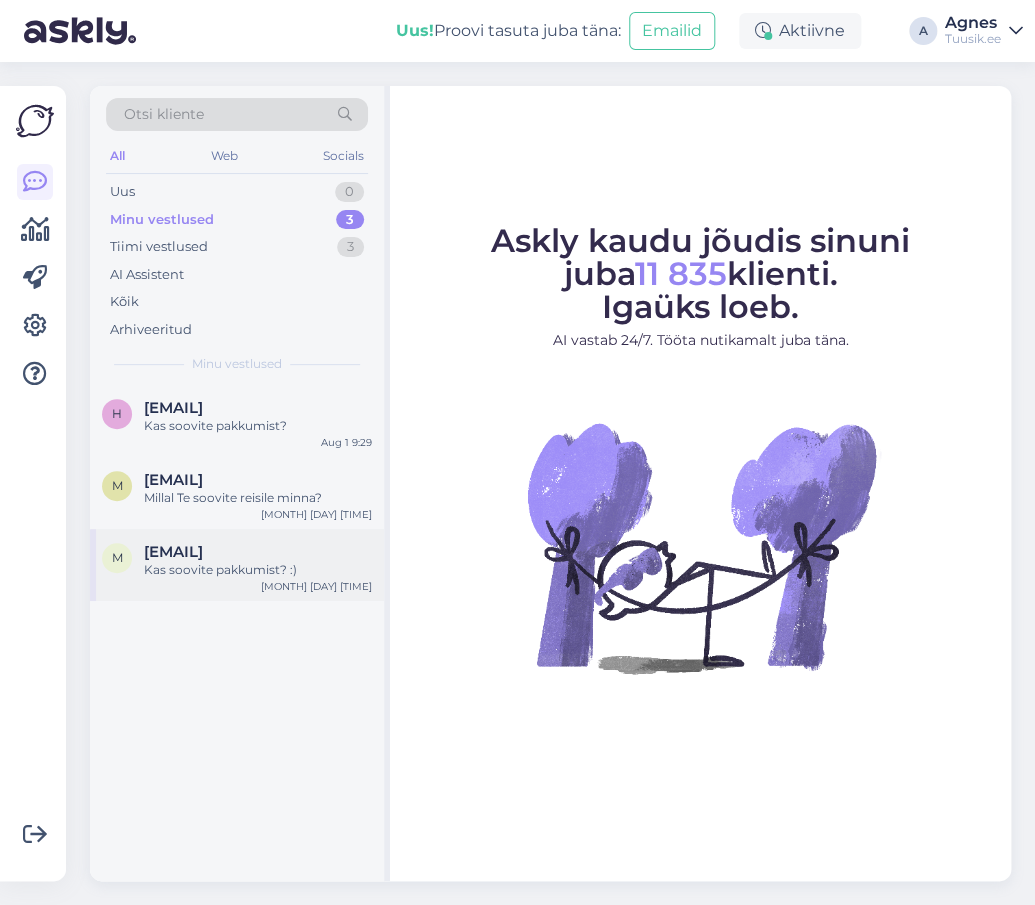 click on "m [EMAIL] Kas soovite pakkumist? :) Aug 1 8:49" at bounding box center (237, 565) 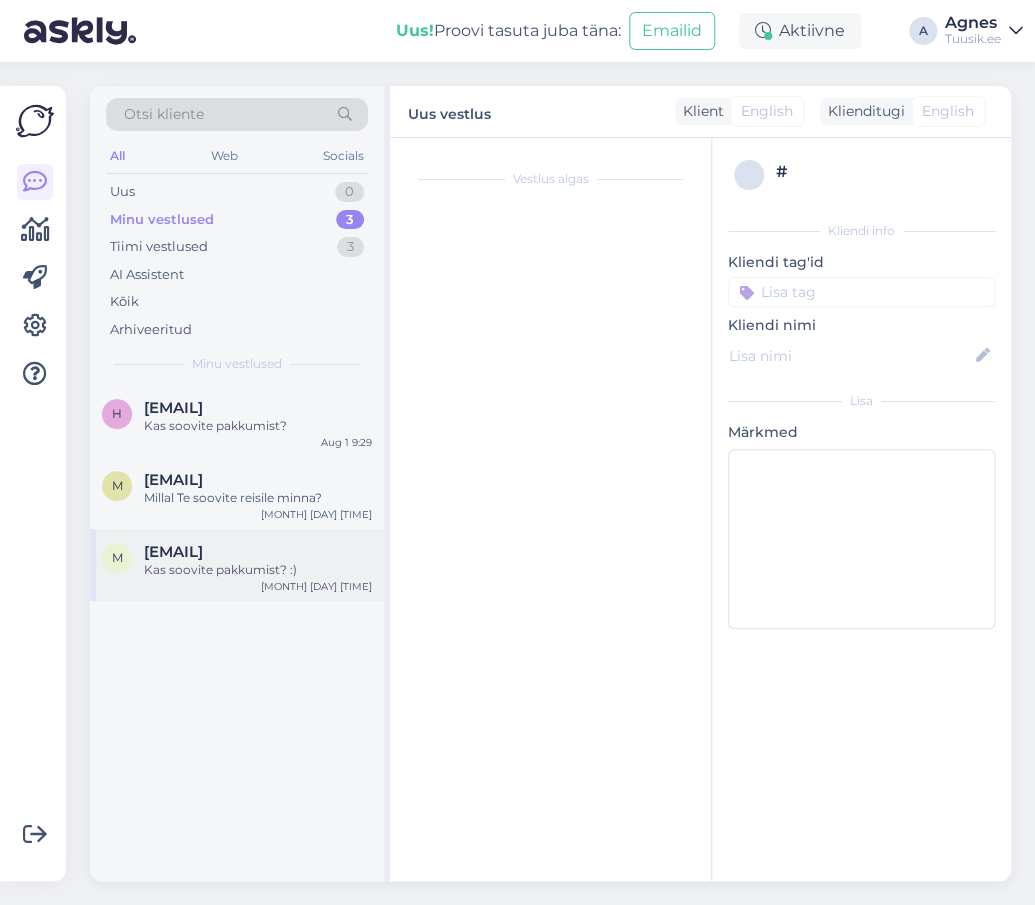 scroll, scrollTop: 3293, scrollLeft: 0, axis: vertical 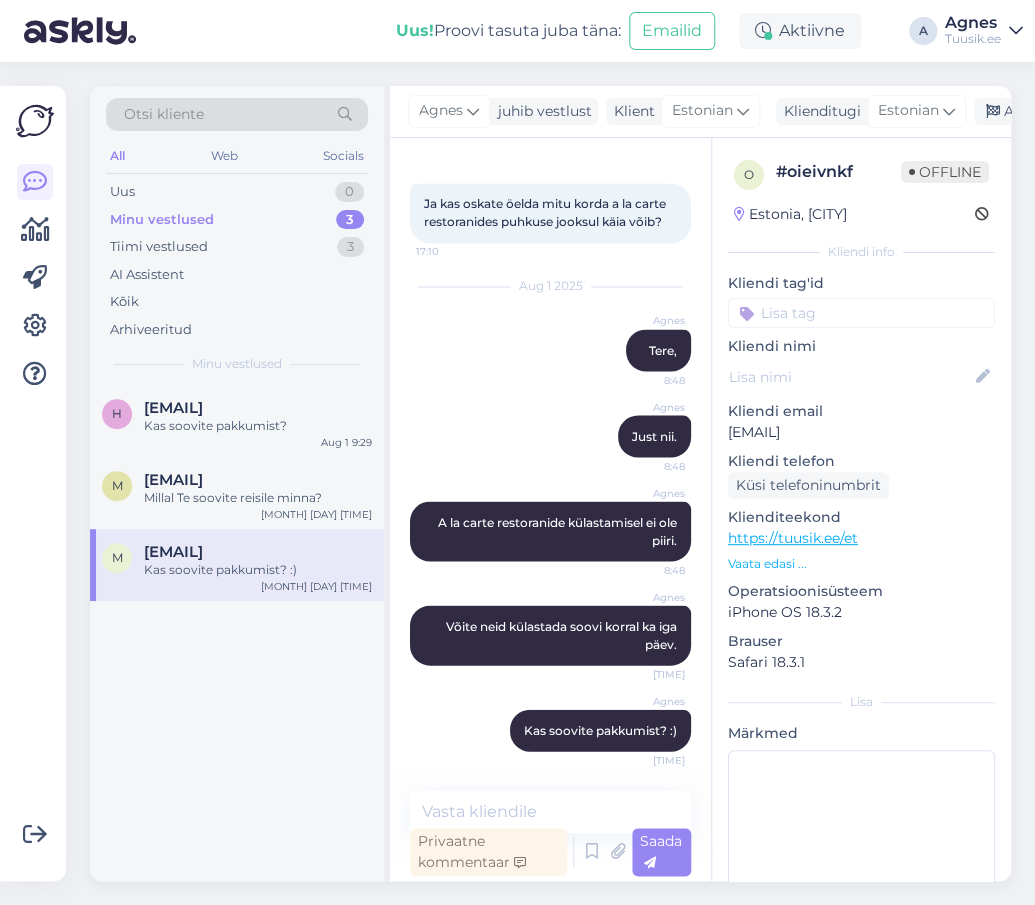 click on "[EMAIL]" at bounding box center (861, 432) 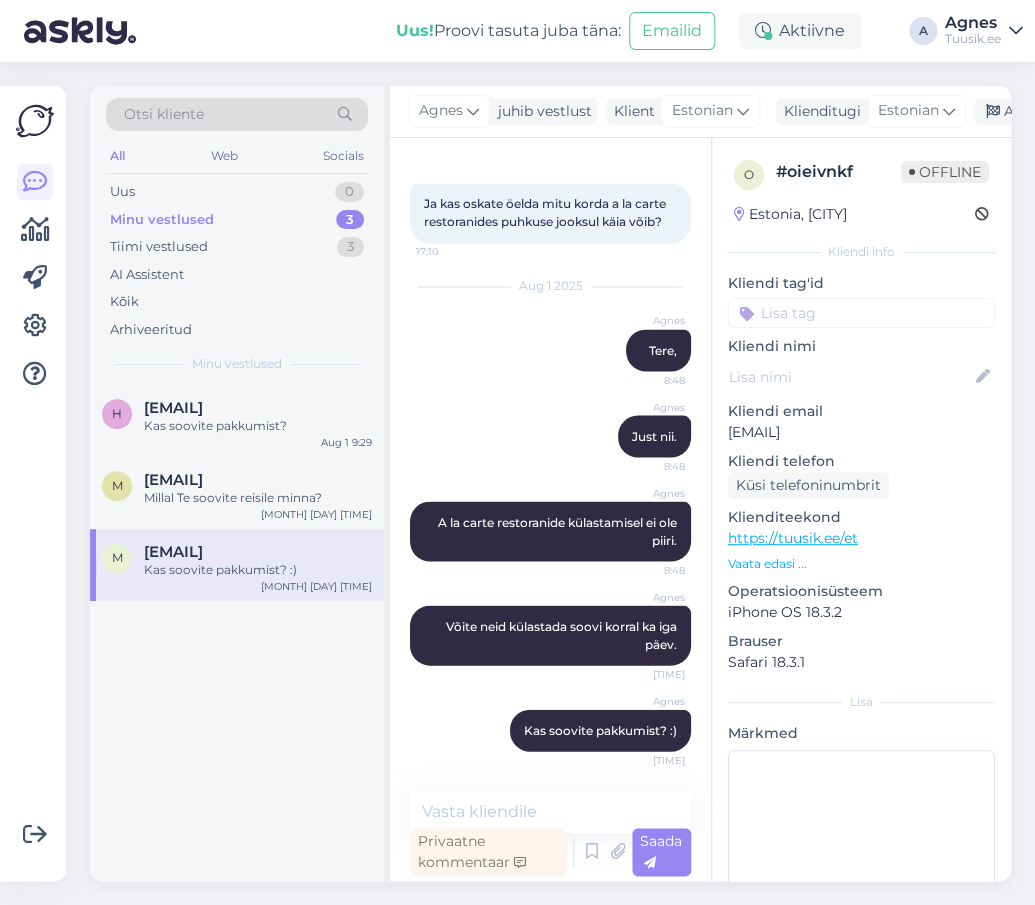 drag, startPoint x: 934, startPoint y: 431, endPoint x: 715, endPoint y: 431, distance: 219 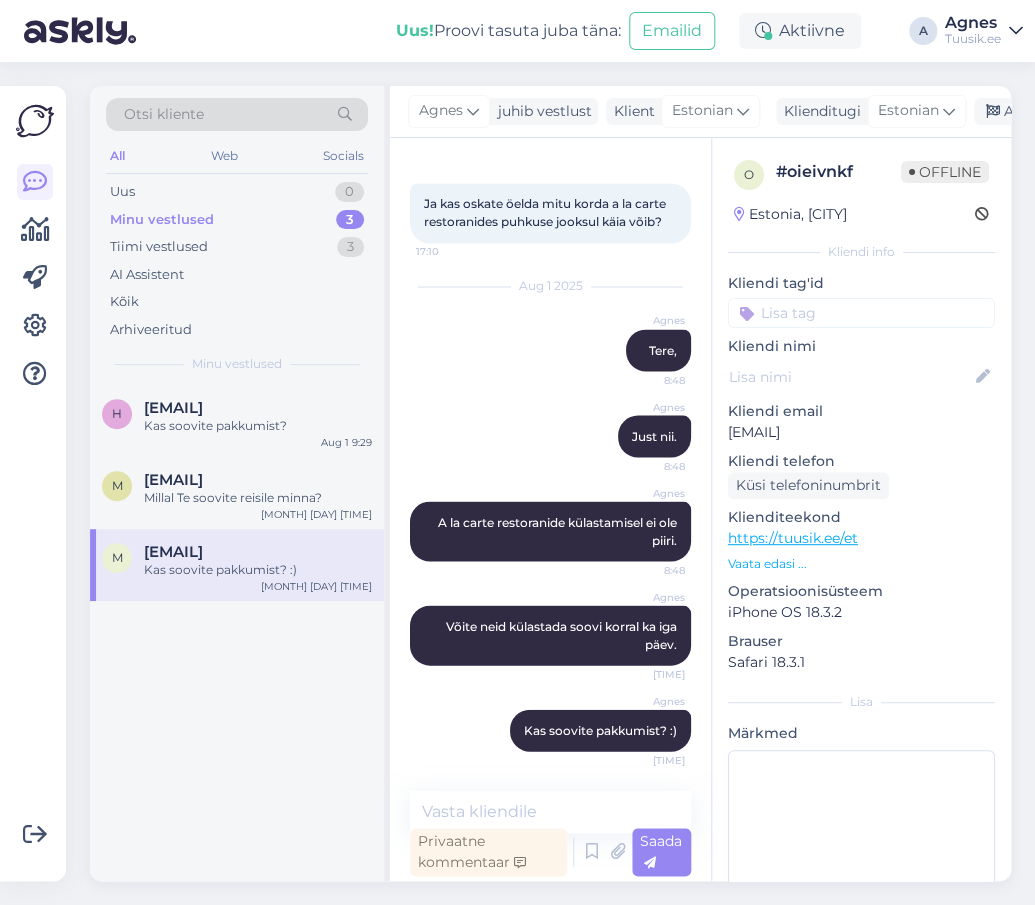click on "o # oieivnkf Offline     Estonia, Tallinn Kliendi info Kliendi tag'id  Kliendi nimi Kliendi email [EMAIL] Kliendi telefon Küsi telefoninumbrit Klienditeekond [URL] Vaata edasi ... Operatsioonisüsteem iPhone OS [VERSION] Brauser Safari [VERSION] Lisa Märkmed" at bounding box center (861, 549) 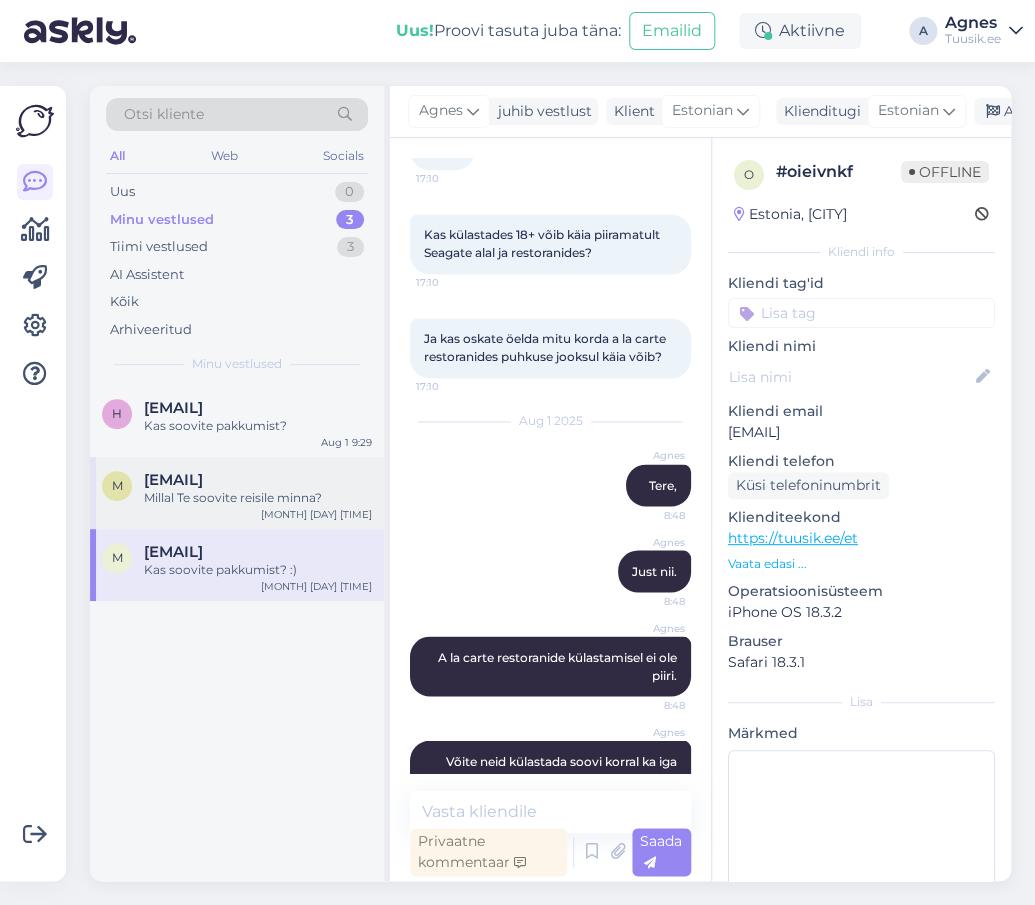 scroll, scrollTop: 3293, scrollLeft: 0, axis: vertical 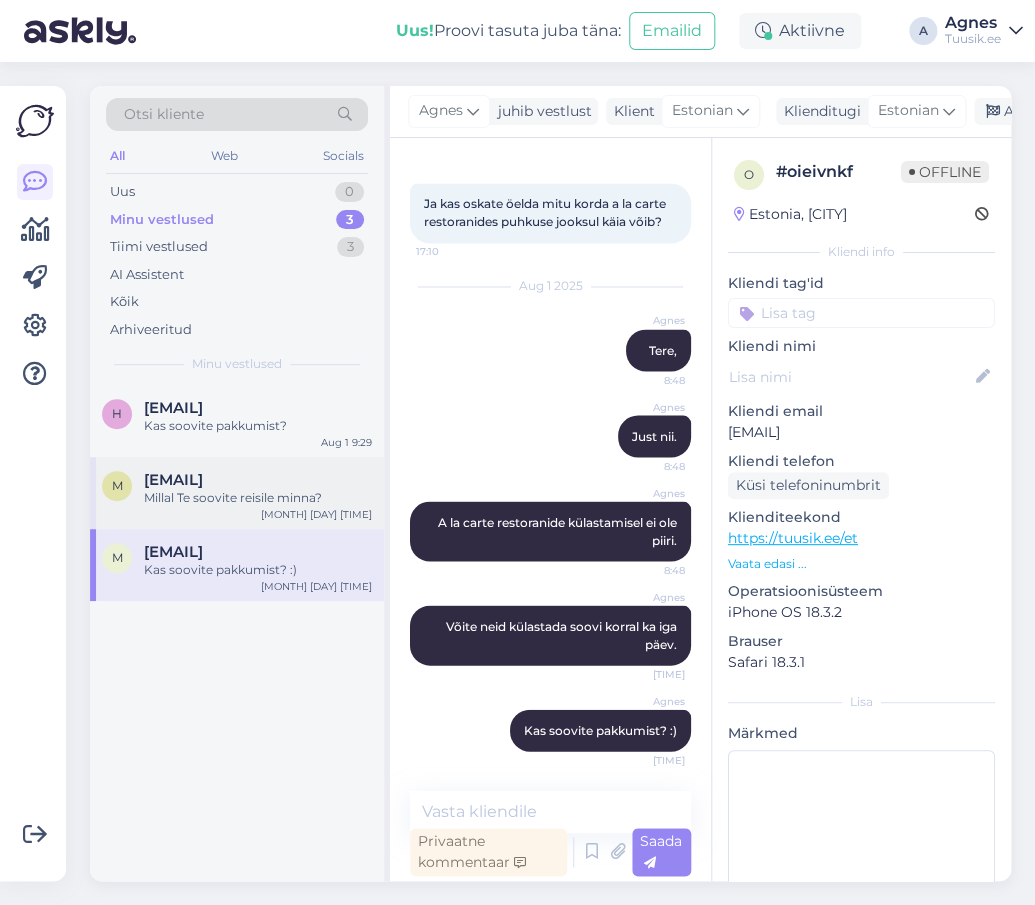 click on "m [EMAIL] Millal Te soovite reisile minna? Aug 1 8:52" at bounding box center (237, 493) 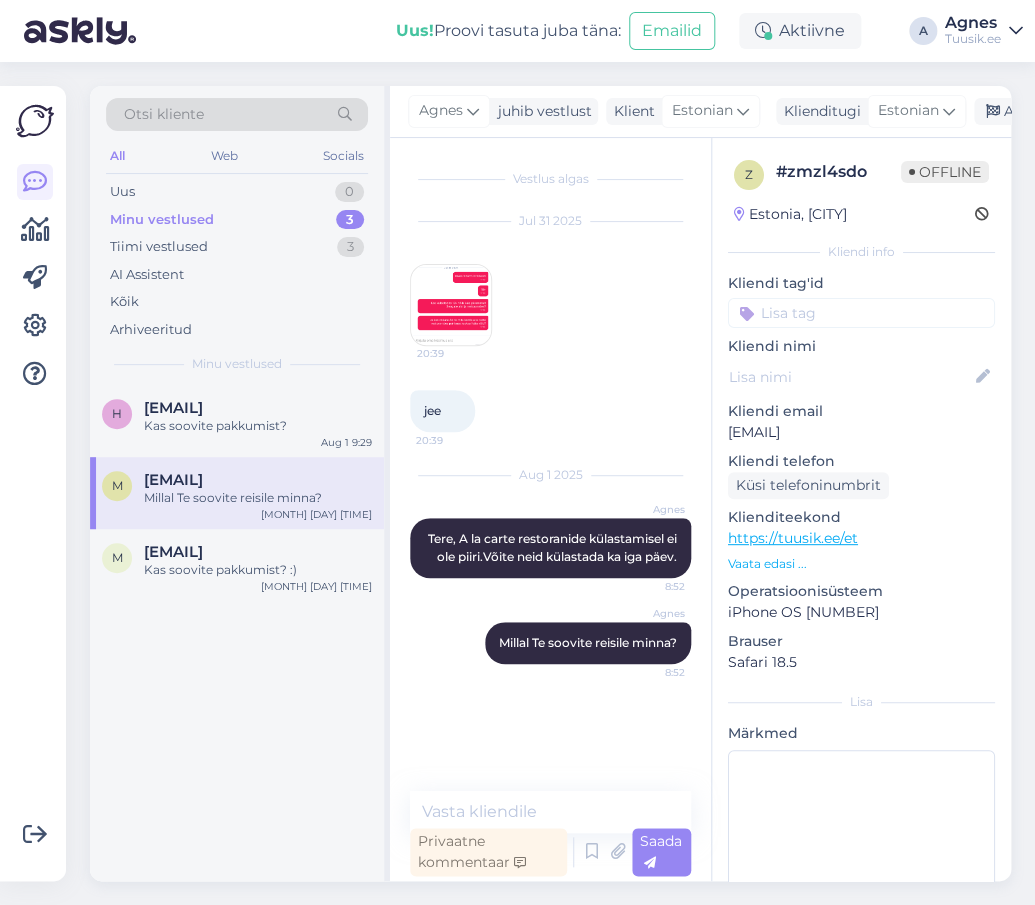 click on "Vaata edasi ..." at bounding box center (861, 564) 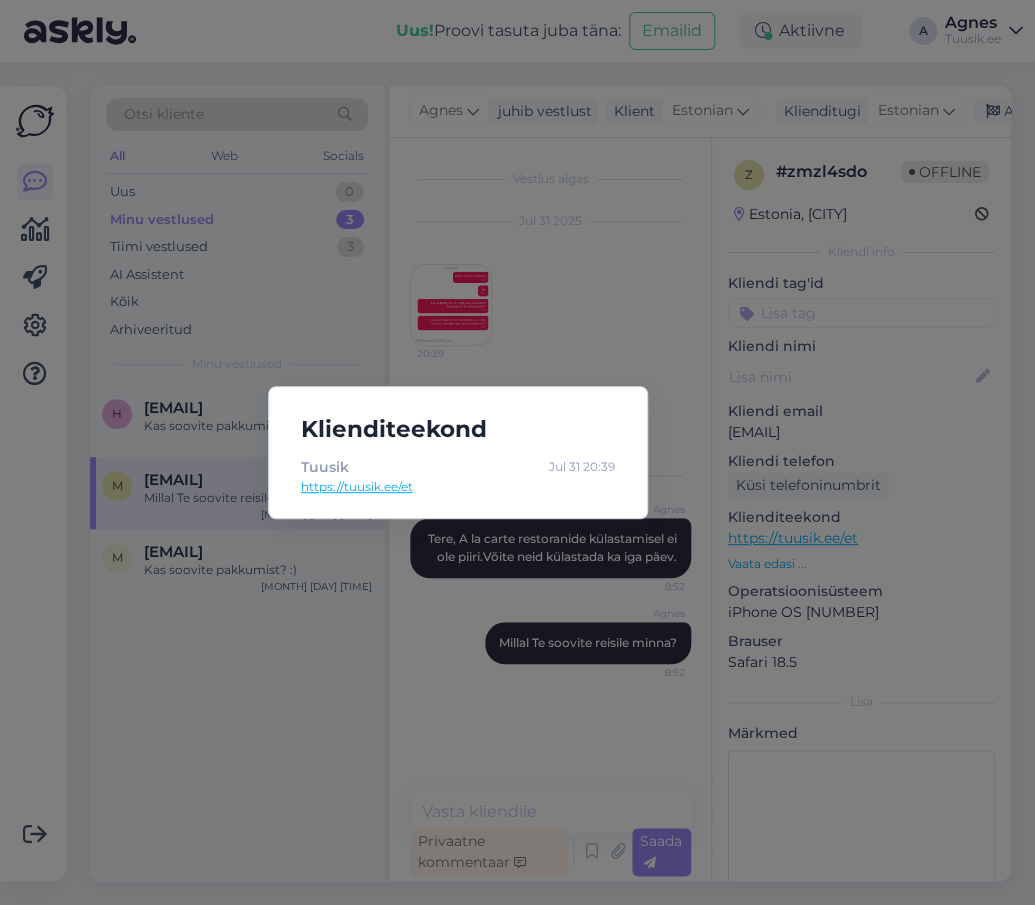 click on "Klienditeekond Tuusik [MONTH] [DAY] [TIME]  [URL]" at bounding box center [517, 452] 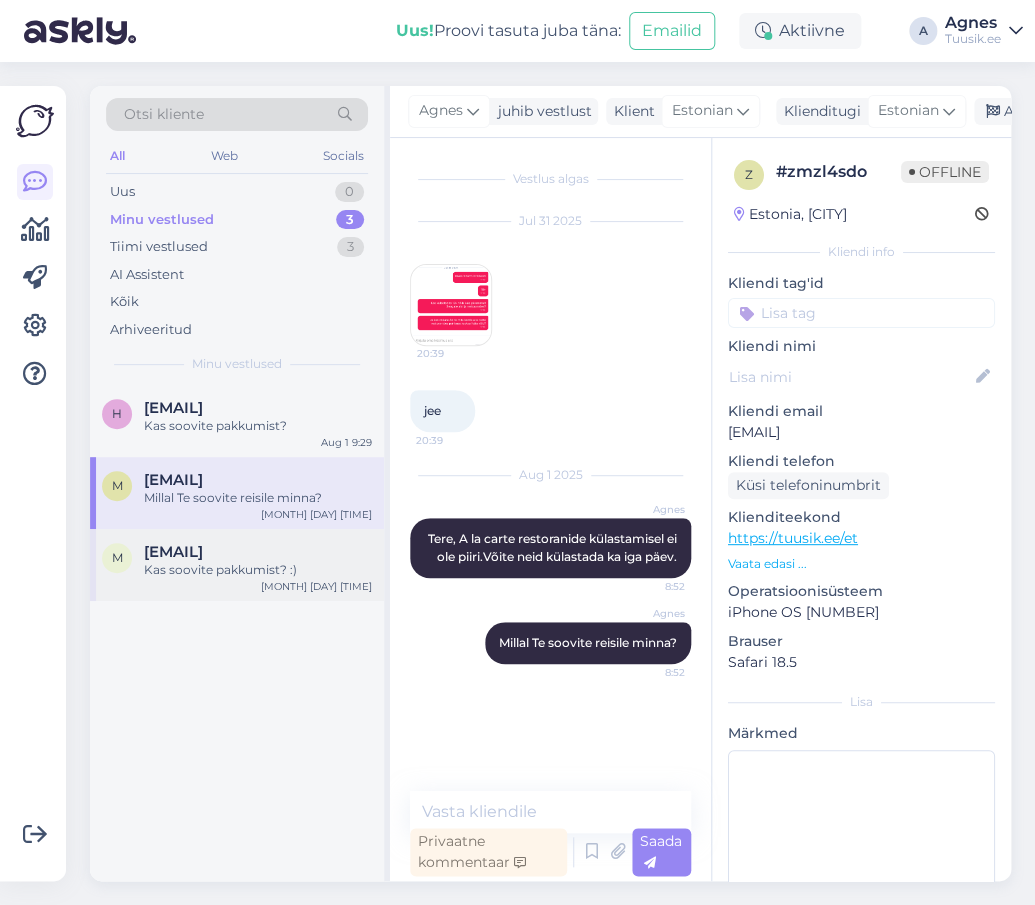 click on "[EMAIL]" at bounding box center [173, 552] 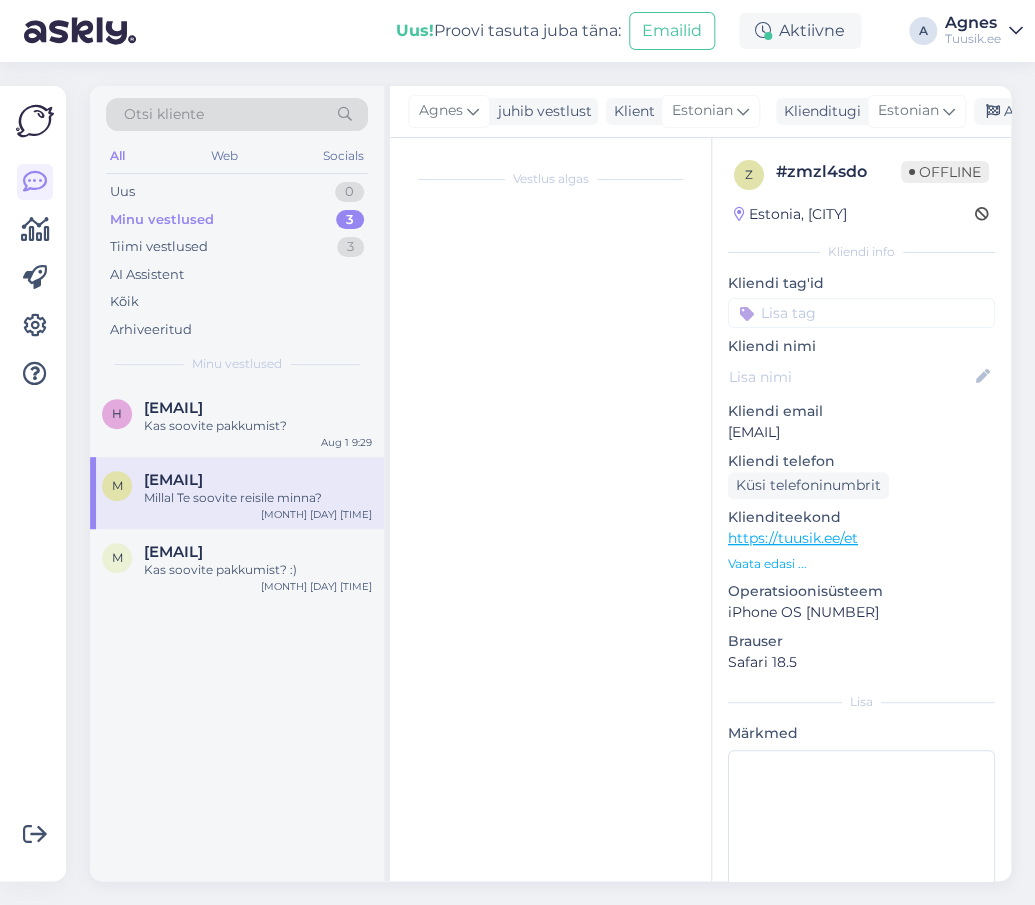 scroll, scrollTop: 3293, scrollLeft: 0, axis: vertical 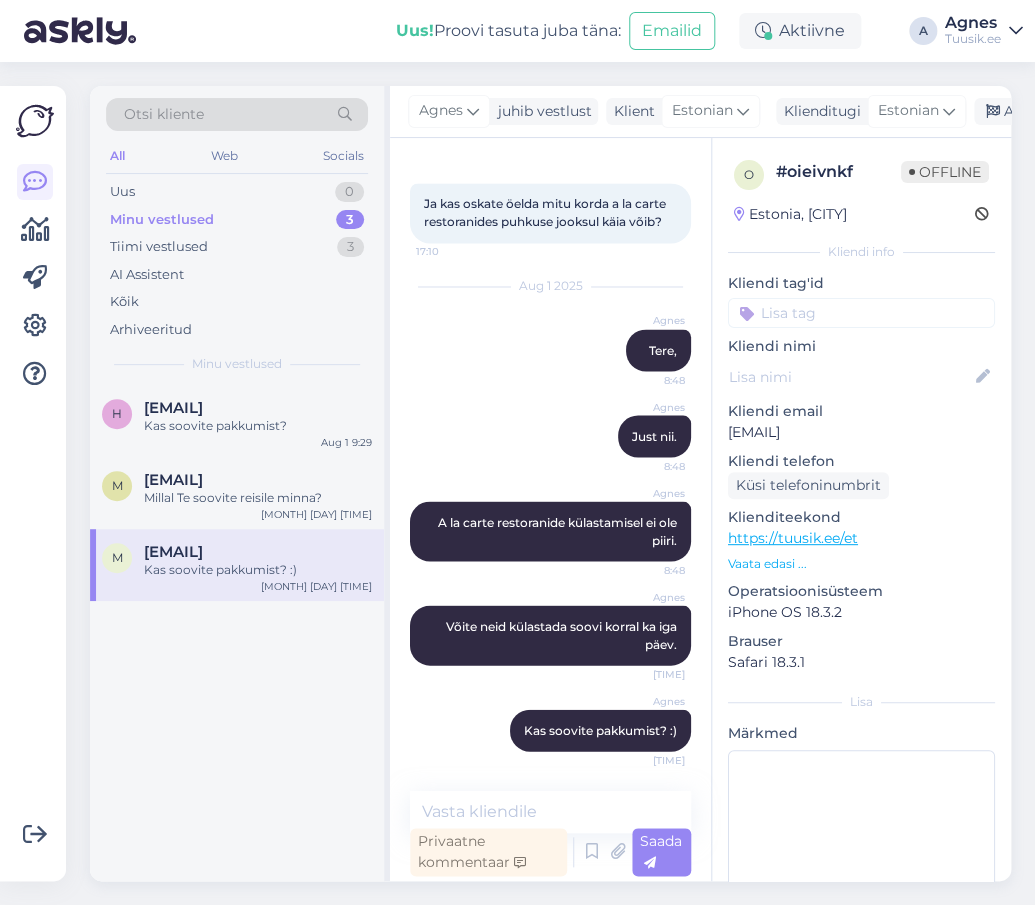 click on "Vaata edasi ..." at bounding box center (861, 564) 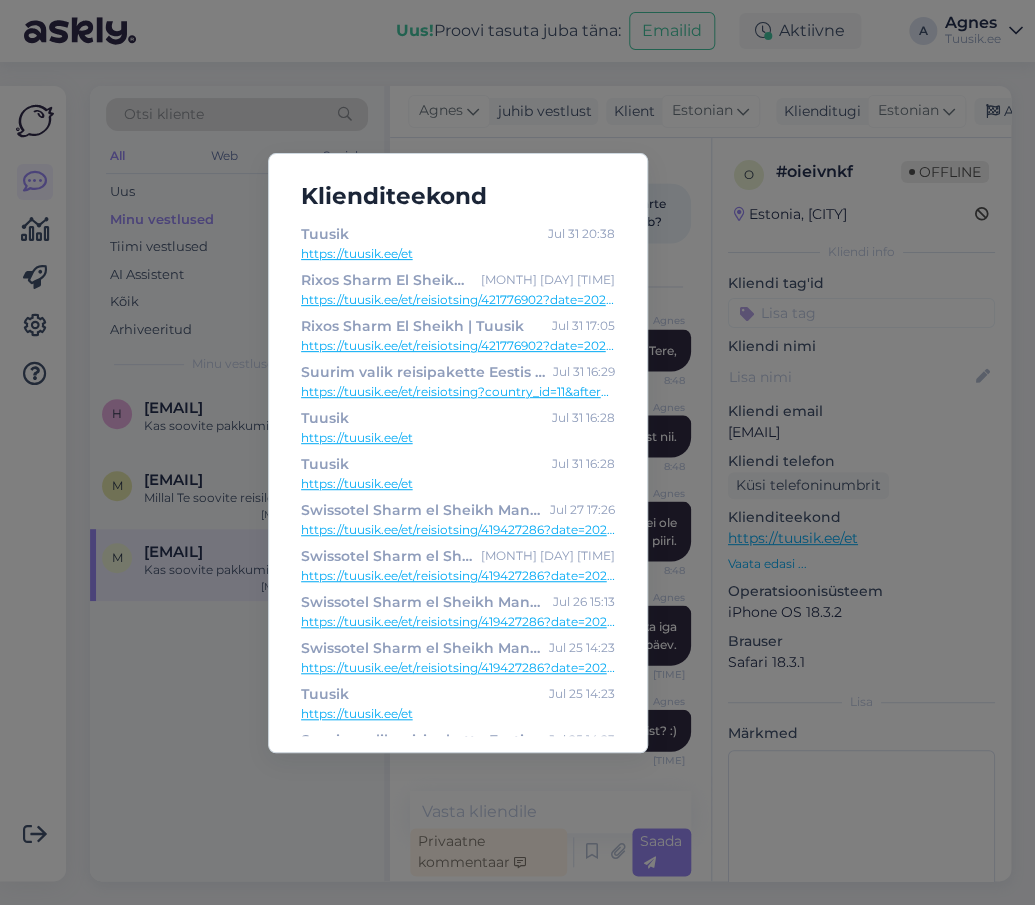 click on "https://tuusik.ee/et/reisiotsing/421776902?date=2025-08-16&nights=2" at bounding box center [458, 346] 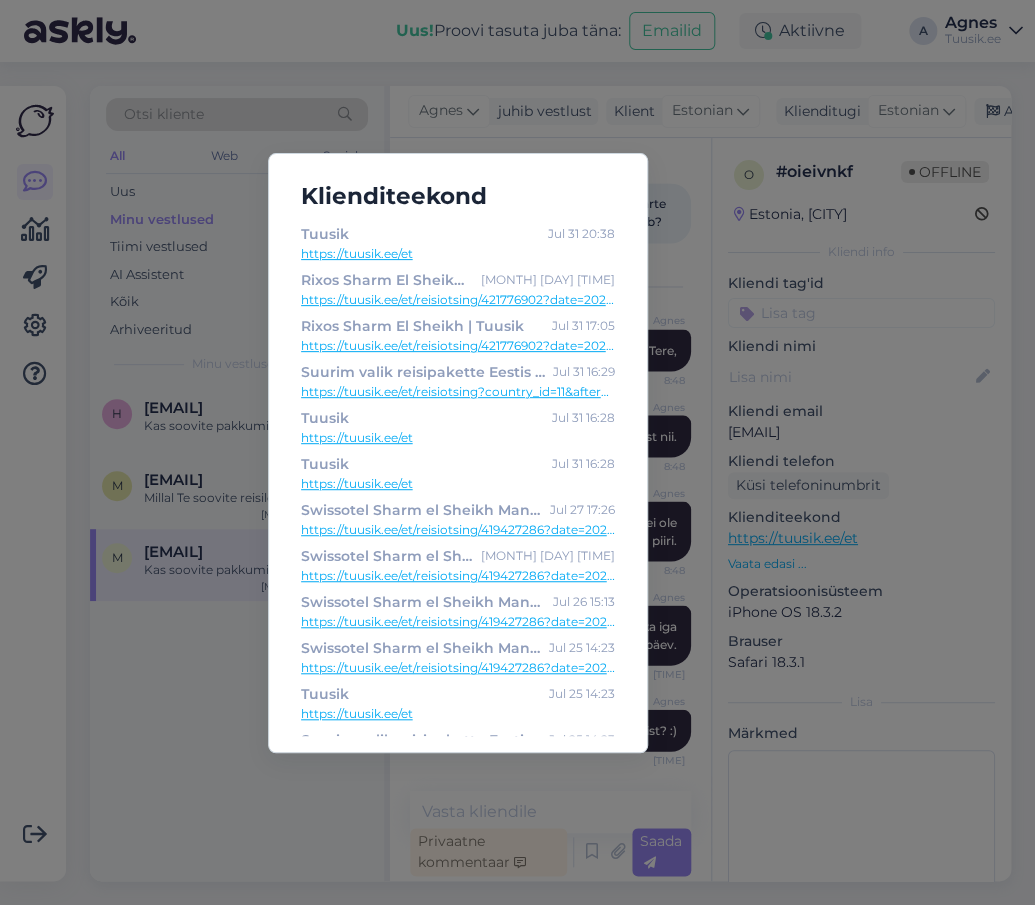 click on "https://tuusik.ee/et/reisiotsing/421776902?date=2025-08-16&nights=2" at bounding box center (458, 300) 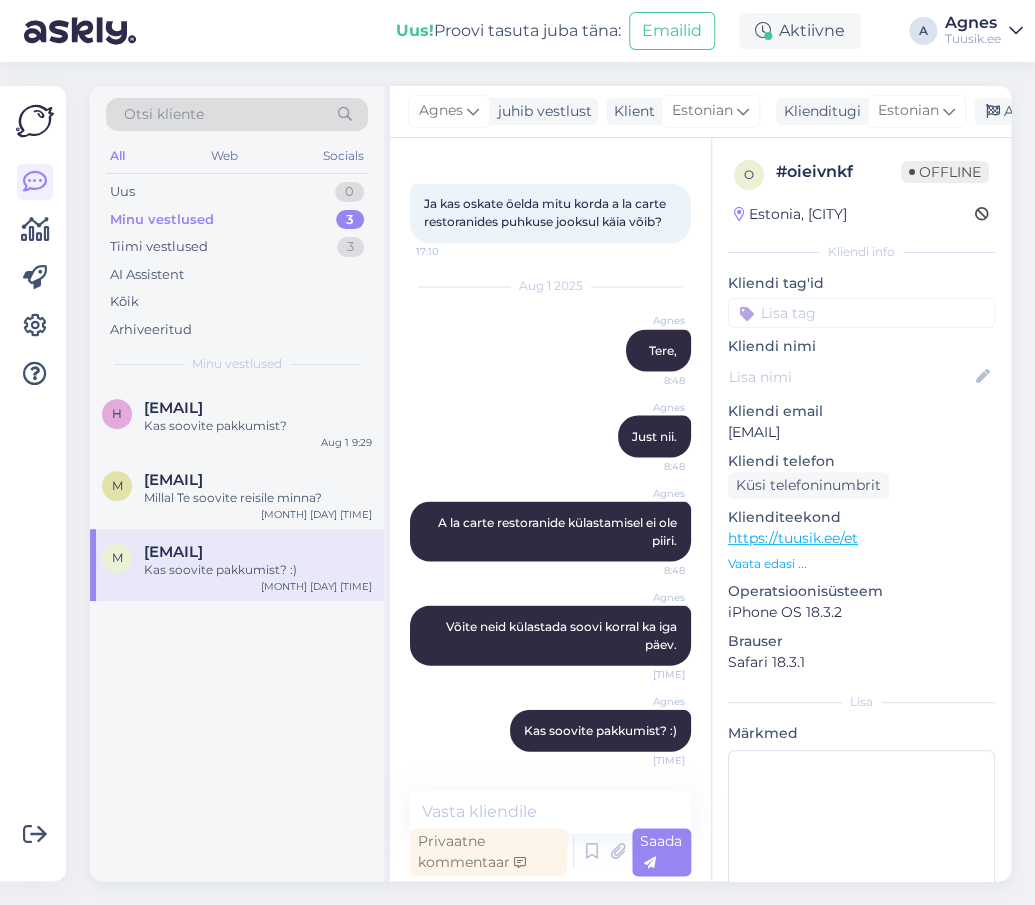 drag, startPoint x: 854, startPoint y: 431, endPoint x: 728, endPoint y: 443, distance: 126.57014 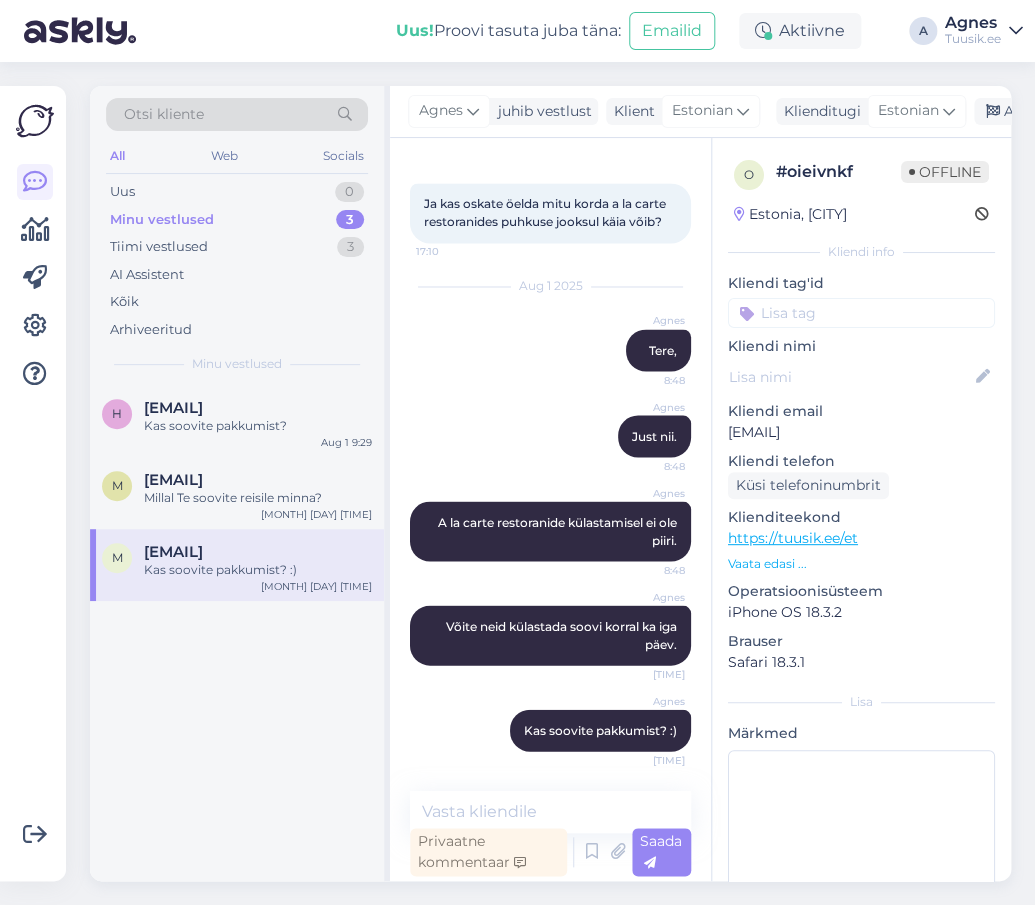 click on "o # oieivnkf Offline     Estonia, Tallinn Kliendi info Kliendi tag'id  Kliendi nimi Kliendi email [EMAIL] Kliendi telefon Küsi telefoninumbrit Klienditeekond [URL] Vaata edasi ... Operatsioonisüsteem iPhone OS [VERSION] Brauser Safari [VERSION] Lisa Märkmed" at bounding box center [861, 549] 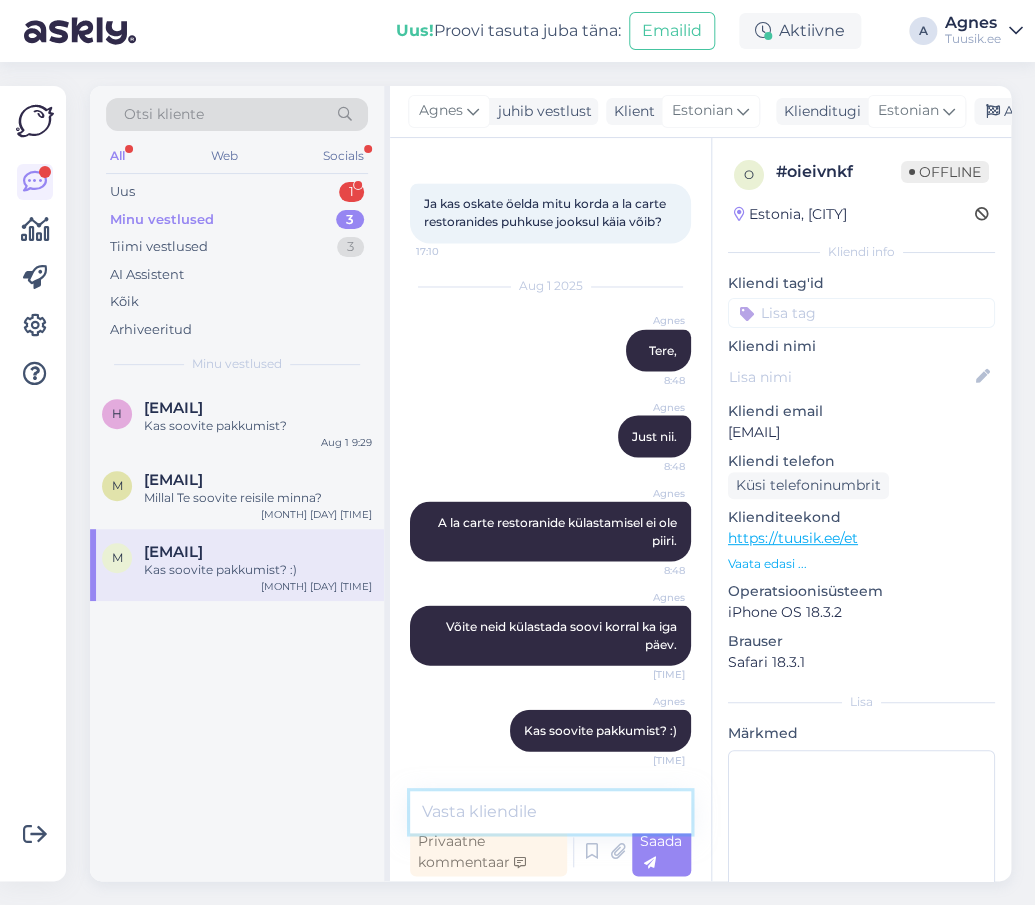 click at bounding box center (550, 812) 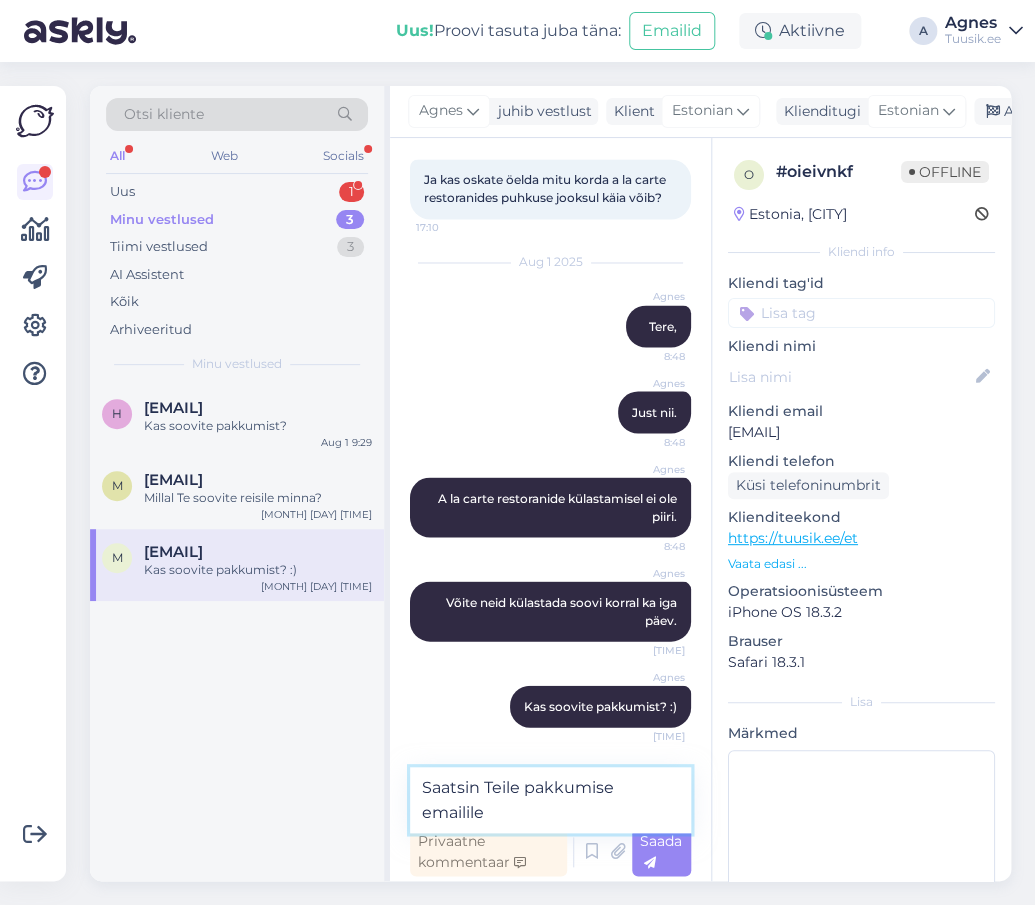 type on "Saatsin Teile pakkumise emailile." 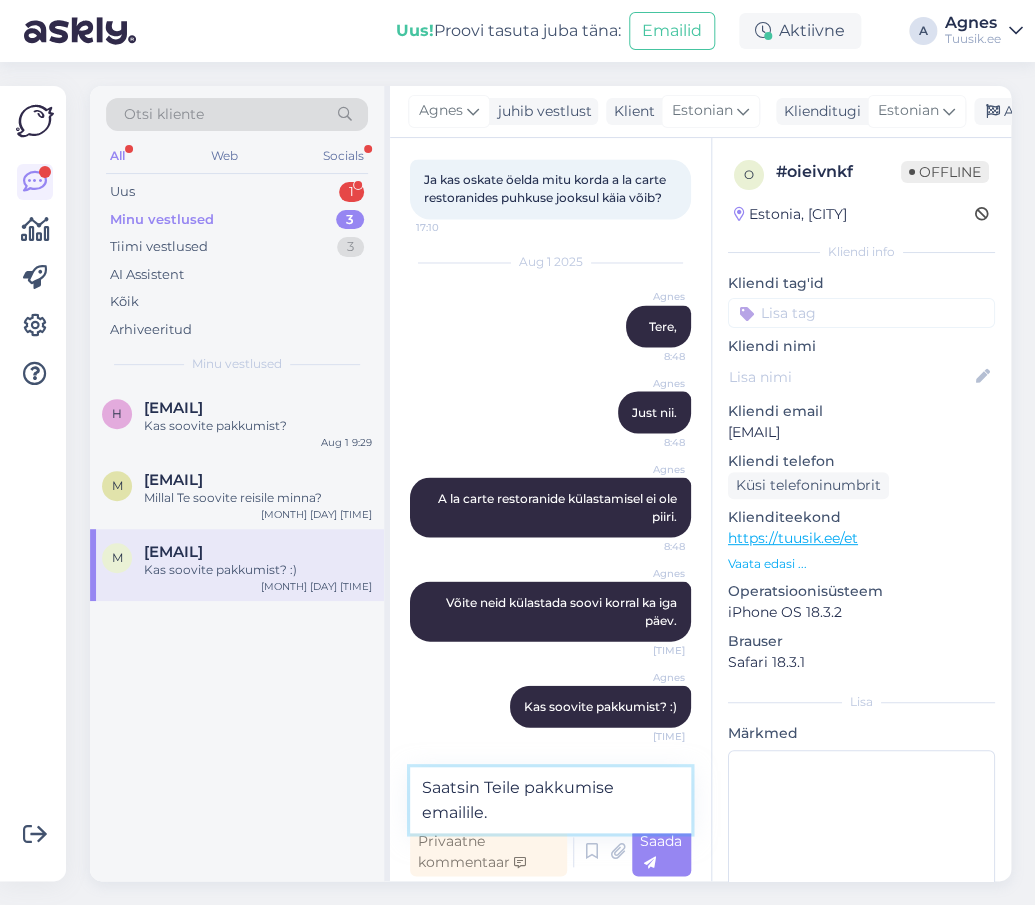 type 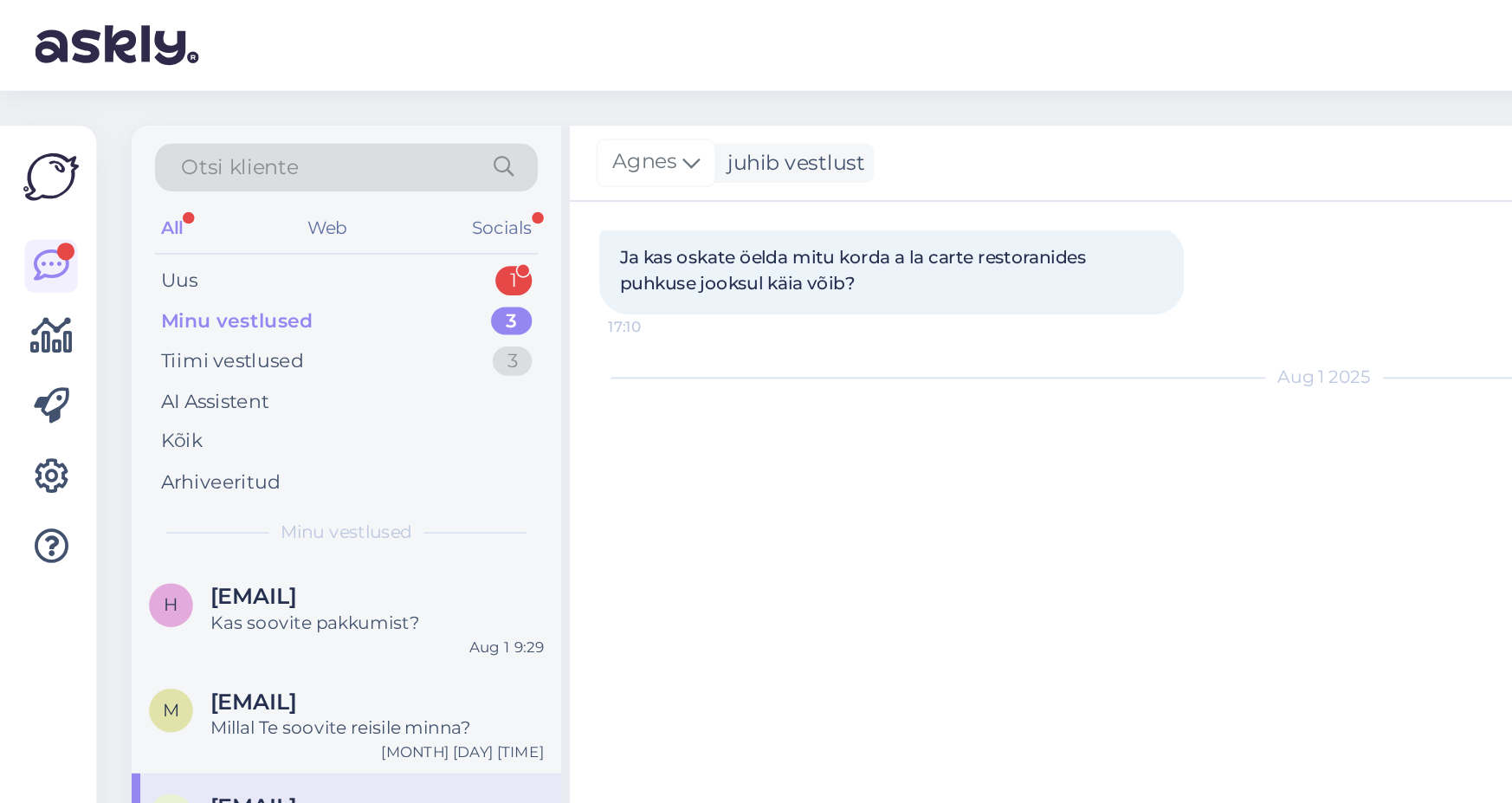 scroll, scrollTop: 2534, scrollLeft: 0, axis: vertical 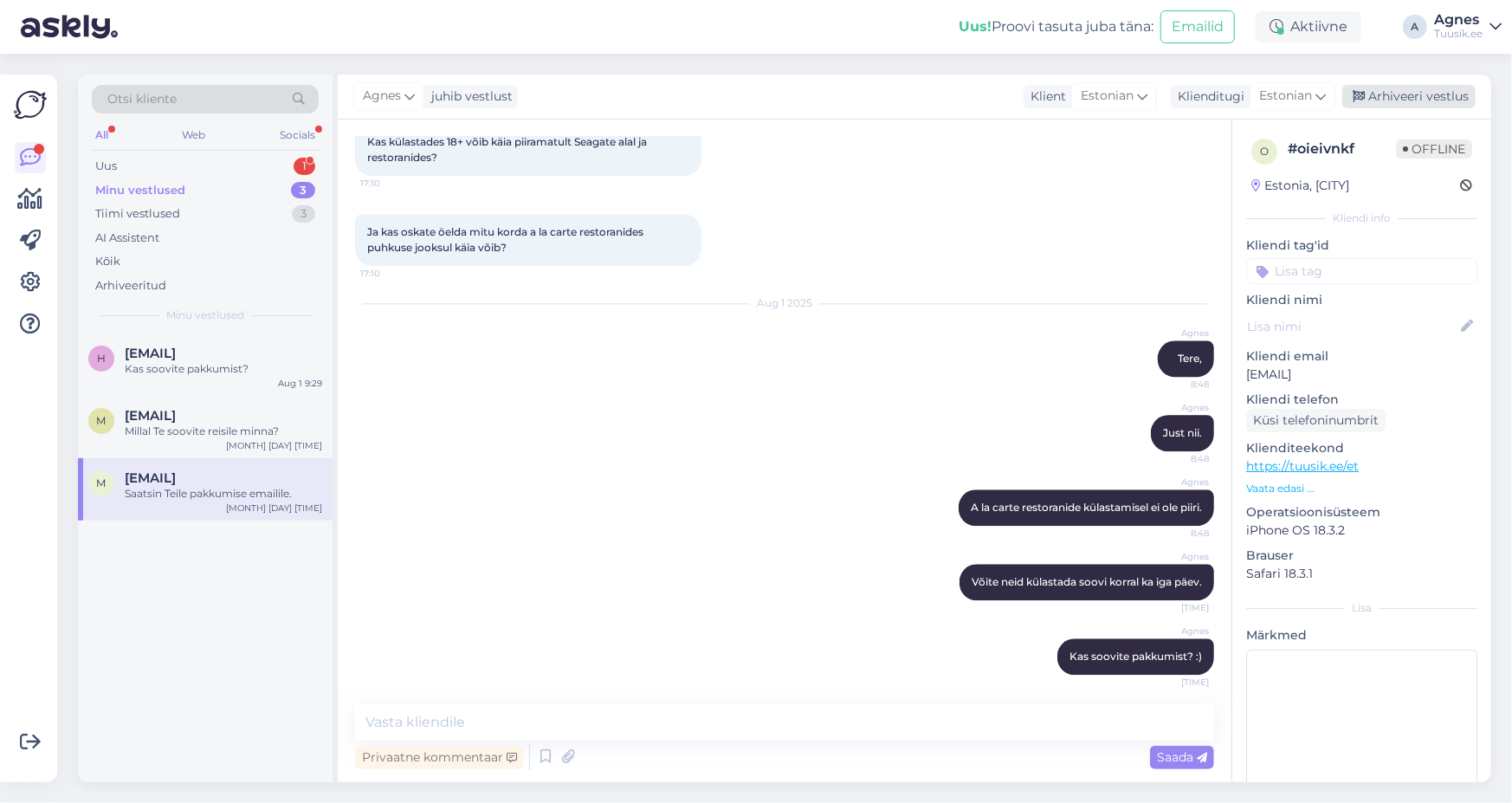 click on "Arhiveeri vestlus" at bounding box center [1409, 96] 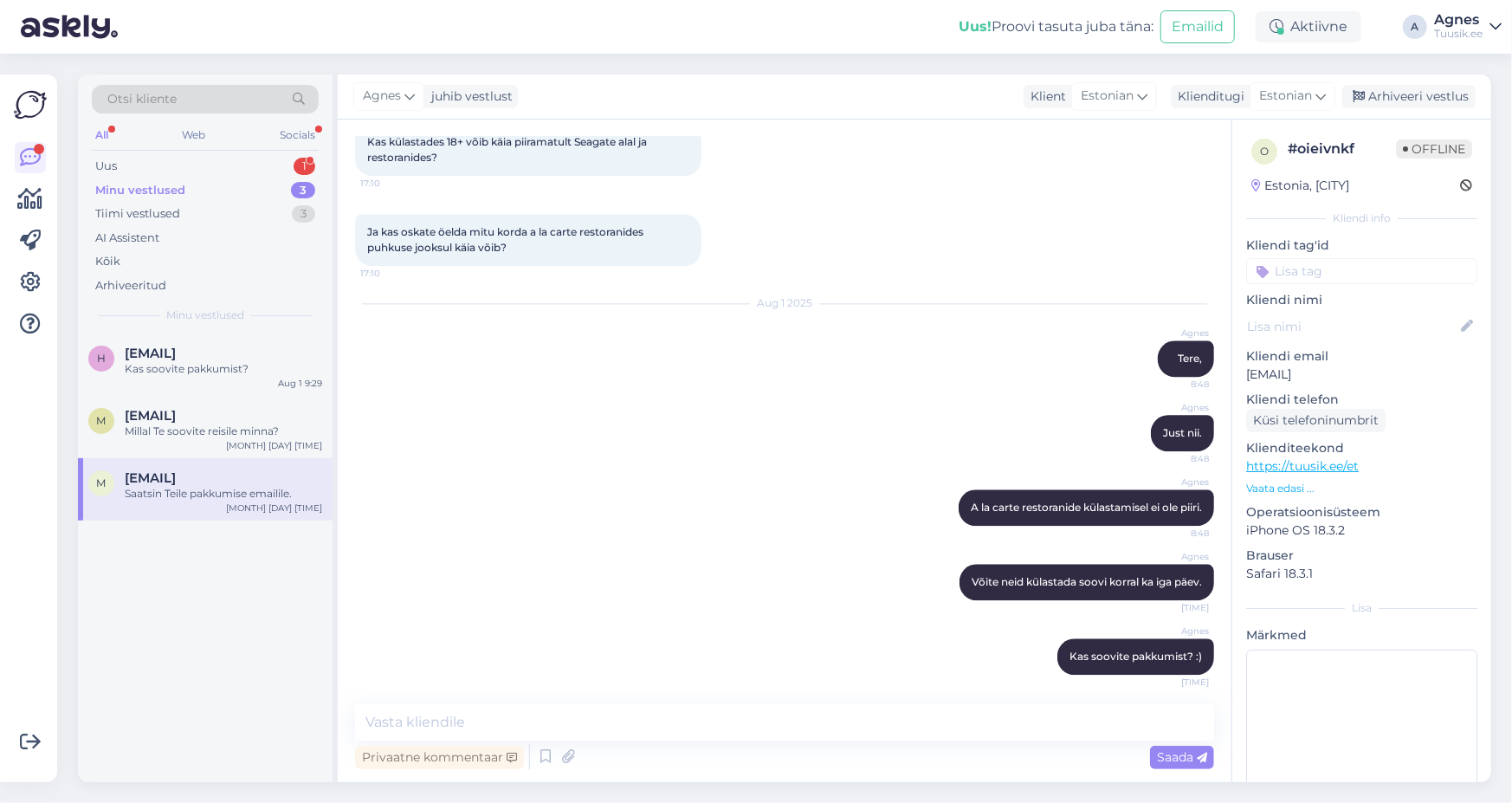 scroll, scrollTop: 2540, scrollLeft: 0, axis: vertical 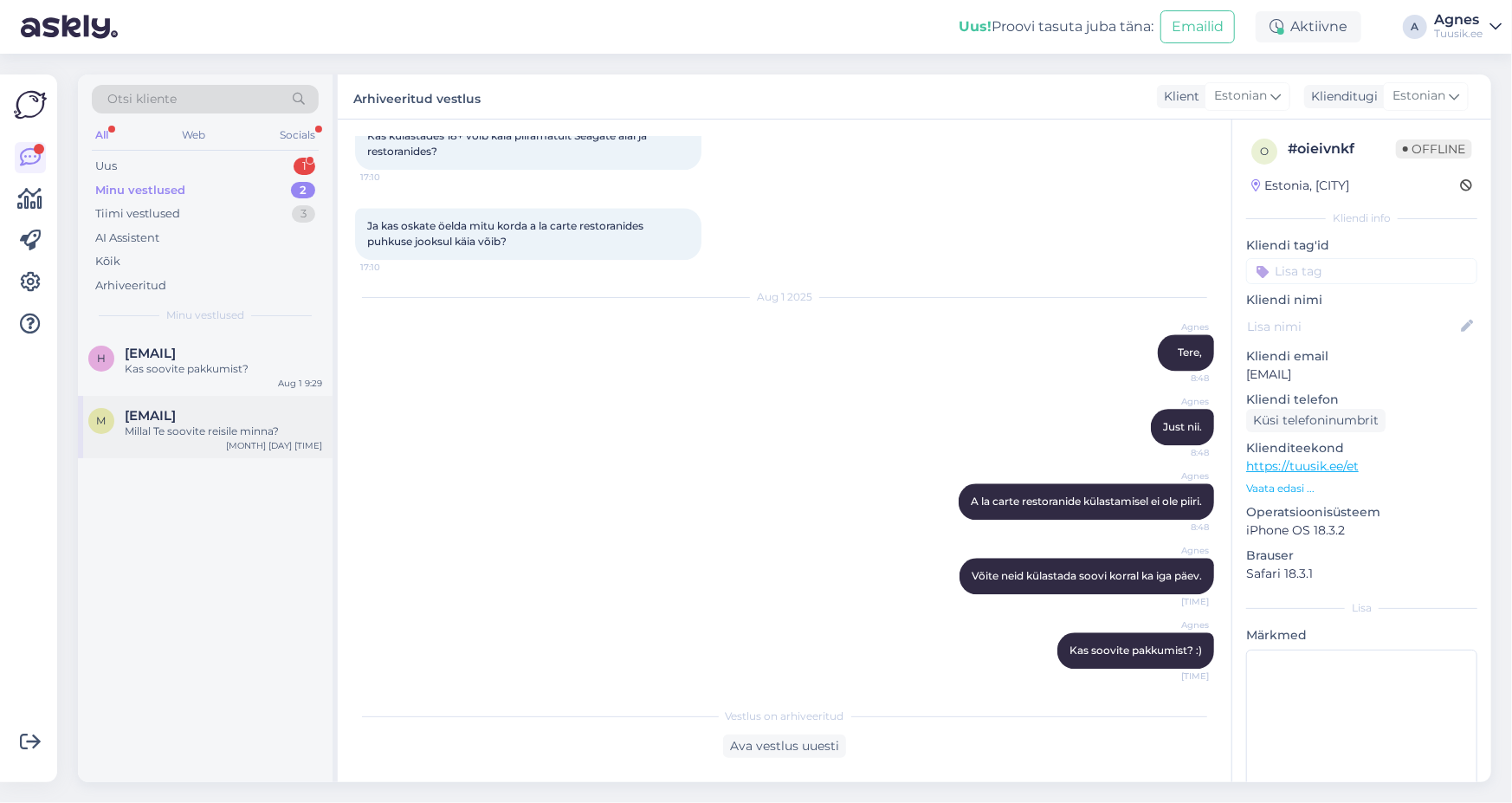 click on "[EMAIL]" at bounding box center (150, 416) 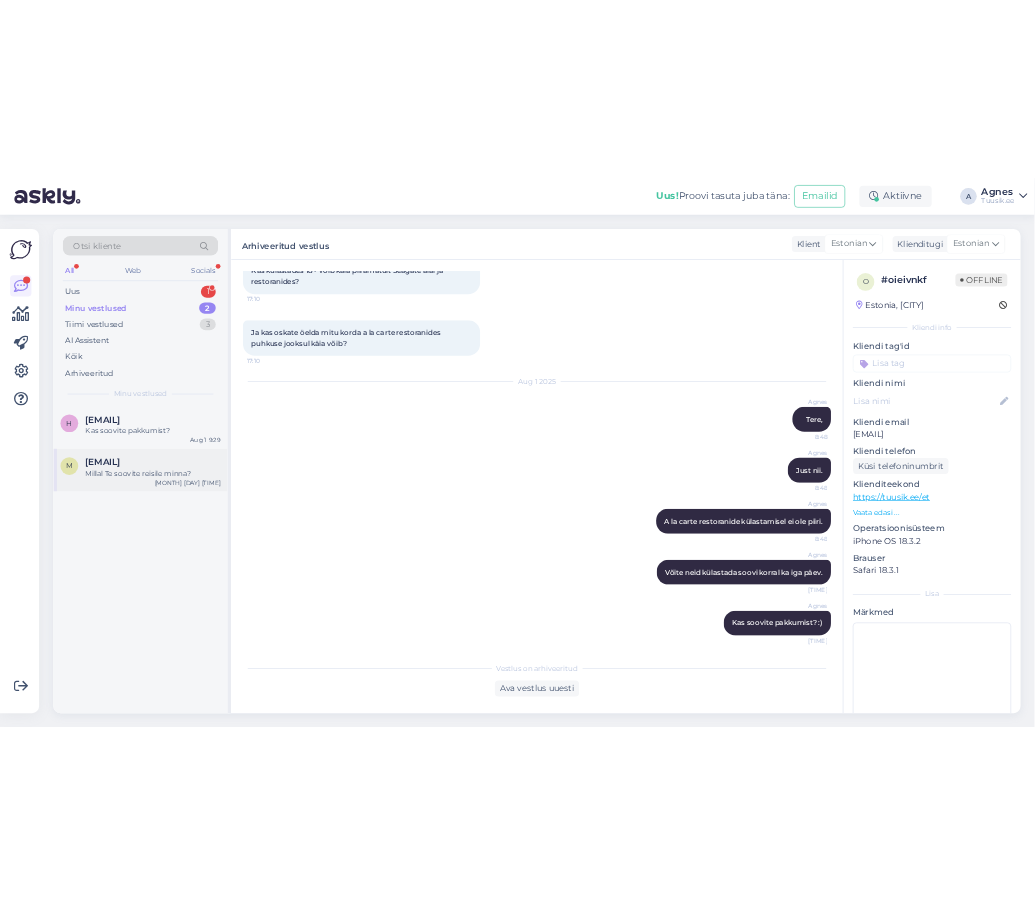 scroll, scrollTop: 0, scrollLeft: 0, axis: both 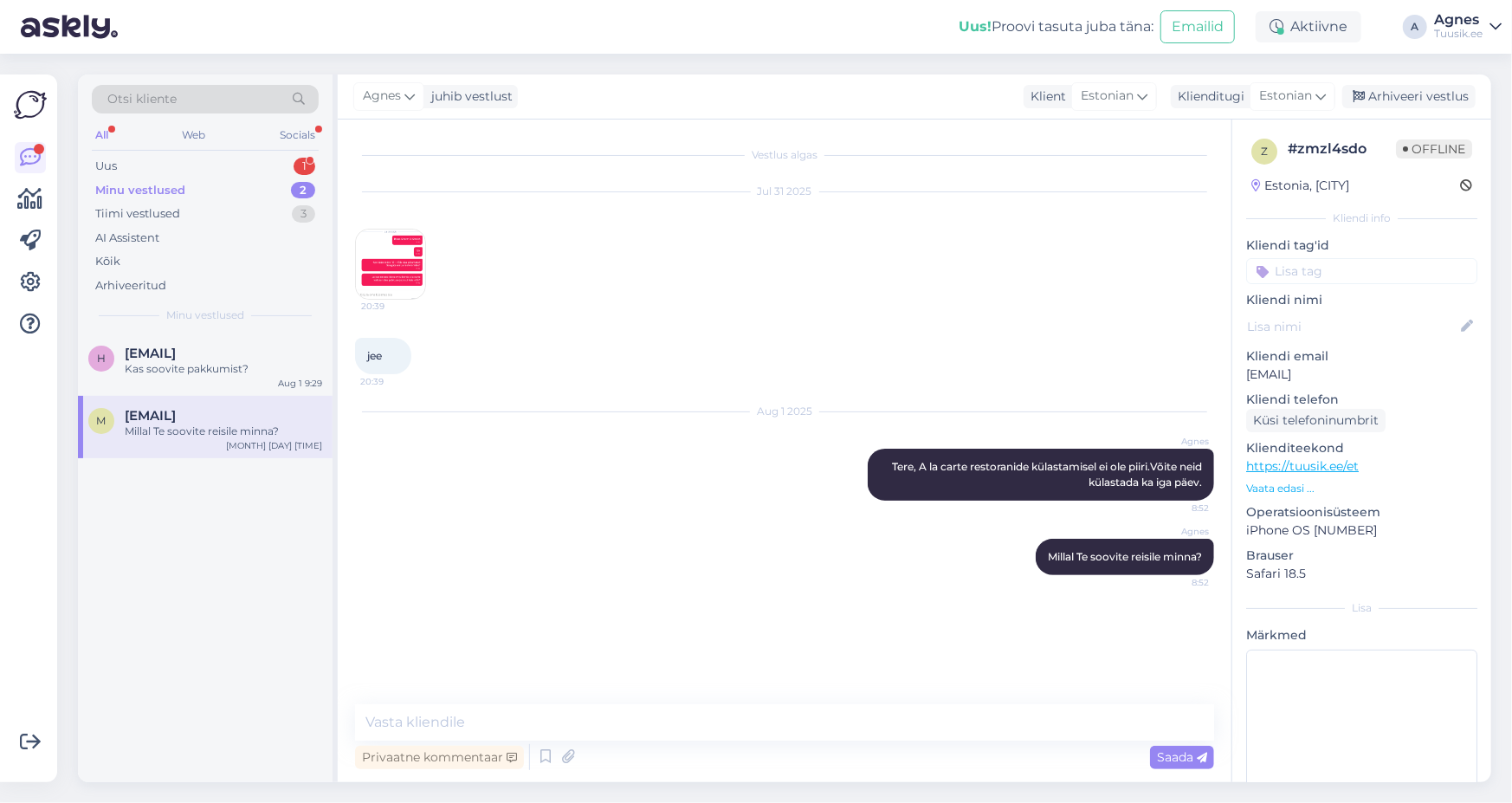 drag, startPoint x: 870, startPoint y: 741, endPoint x: 870, endPoint y: 727, distance: 14 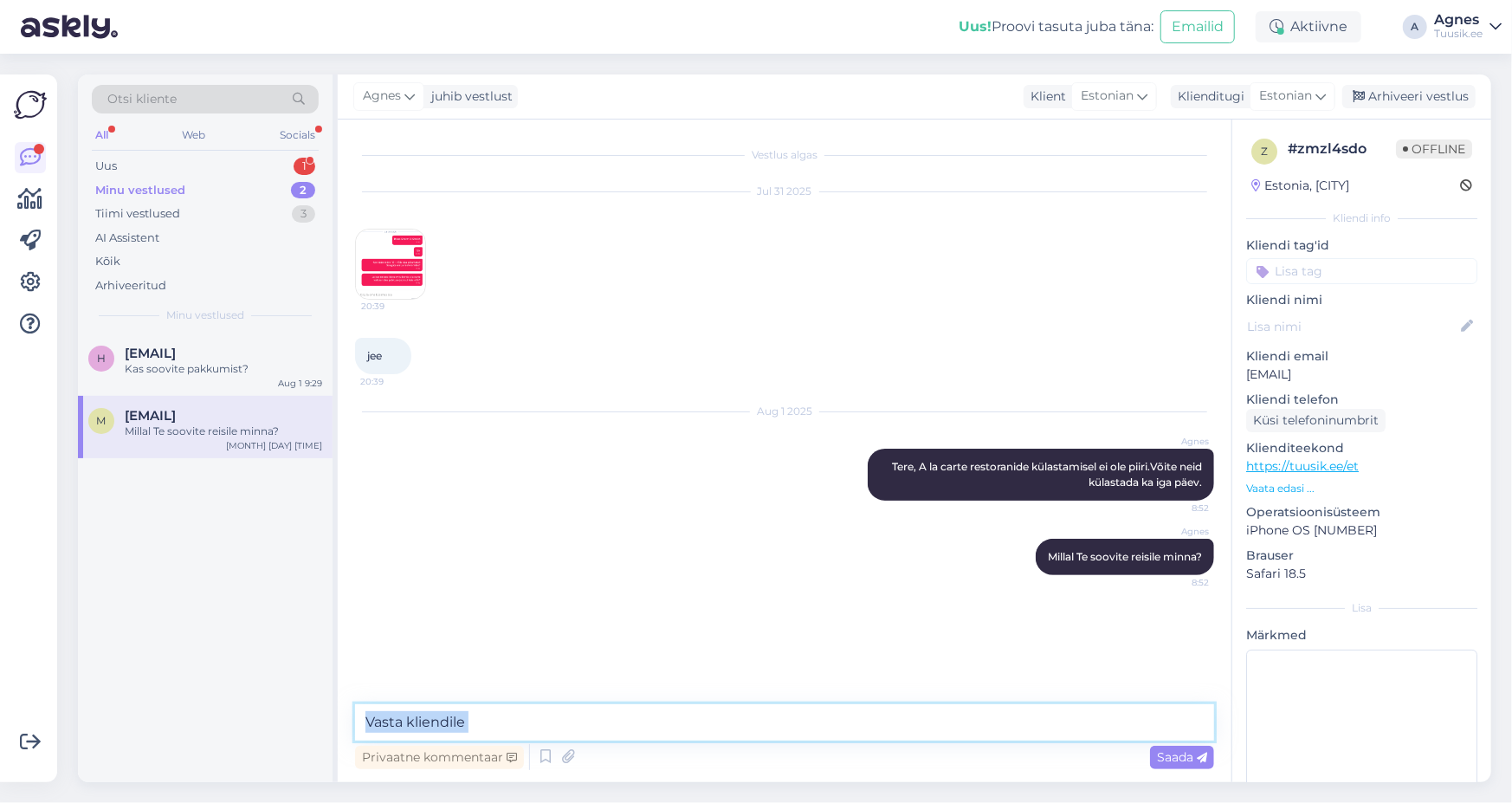 click at bounding box center (785, 722) 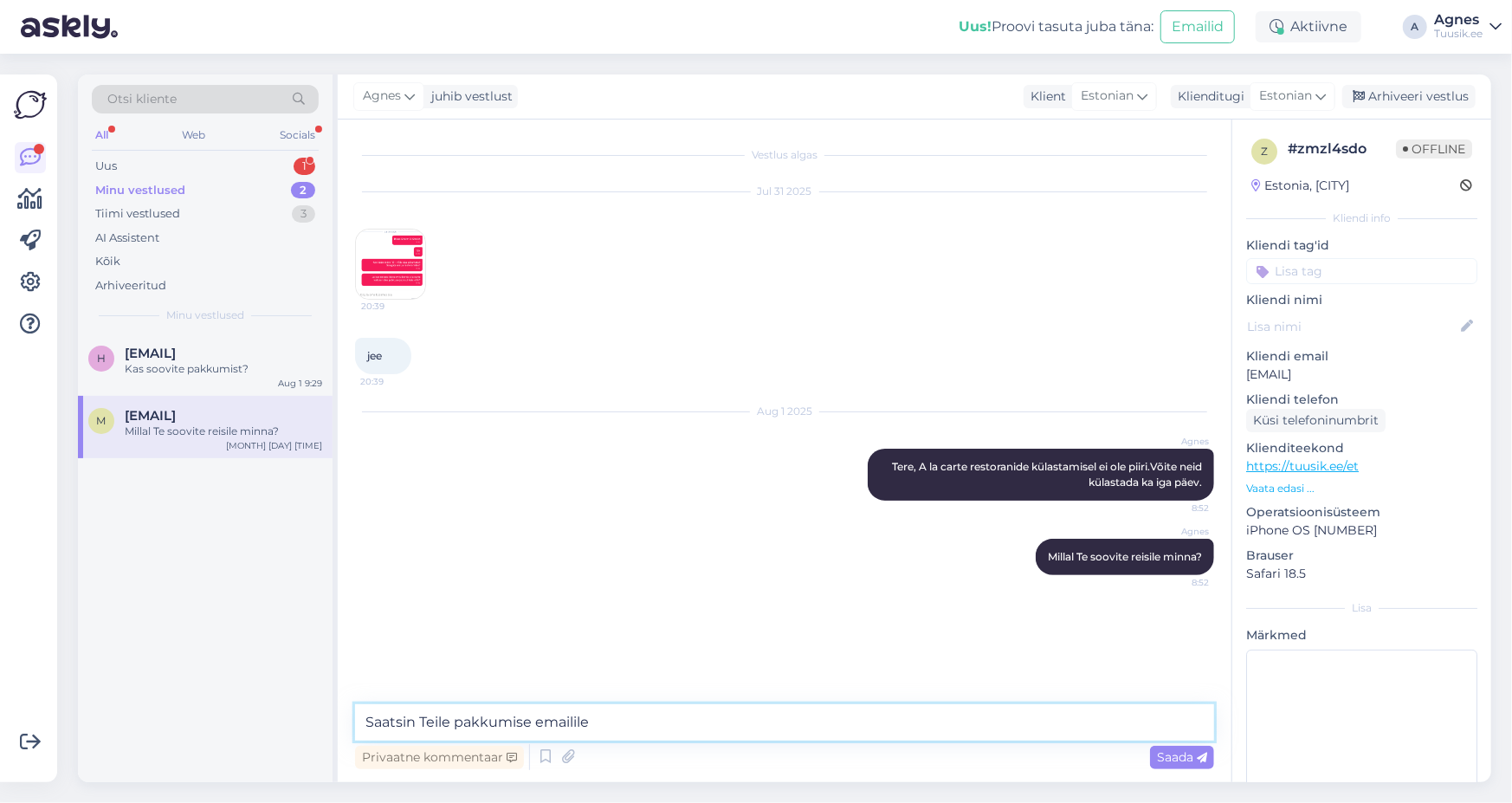 type on "Saatsin Teile pakkumise emailile." 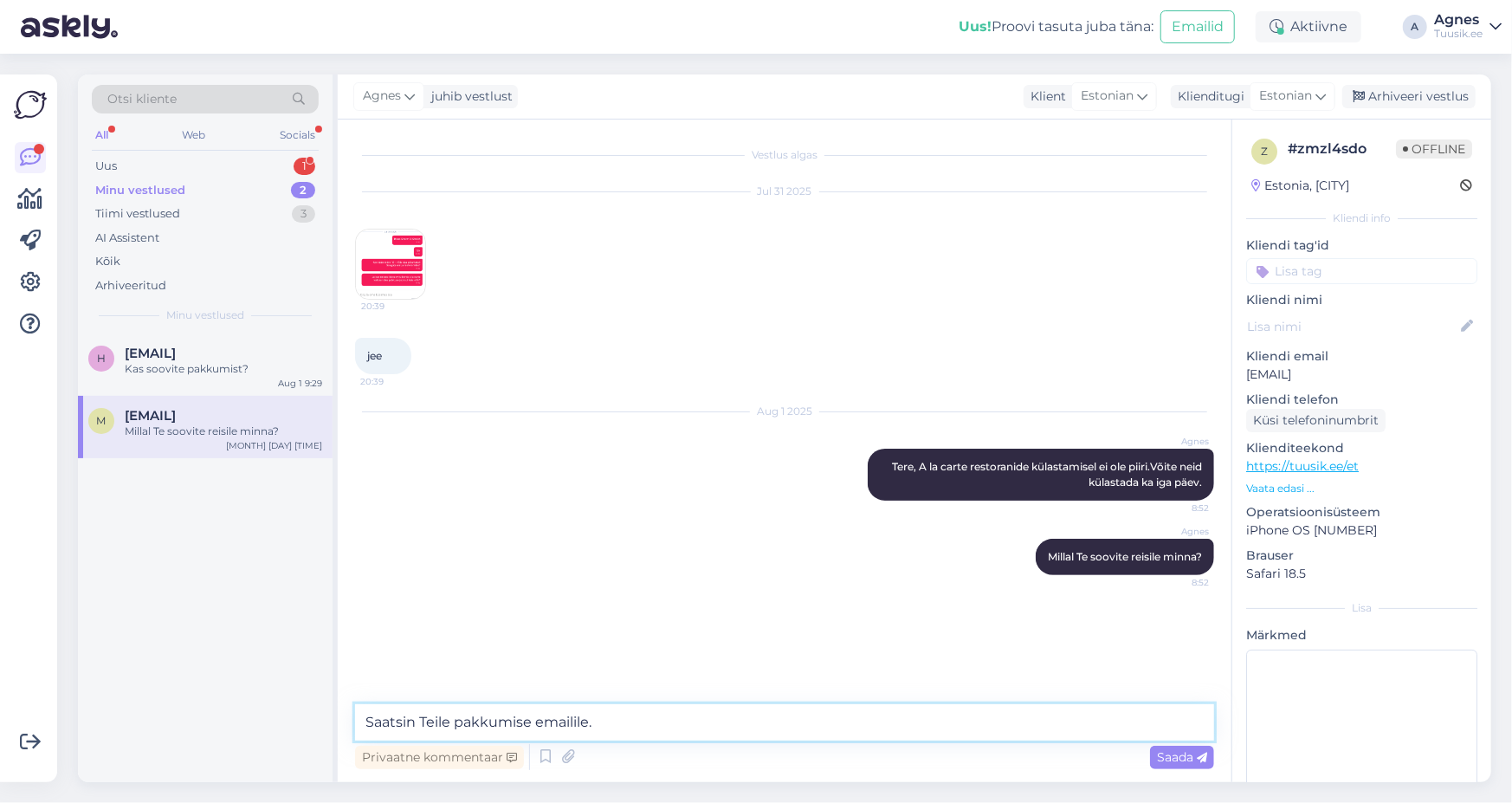 type 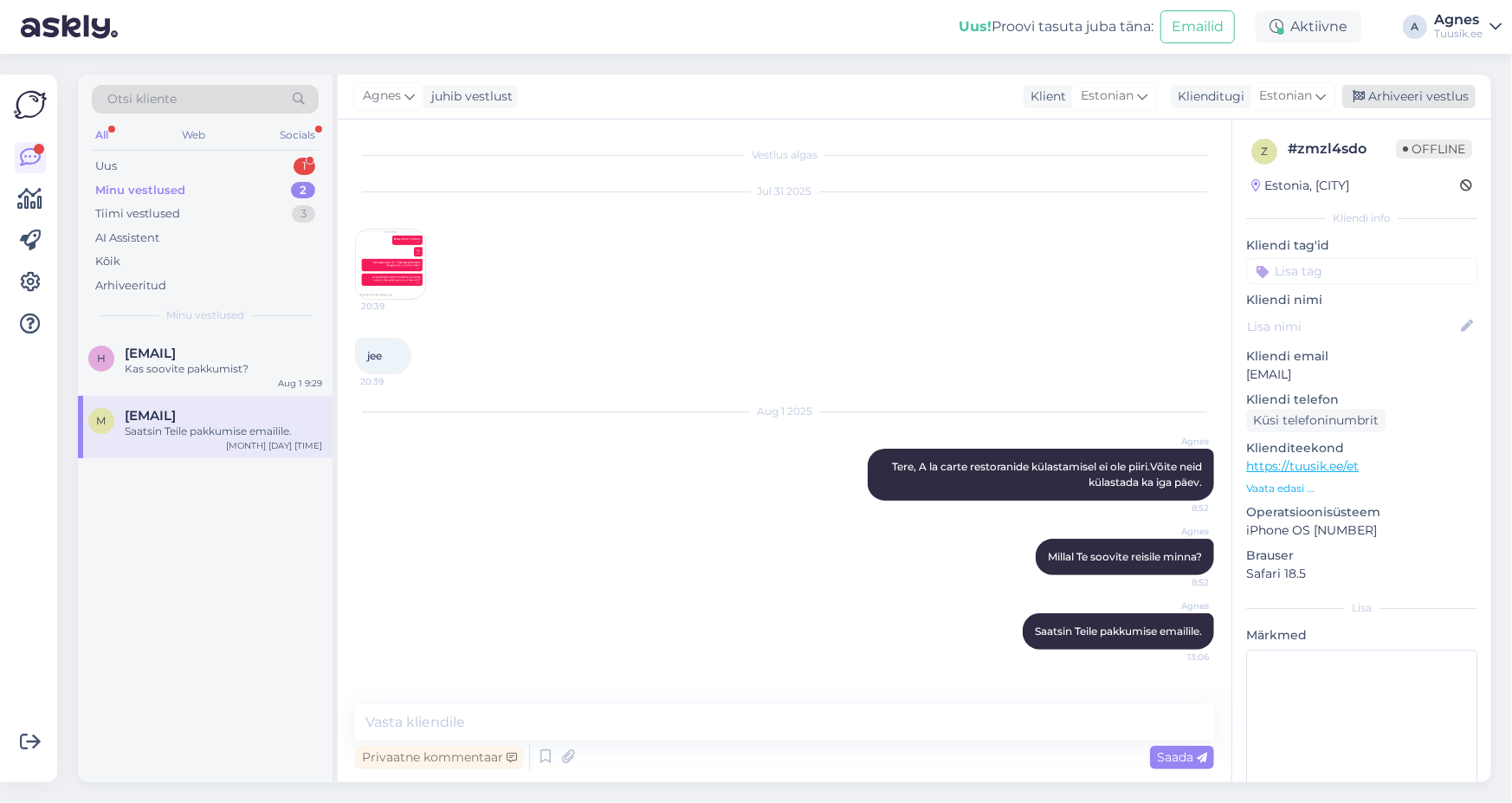 click on "Arhiveeri vestlus" at bounding box center (1409, 96) 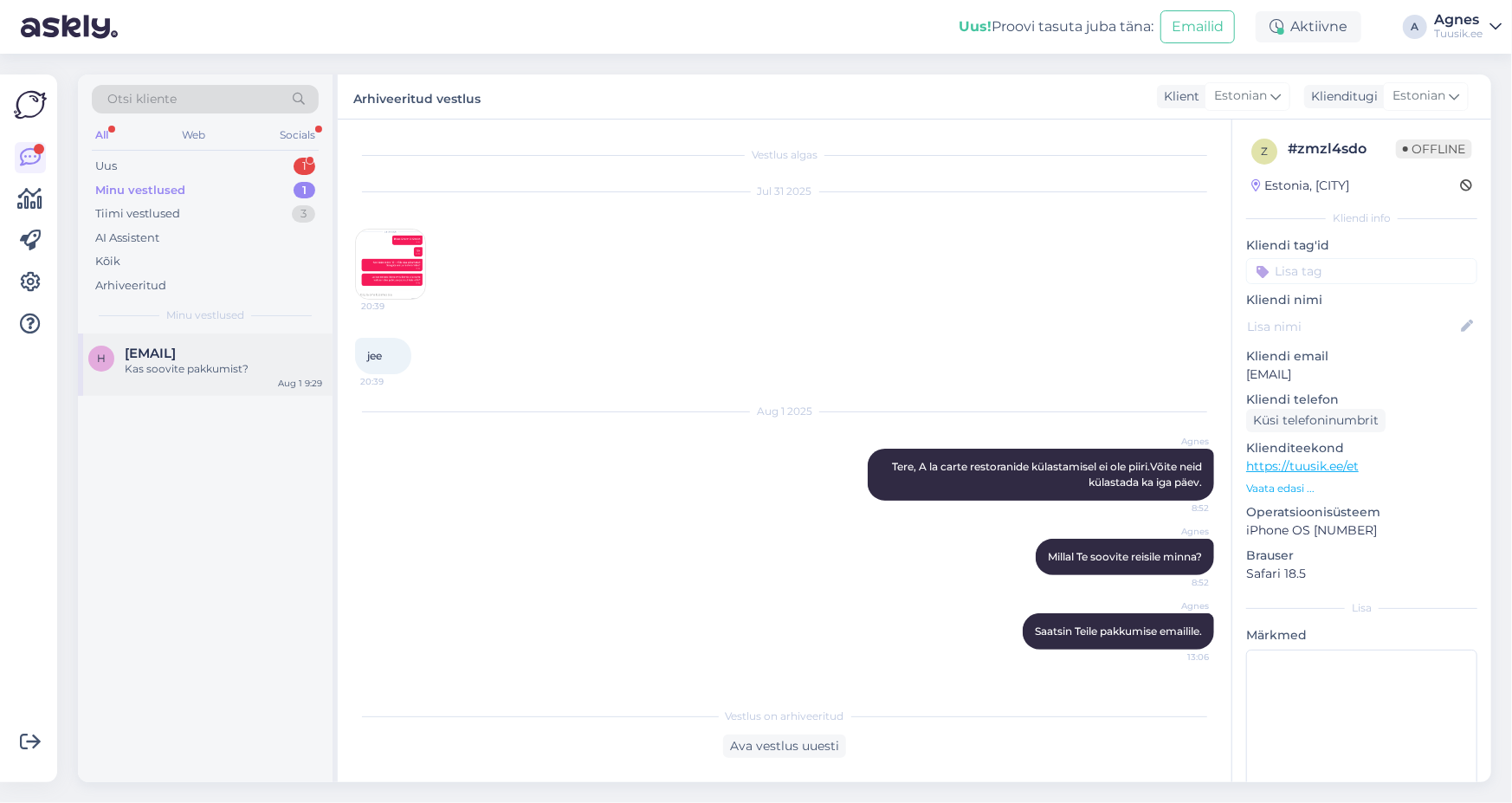 click on "Kas soovite pakkumist?" at bounding box center [223, 369] 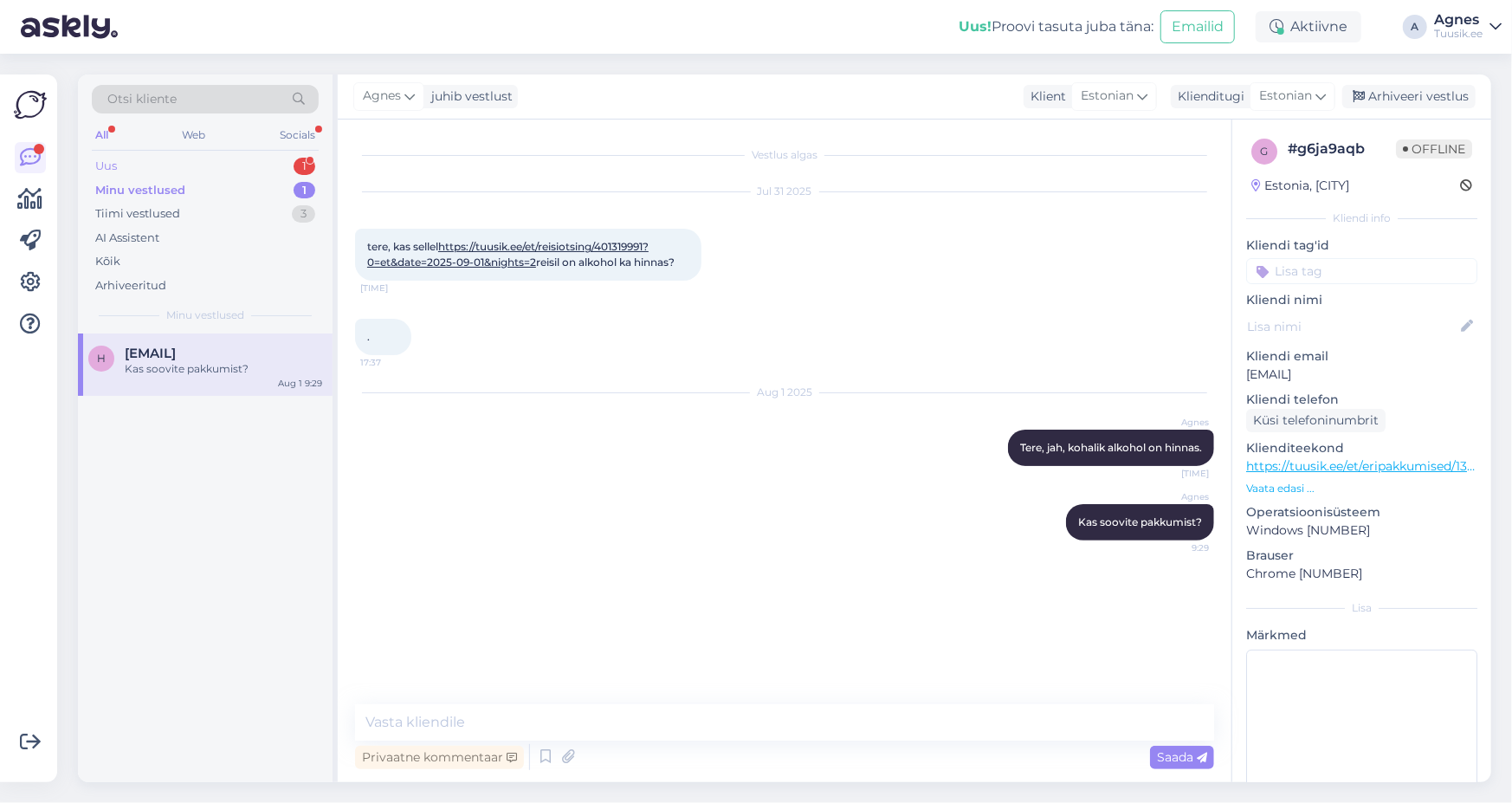click on "1" at bounding box center (304, 166) 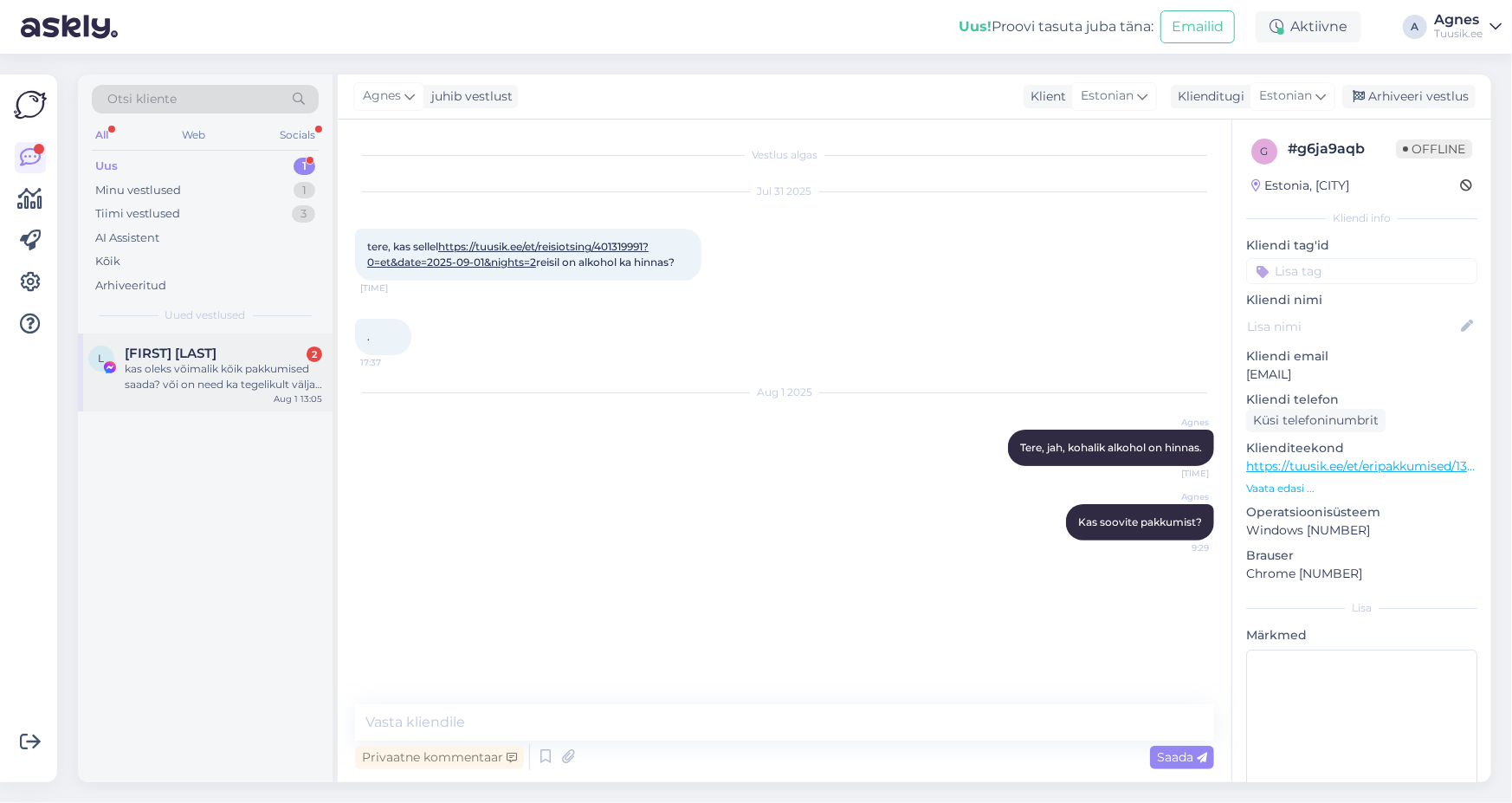 click on "kas oleks võimalik kõik pakkumised saada? või on need ka tegelikult välja müüdud?" at bounding box center [223, 377] 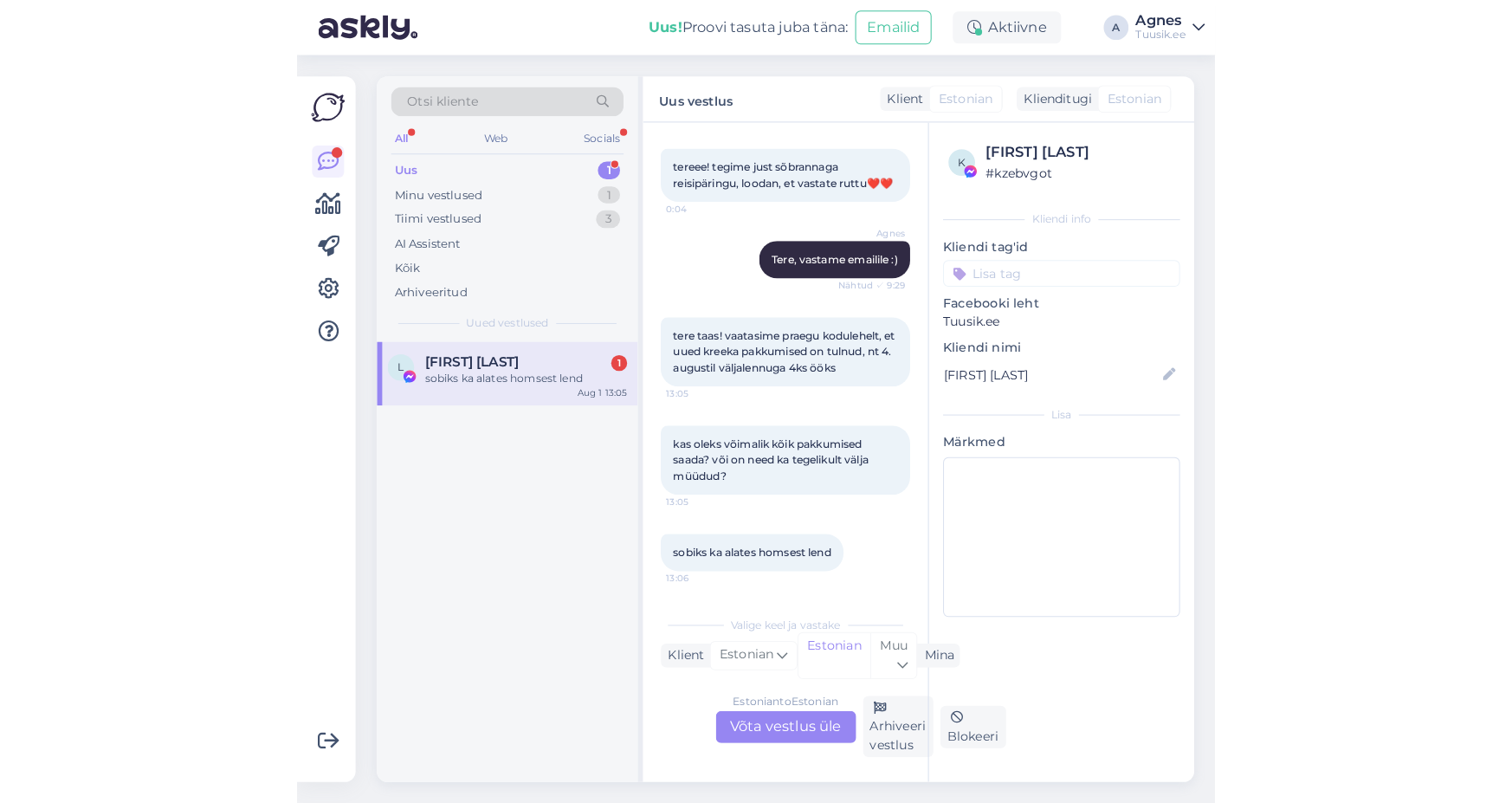 scroll, scrollTop: 3, scrollLeft: 0, axis: vertical 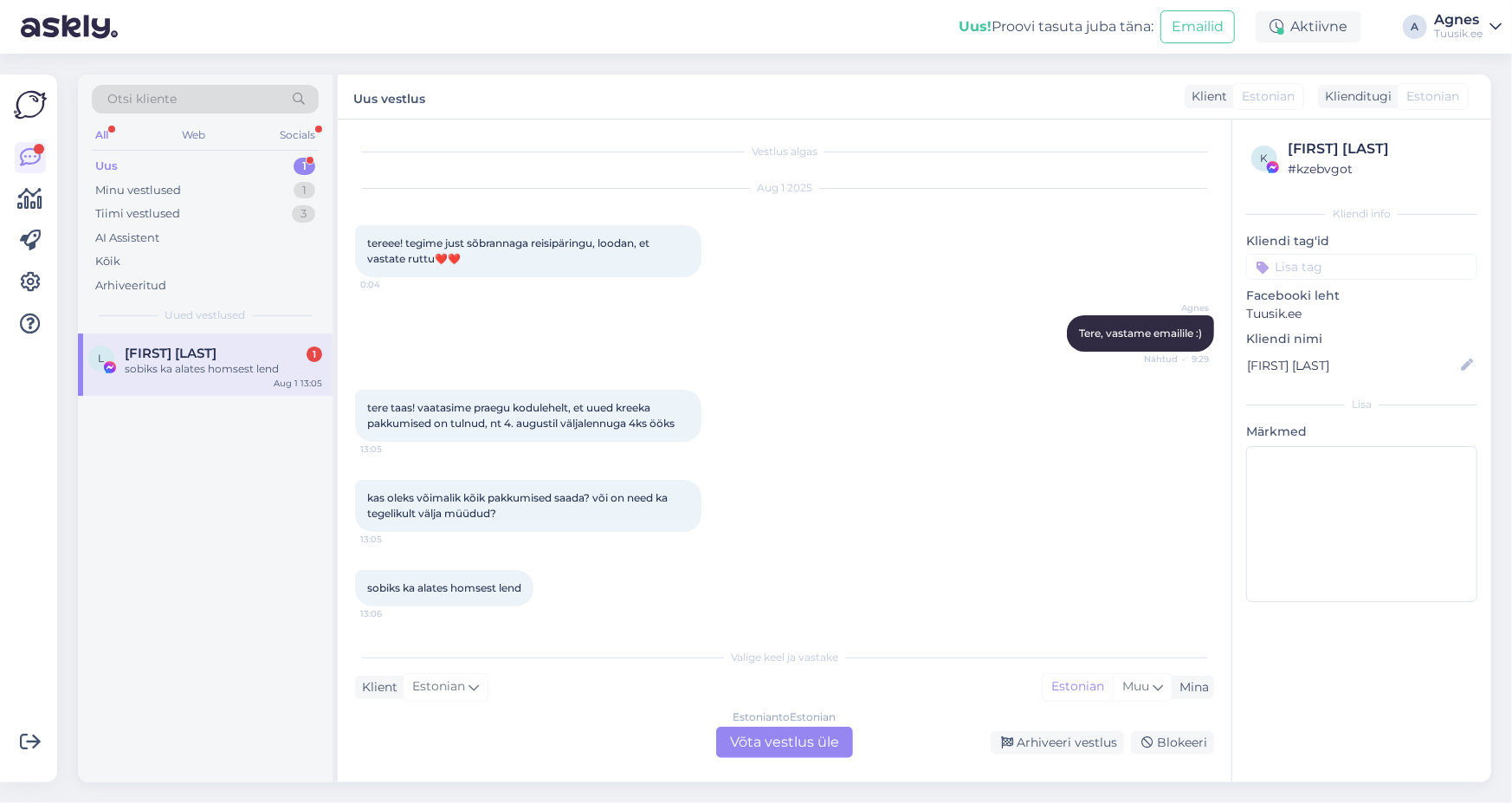 click on "Estonian to Estonian Võta vestlus üle" at bounding box center (785, 742) 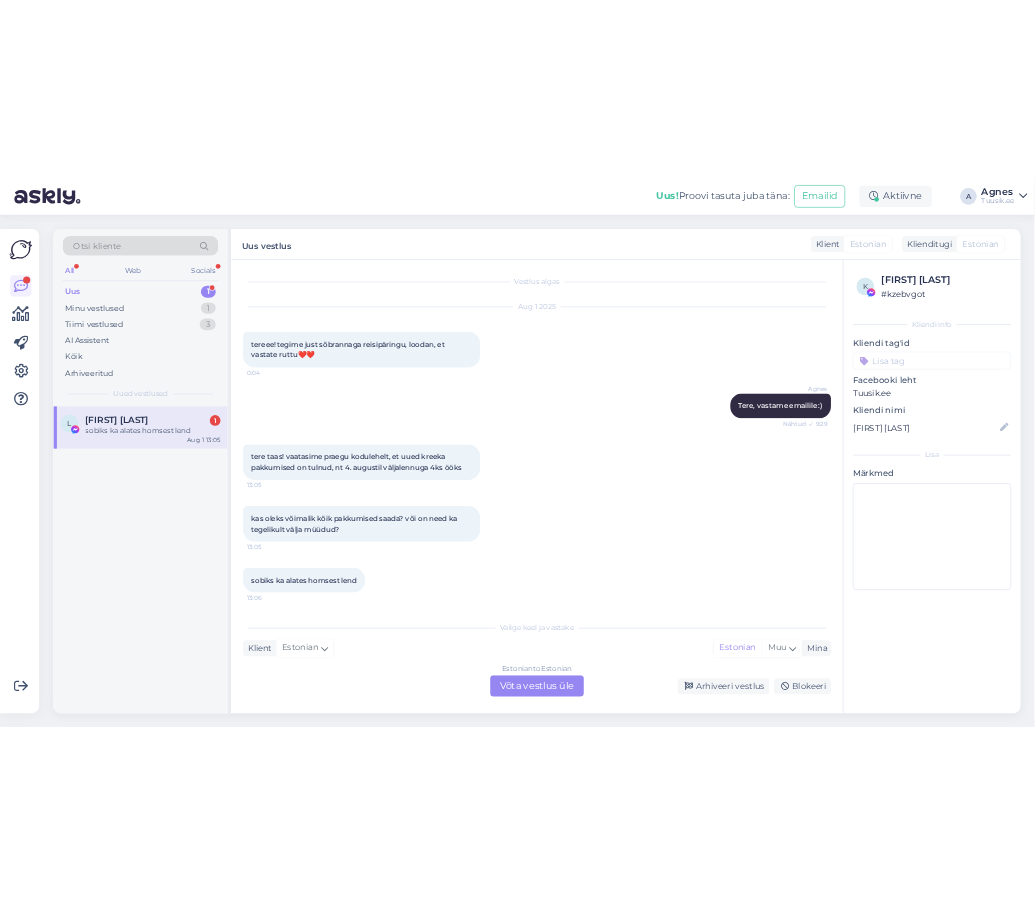 scroll, scrollTop: 0, scrollLeft: 0, axis: both 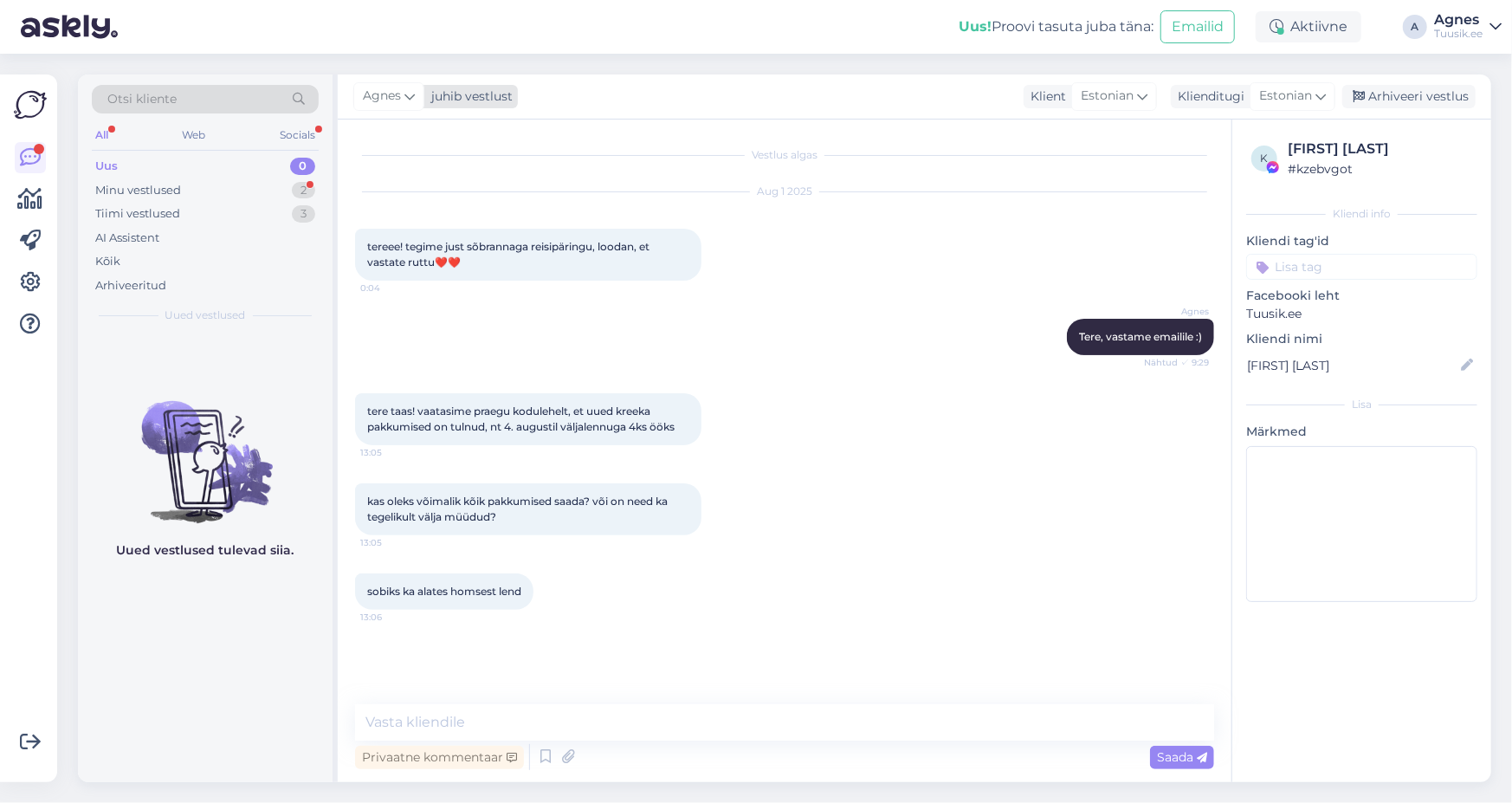 click on "Agnes" at bounding box center [382, 96] 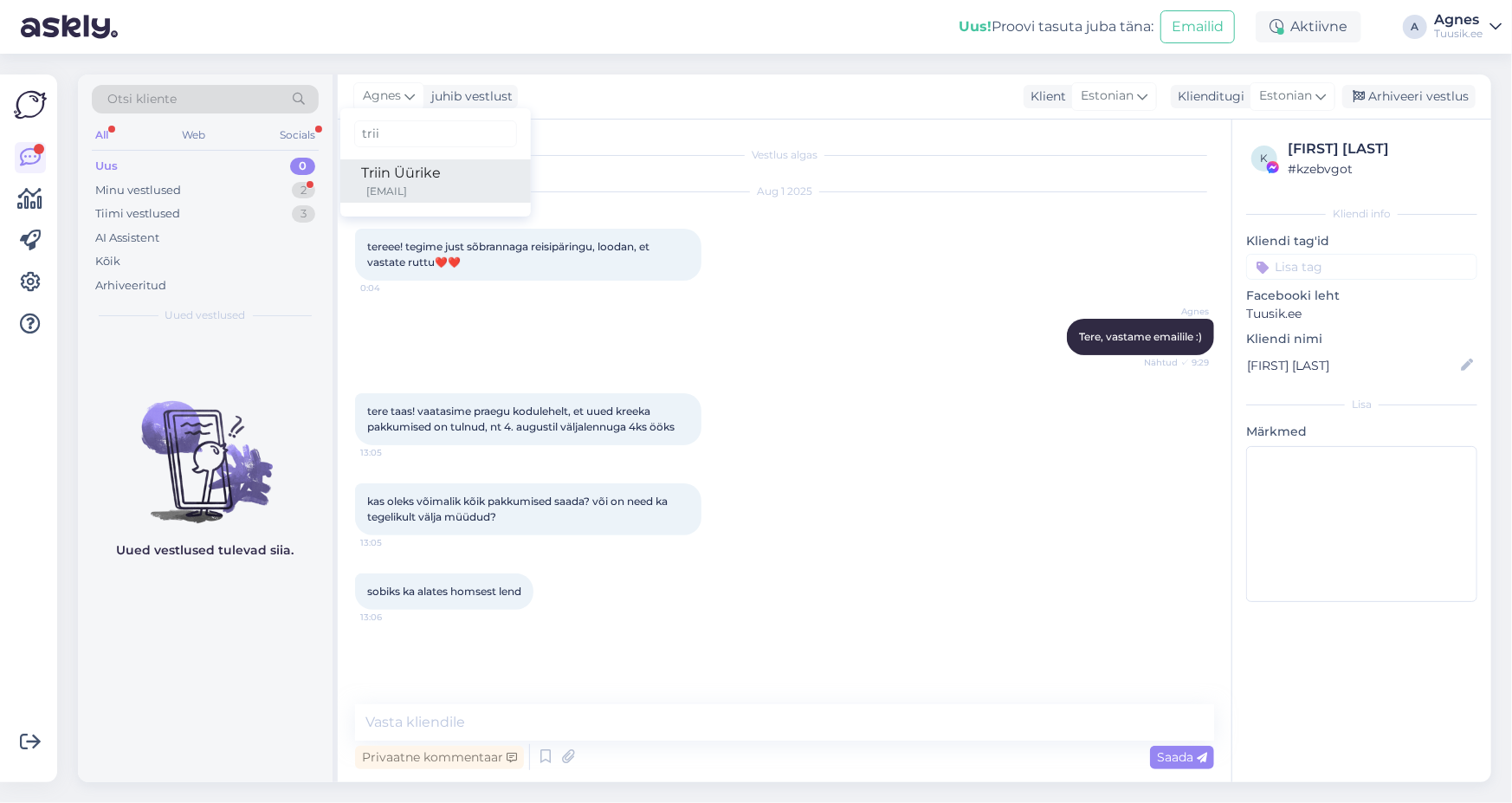 type on "trii" 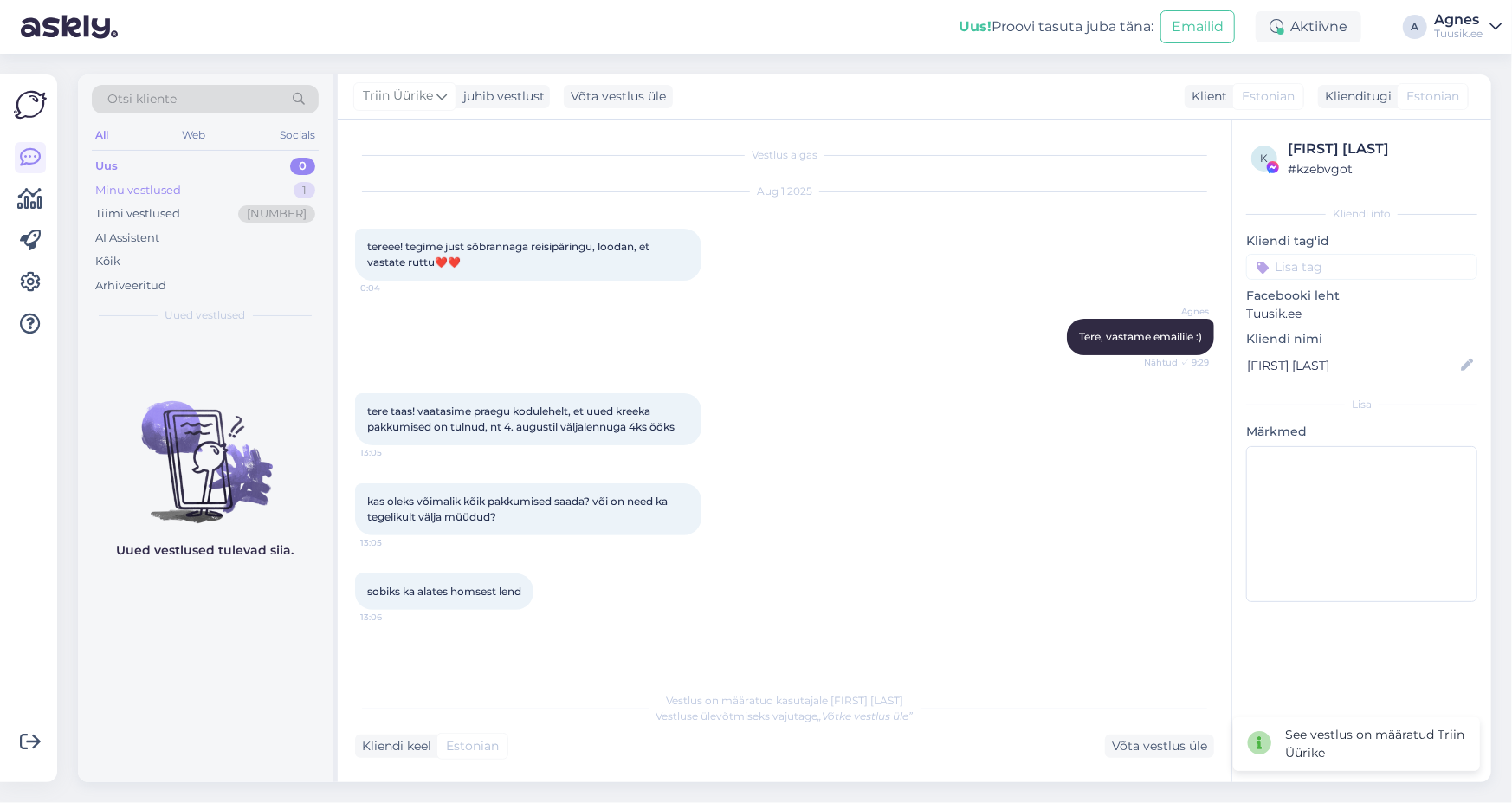 click on "Minu vestlused 1" at bounding box center (205, 191) 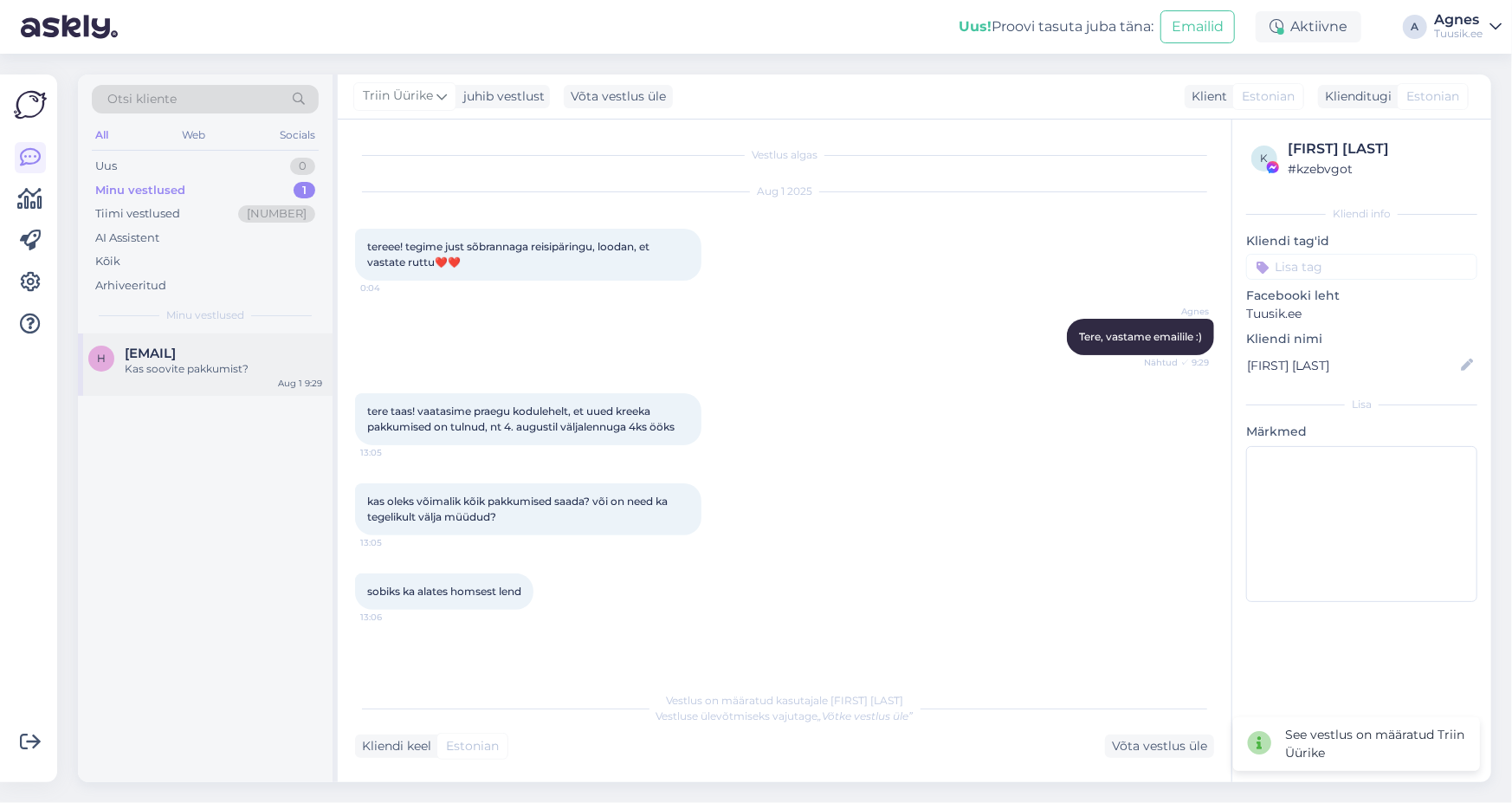 click on "[EMAIL]" at bounding box center [150, 353] 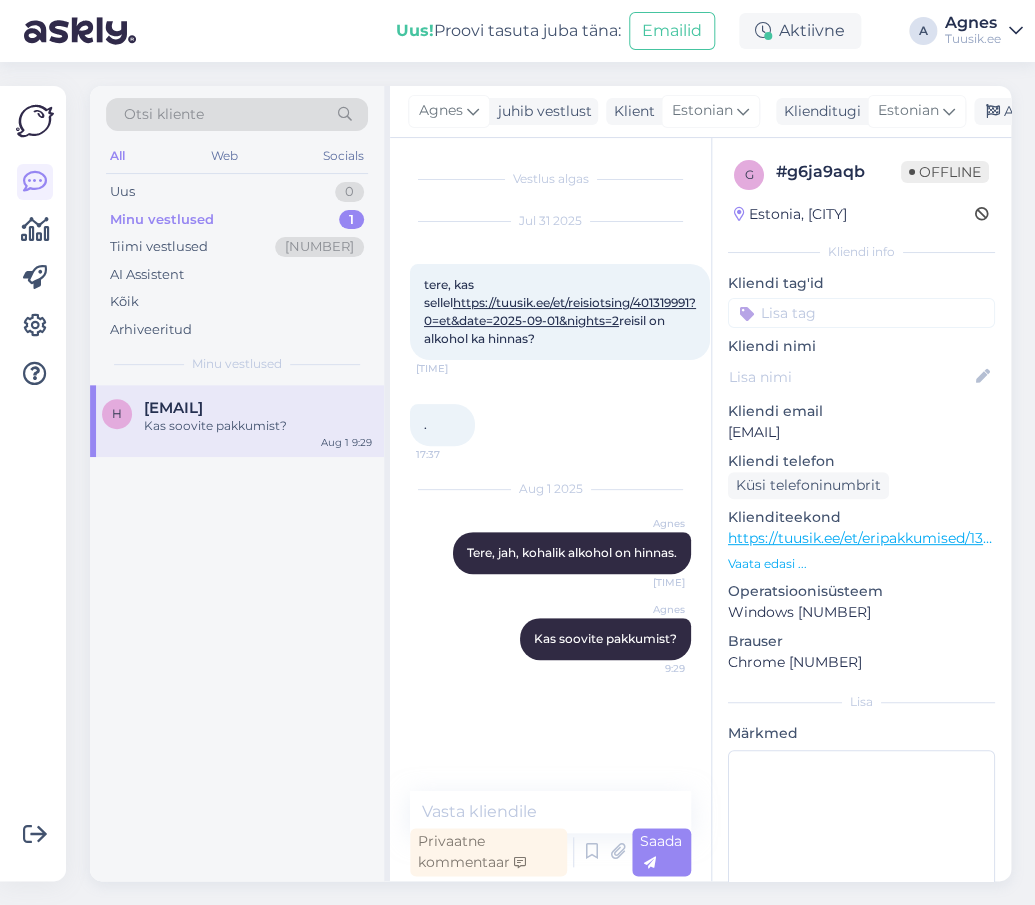 click on "Vaata edasi ..." at bounding box center [861, 564] 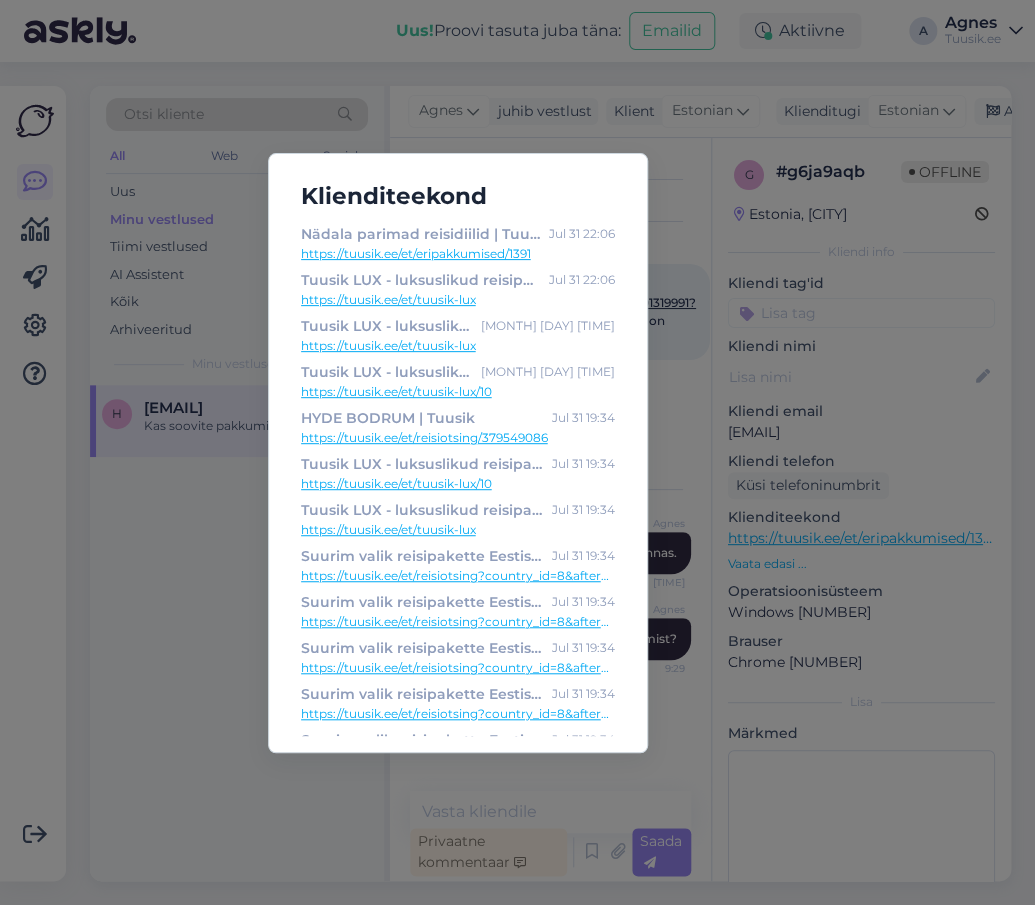 click on "Klienditeekond Nädala parimad reisidiilid | Tuusik Jul 31 22:06 https://tuusik.ee/et/eripakkumised/1391 Tuusik LUX - luksuslikud reisipaketid | Tuusik Jul 31 22:06 https://tuusik.ee/et/tuusik-lux Tuusik LUX - luksuslikud reisipaketid | Tuusik Jul 31 19:35 https://tuusik.ee/et/tuusik-lux/10 HYDE BODRUM | Tuusik Jul 31 19:34 https://tuusik.ee/et/reisiotsing/379549086 Tuusik LUX - luksuslikud reisipaketid | Tuusik Jul 31 19:34 https://tuusik.ee/et/tuusik-lux/10 Tuusik LUX - luksuslikud reisipaketid | Tuusik Jul 31 19:34 https://tuusik.ee/et/tuusik-lux Suurim valik reisipakette Eestis | Tuusik Jul 31 19:34 https://tuusik.ee/et/reisiotsing?country_id=8&after=15.9.2025&departure_id=1&nights=2&before=3 Suurim valik reisipakette Eestis | Tuusik Jul 31 19:34 https://tuusik.ee/et/reisiotsing?country_id=8&after=1.9.2025&departure_id=1&nights=2&before=3 Suurim valik reisipakette Eestis | Tuusik Jul 31 19:34" at bounding box center [517, 452] 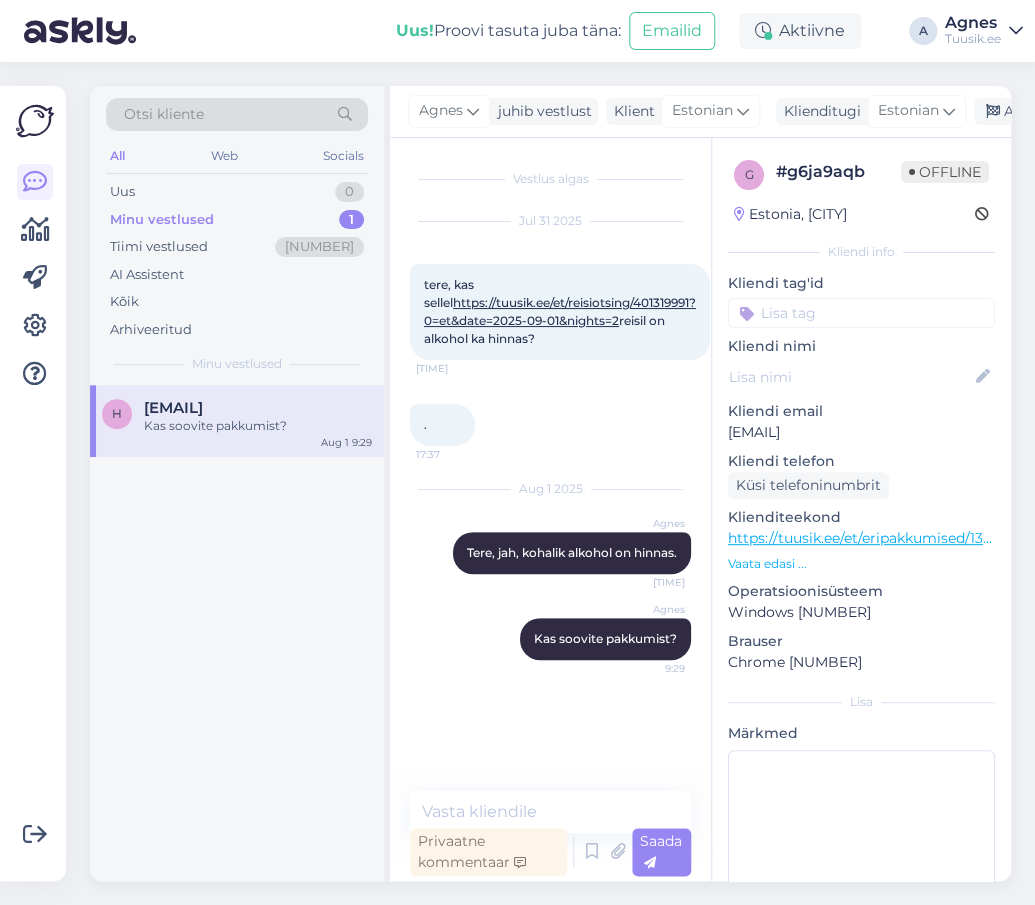 click on "tere, kas sellel https://tuusik.ee/et/reisiotsing/401319991?0=et&date=2025-09-01&nights=2
reisil on alkohol ka hinnas? 17:07" at bounding box center (560, 312) 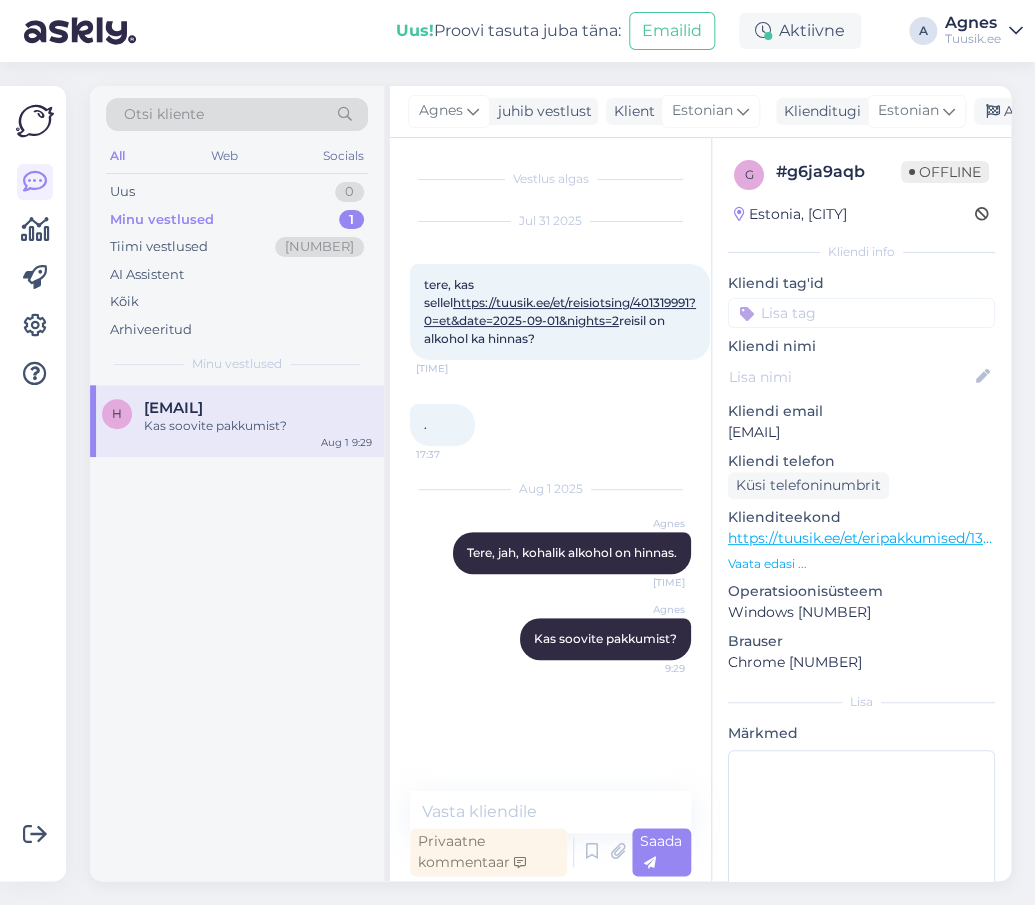 drag, startPoint x: 925, startPoint y: 438, endPoint x: 717, endPoint y: 442, distance: 208.03845 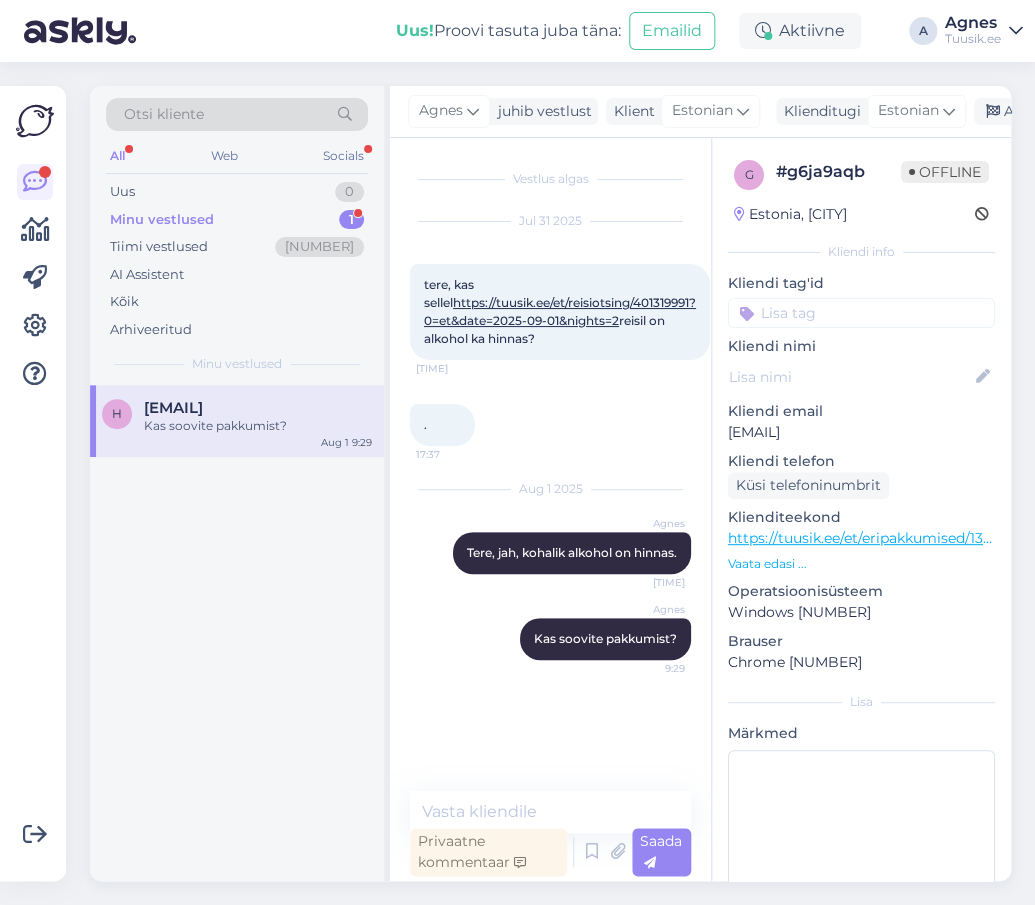 click on "https://tuusik.ee/et/reisiotsing/401319991?0=et&date=2025-09-01&nights=2" at bounding box center [560, 311] 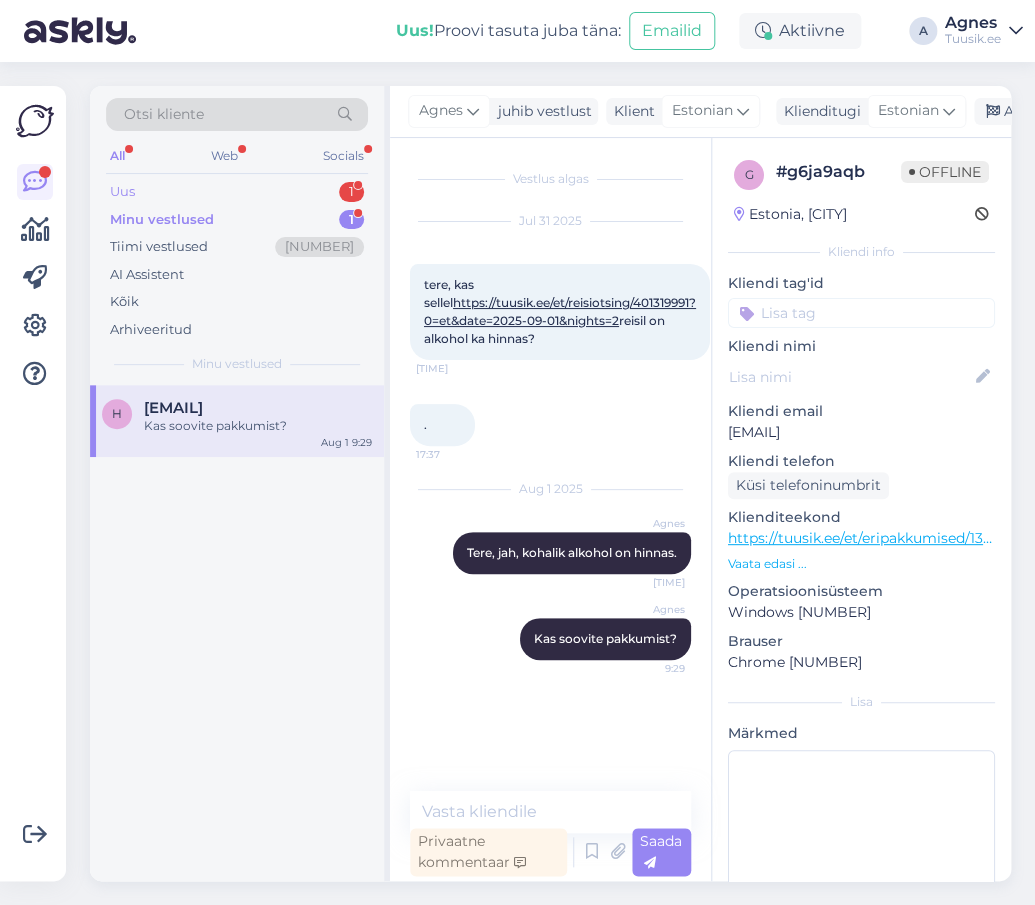 click on "1" at bounding box center (351, 192) 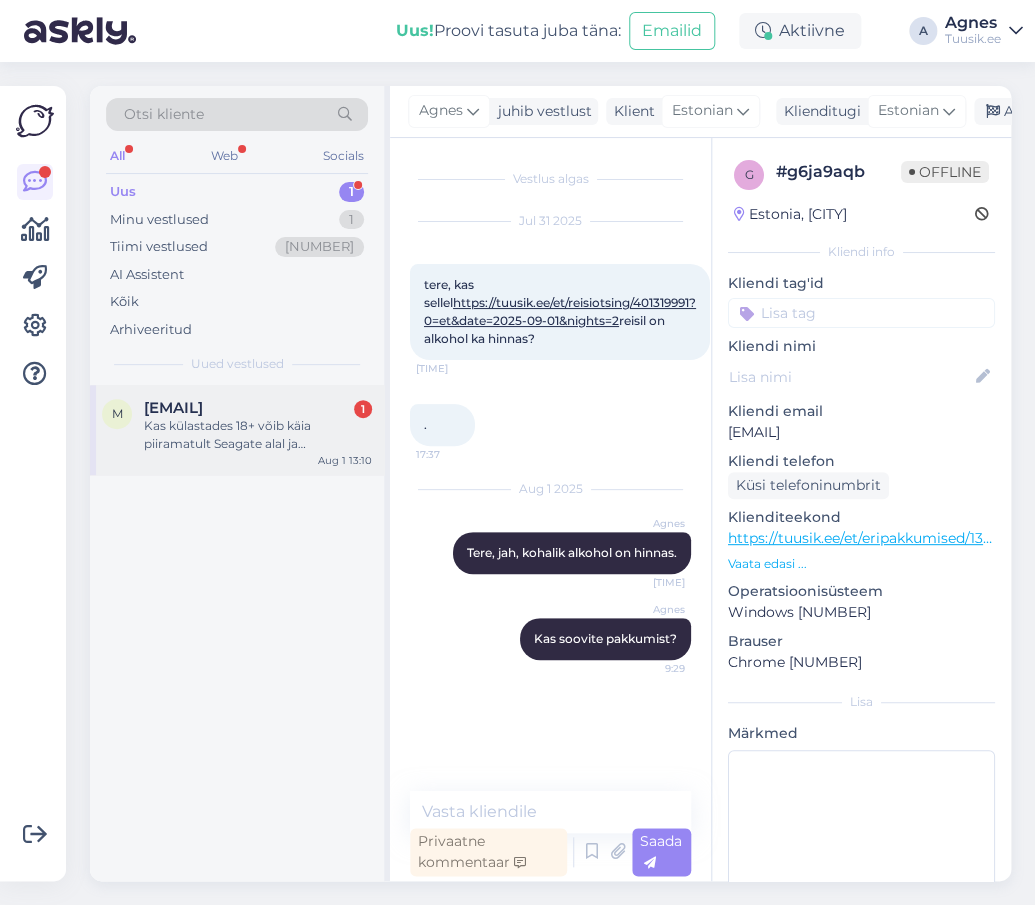 click on "[EMAIL] [NUMBER] Kas külastades [AGE]+ võib käia piiramatult Seagate alal ja restoranides? [MONTH] [DAY] [TIME]" at bounding box center (237, 430) 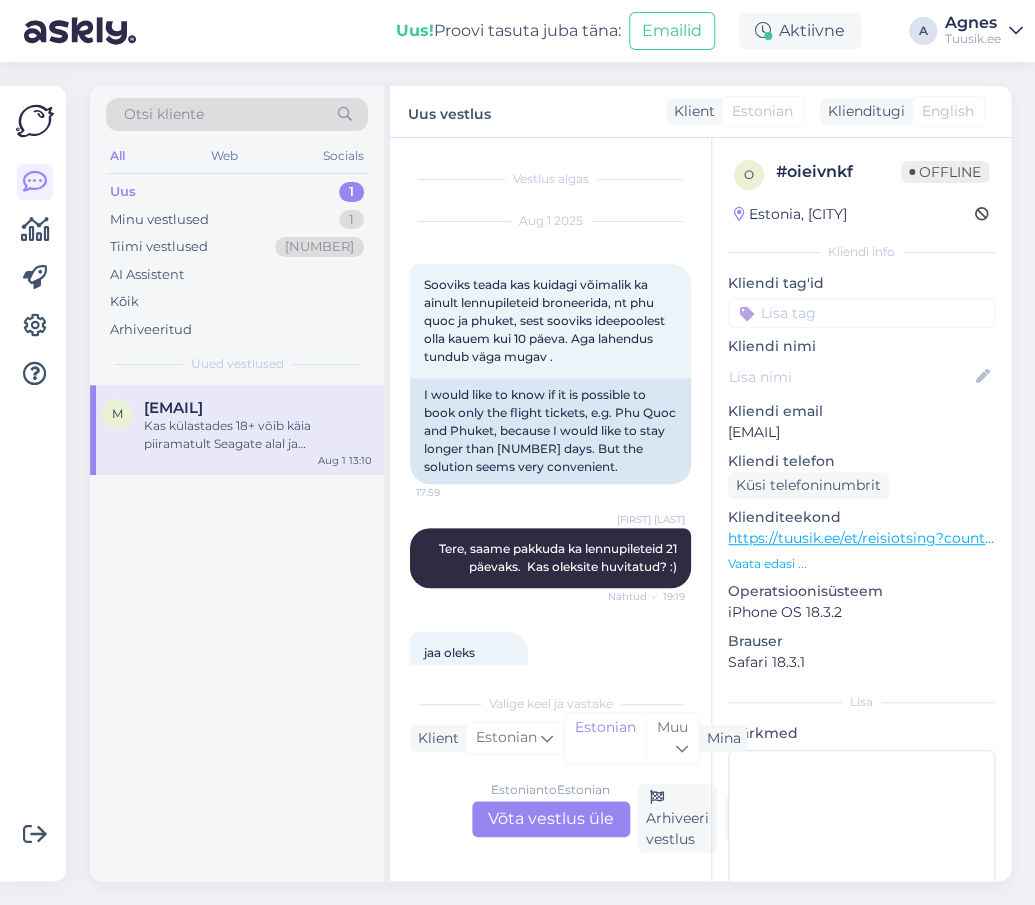 scroll, scrollTop: 3610, scrollLeft: 0, axis: vertical 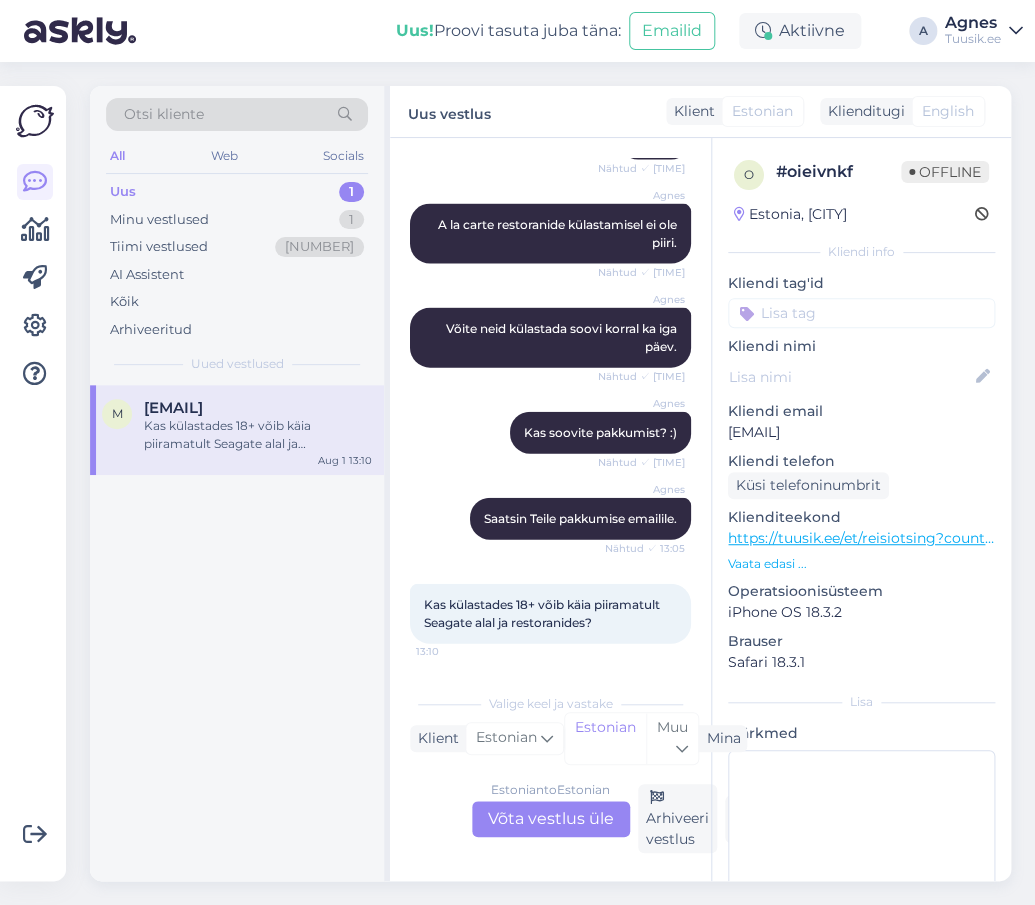 click on "Estonian to Estonian Võta vestlus üle" at bounding box center [551, 819] 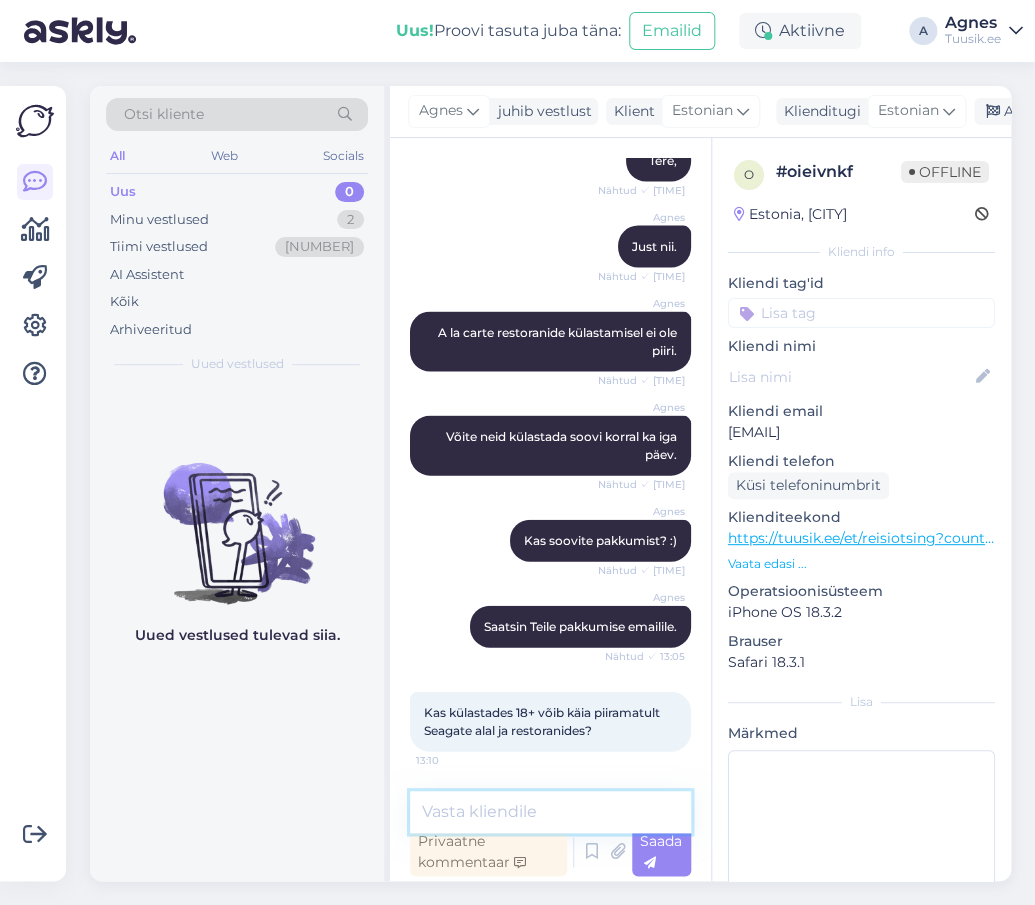click at bounding box center [550, 812] 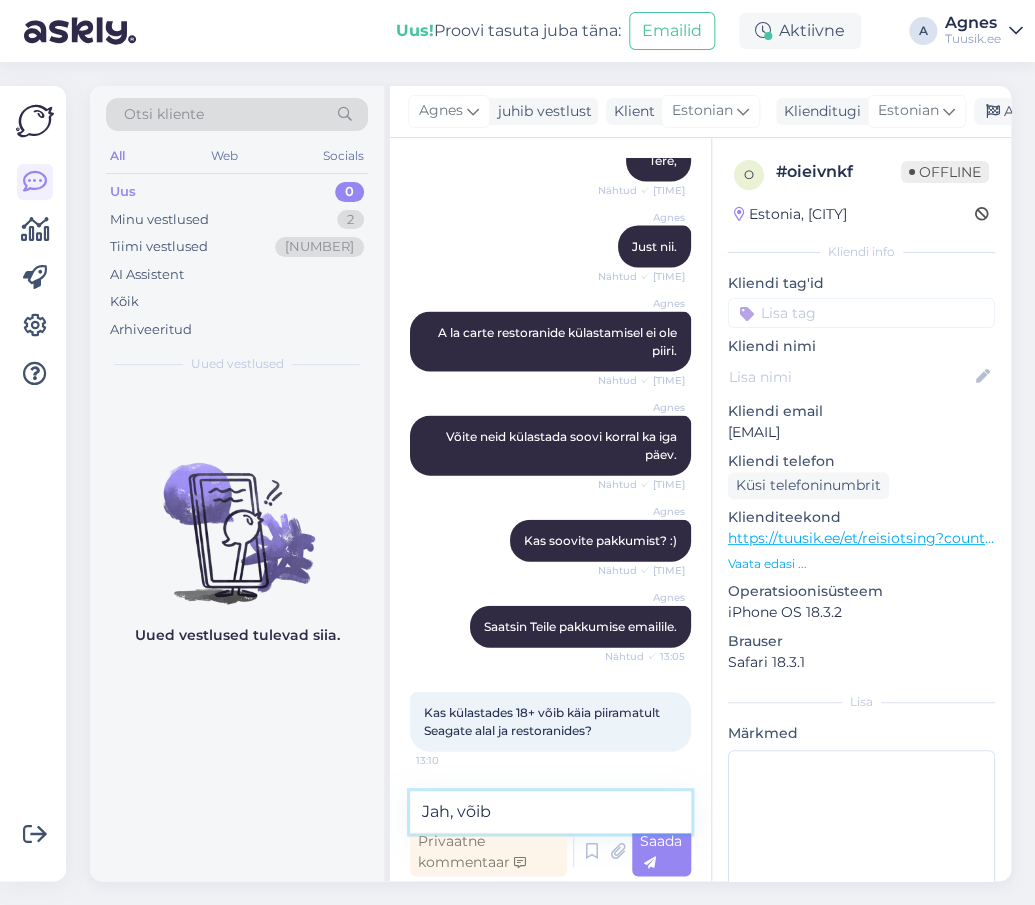 type on "Jah, võib." 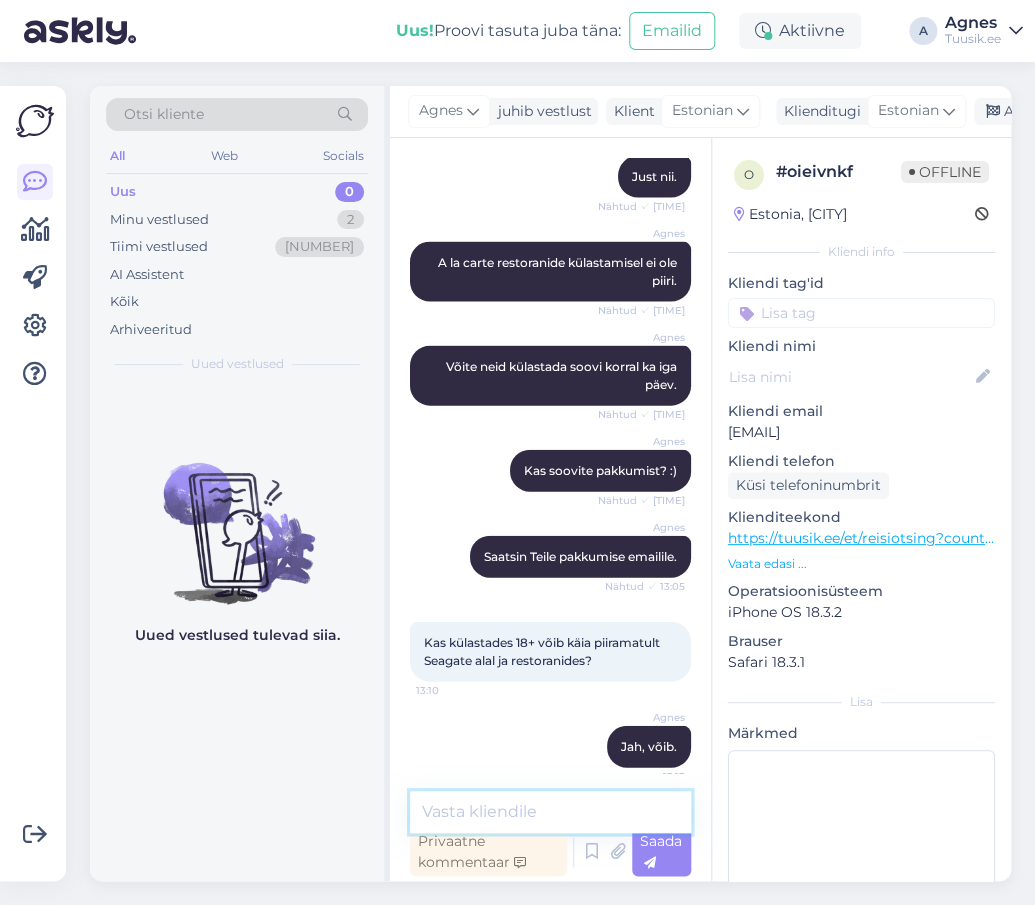 scroll, scrollTop: 3587, scrollLeft: 0, axis: vertical 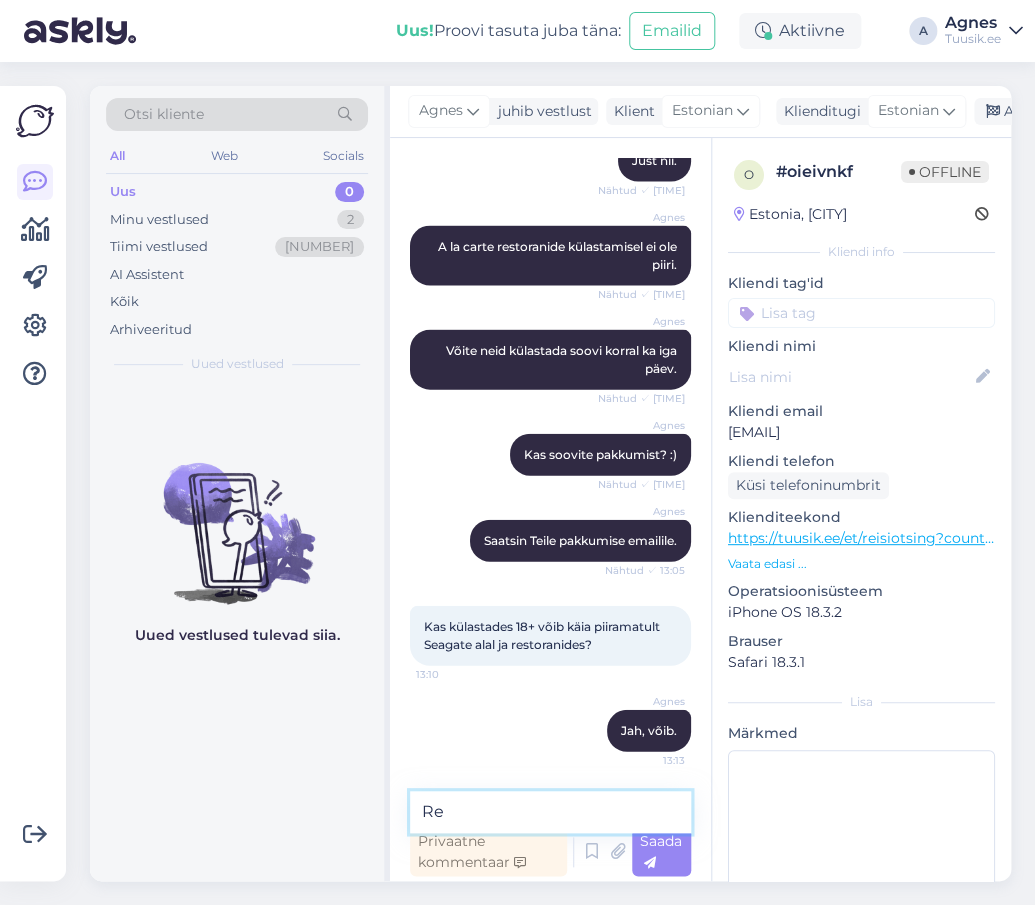 type on "R" 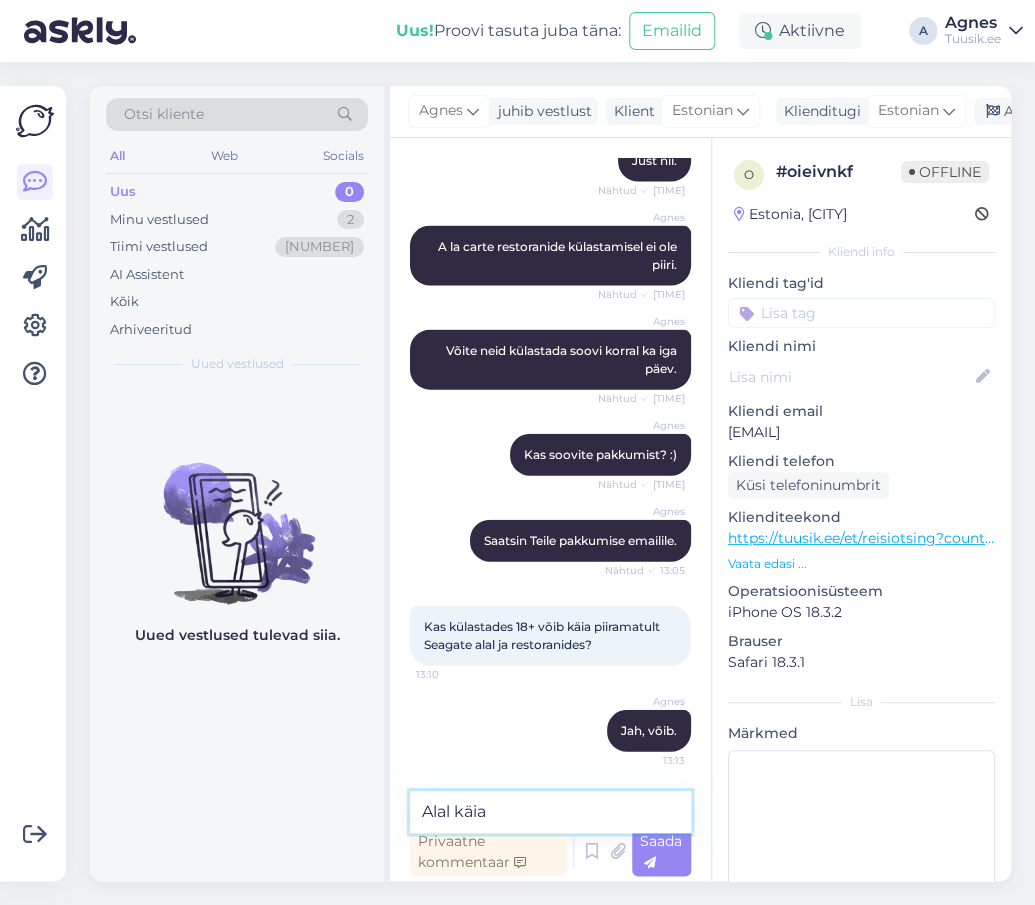 type on "Alal käia." 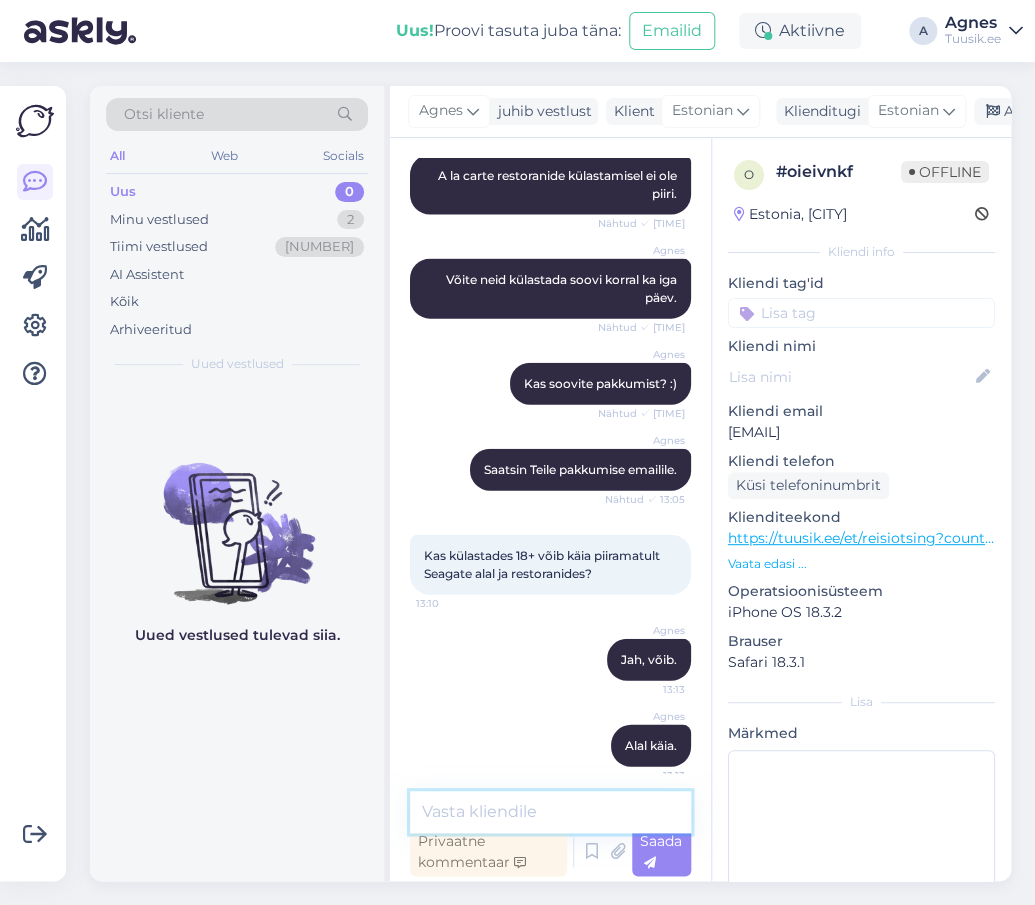 scroll, scrollTop: 3673, scrollLeft: 0, axis: vertical 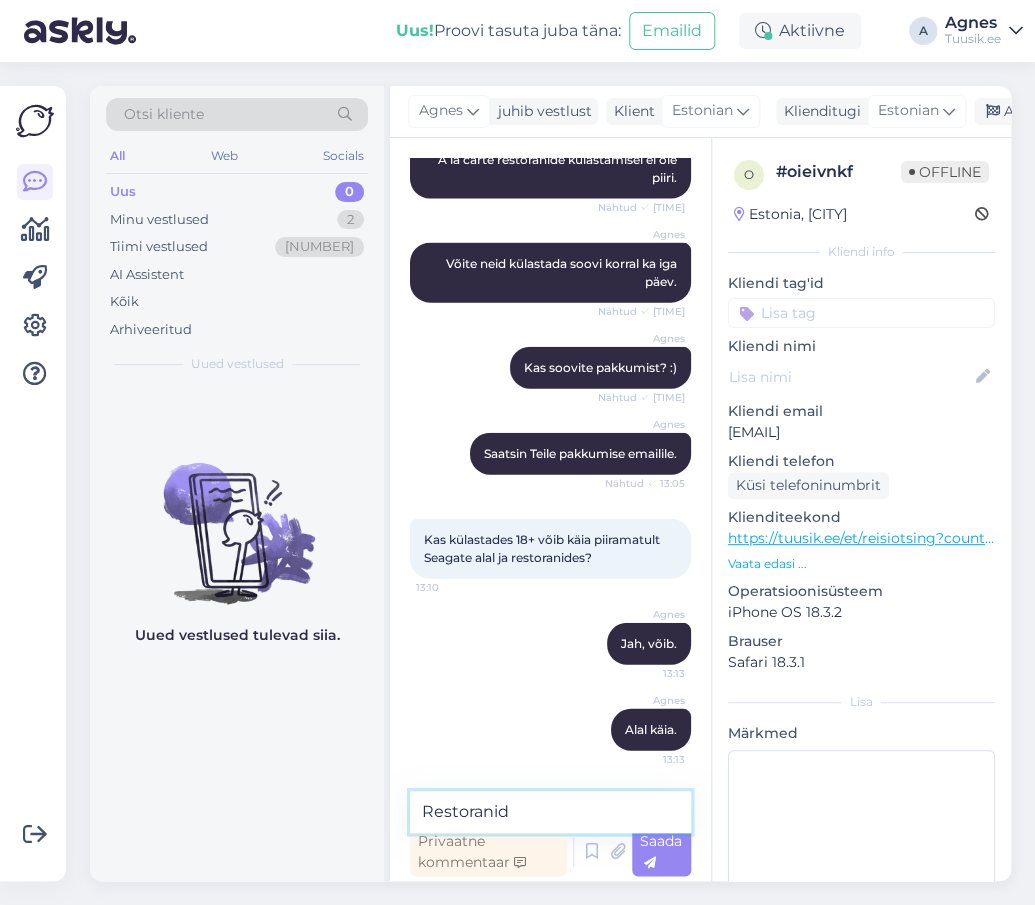 type on "Restoranid" 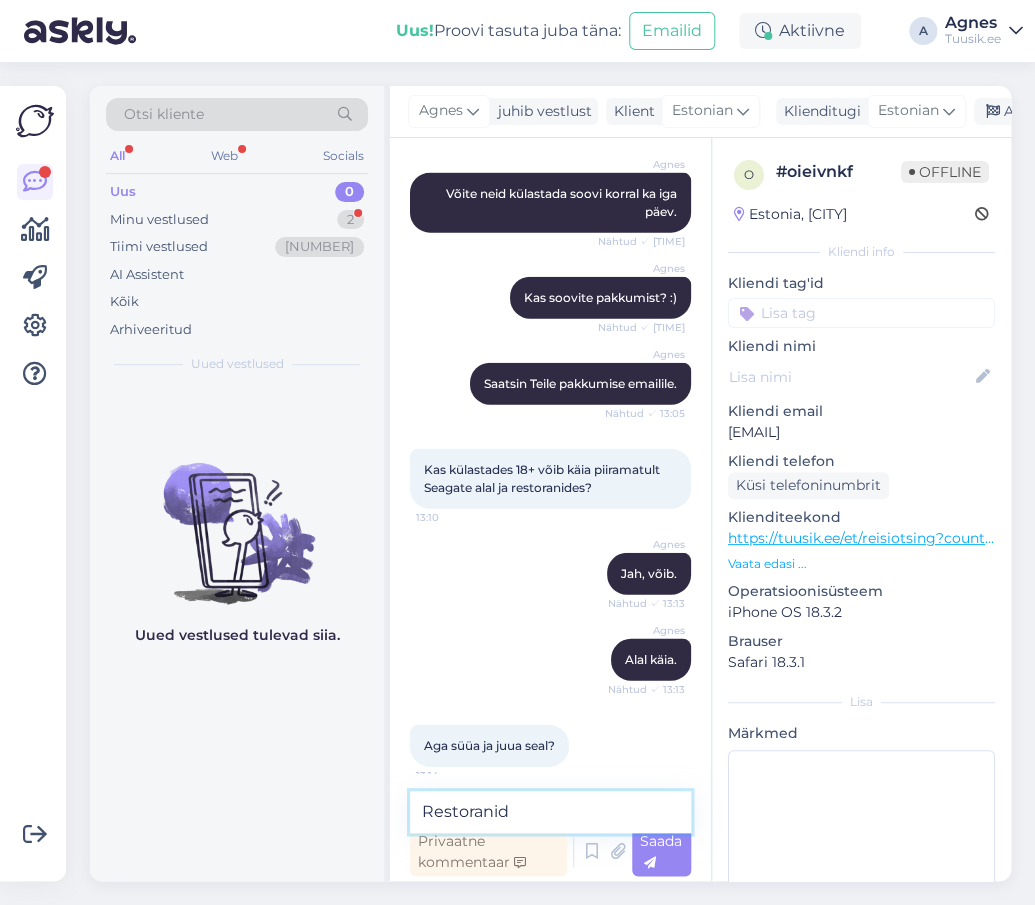 scroll, scrollTop: 3759, scrollLeft: 0, axis: vertical 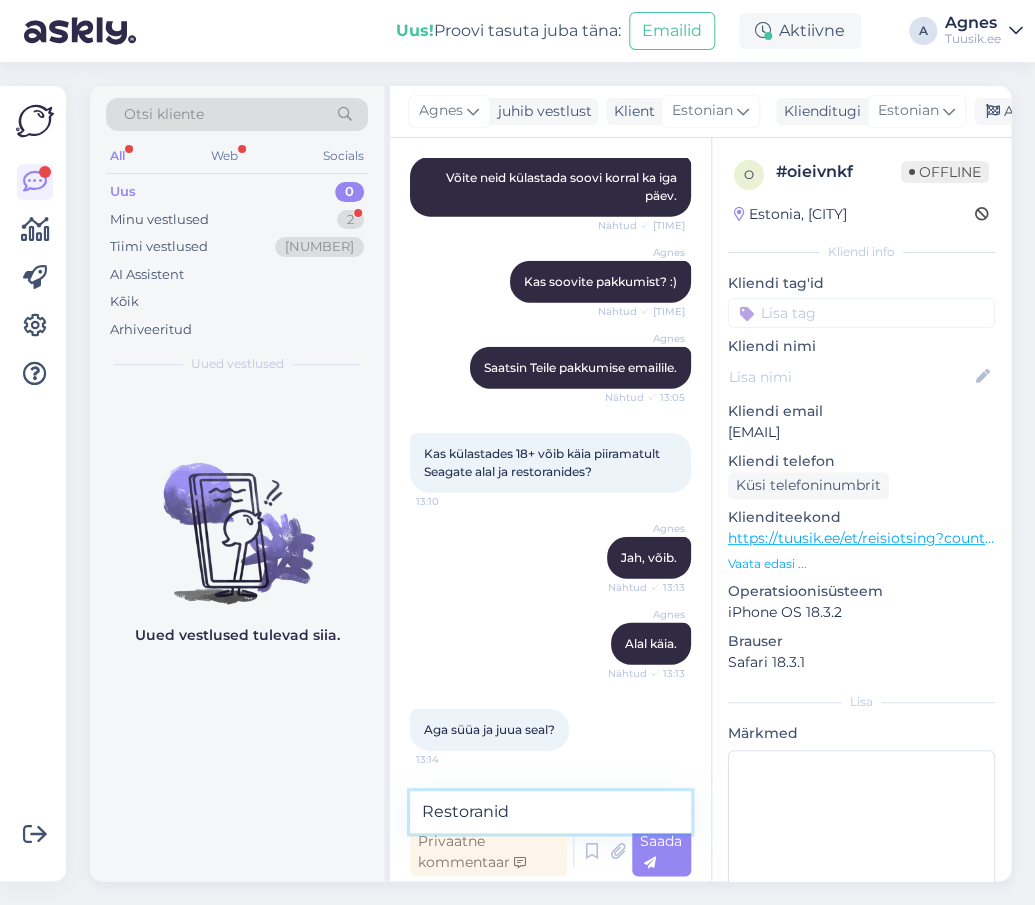 drag, startPoint x: 564, startPoint y: 816, endPoint x: 377, endPoint y: 808, distance: 187.17105 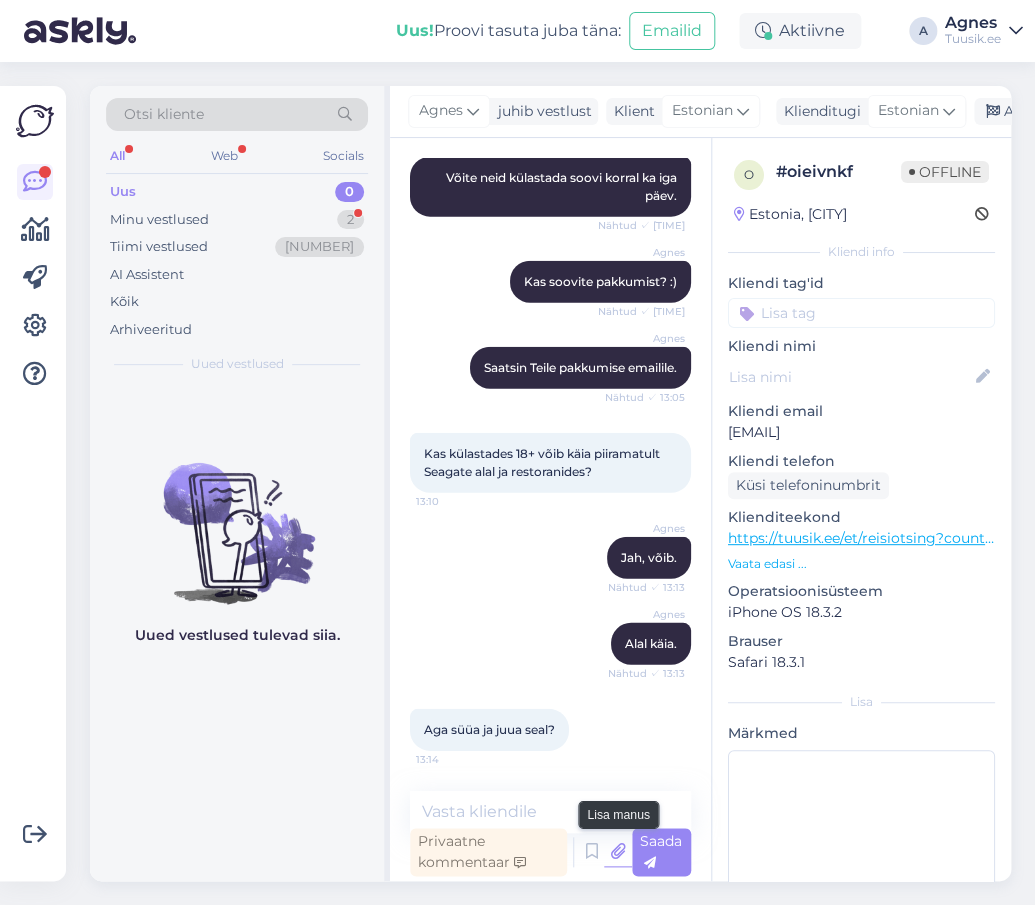click at bounding box center [618, 852] 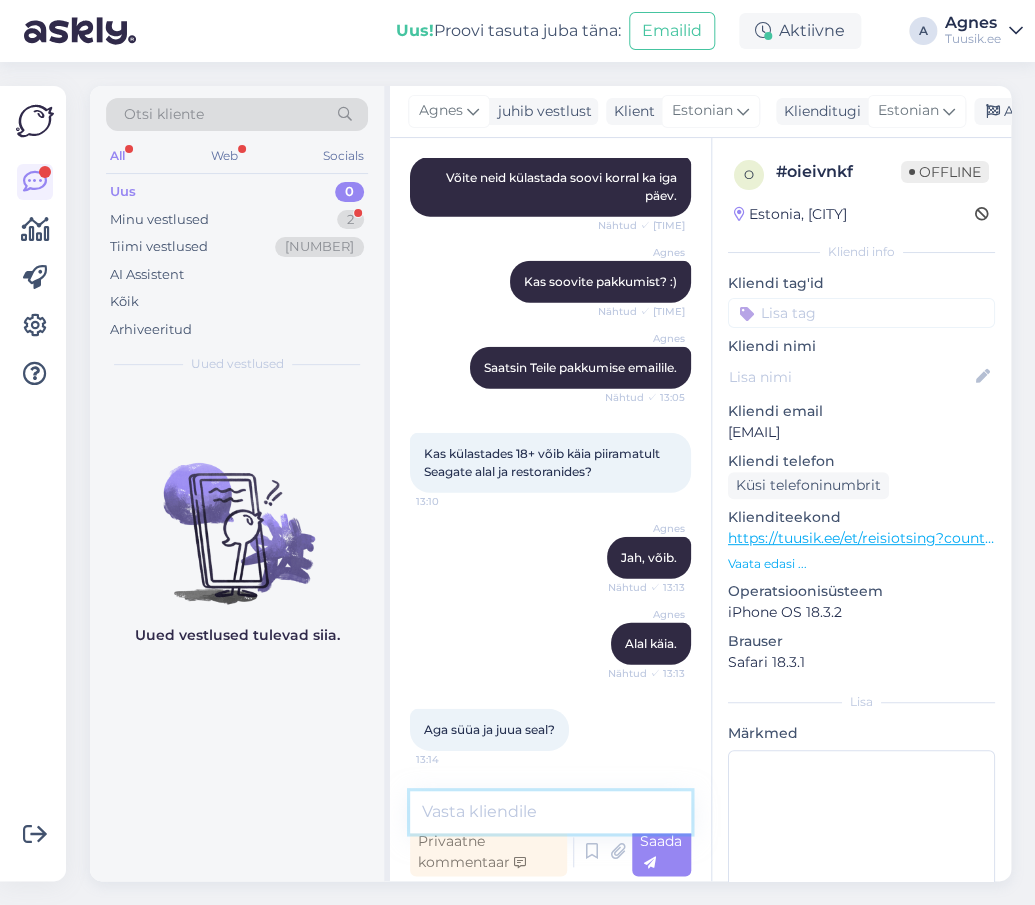 click at bounding box center [550, 812] 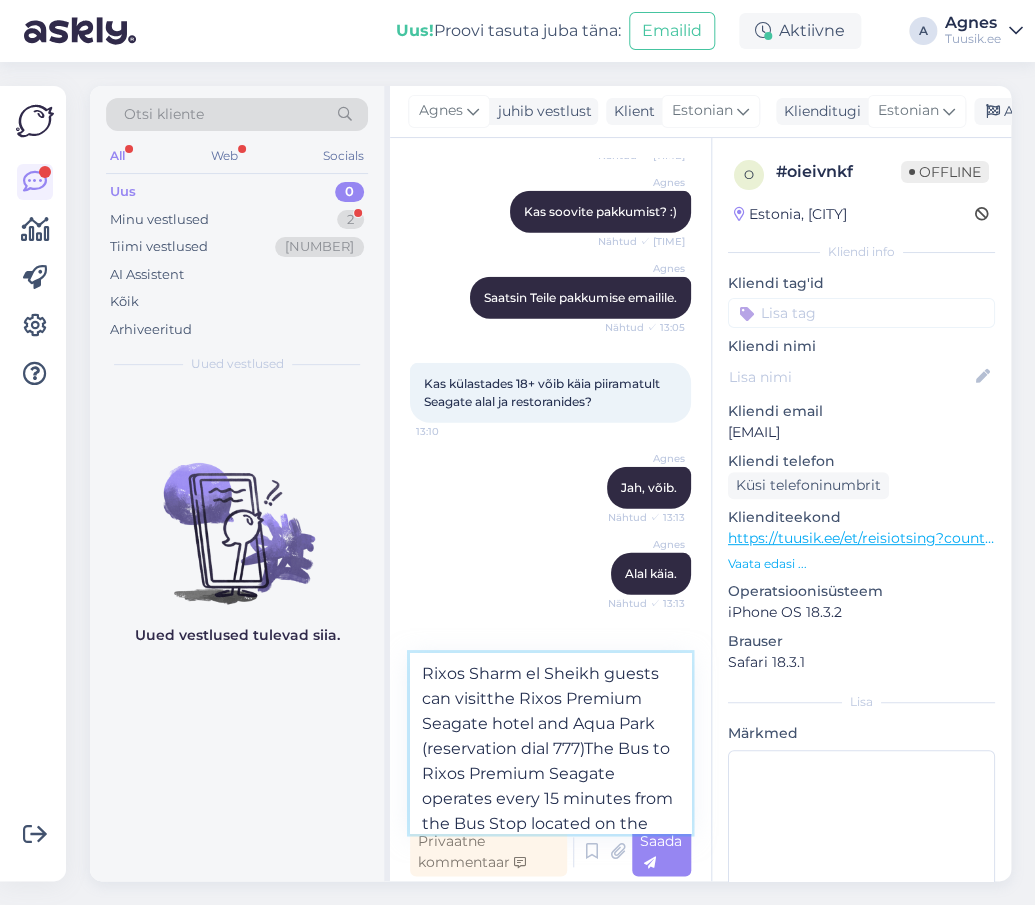 scroll, scrollTop: 350, scrollLeft: 0, axis: vertical 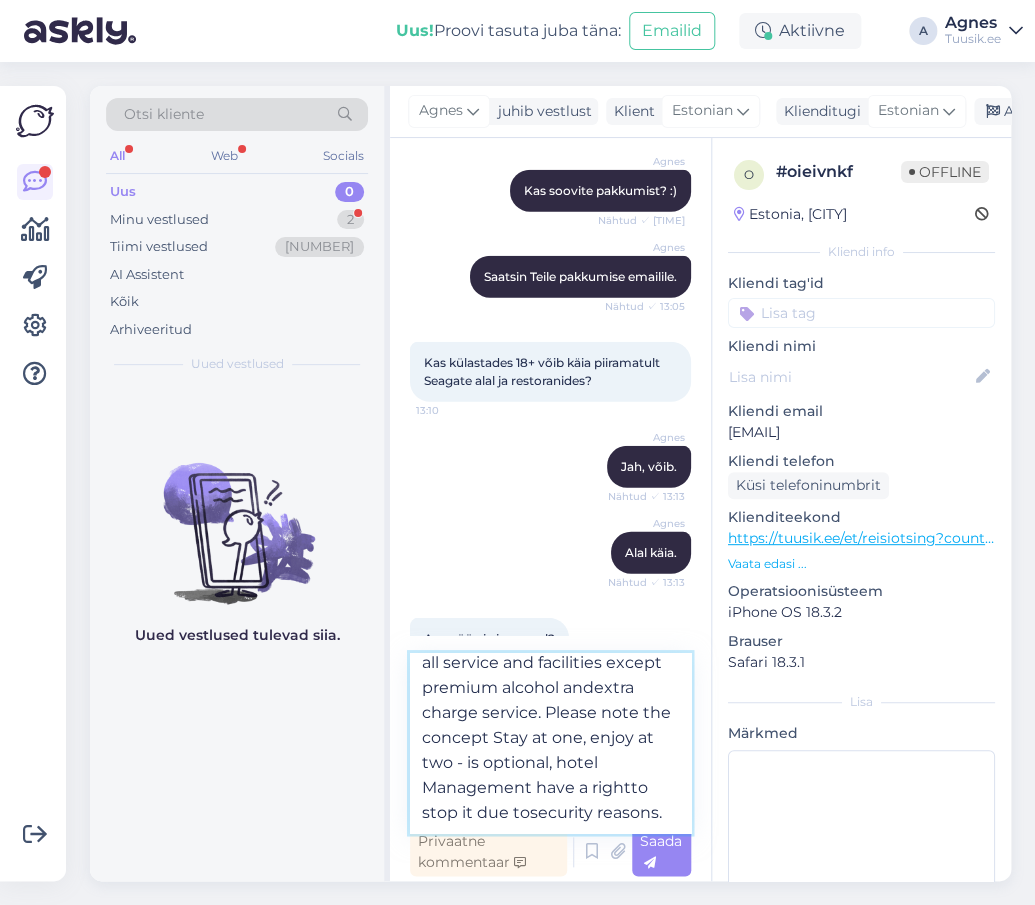 type 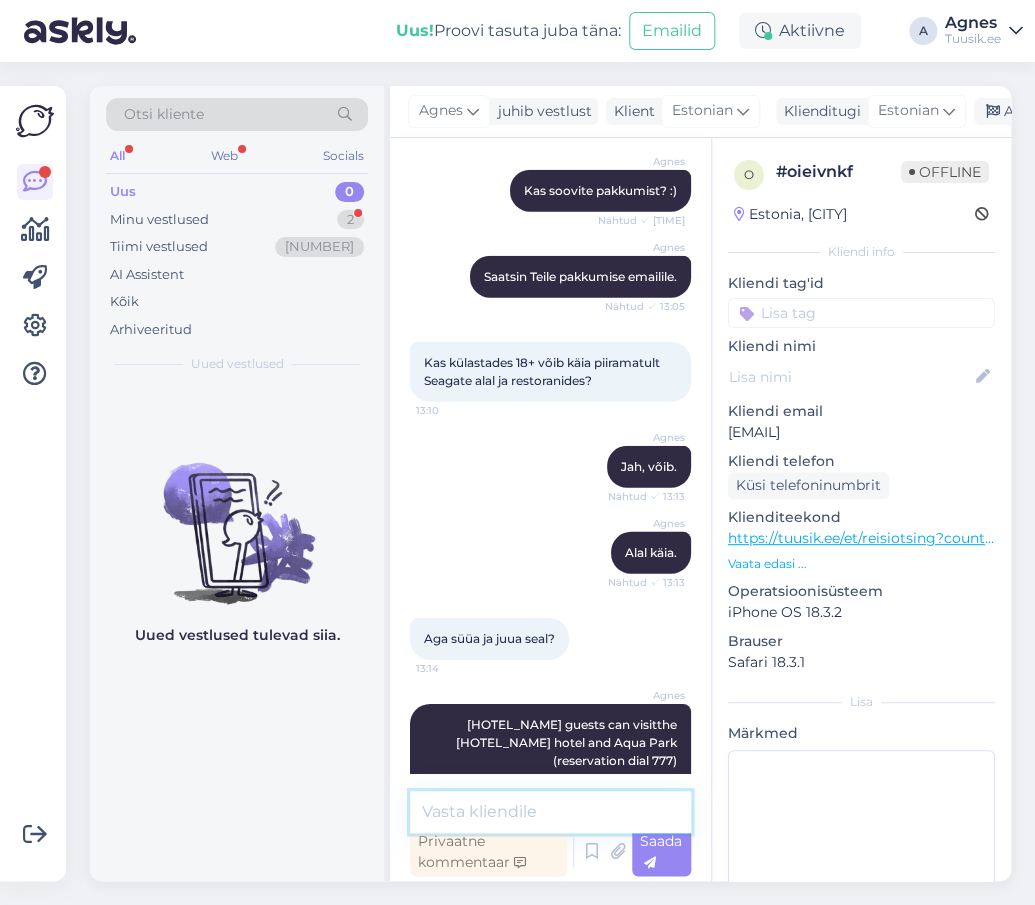 scroll, scrollTop: 4115, scrollLeft: 0, axis: vertical 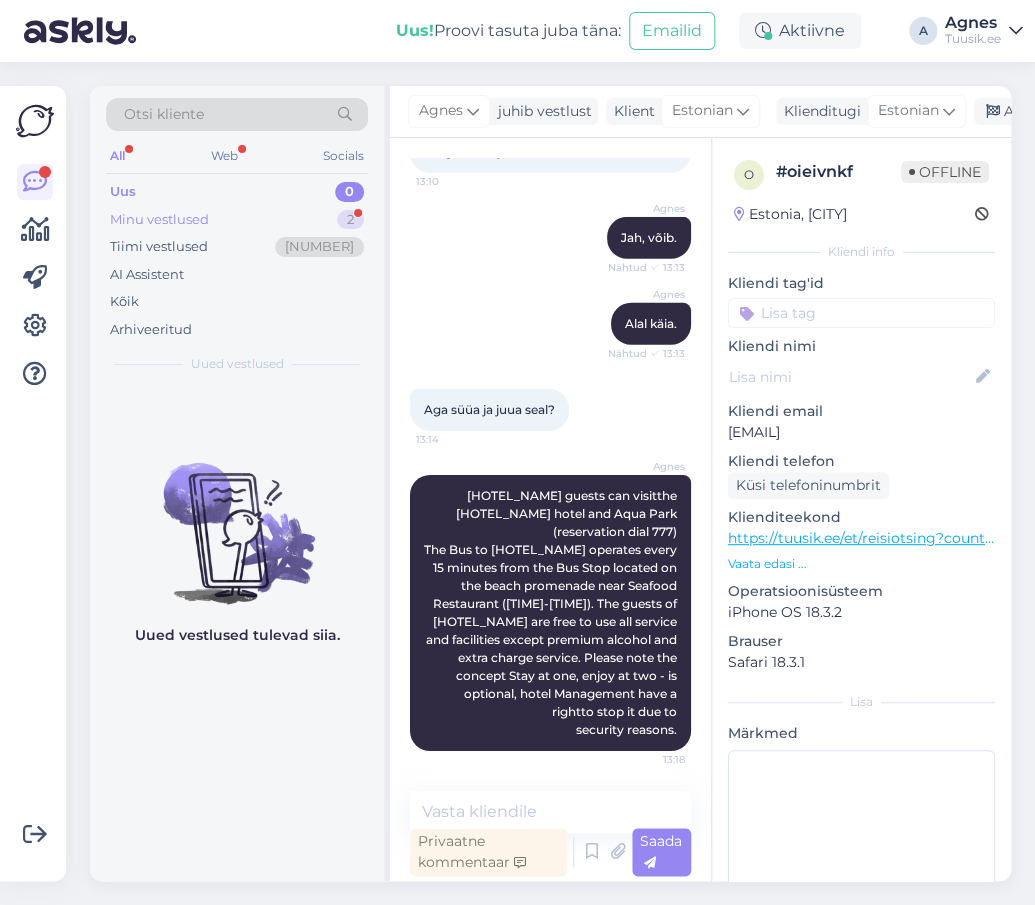 click on "Minu vestlused 2" at bounding box center (237, 220) 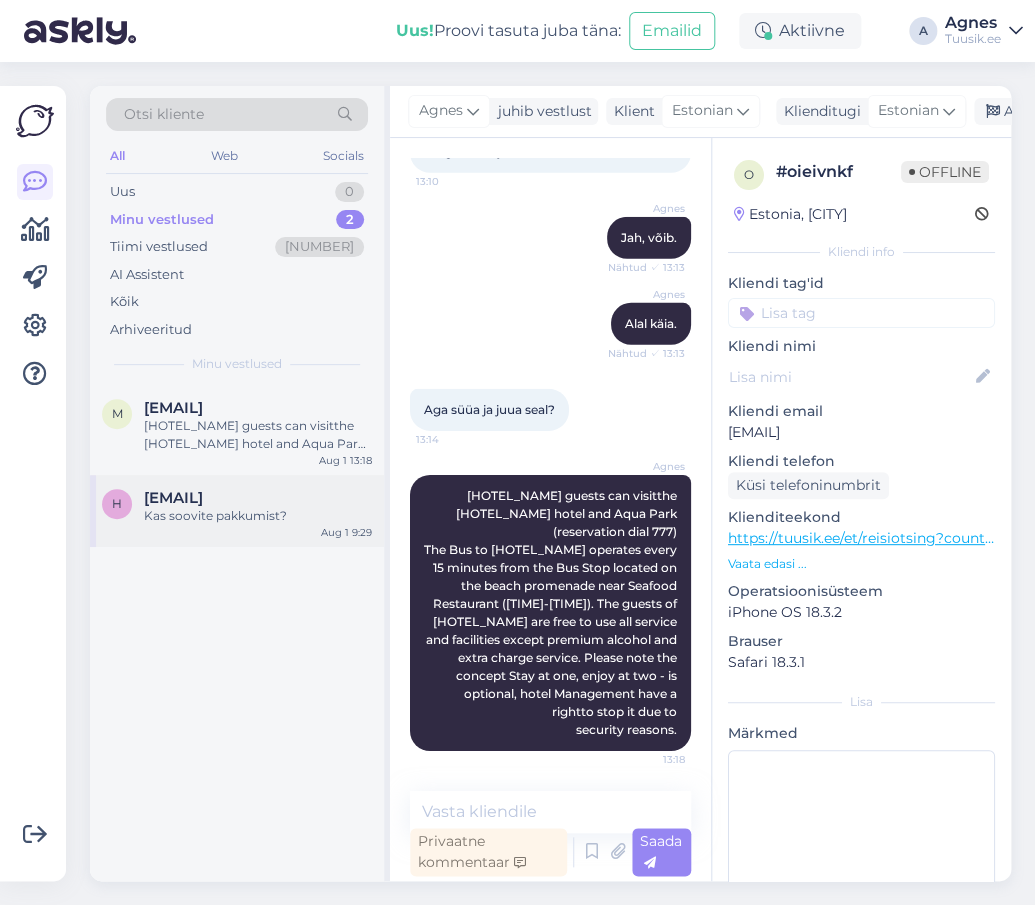 click on "[EMAIL]" at bounding box center [173, 498] 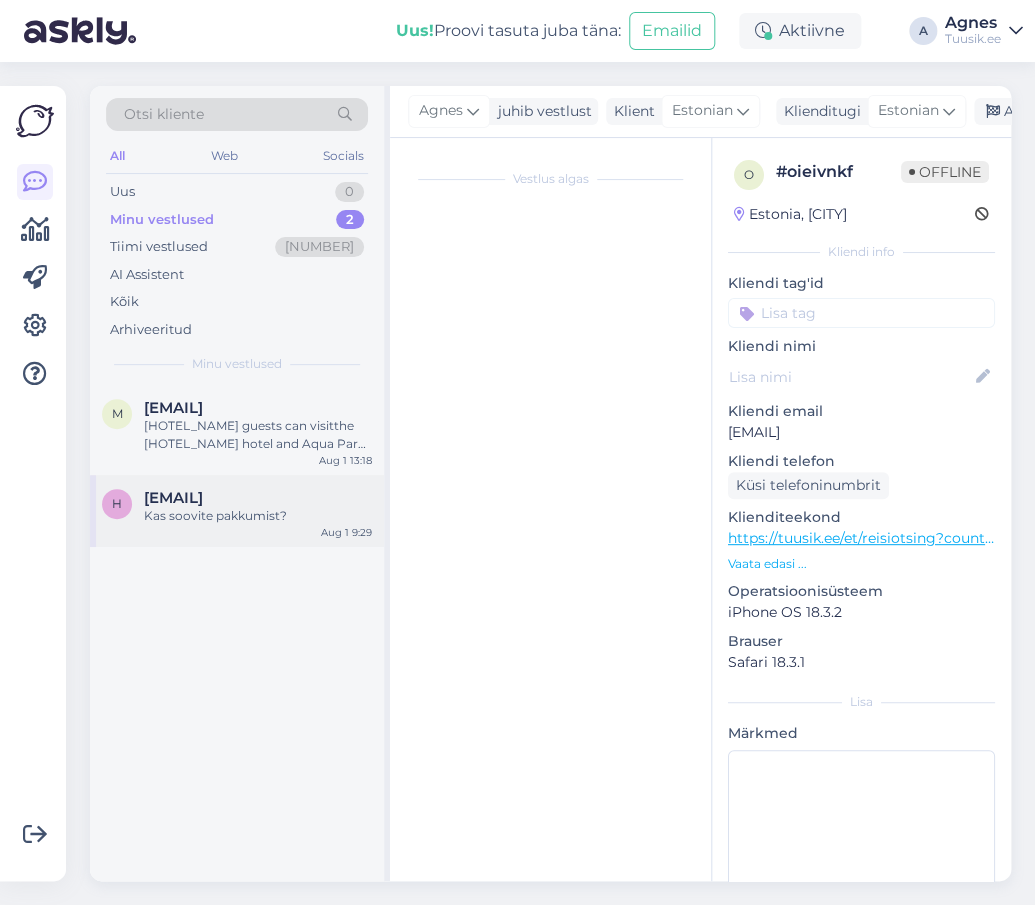 scroll, scrollTop: 0, scrollLeft: 0, axis: both 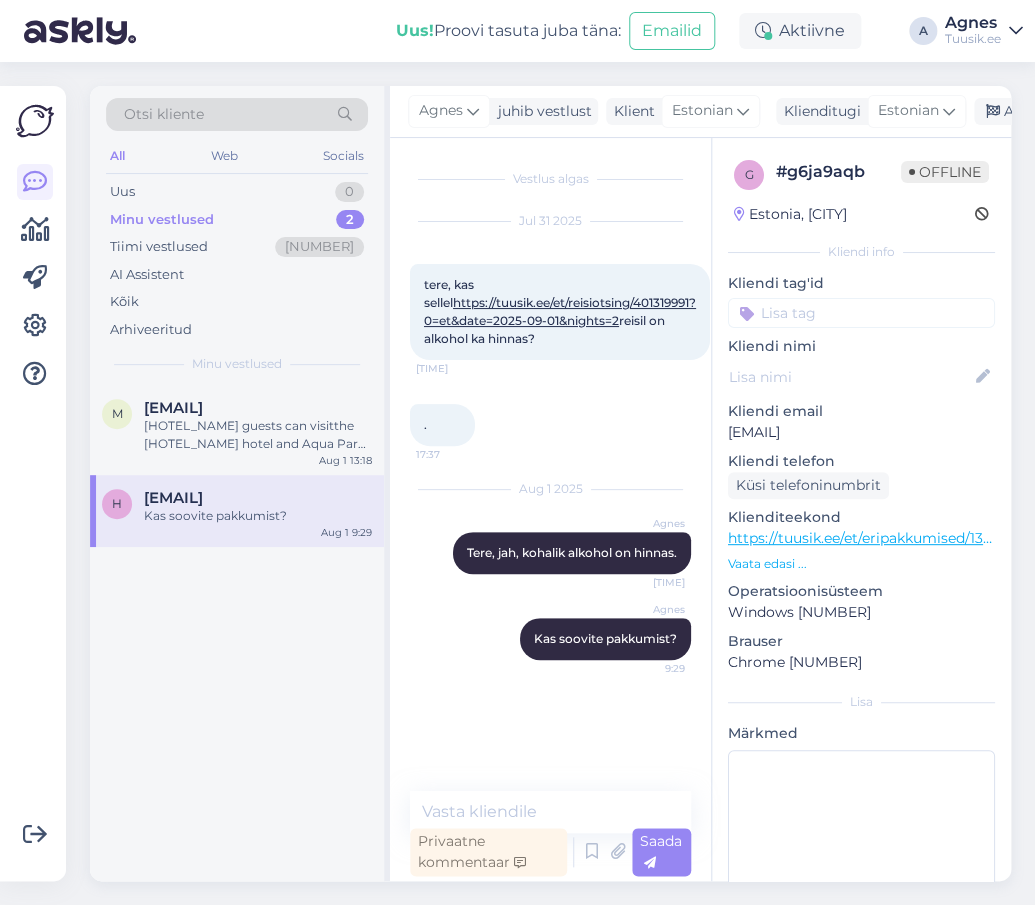 drag, startPoint x: 887, startPoint y: 429, endPoint x: 723, endPoint y: 428, distance: 164.00305 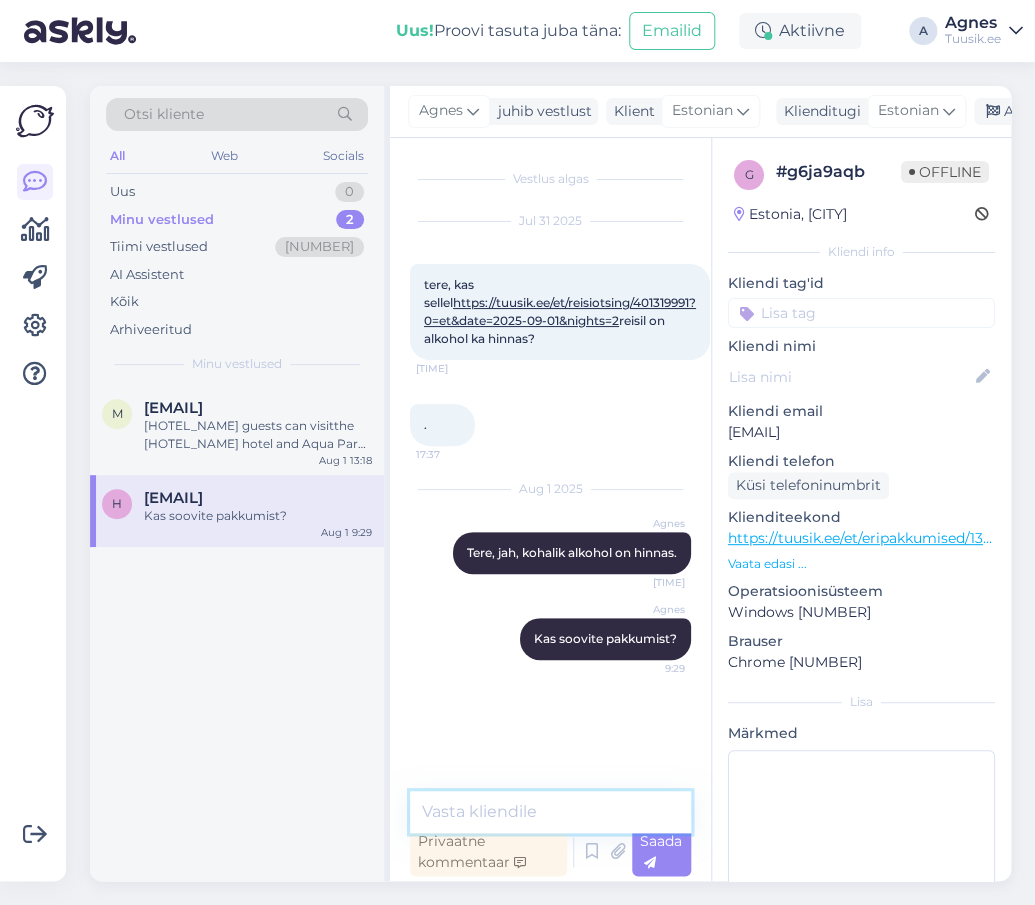 click at bounding box center [550, 812] 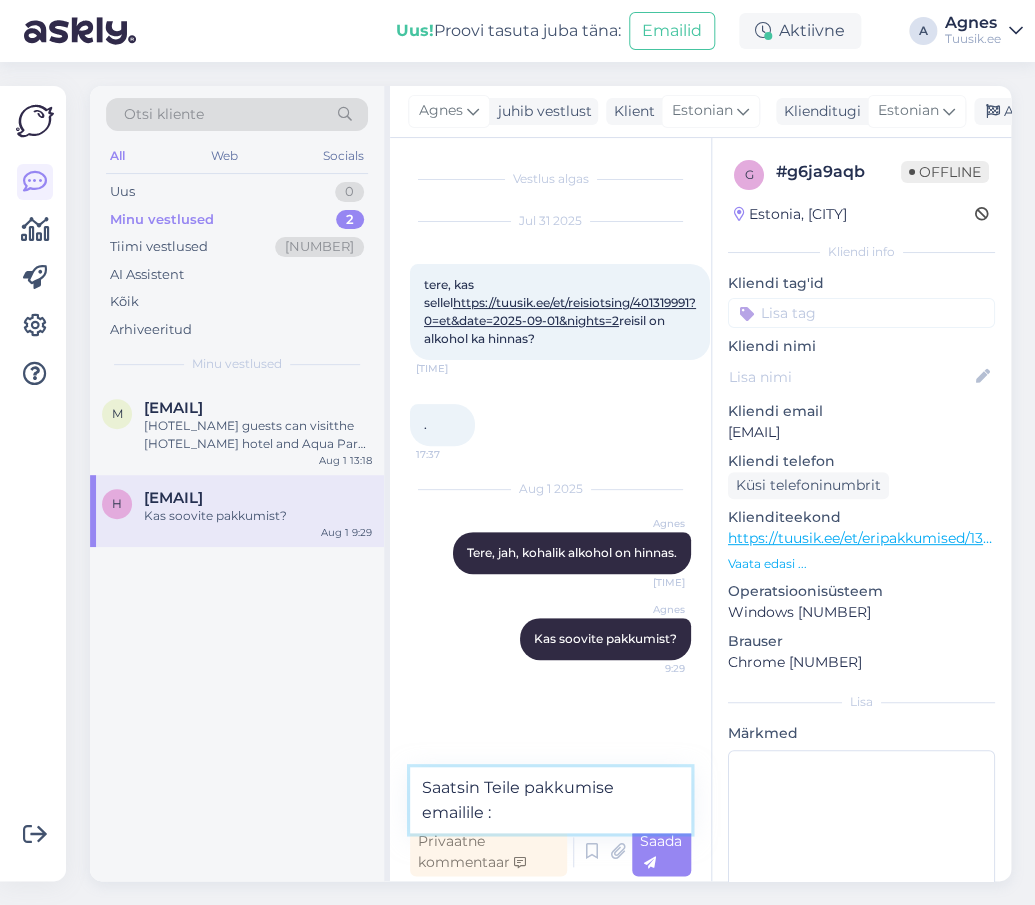 type on "Saatsin Teile pakkumise emailile :)" 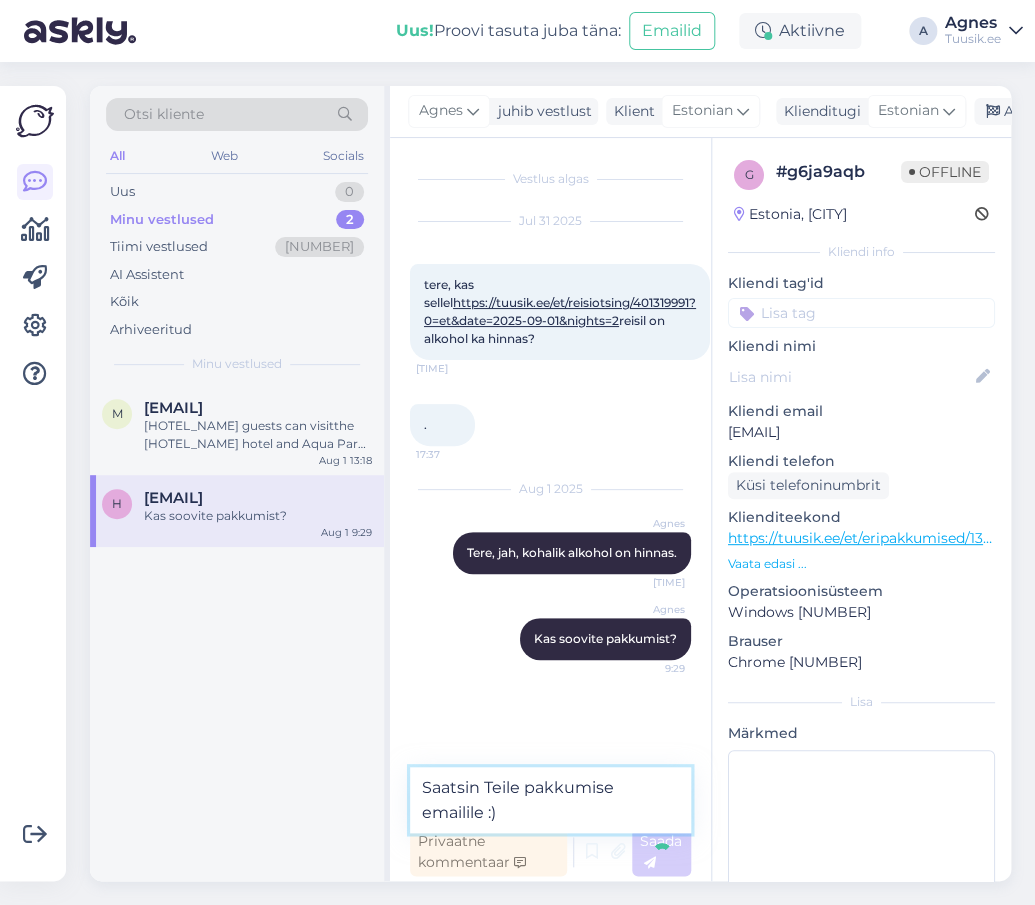 type 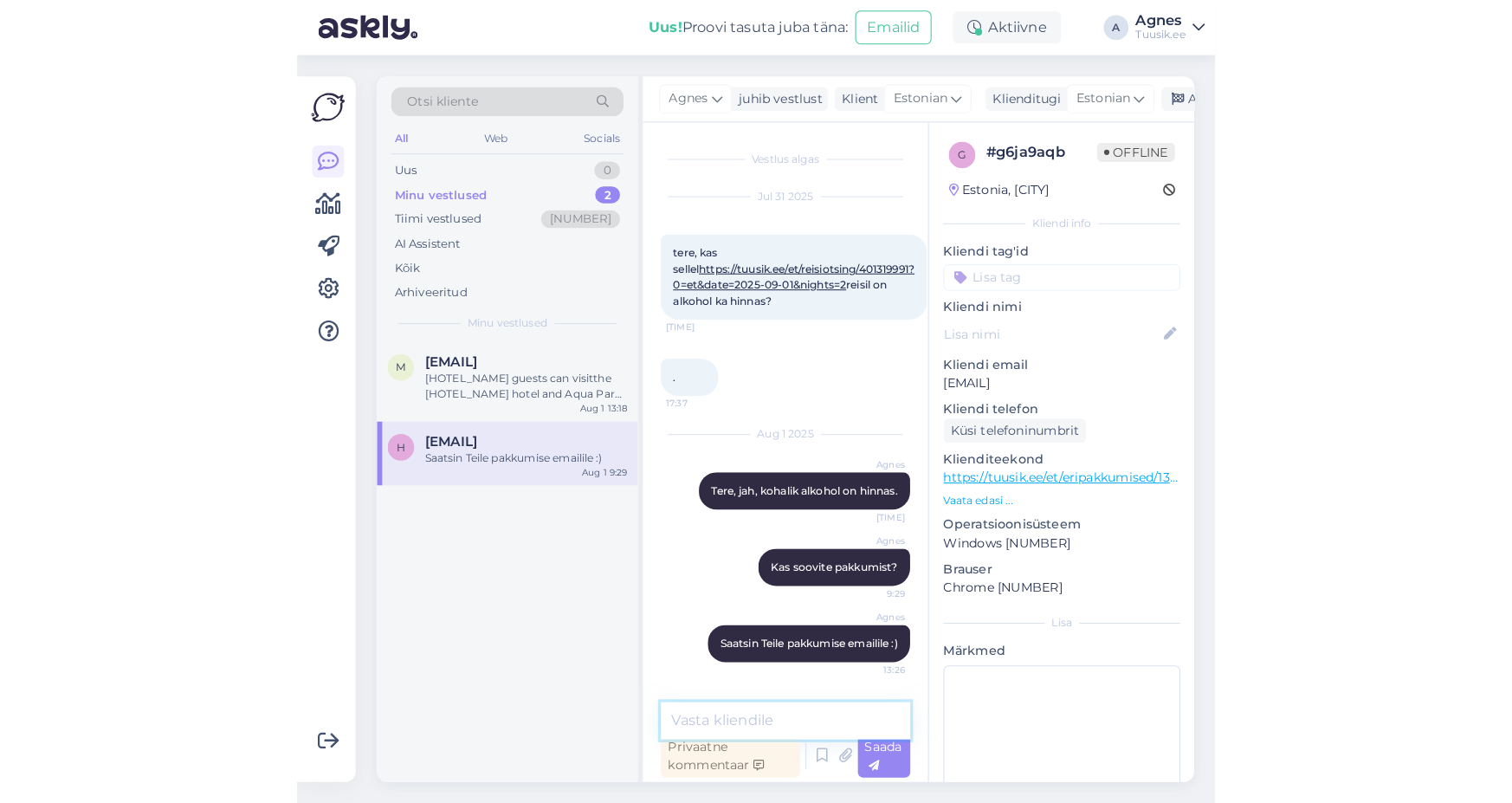 scroll, scrollTop: 0, scrollLeft: 0, axis: both 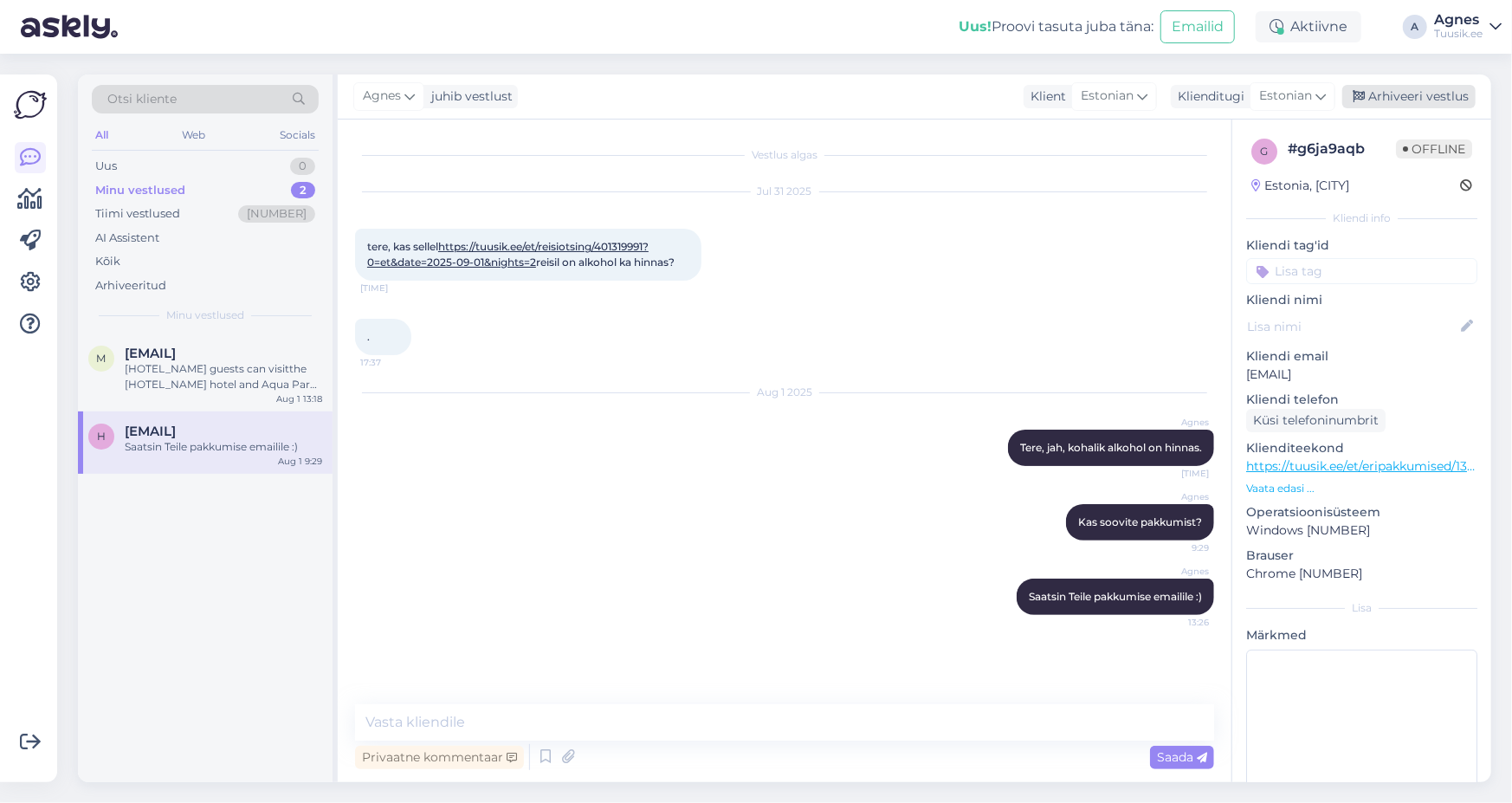 click on "Arhiveeri vestlus" at bounding box center (1409, 96) 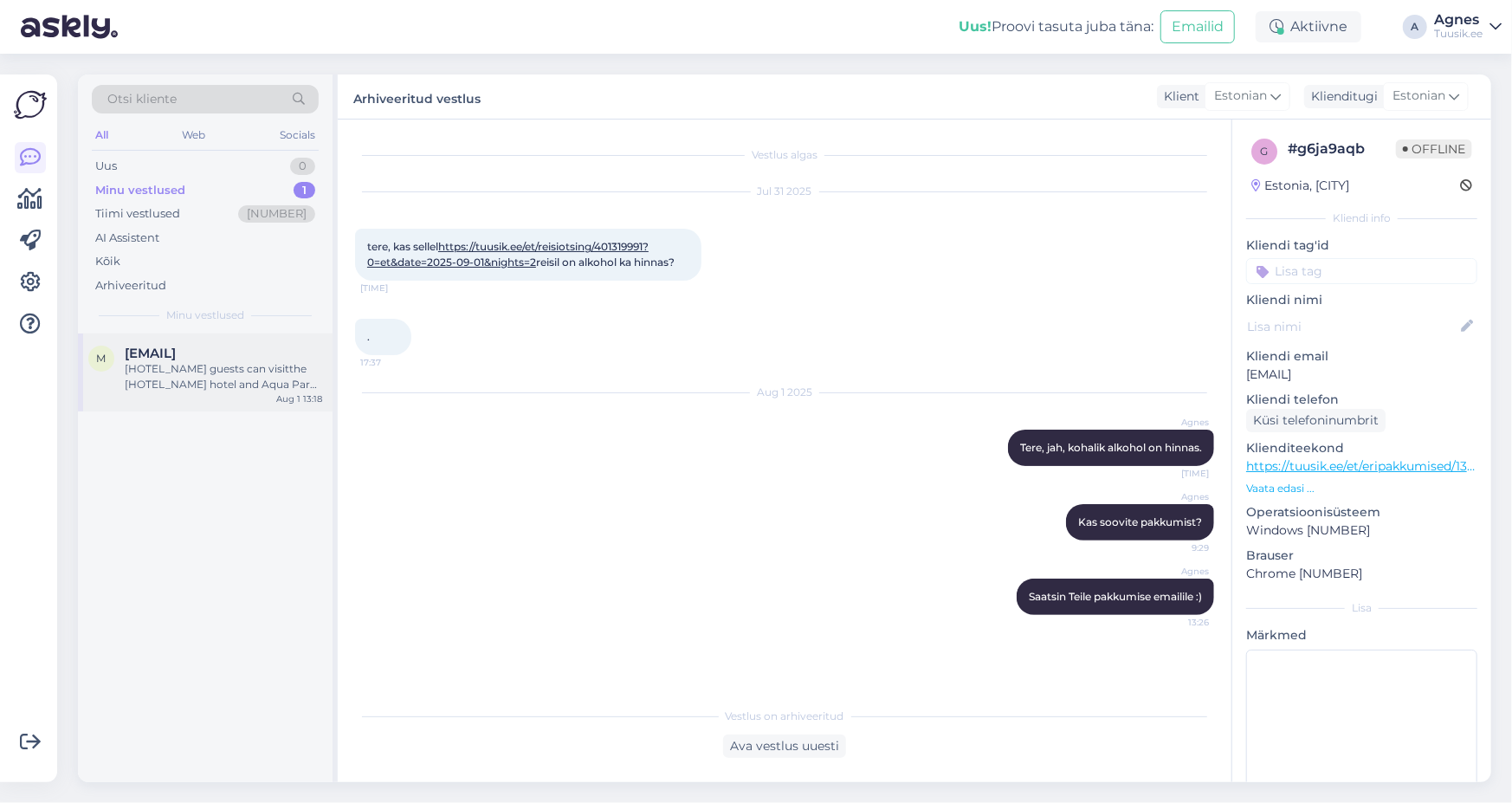 click on "[HOTEL_NAME] guests can visitthe [HOTEL_NAME] hotel and Aqua Park (reservation dial 777)
The Bus to [HOTEL_NAME] operates every 15 minutes from the Bus Stop located on the beach promenade near Seafood
Restaurant ([TIME]-[TIME]). The guests of [HOTEL_NAME] are free to use all service and facilities except premium alcohol and
extra charge service. Please note the concept Stay at one, enjoy at two - is optional, hotel Management have a rightto stop it due to
security reasons." at bounding box center [223, 377] 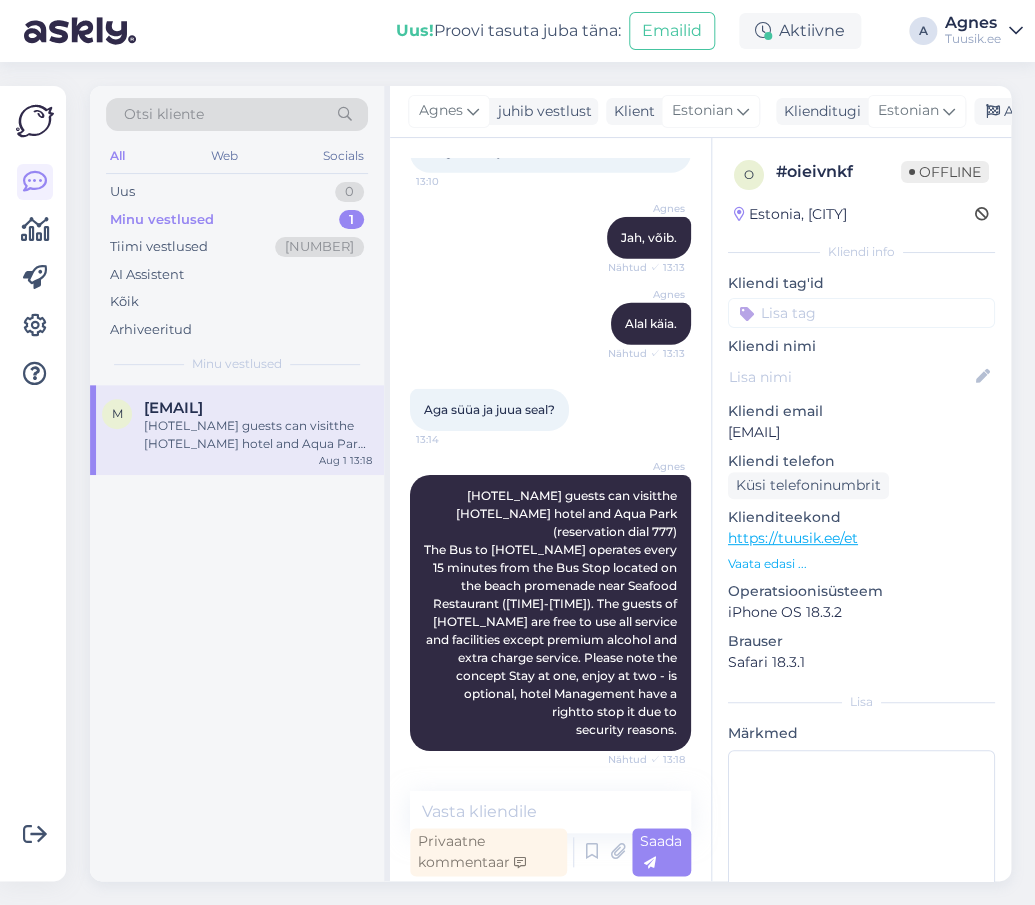 scroll, scrollTop: 4102, scrollLeft: 0, axis: vertical 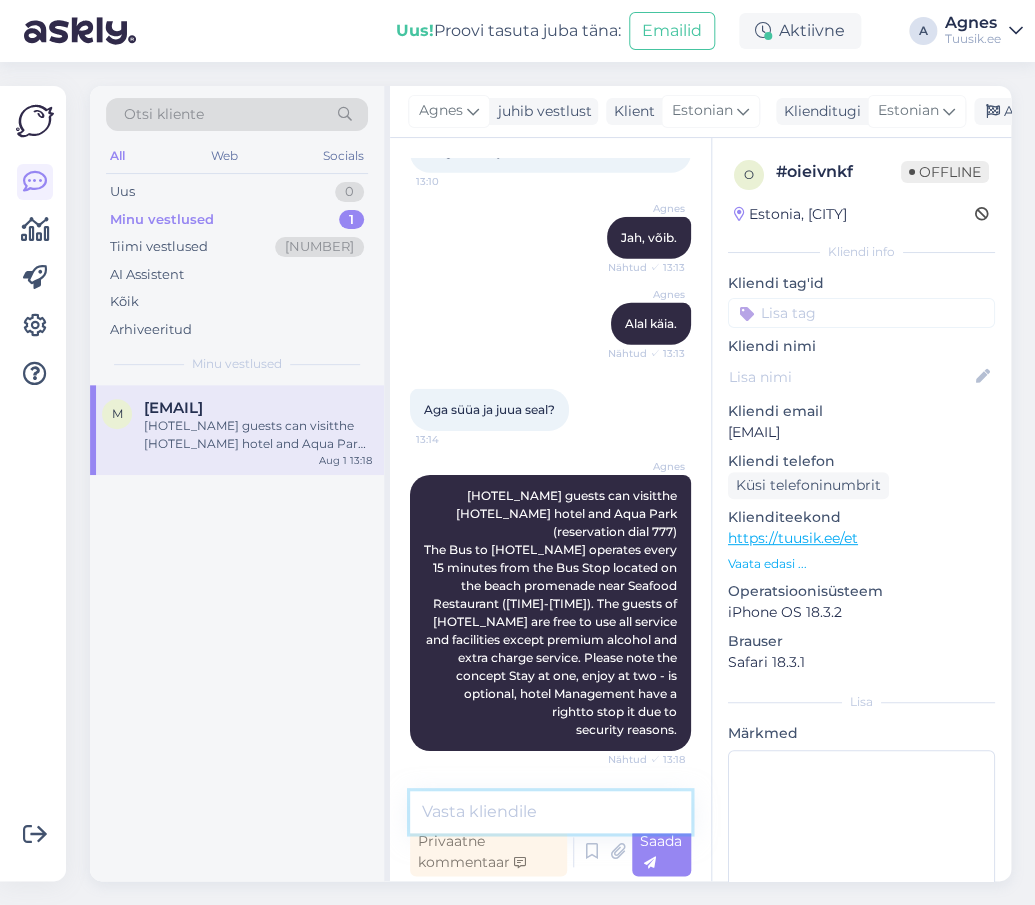 click at bounding box center (550, 812) 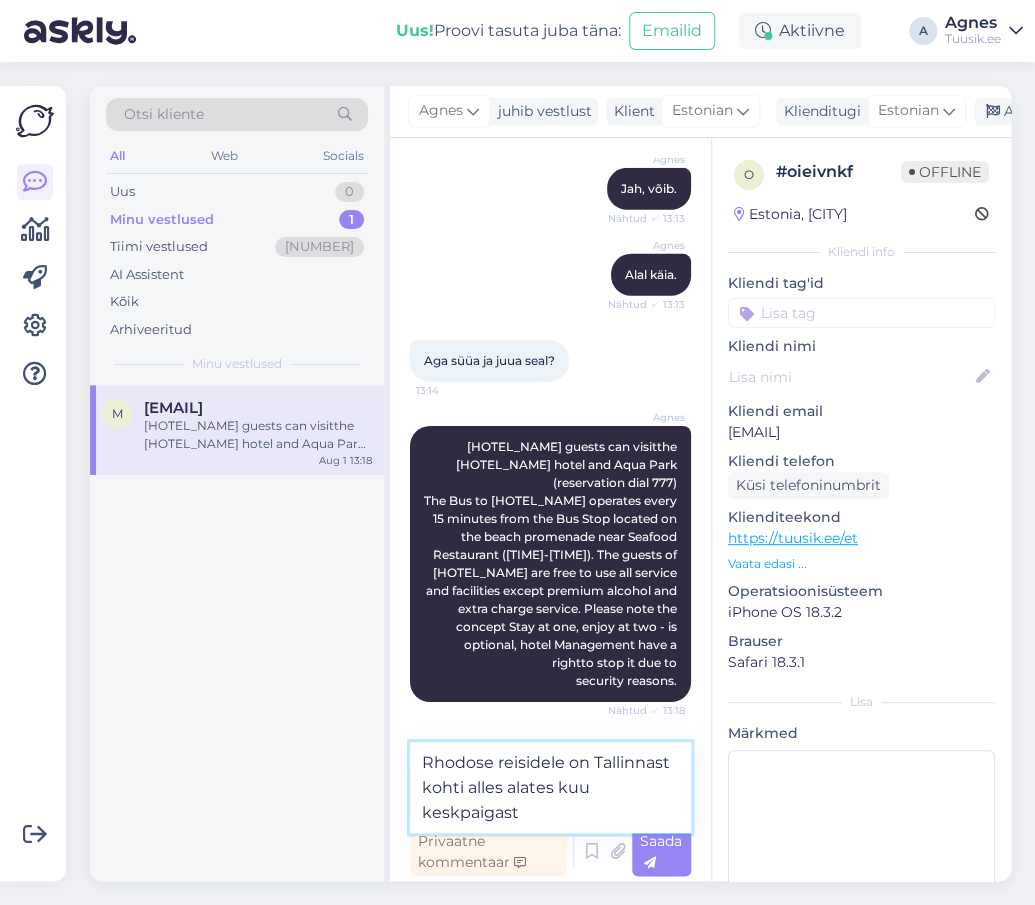 type on "Rhodose reisidele on Tallinnast kohti alles alates kuu keskpaigast." 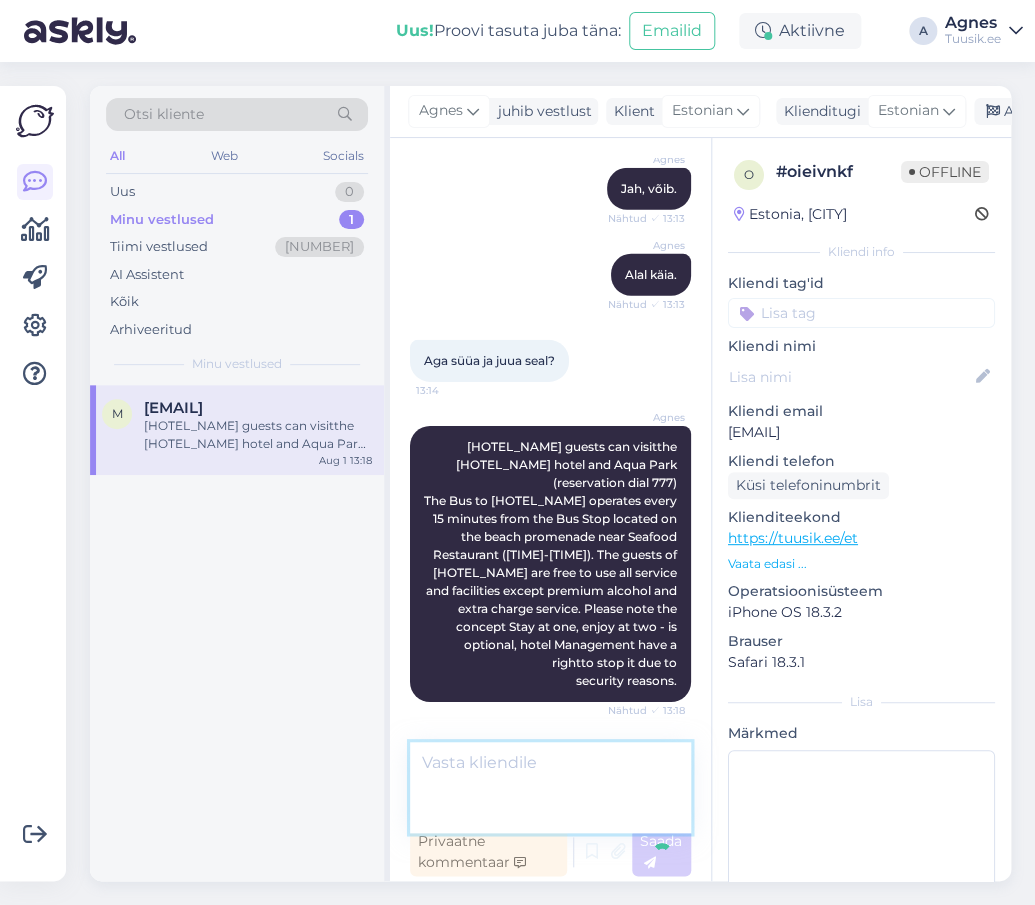 scroll, scrollTop: 4219, scrollLeft: 0, axis: vertical 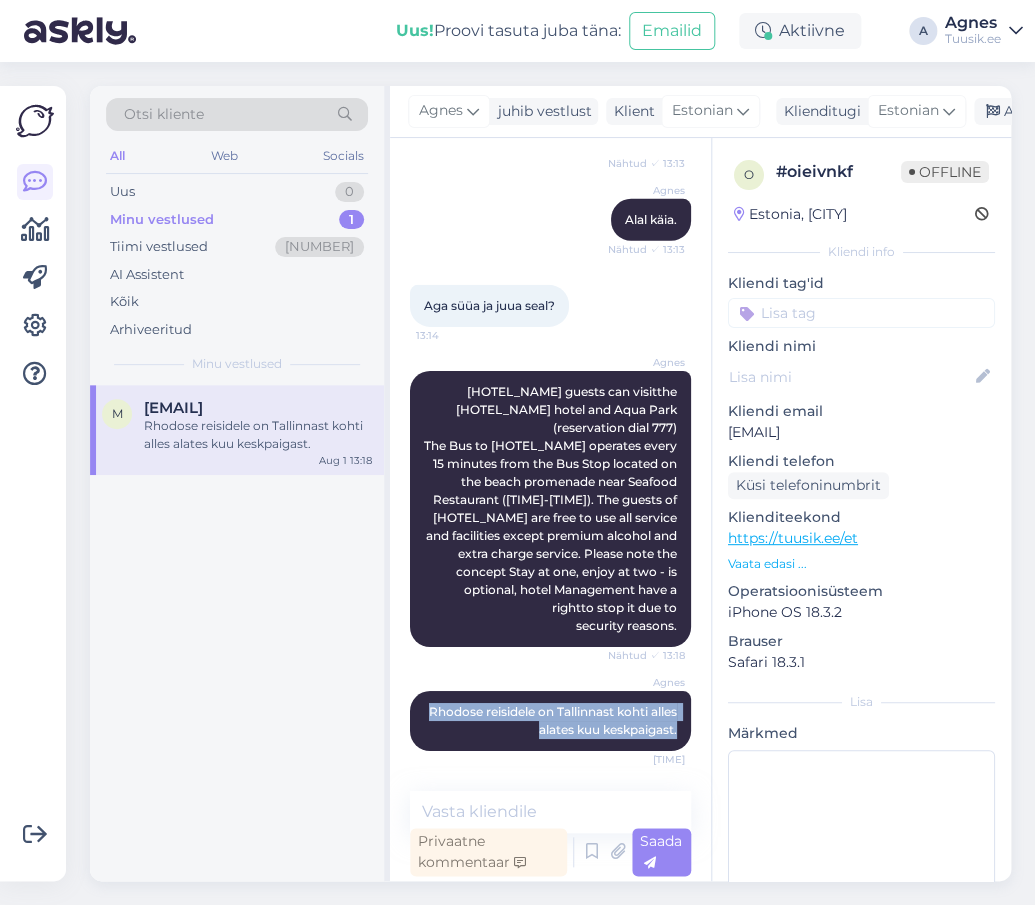 drag, startPoint x: 430, startPoint y: 713, endPoint x: 669, endPoint y: 740, distance: 240.52026 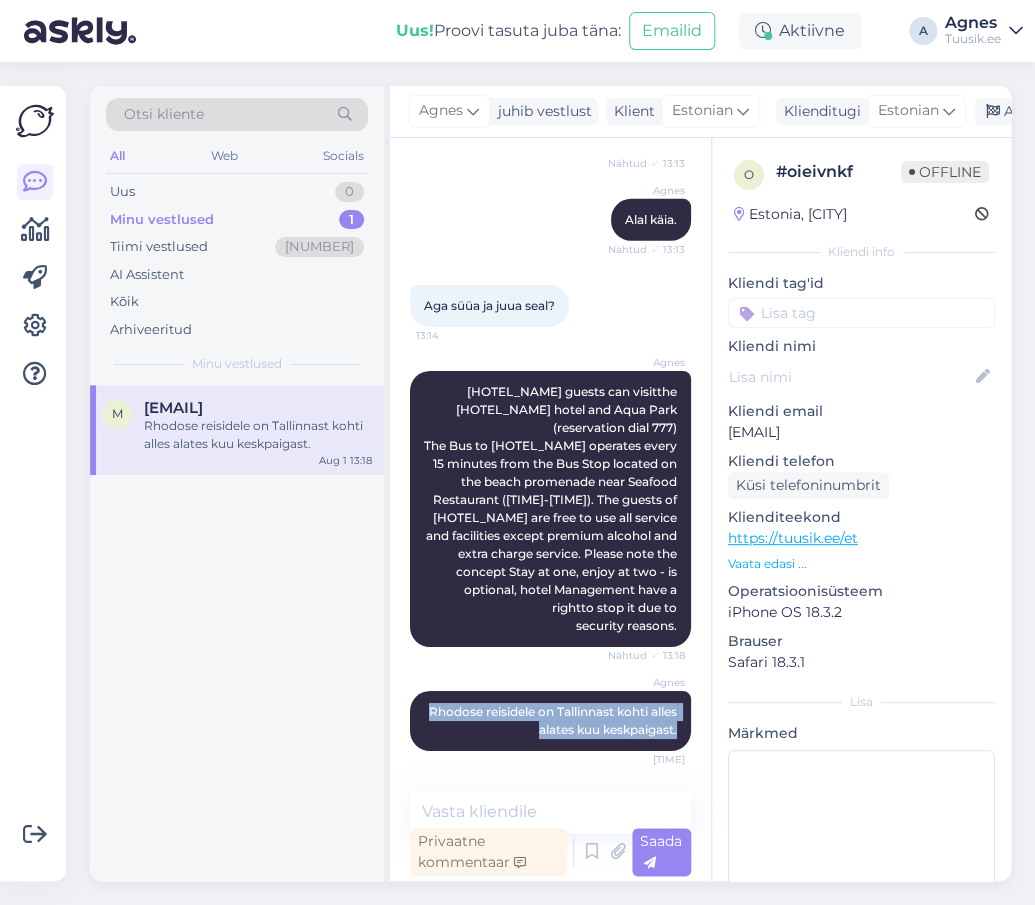copy on "Rhodose reisidele on Tallinnast kohti alles alates kuu keskpaigast." 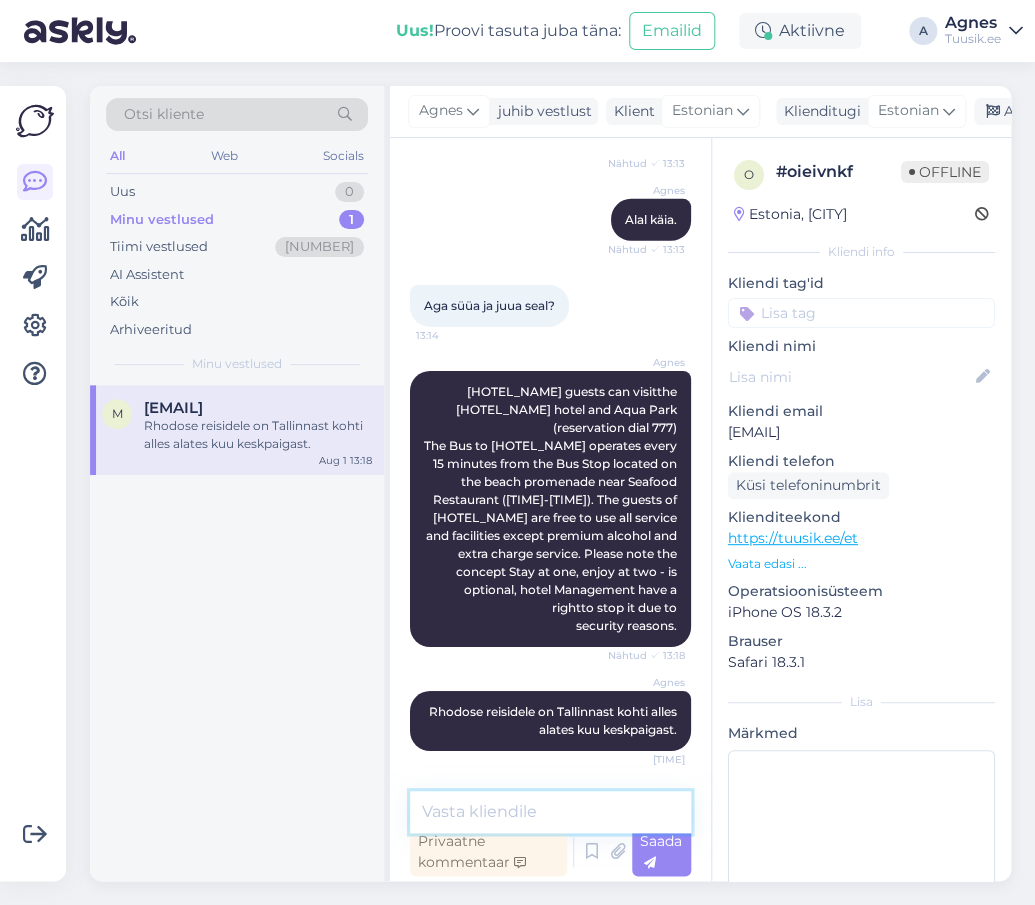 click at bounding box center [550, 812] 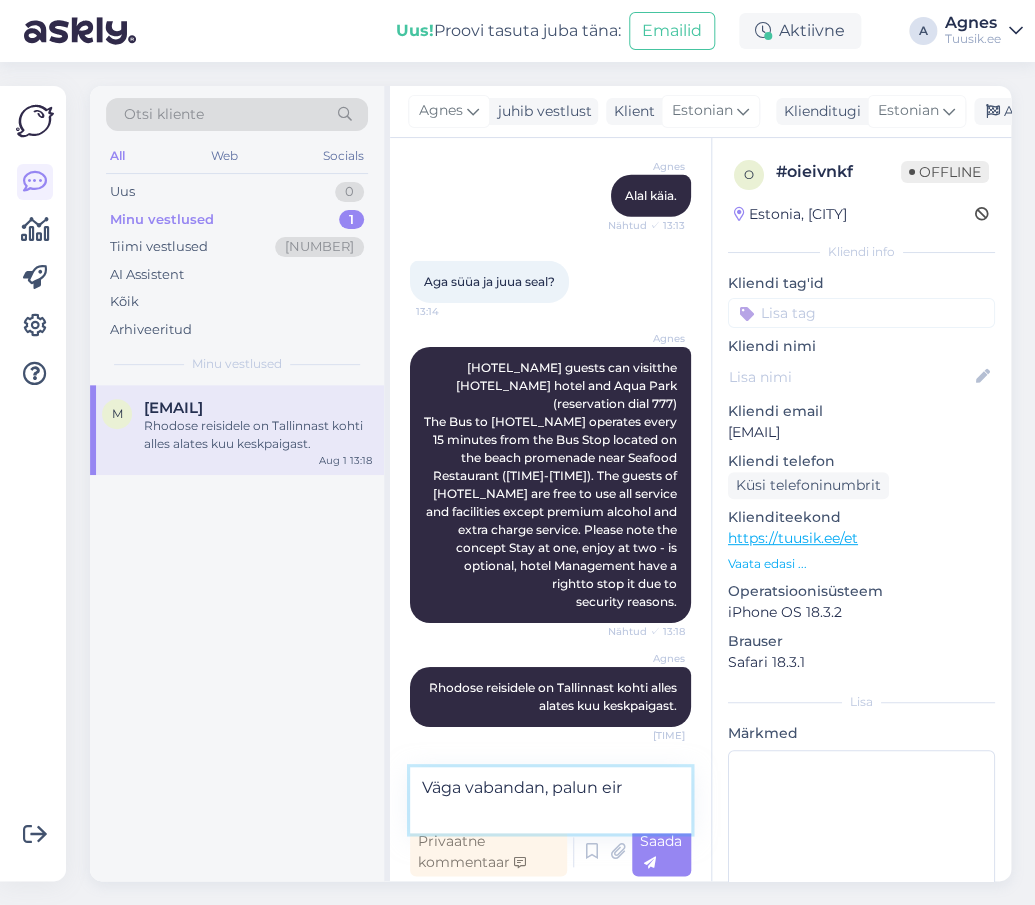 scroll, scrollTop: 4242, scrollLeft: 0, axis: vertical 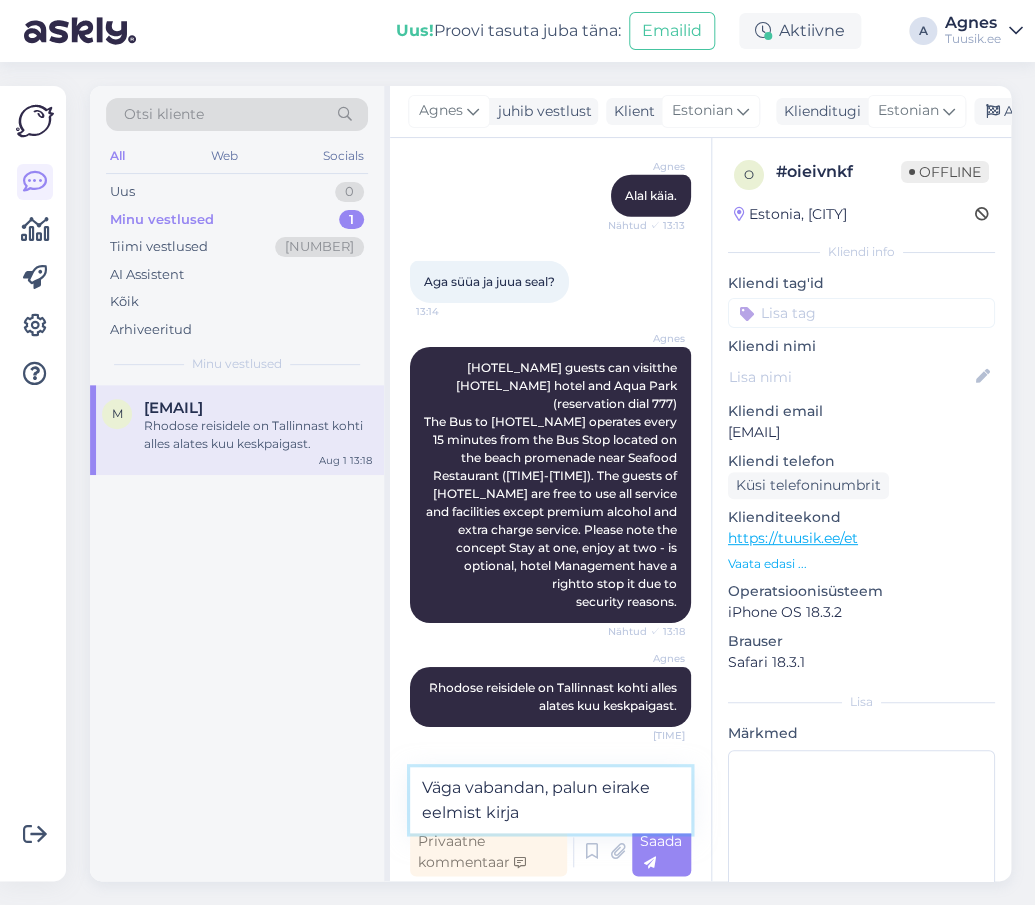 type on "Väga vabandan, palun eirake eelmist kirja." 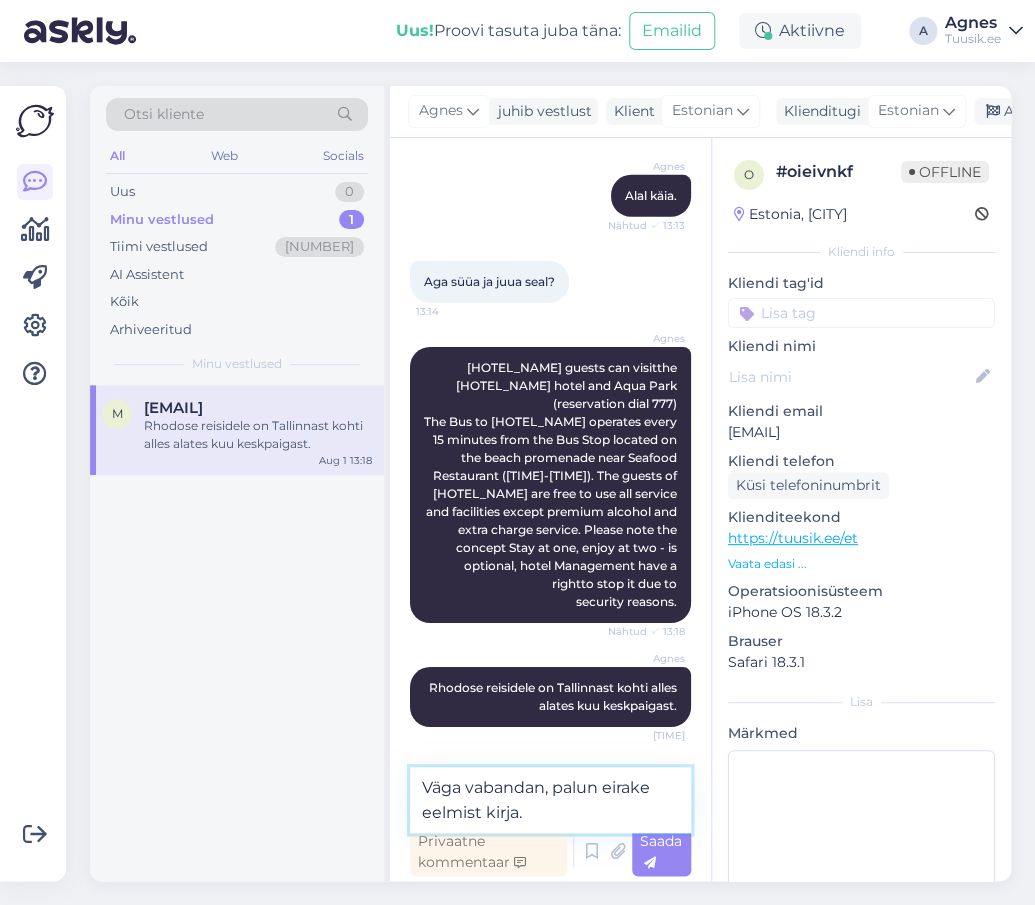 type 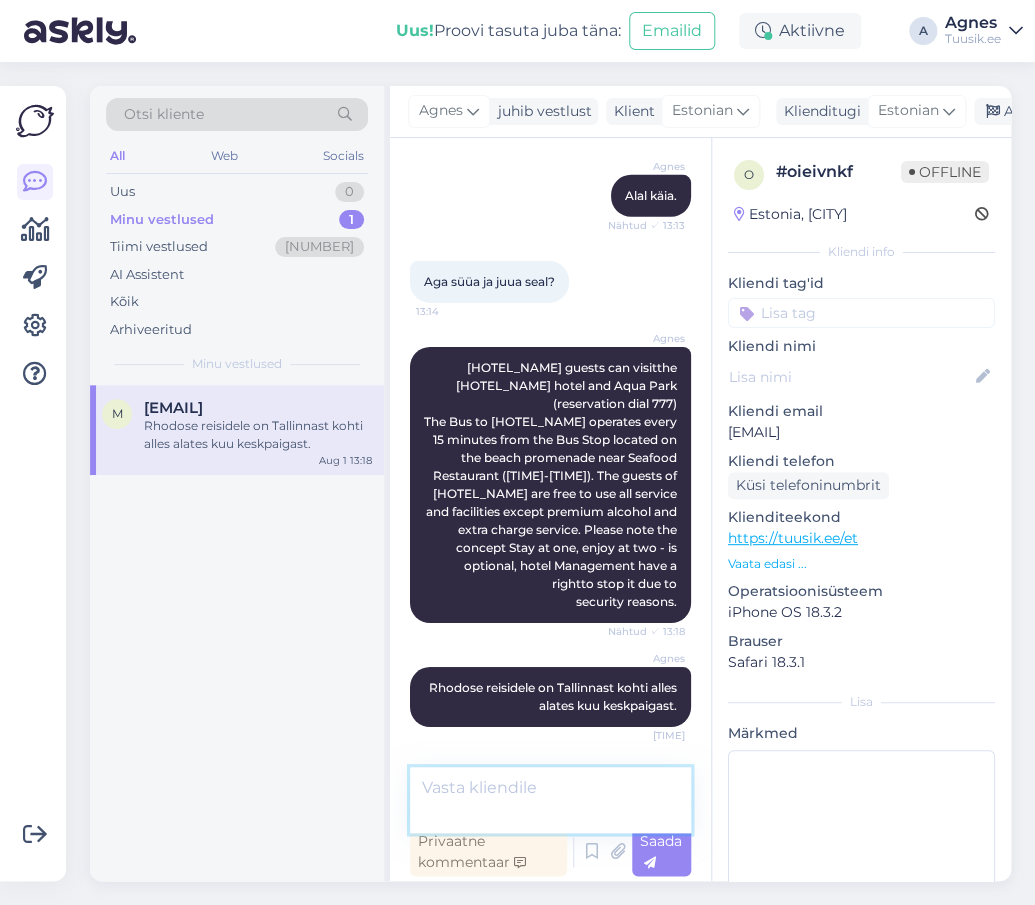 scroll, scrollTop: 4323, scrollLeft: 0, axis: vertical 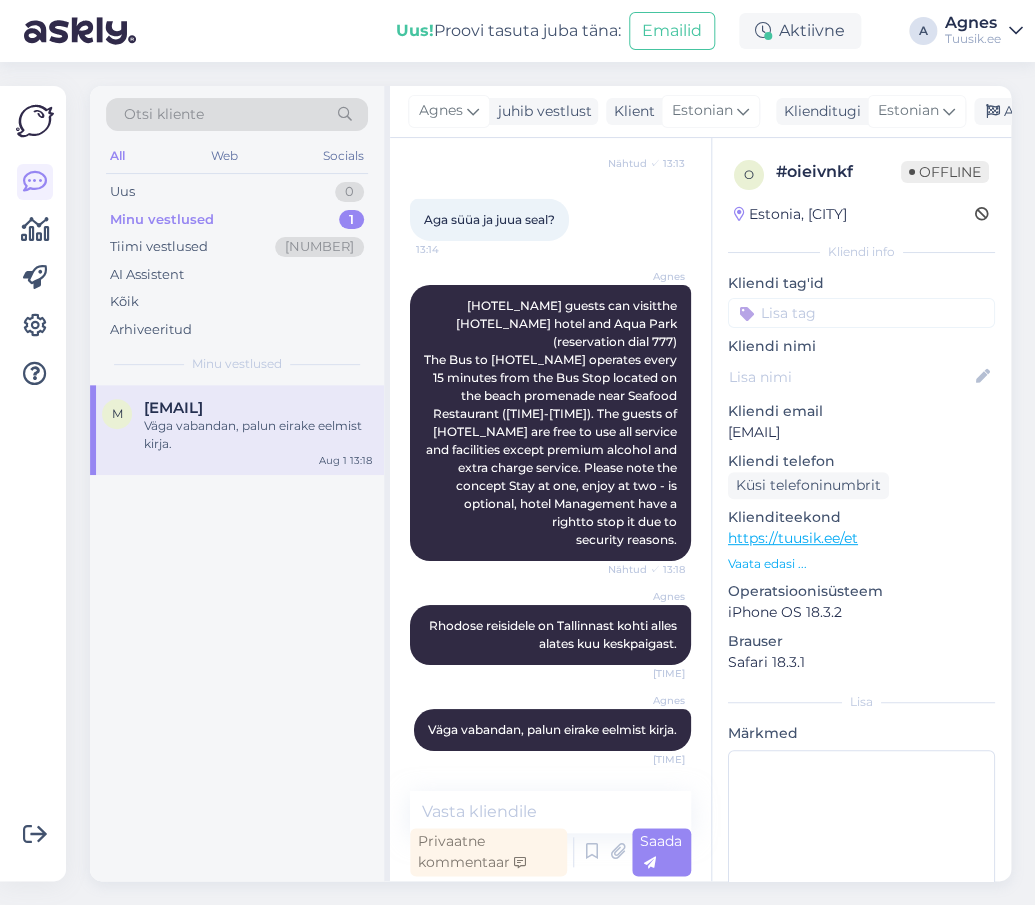 click on "o # oieivnkf Offline     Estonia, Tallinn Kliendi info Kliendi tag'id  Kliendi nimi Kliendi email [EMAIL] Kliendi telefon Küsi telefoninumbrit Klienditeekond [URL] Vaata edasi ... Operatsioonisüsteem iPhone OS [VERSION] Brauser Safari [VERSION] Lisa Märkmed" at bounding box center [861, 549] 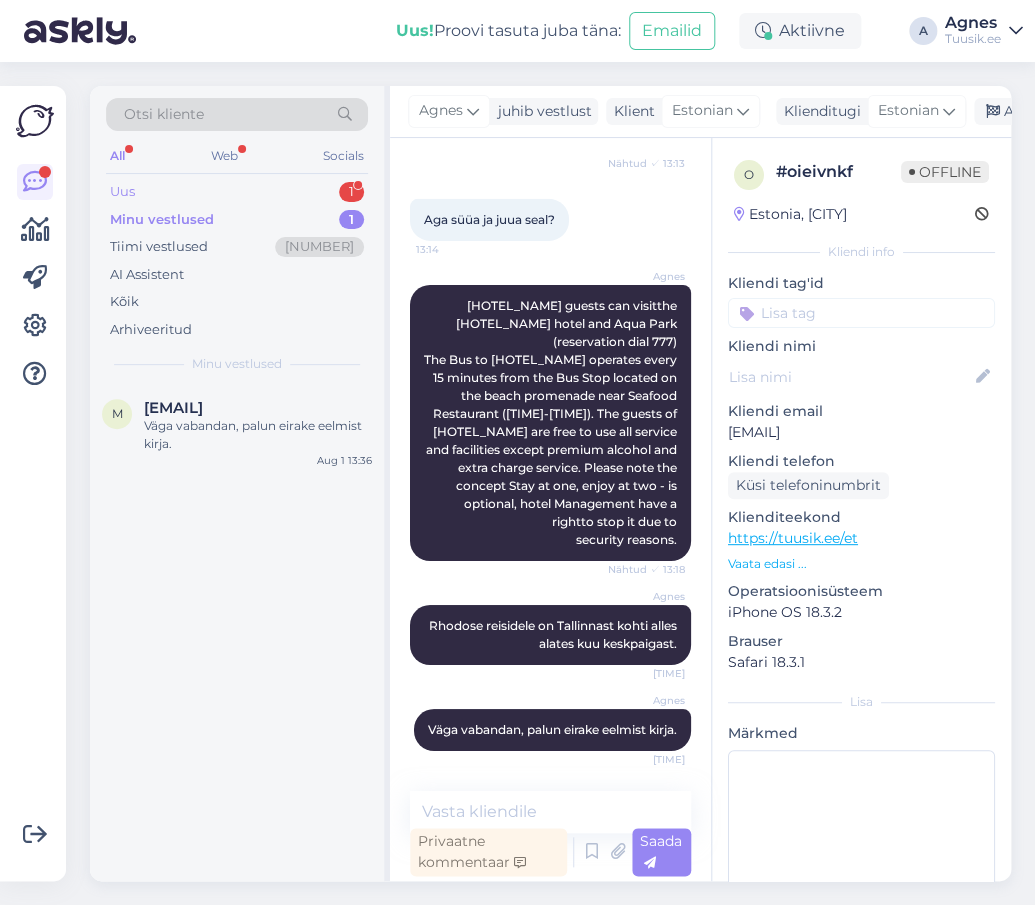 click on "Uus 1" at bounding box center [237, 192] 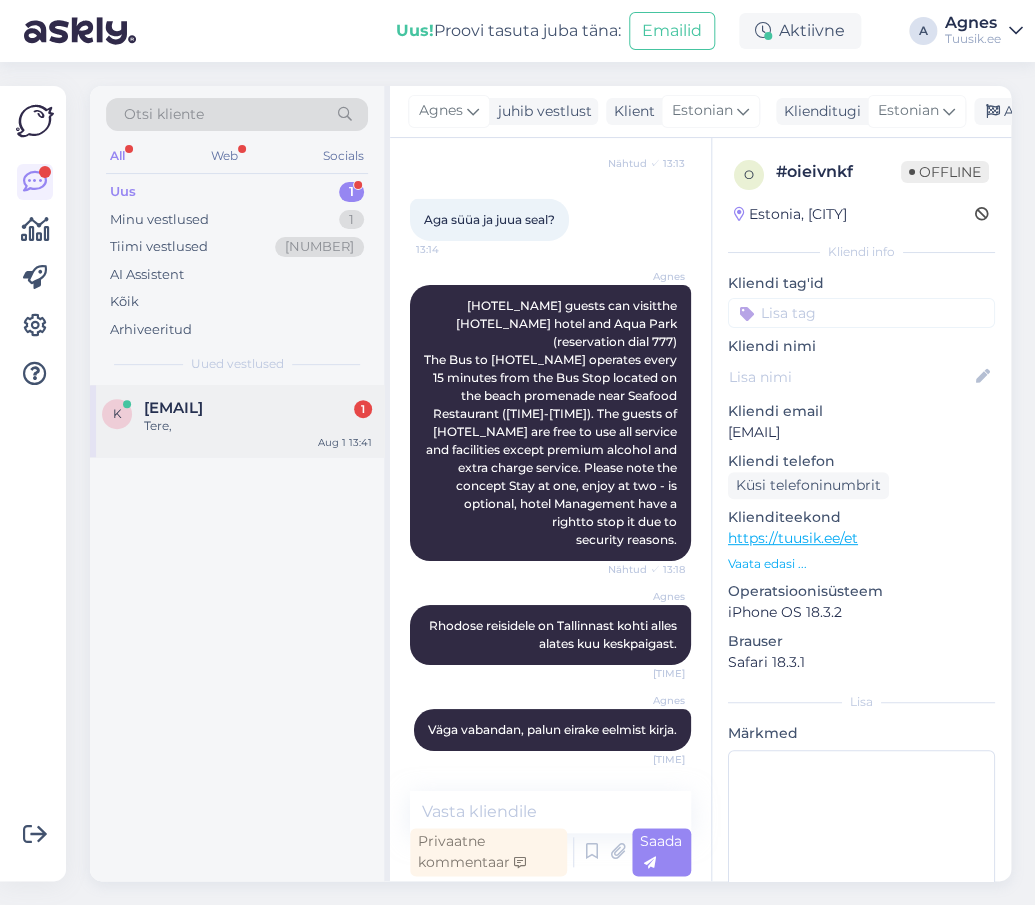 click on "Tere," at bounding box center [258, 426] 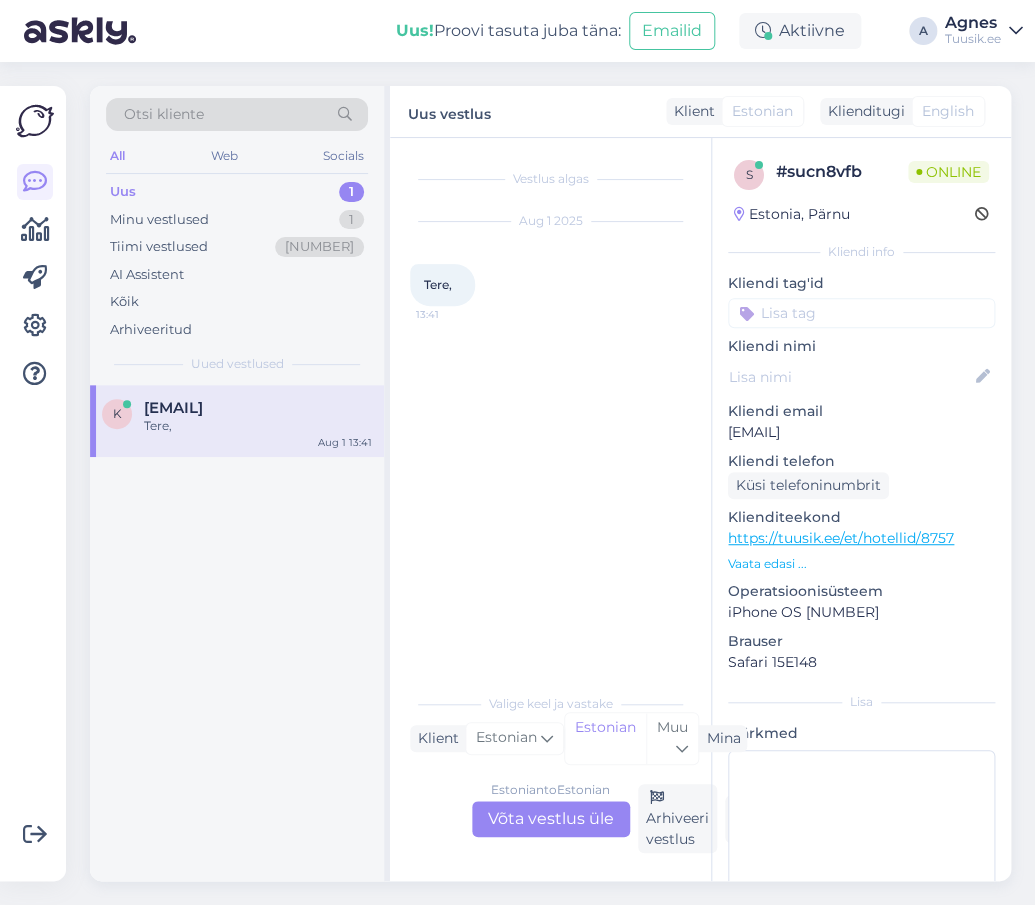 click on "Estonian to Estonian Võta vestlus üle" at bounding box center (551, 819) 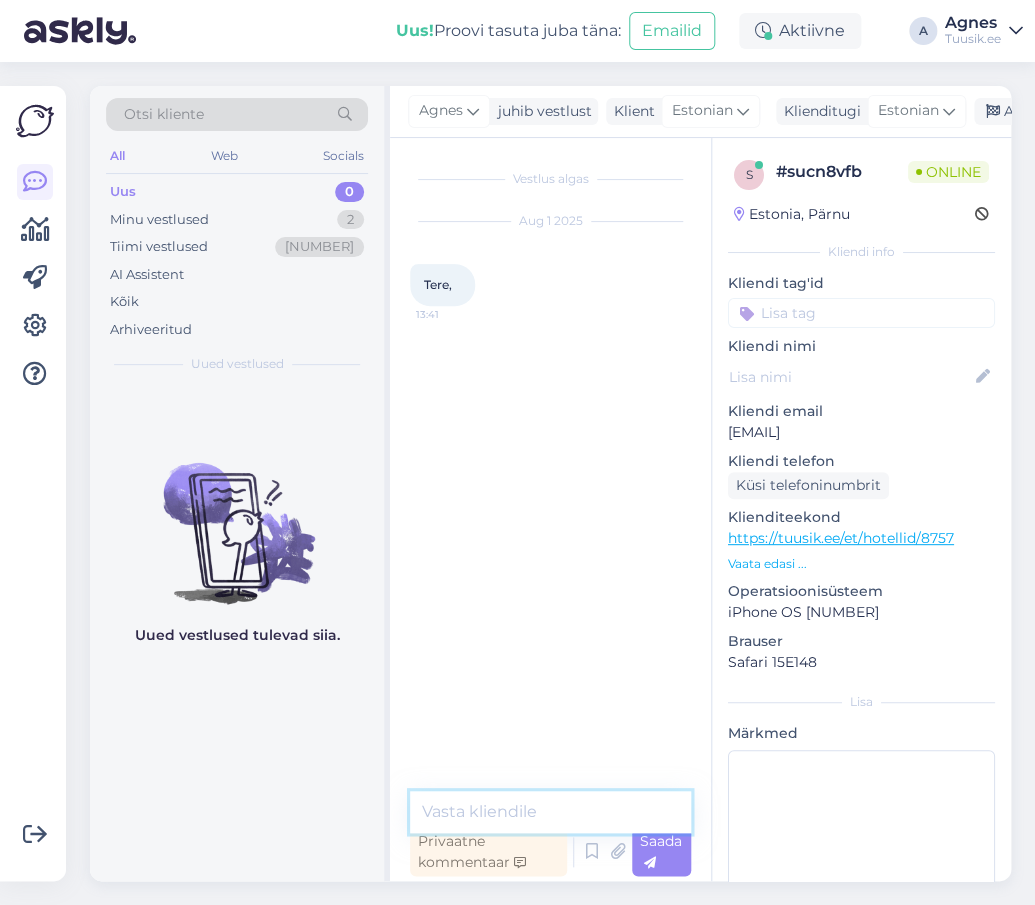 click at bounding box center [550, 812] 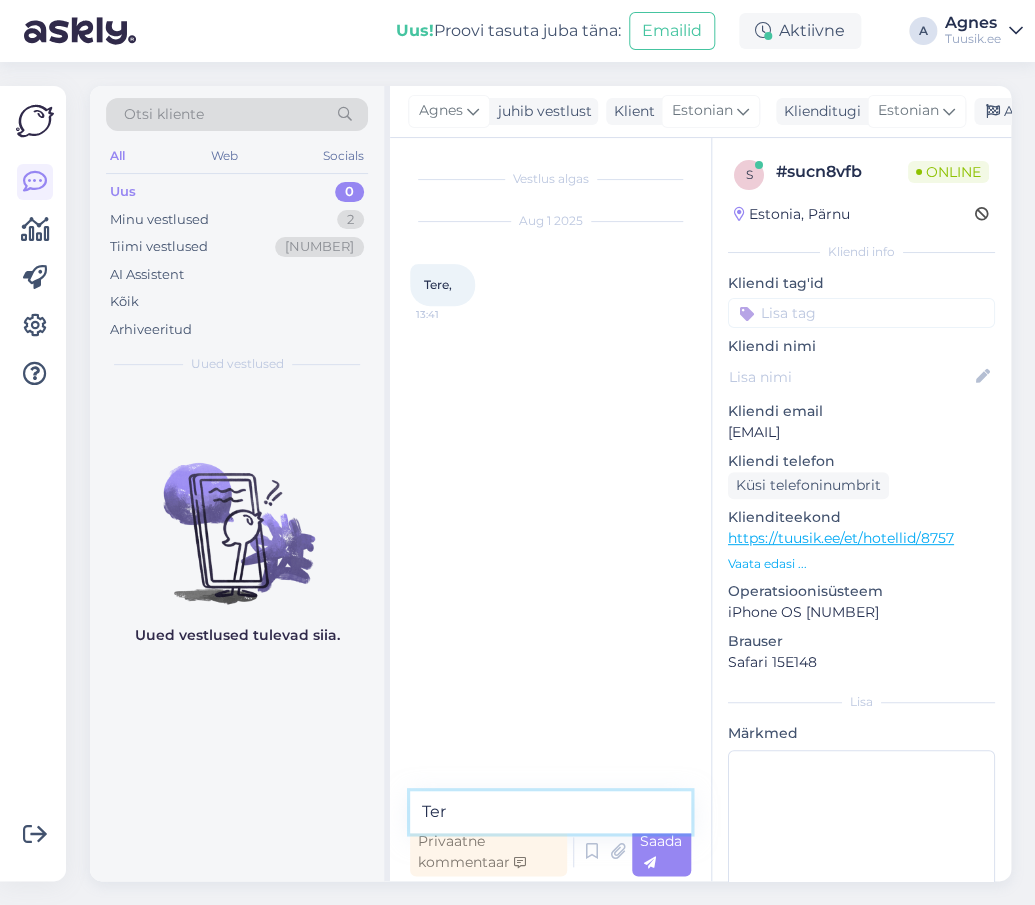 type on "Tere" 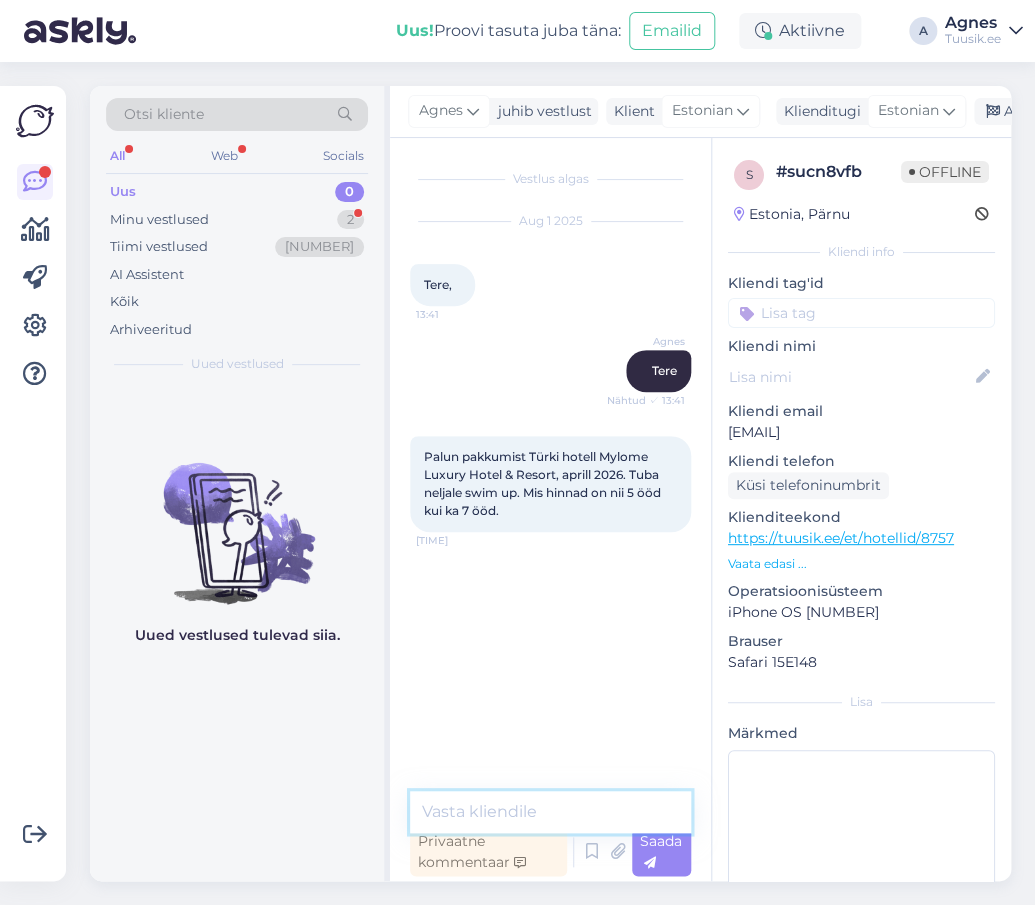 click at bounding box center [550, 812] 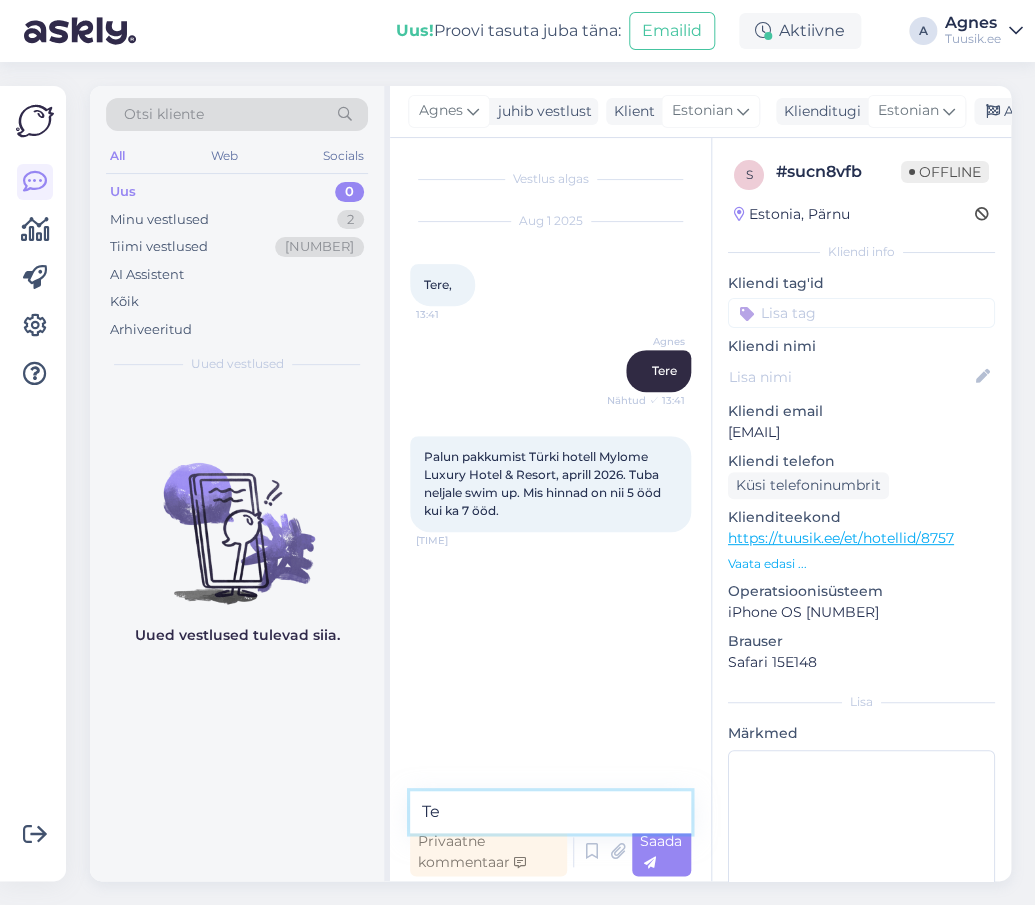 type on "T" 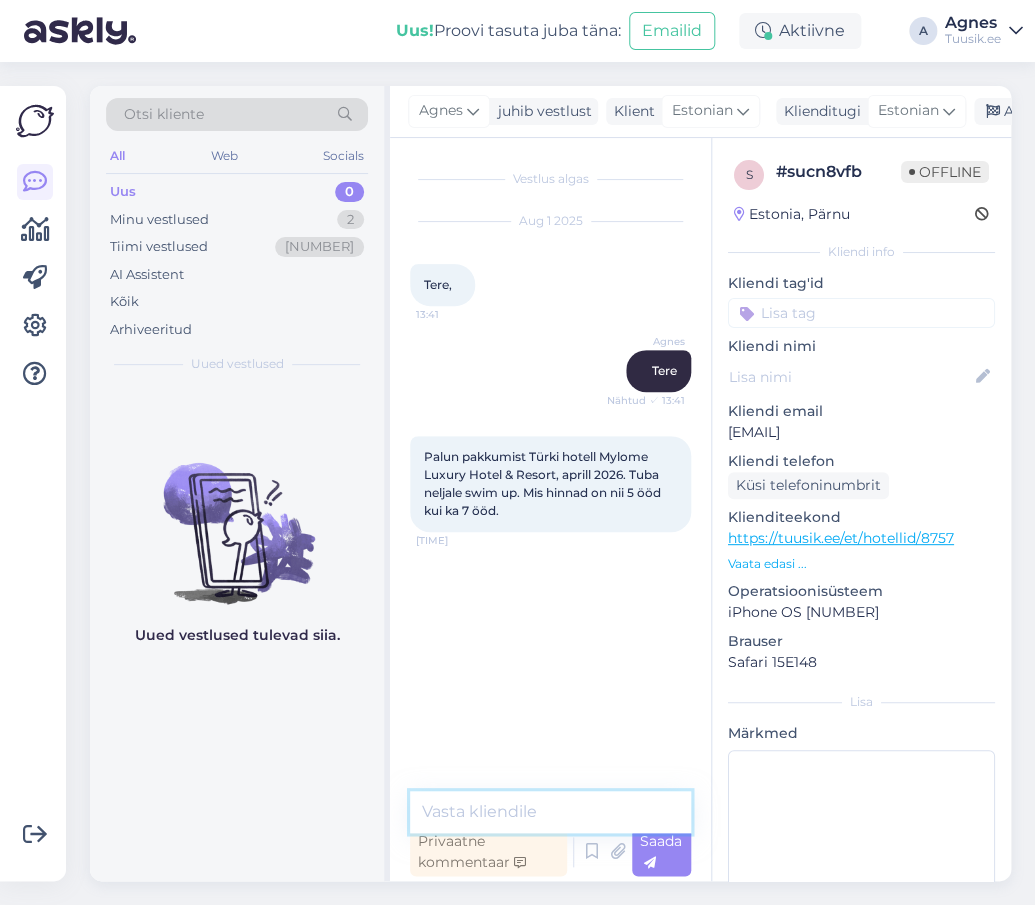 type on "a" 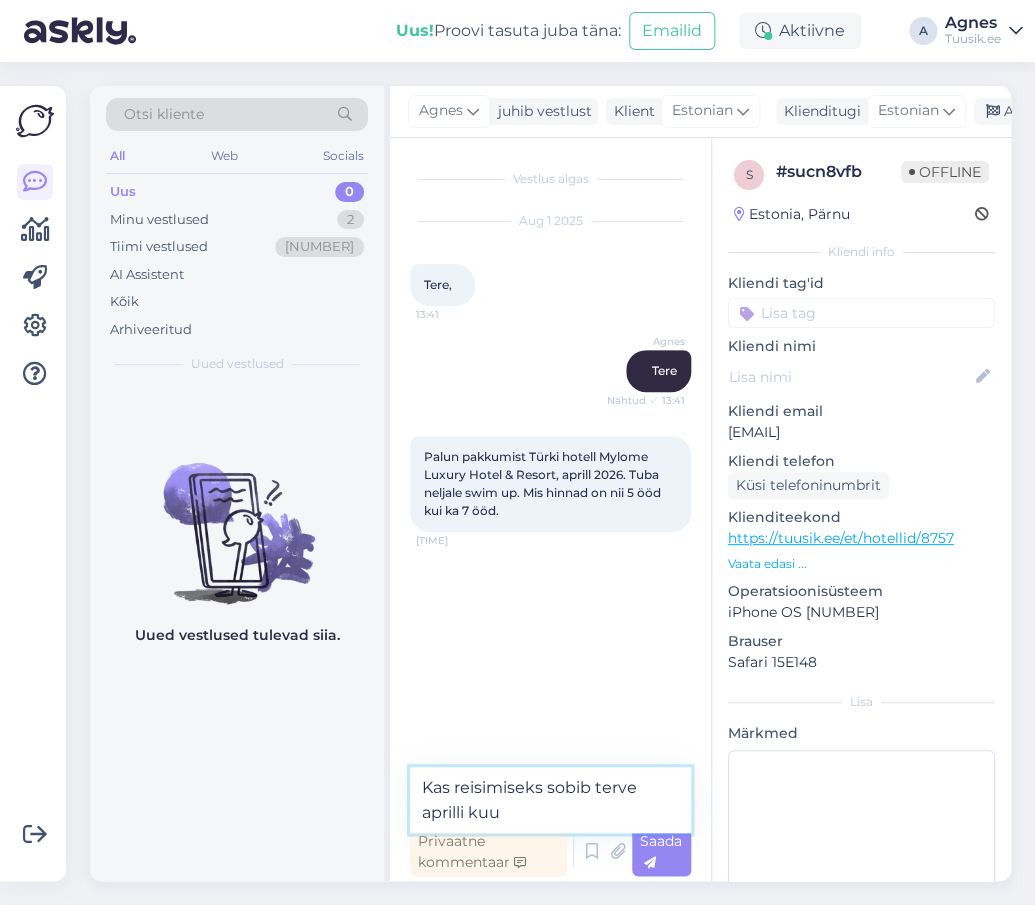 type on "Kas reisimiseks sobib terve aprilli kuu?" 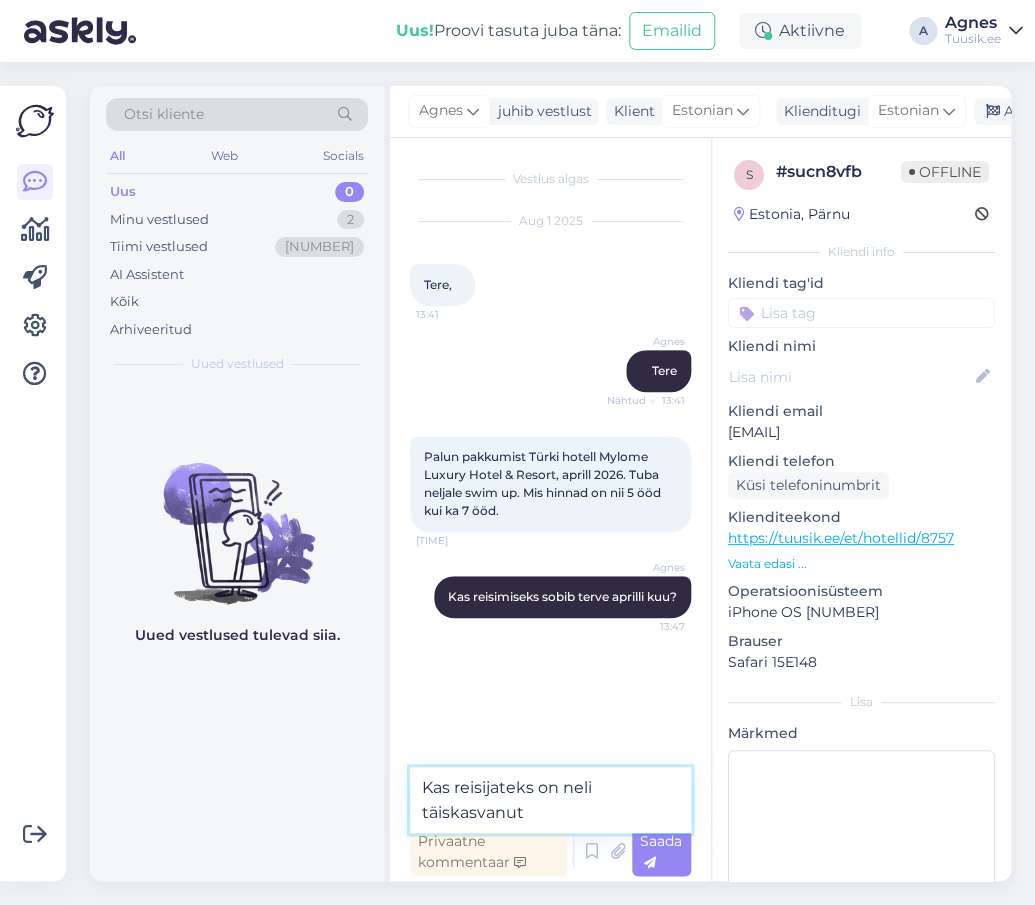 type on "Kas reisijateks on neli täiskasvanut?" 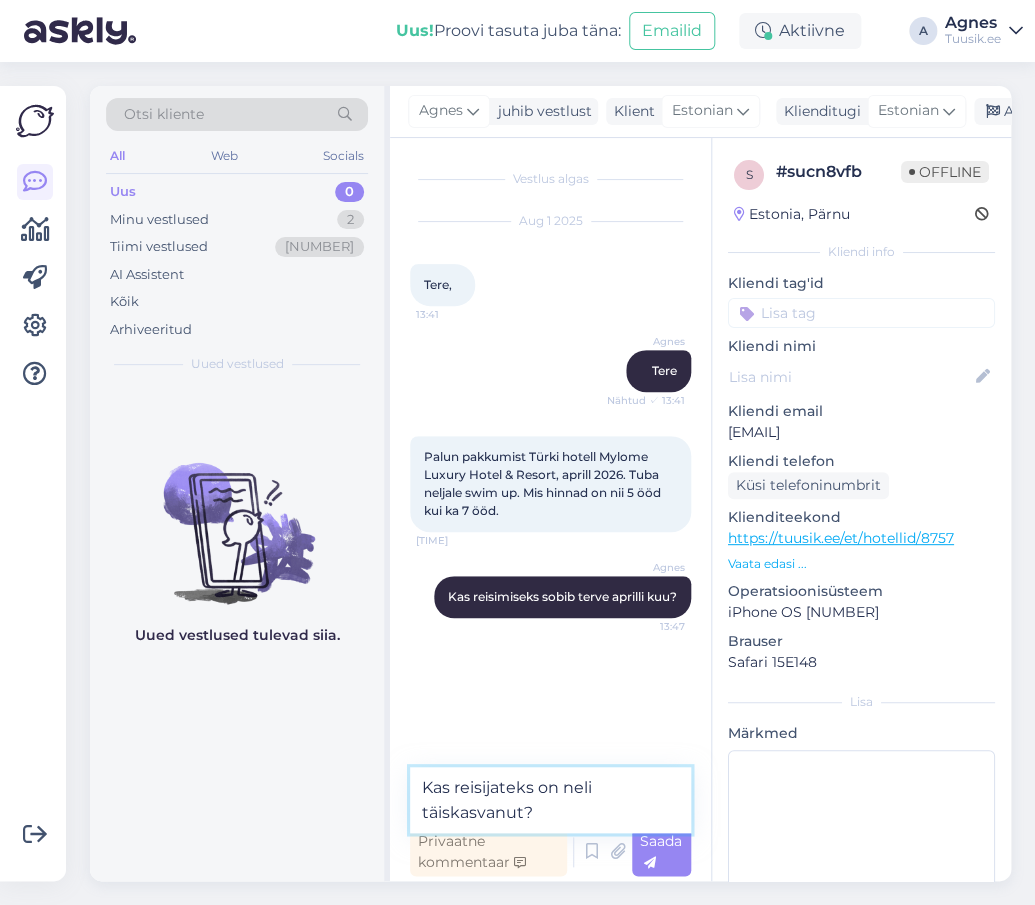 type 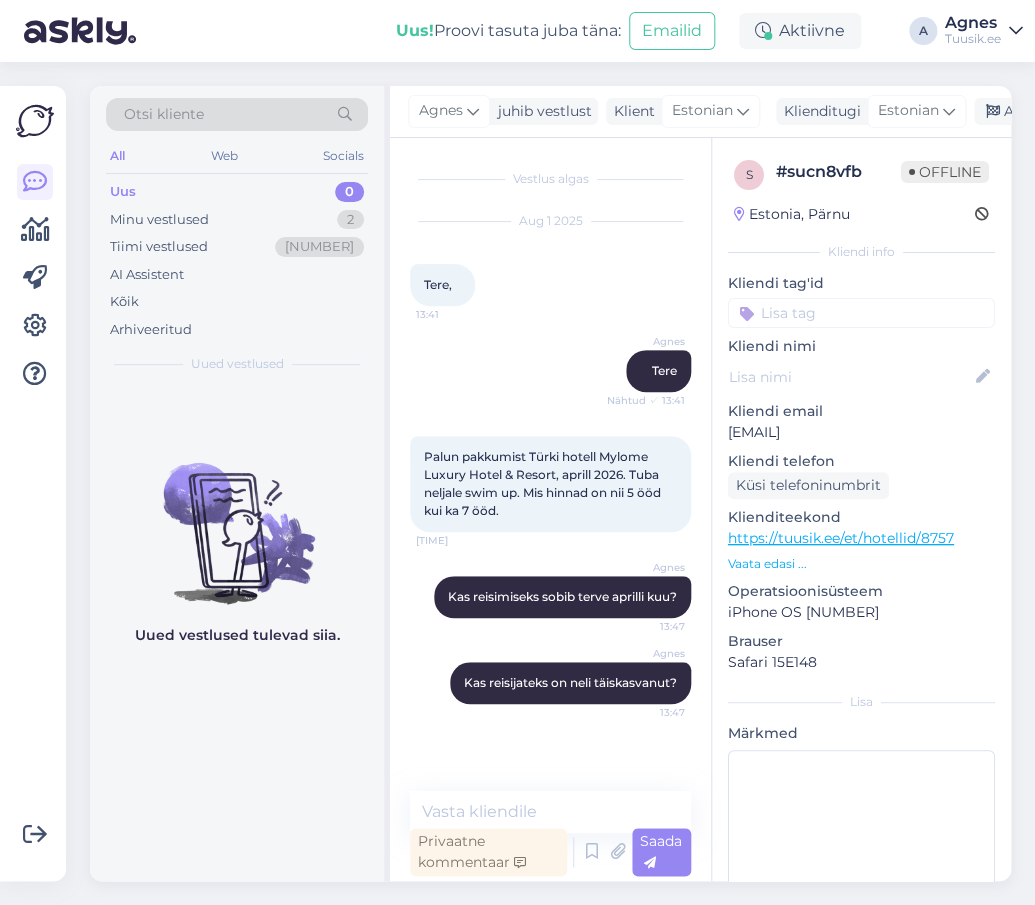 click on "https://tuusik.ee/et/hotellid/8757" at bounding box center [841, 538] 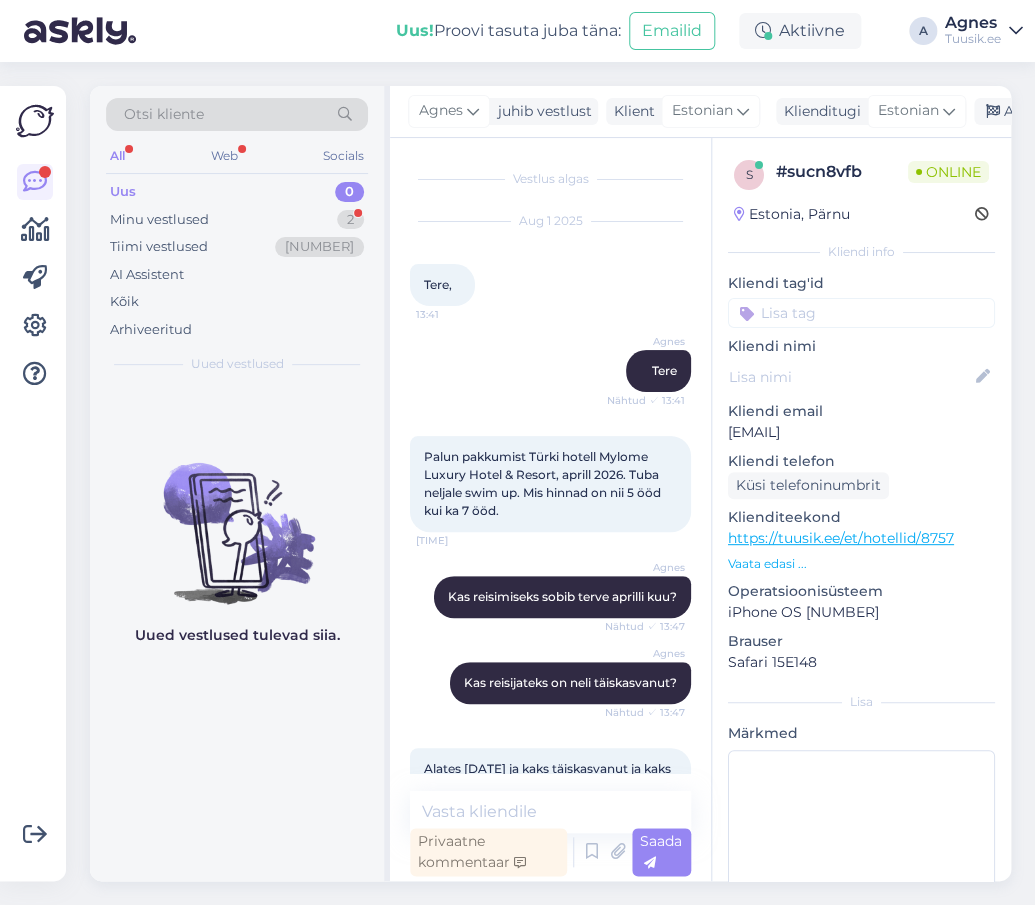 scroll, scrollTop: 57, scrollLeft: 0, axis: vertical 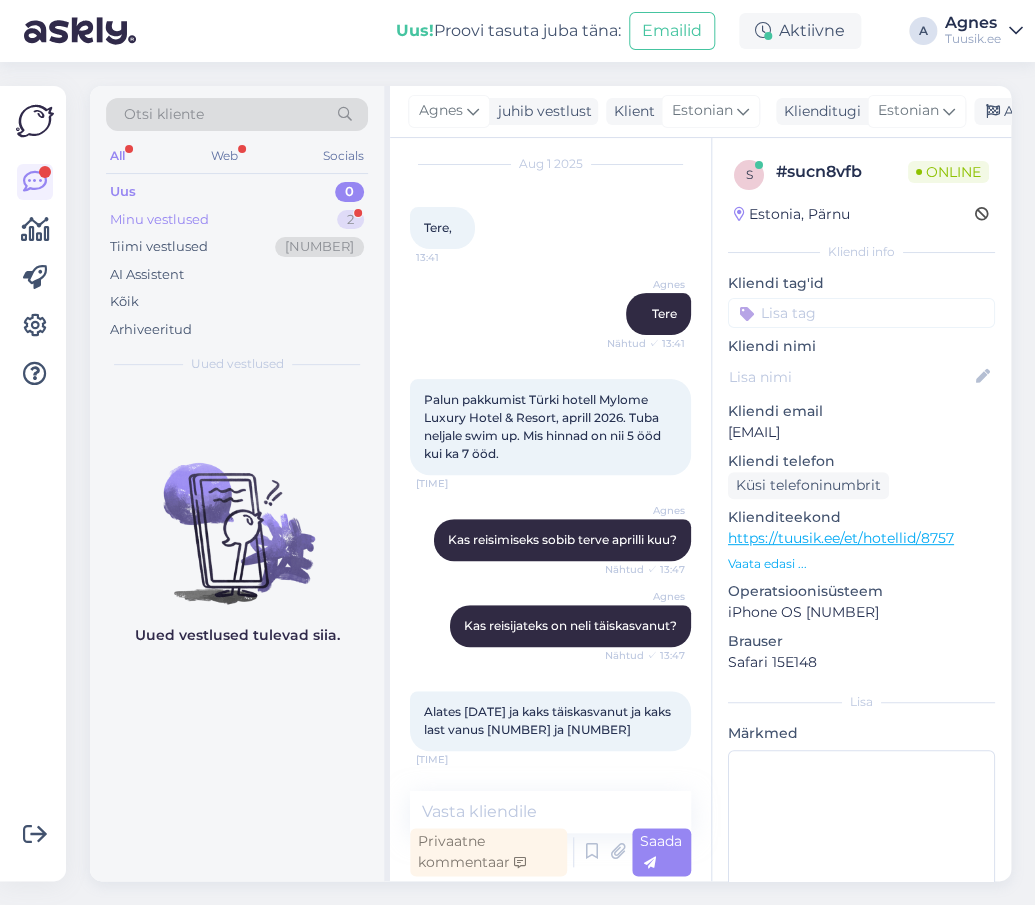 click on "Minu vestlused 2" at bounding box center (237, 220) 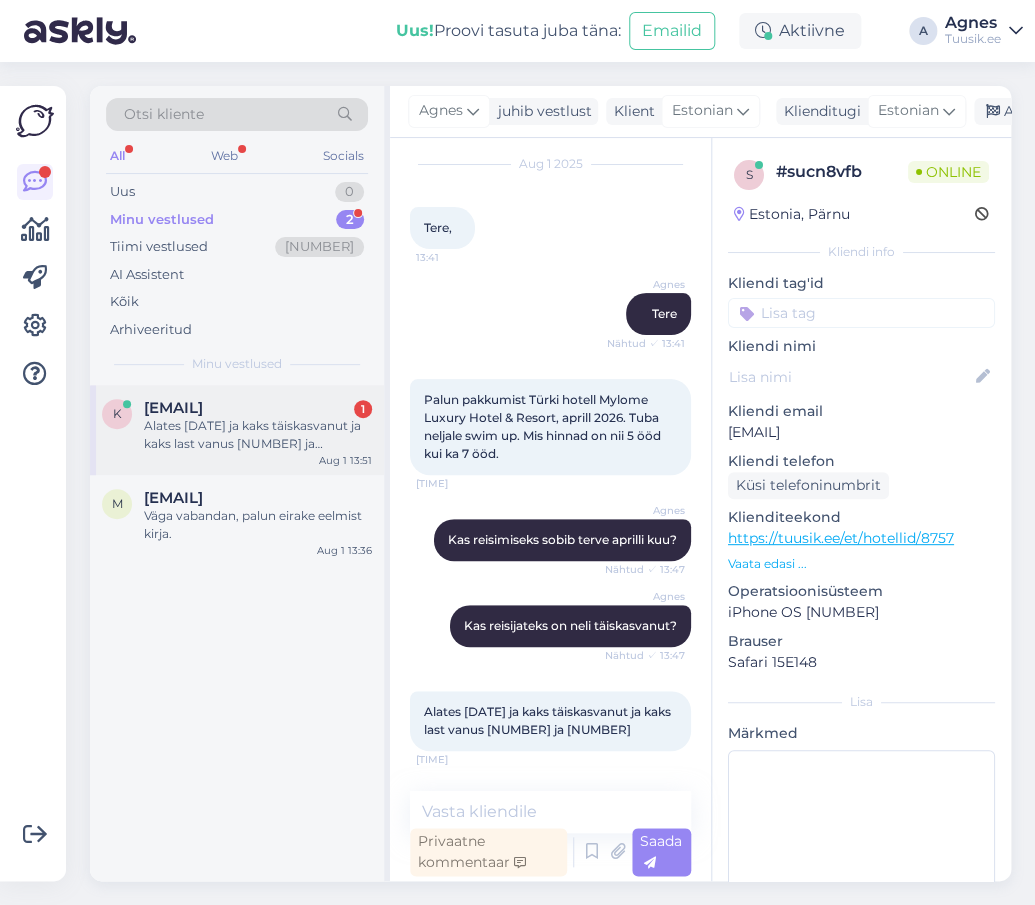 click on "Alates [DATE] ja kaks täiskasvanut ja kaks last vanus [NUMBER] ja [NUMBER]" at bounding box center (258, 435) 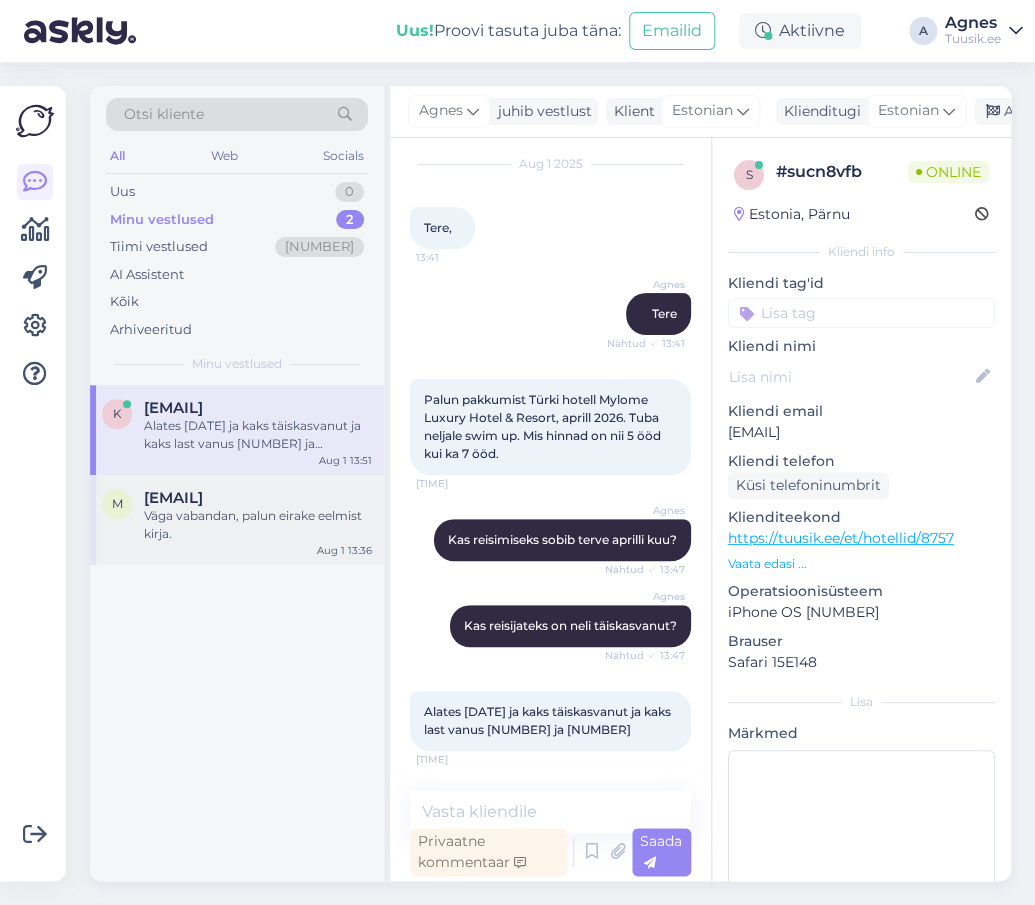 click on "Väga vabandan, palun eirake eelmist kirja." at bounding box center (258, 525) 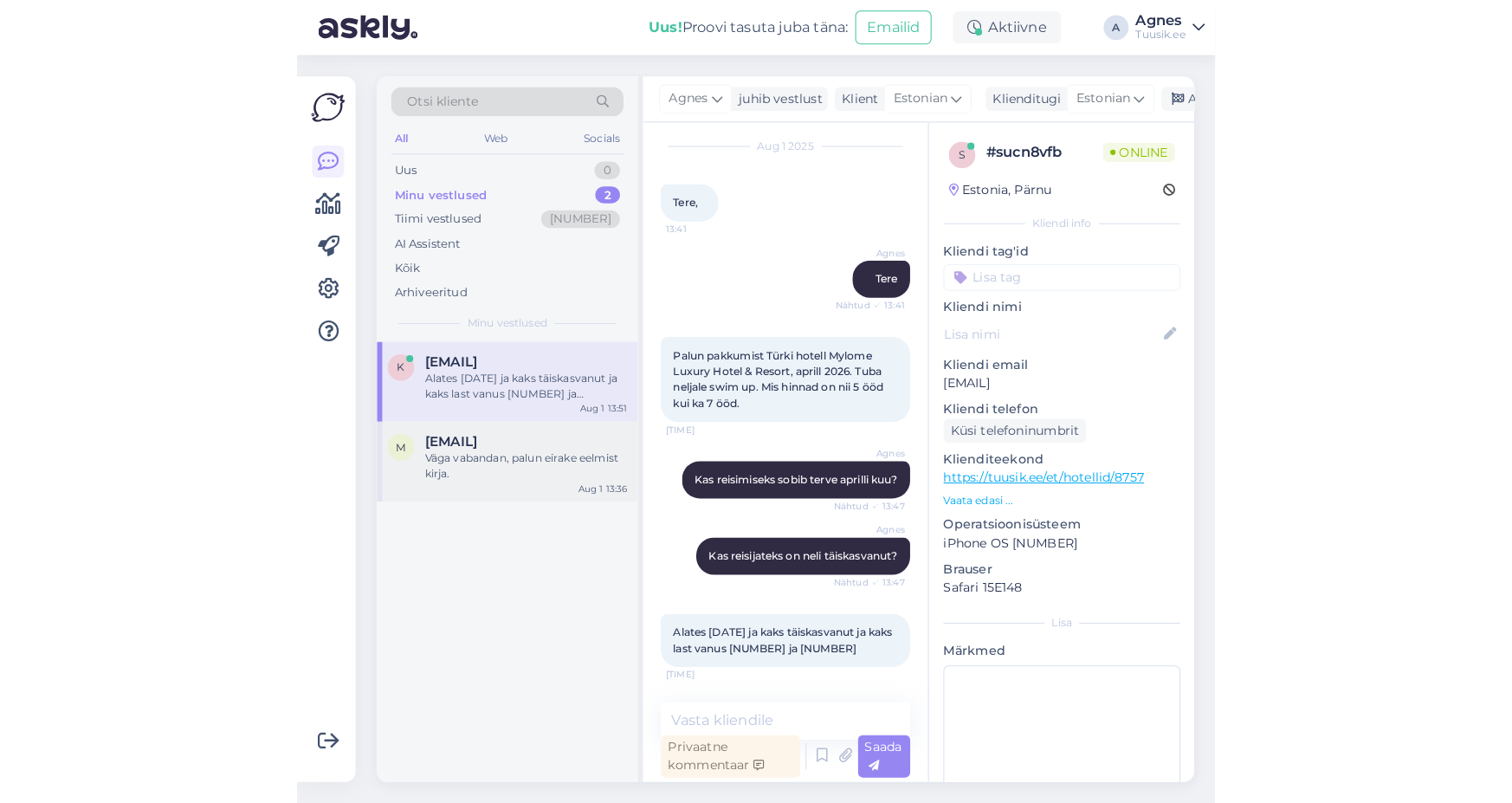 scroll, scrollTop: 3745, scrollLeft: 0, axis: vertical 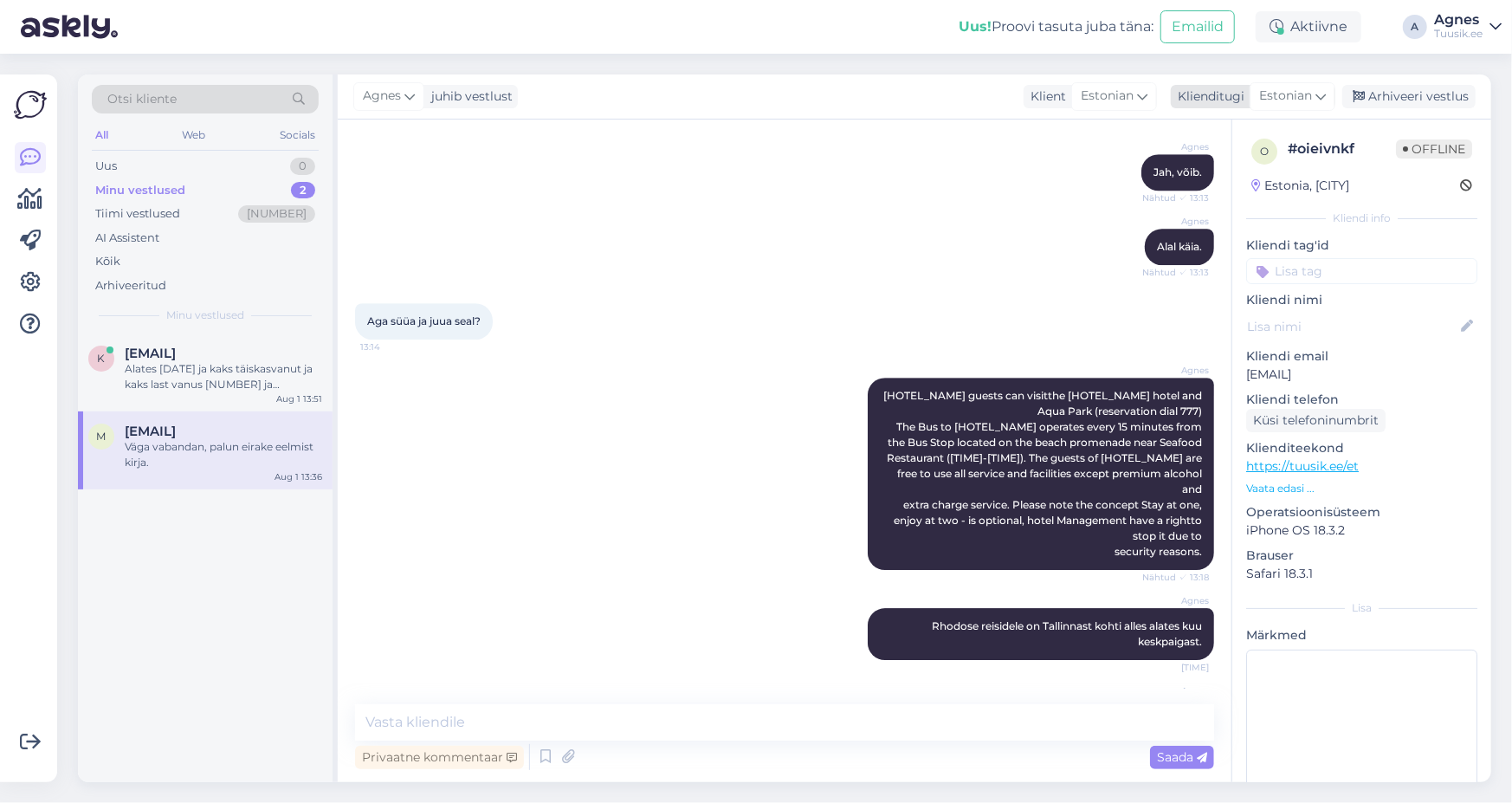 click on "Arhiveeri vestlus" at bounding box center (1409, 96) 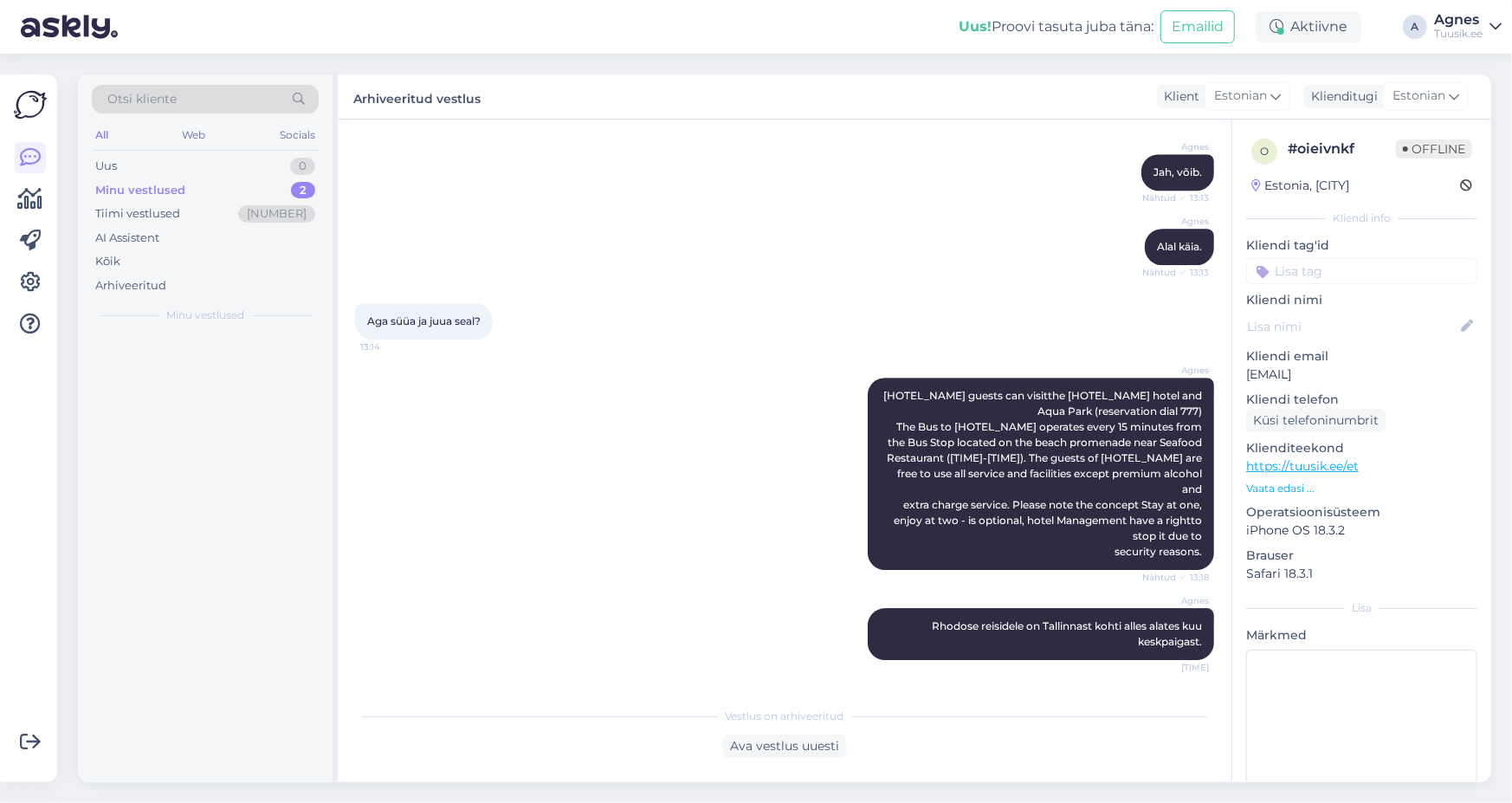 scroll, scrollTop: 3264, scrollLeft: 0, axis: vertical 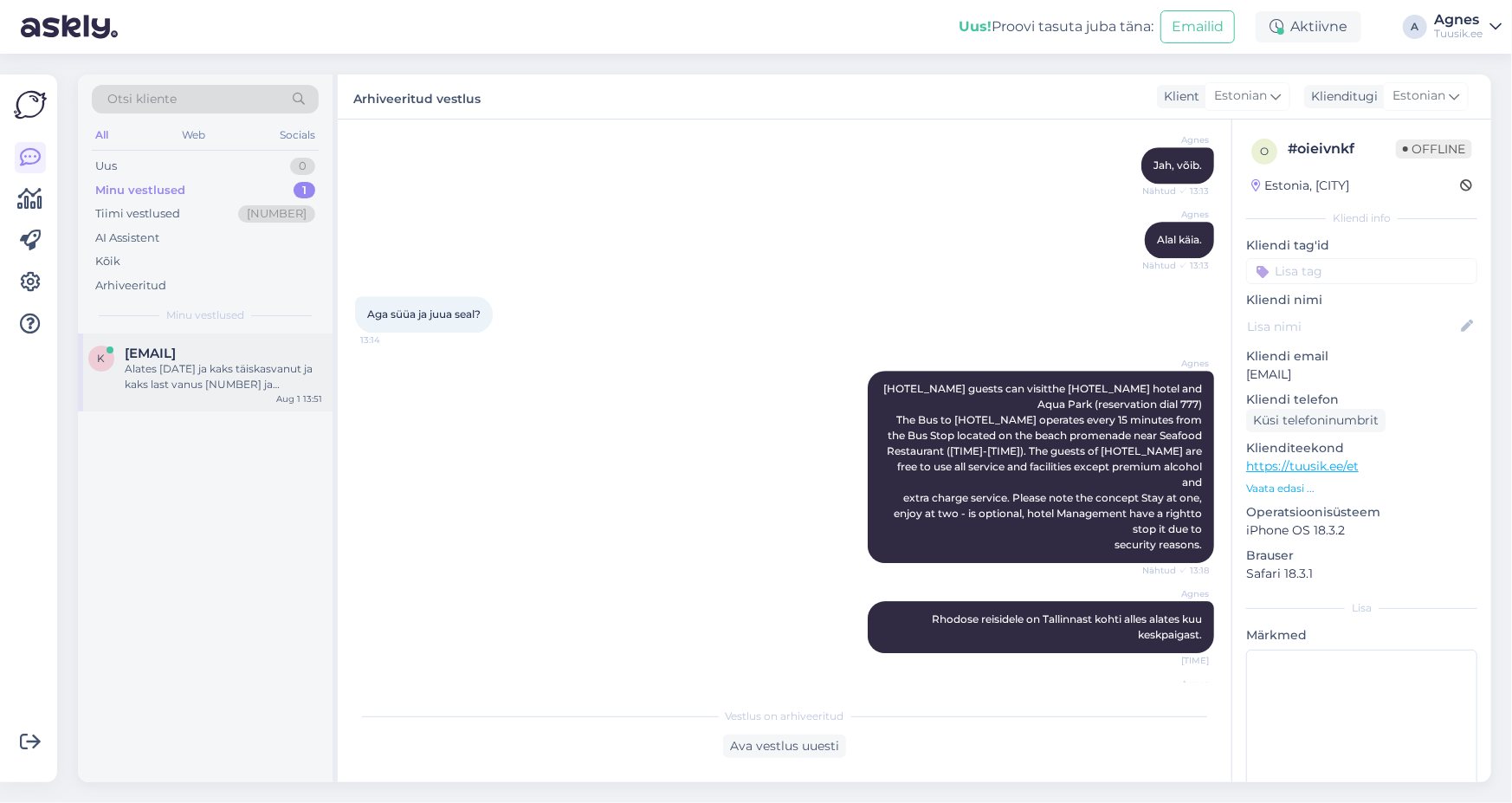 click on "Alates [DATE] ja kaks täiskasvanut ja kaks last vanus [NUMBER] ja [NUMBER]" at bounding box center [223, 377] 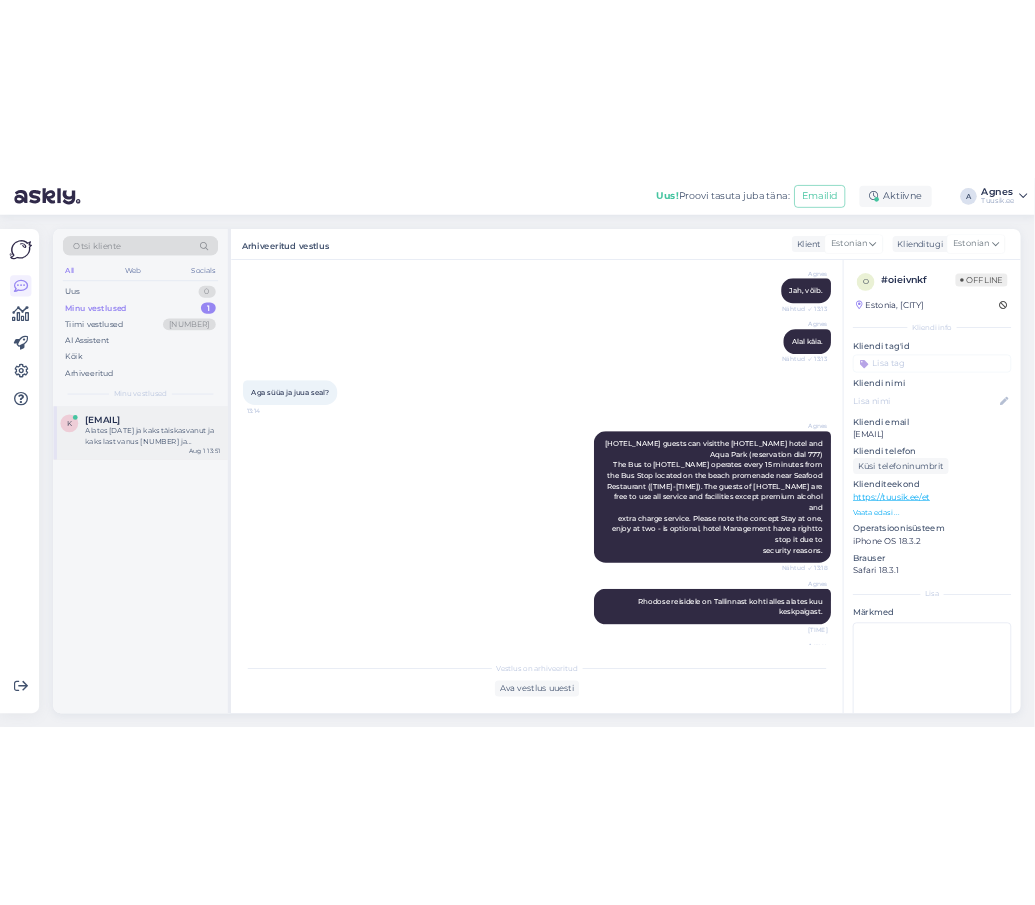 scroll, scrollTop: 0, scrollLeft: 0, axis: both 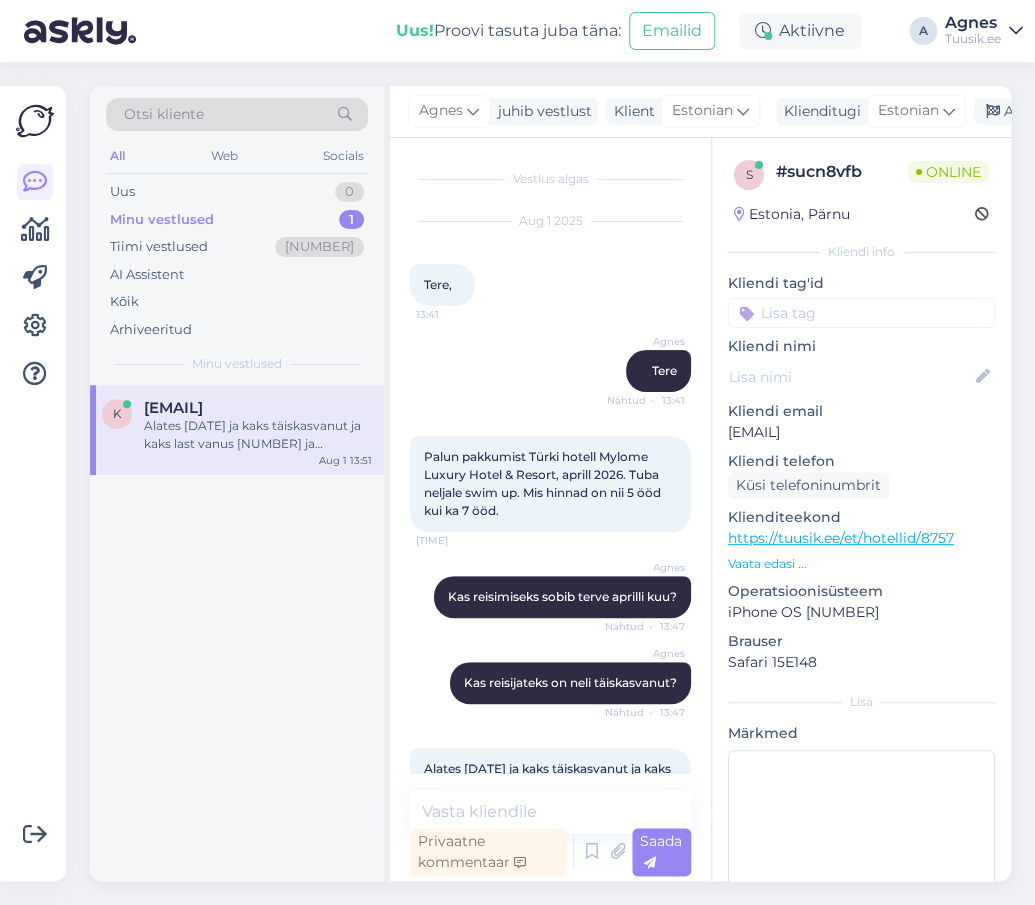 copy on "[EMAIL]" 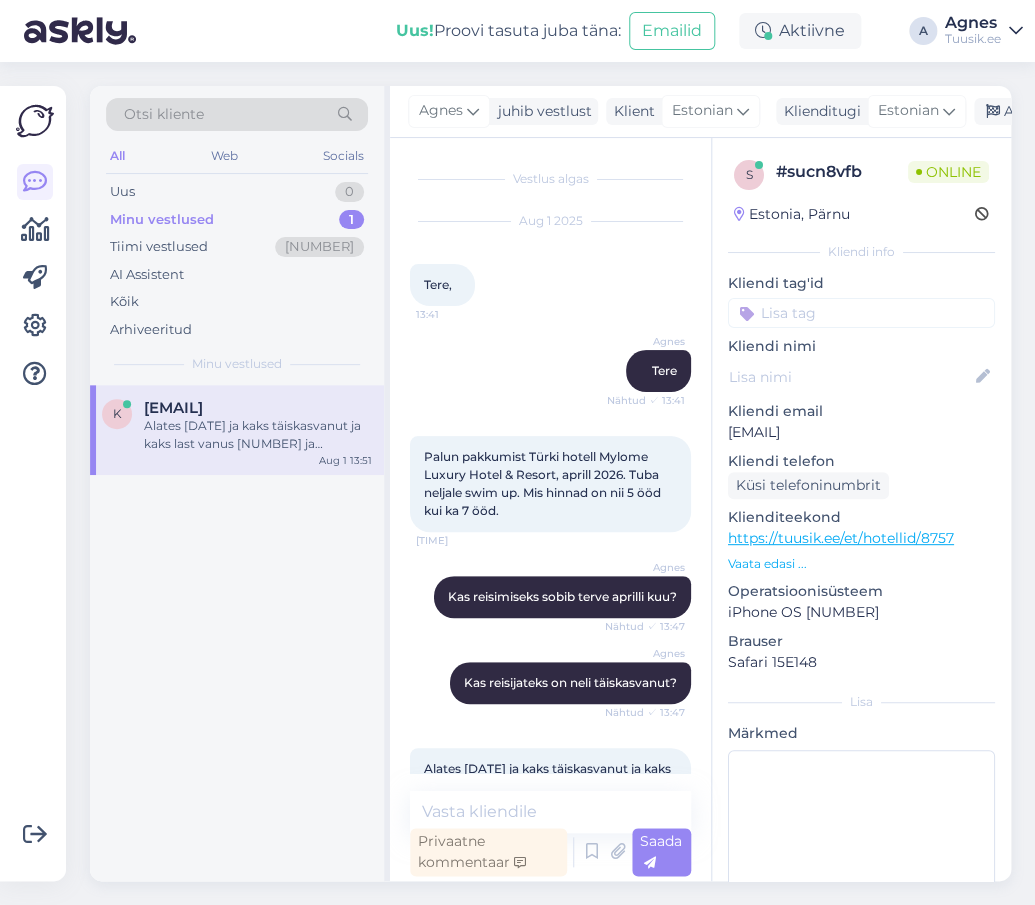 drag, startPoint x: 743, startPoint y: 444, endPoint x: 723, endPoint y: 431, distance: 23.853722 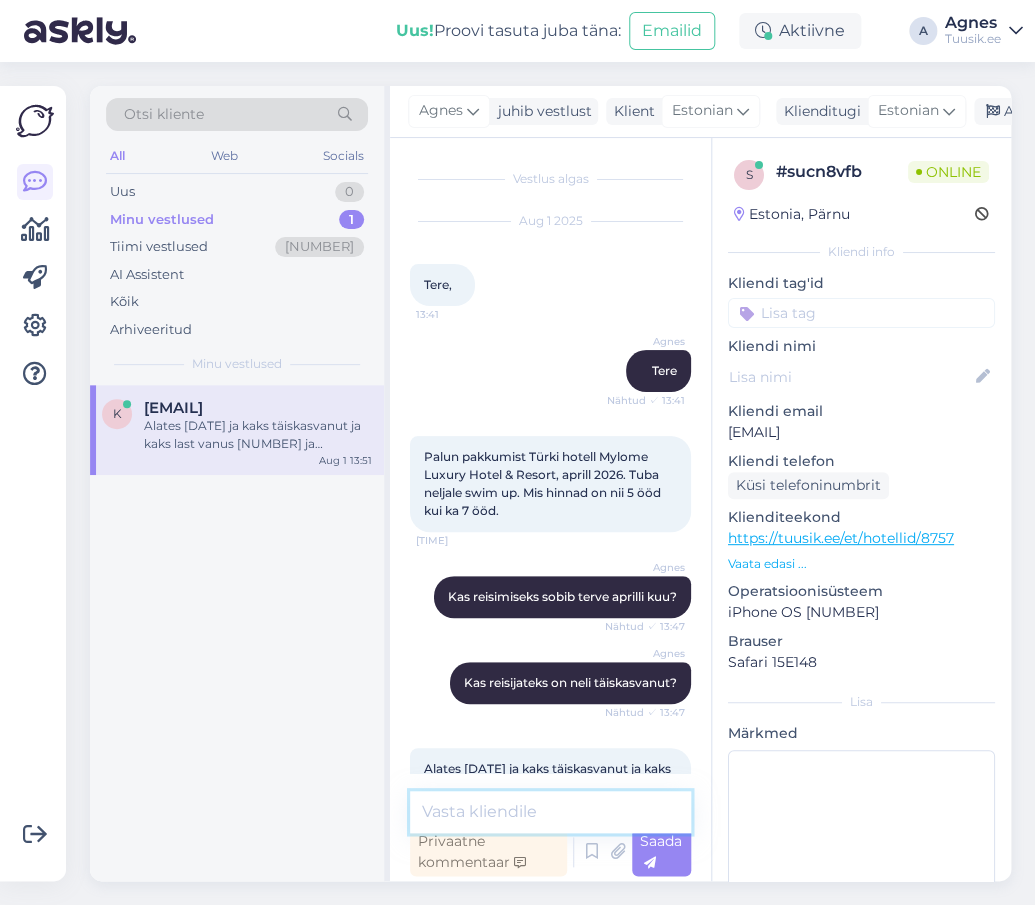 click at bounding box center [550, 812] 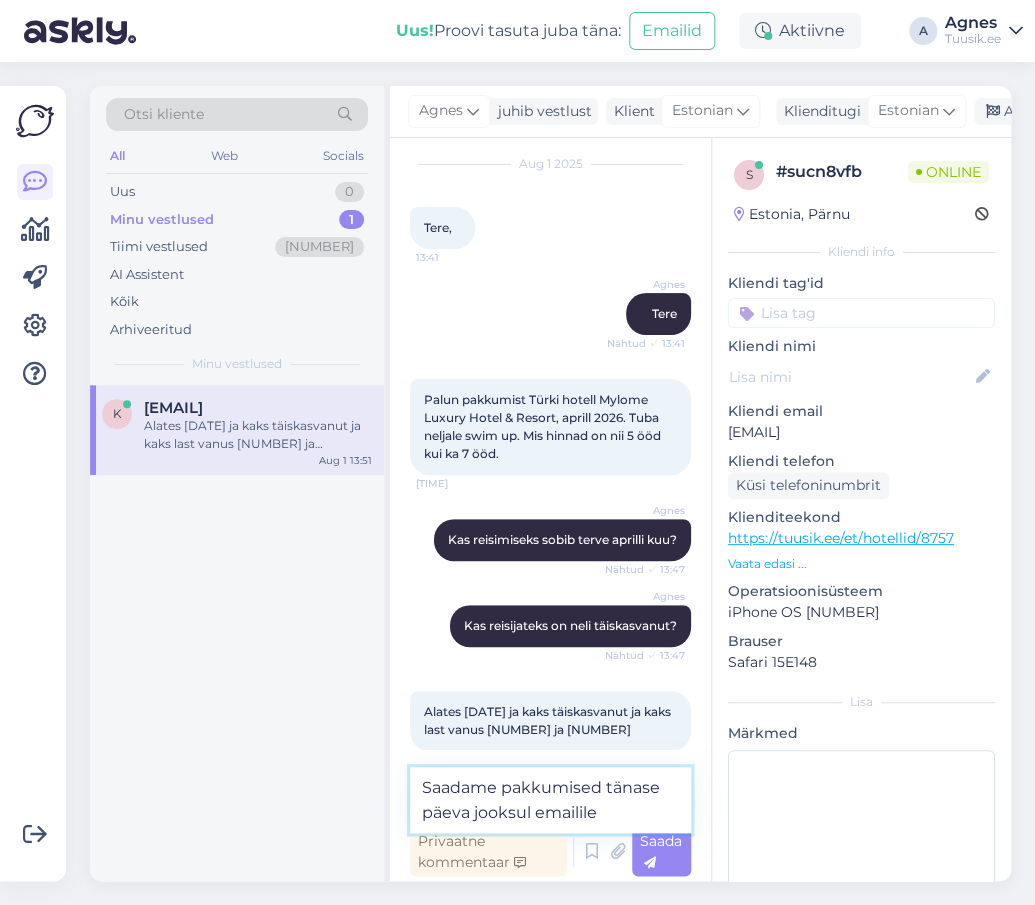 type on "Saadame pakkumised tänase päeva jooksul [EMAIL]." 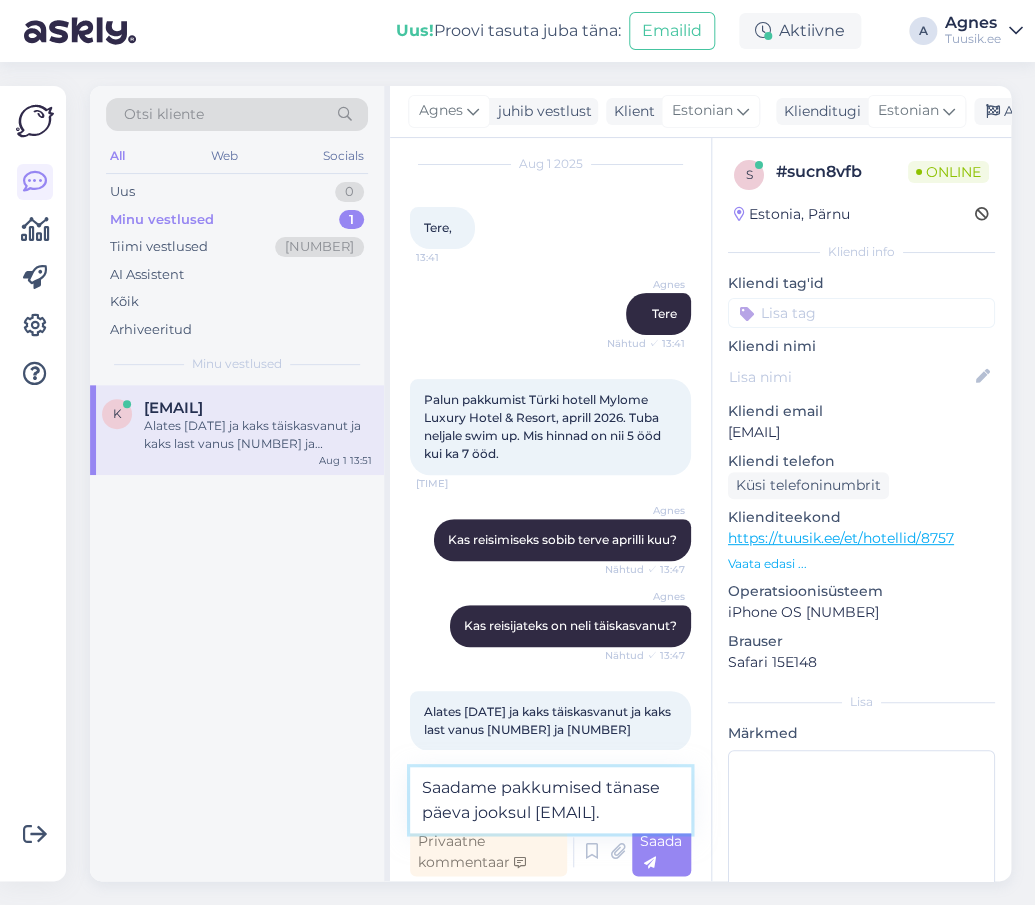 type 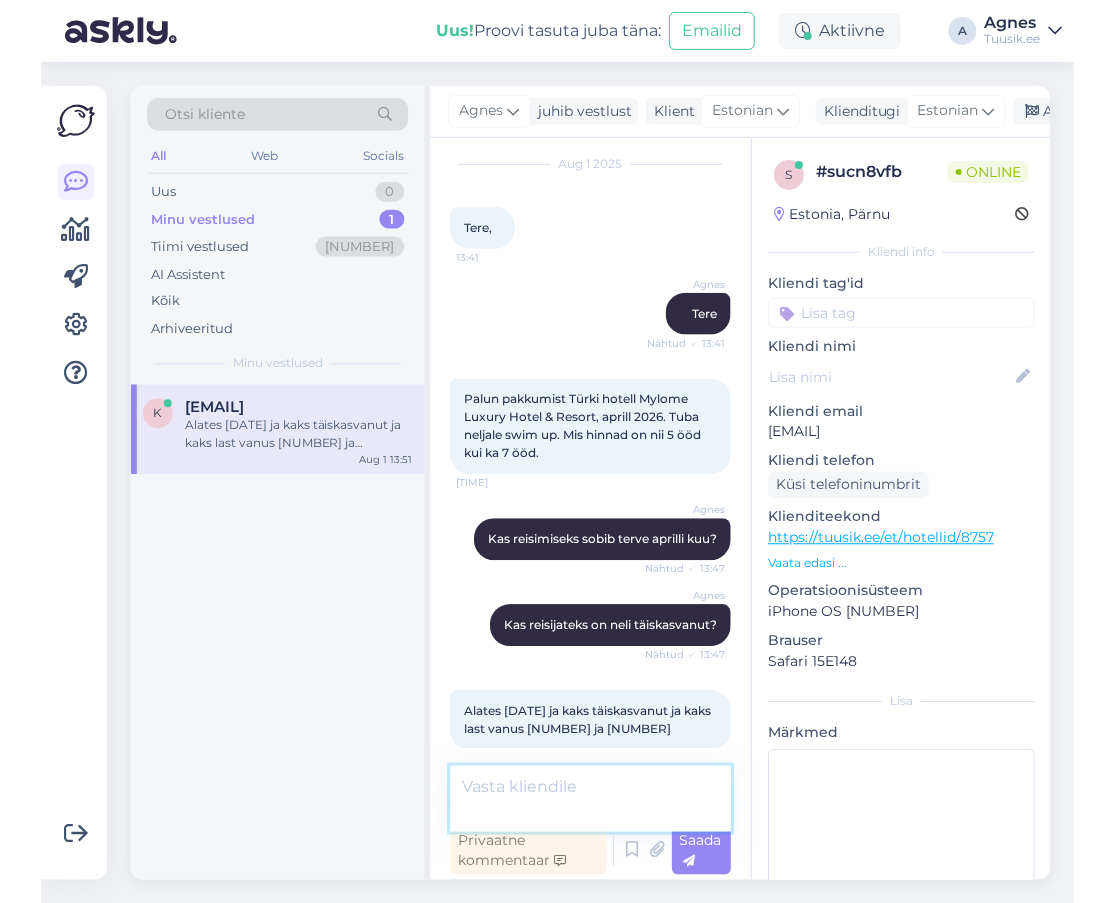 scroll, scrollTop: 160, scrollLeft: 0, axis: vertical 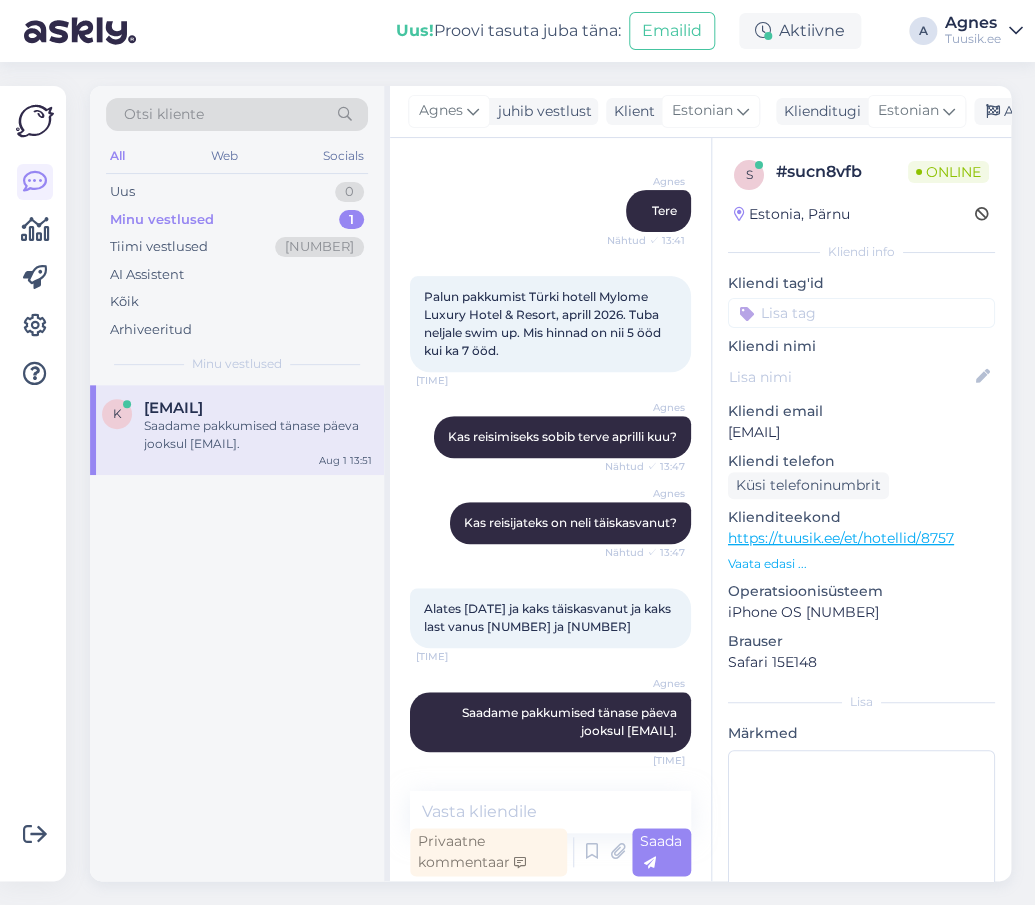 click on "https://tuusik.ee/et/hotellid/8757" at bounding box center [841, 538] 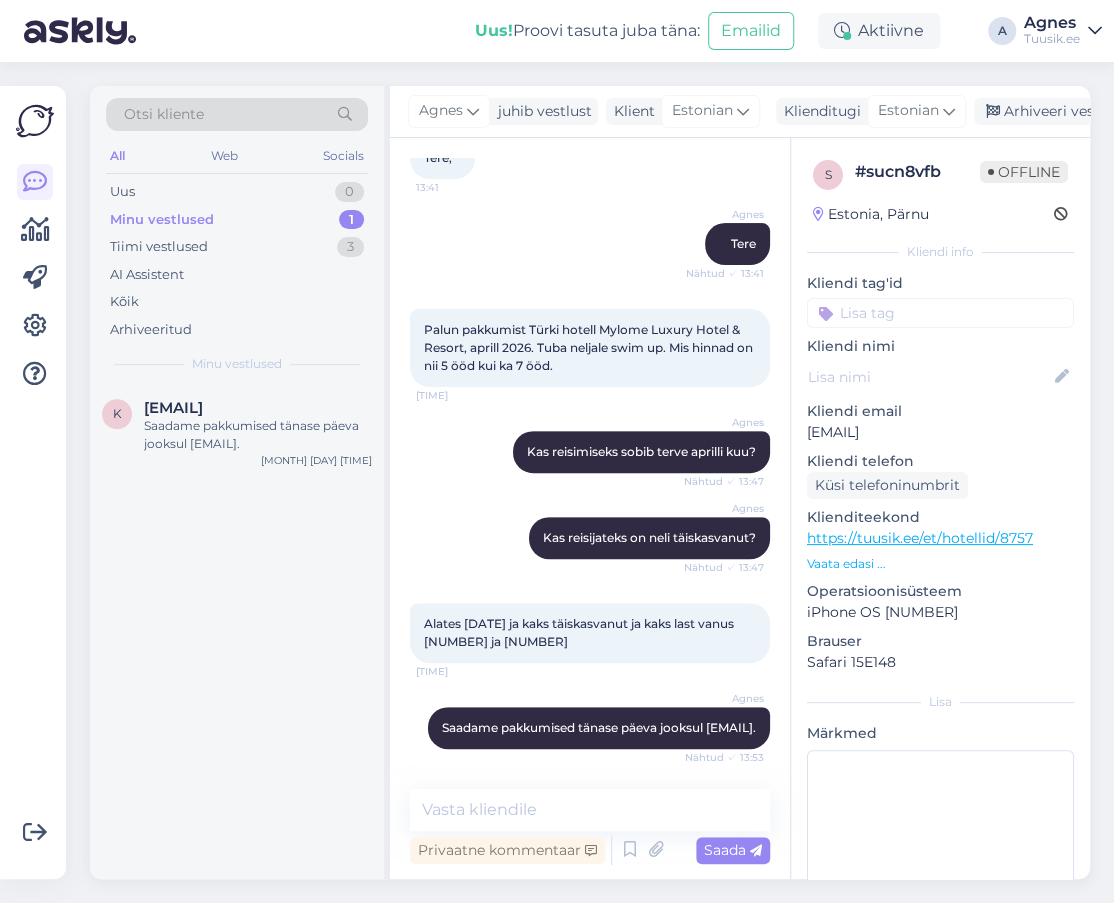 scroll, scrollTop: 144, scrollLeft: 0, axis: vertical 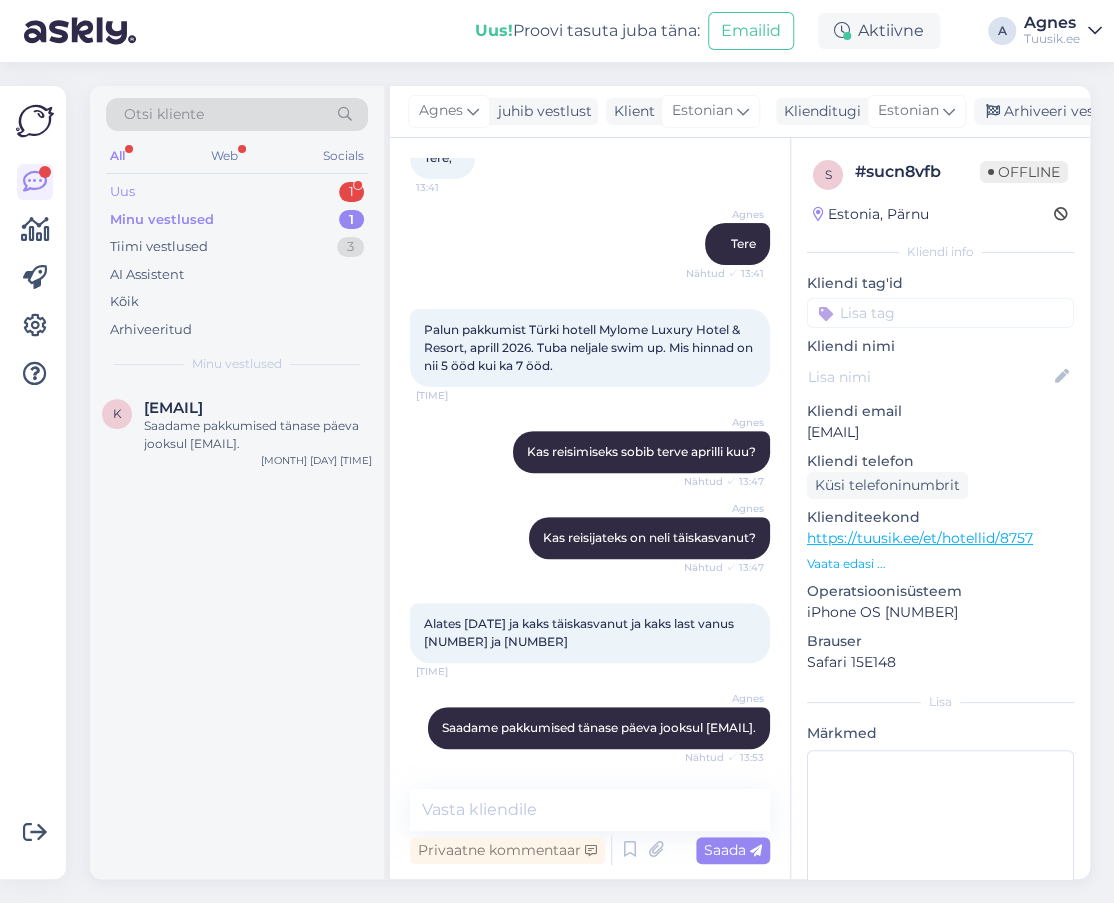 click on "Uus 1" at bounding box center [237, 192] 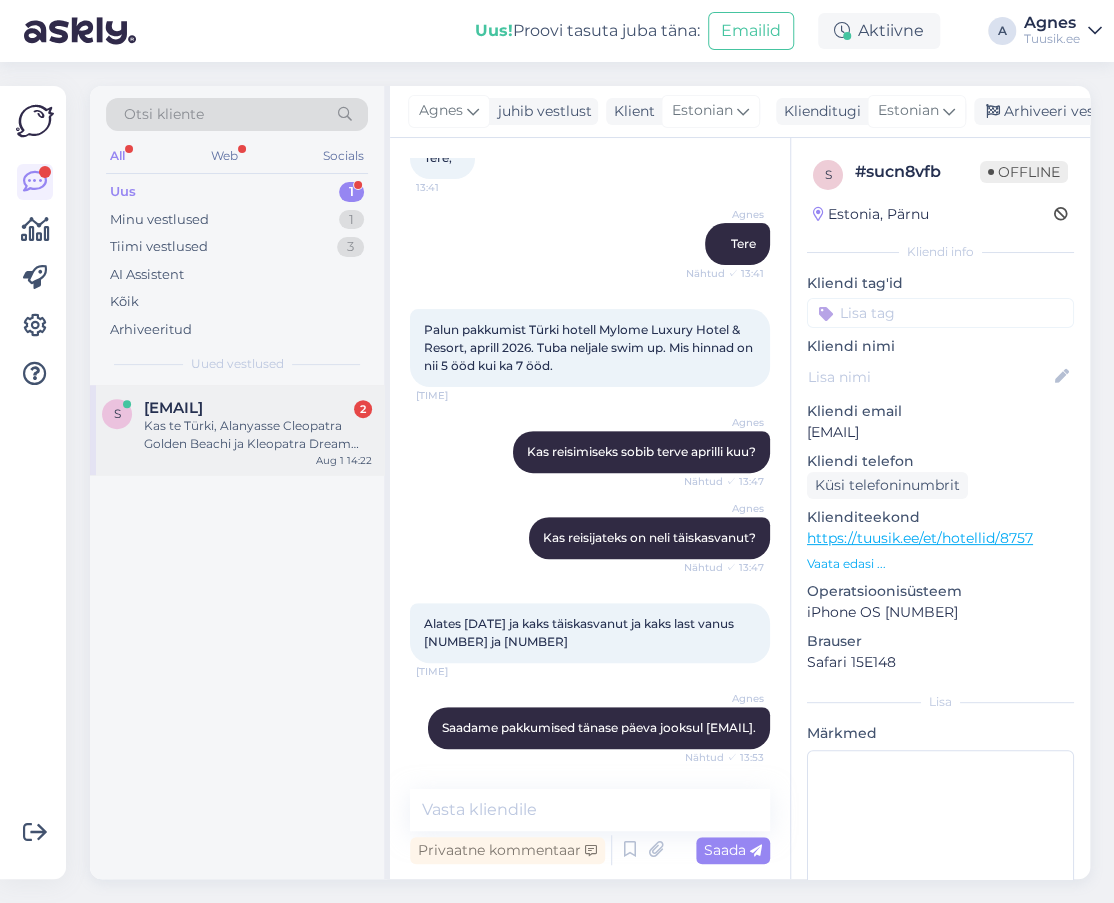 click on "[EMAIL]" at bounding box center (173, 408) 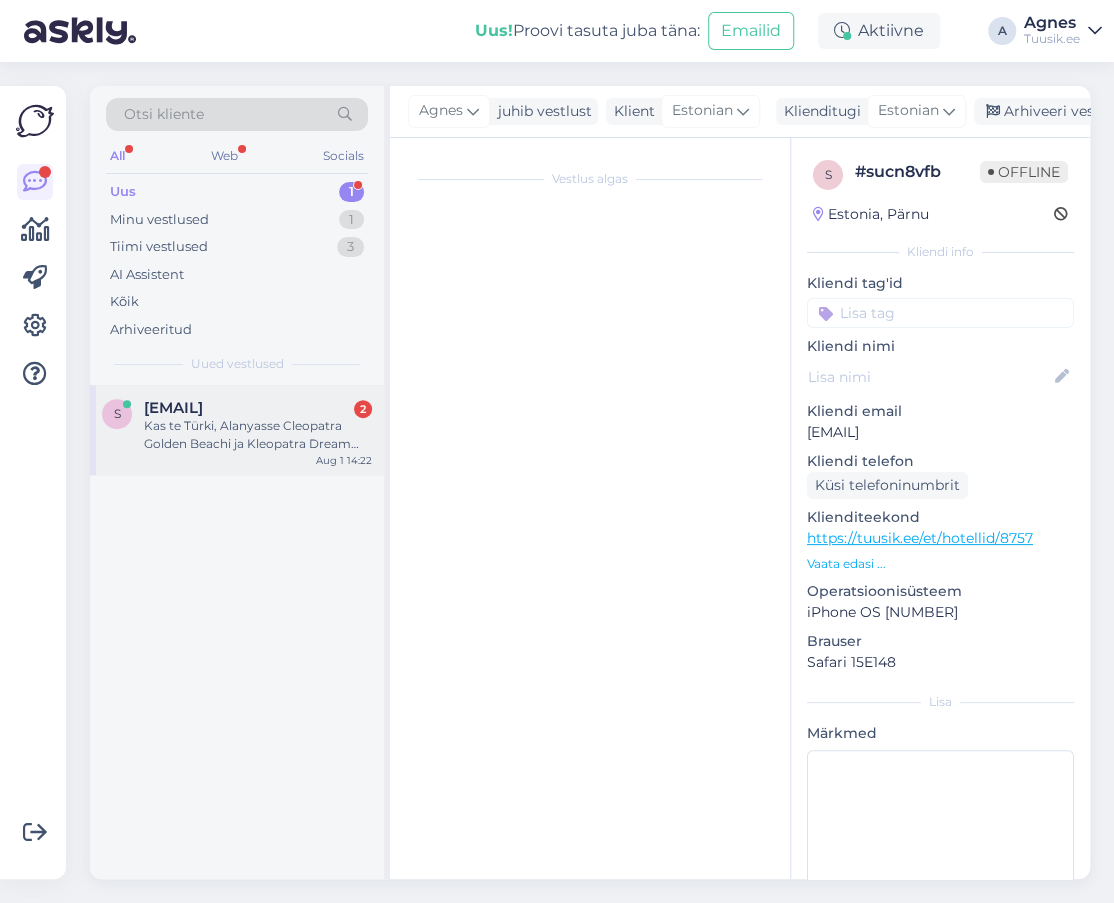 scroll, scrollTop: 37, scrollLeft: 0, axis: vertical 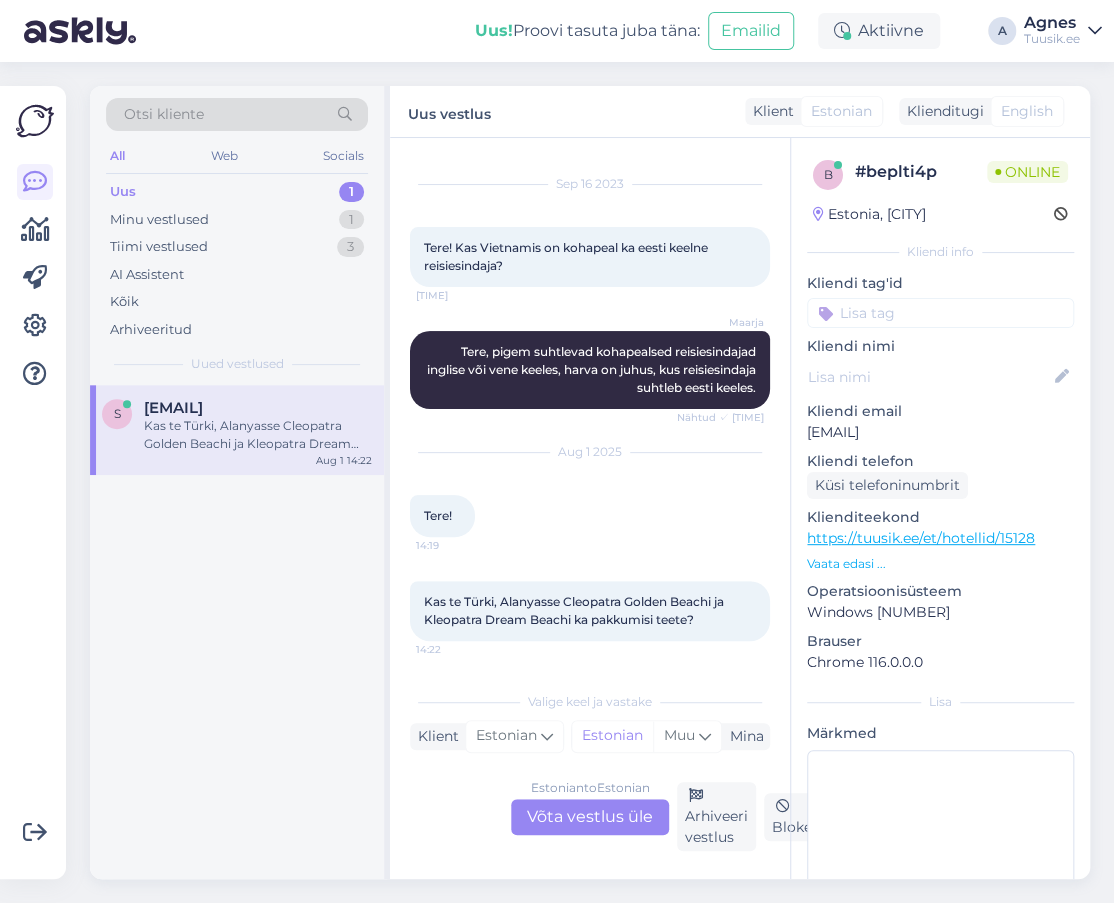 click on "Estonian to Estonian Võta vestlus üle" at bounding box center [590, 817] 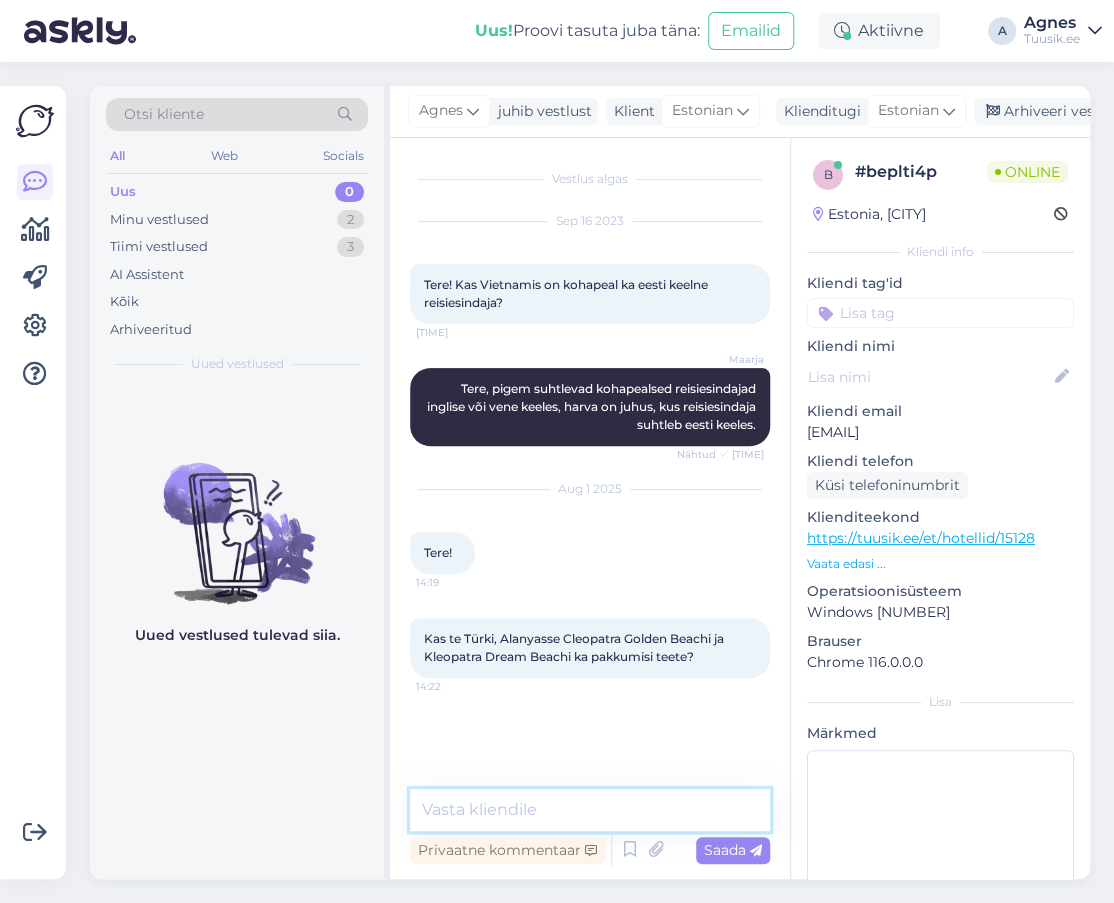 click at bounding box center (590, 810) 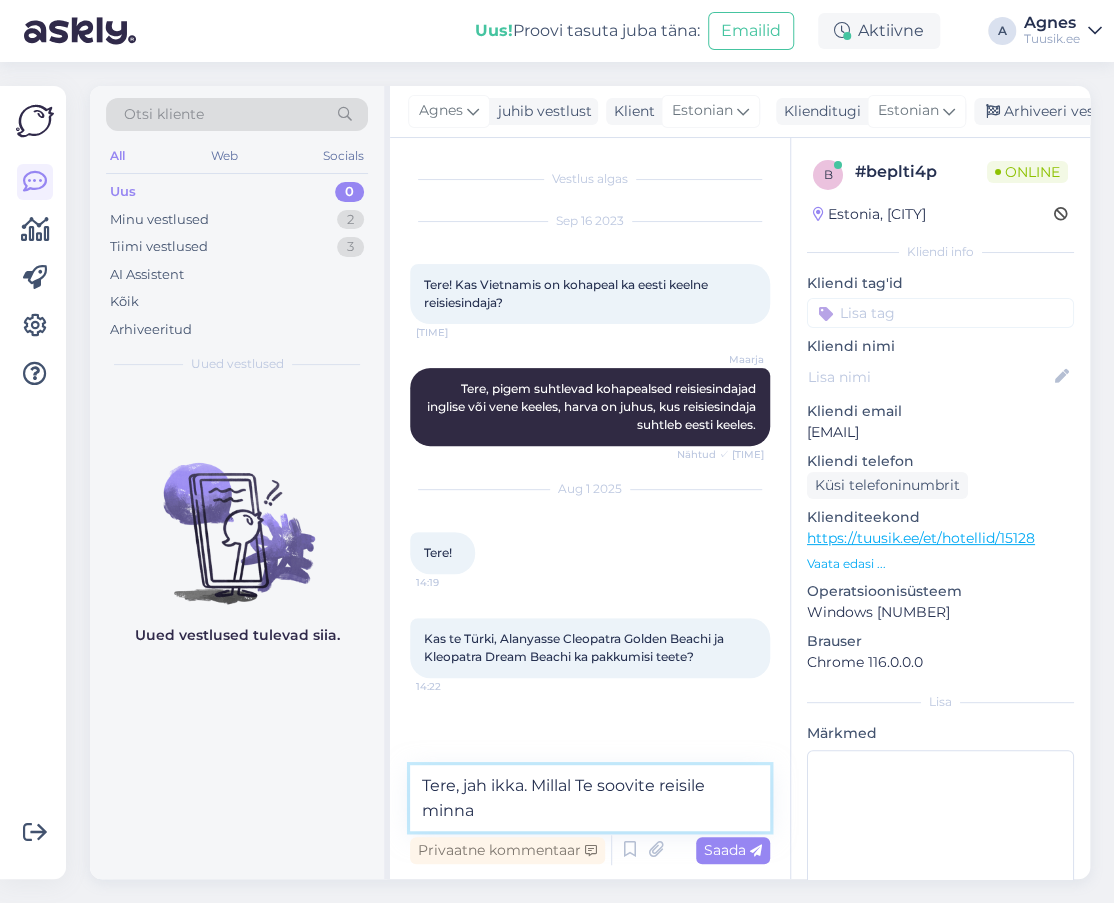 type on "Tere, jah ikka. Millal Te soovite reisile minna?" 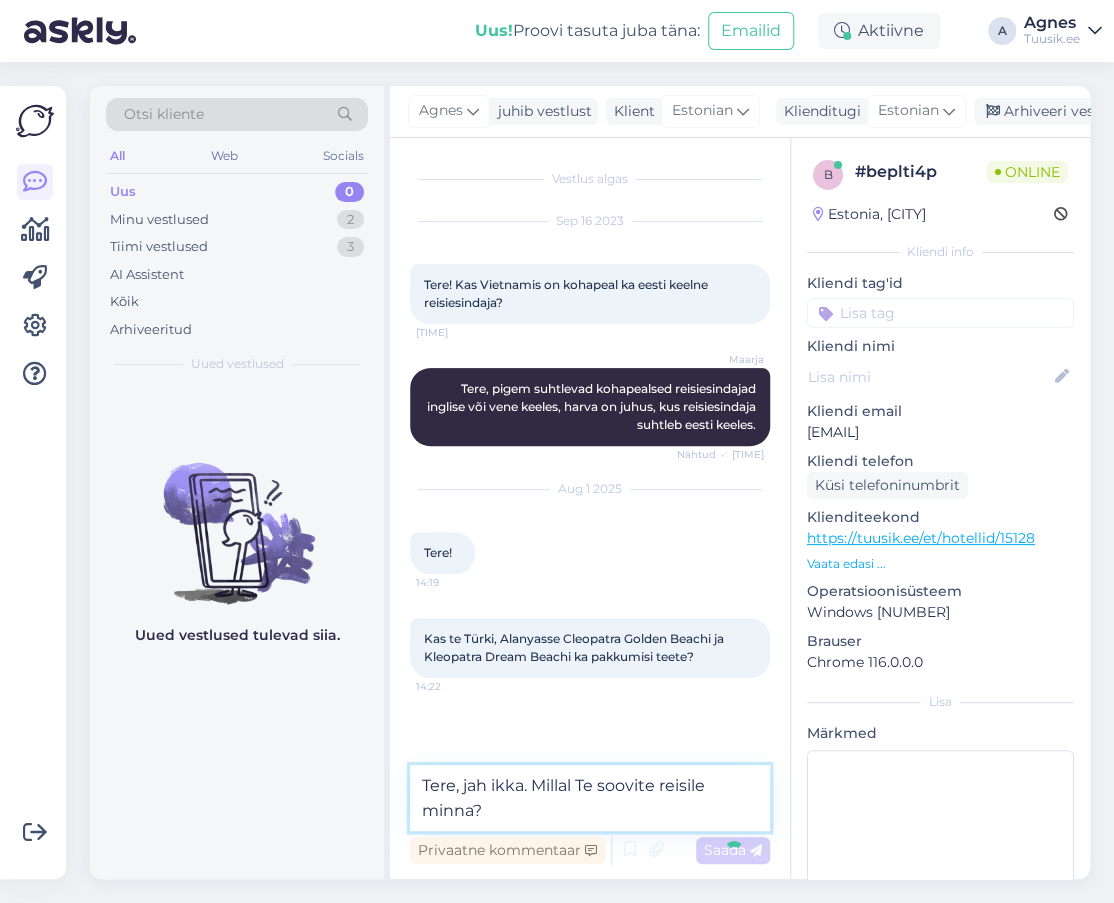 type 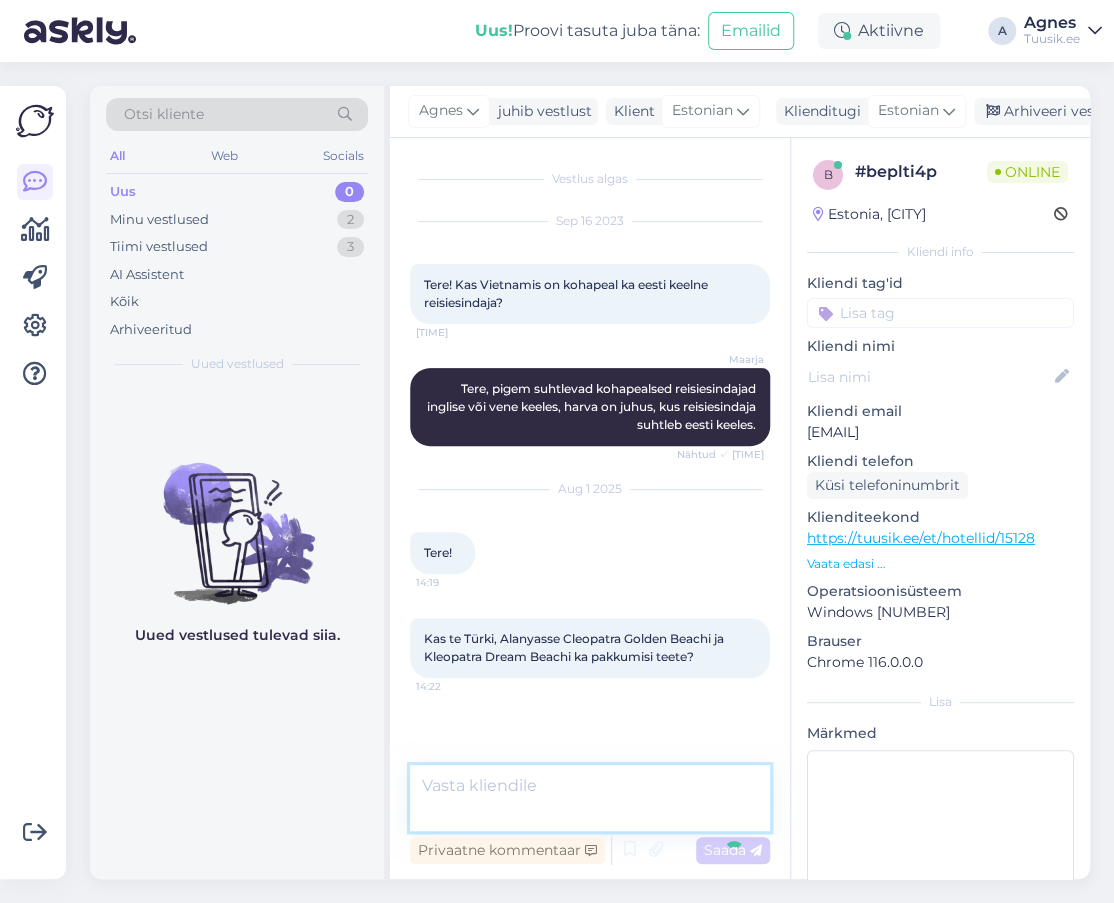 scroll, scrollTop: 14, scrollLeft: 0, axis: vertical 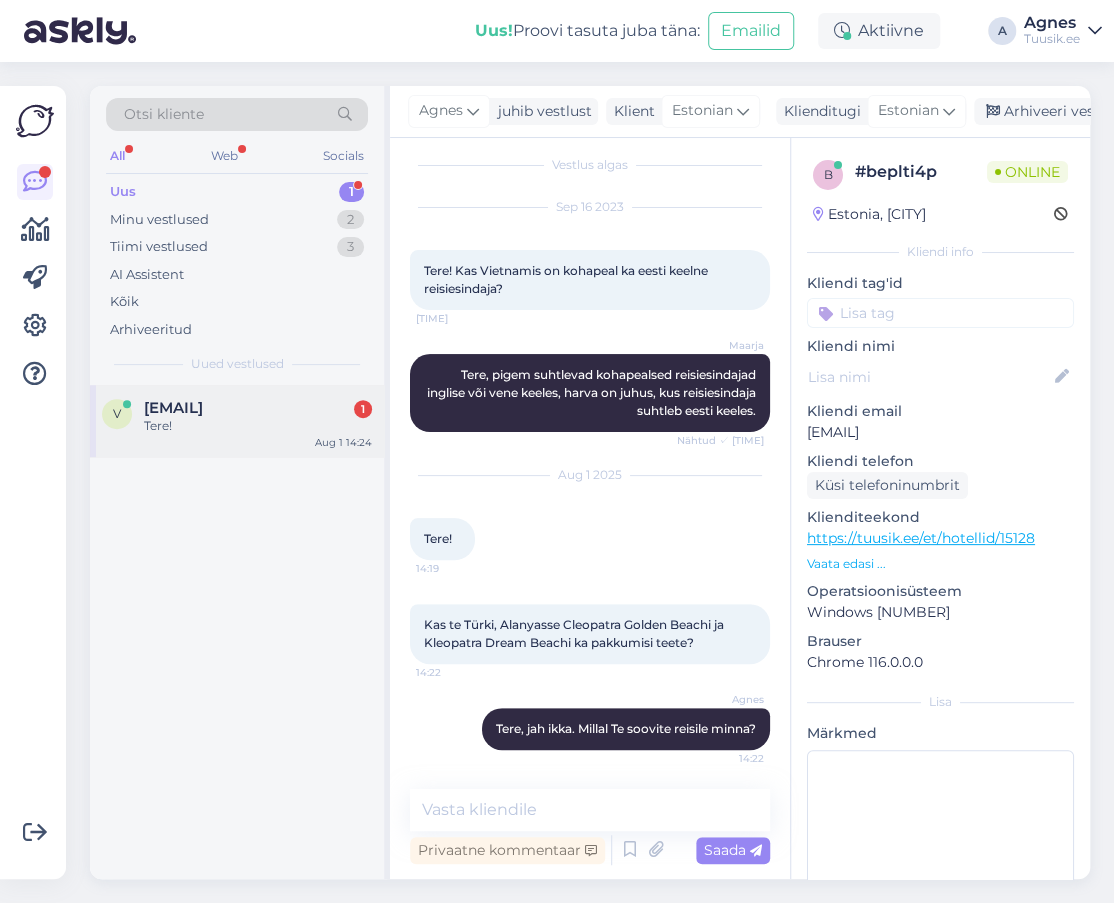 click on "[EMAIL]" at bounding box center [173, 408] 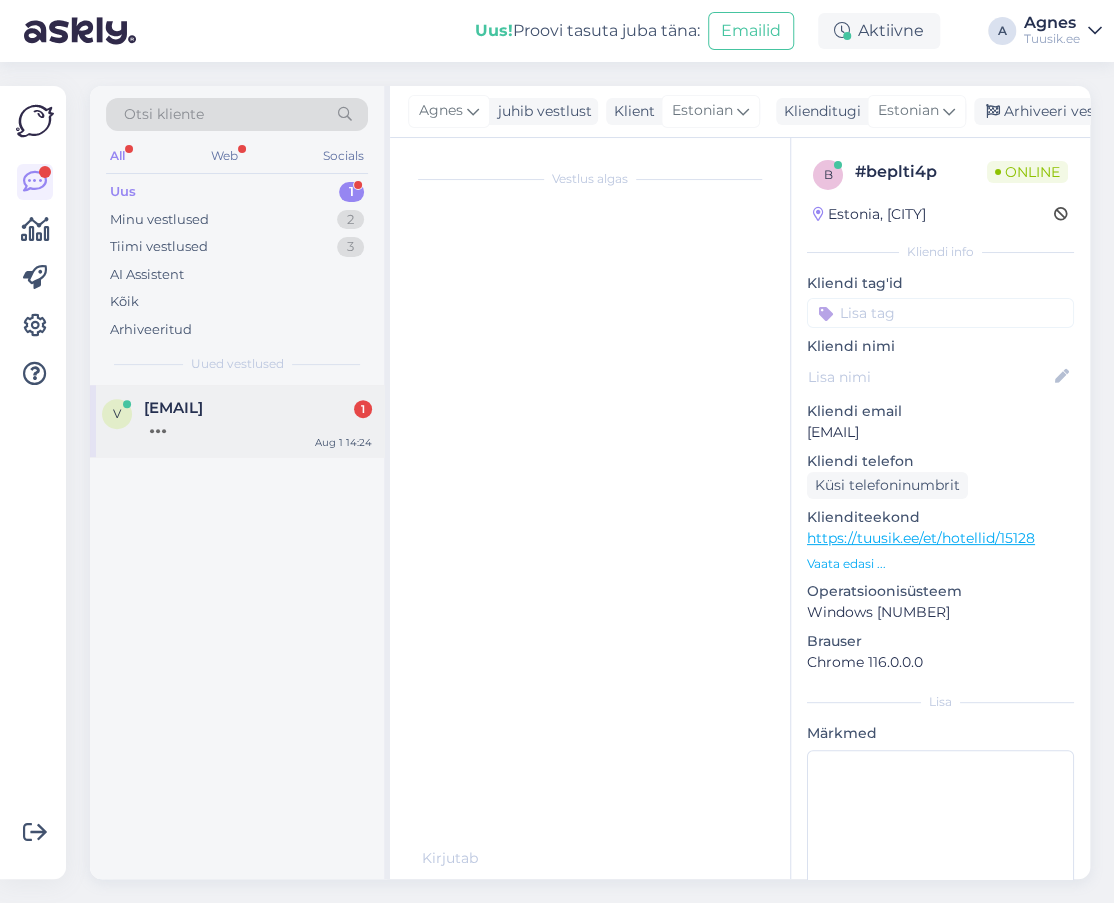 scroll, scrollTop: 0, scrollLeft: 0, axis: both 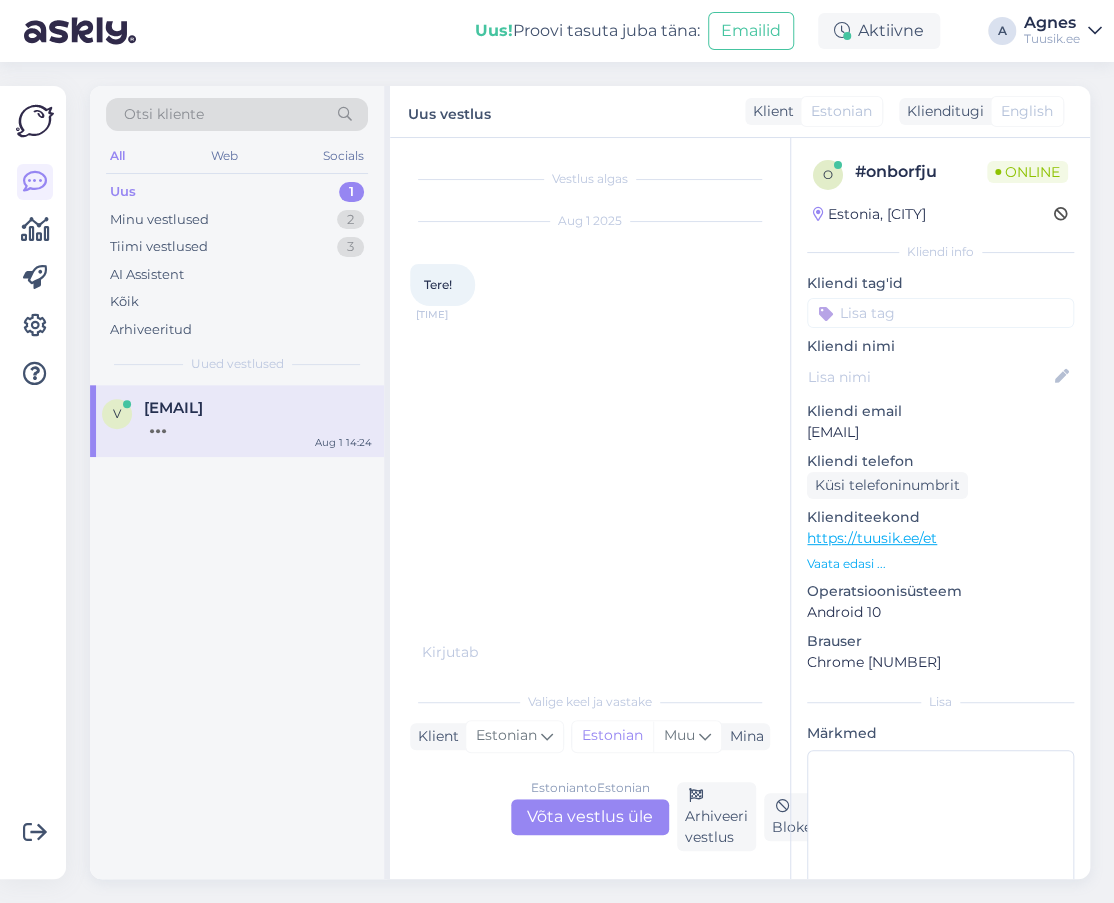 click on "Estonian to Estonian Võta vestlus üle" at bounding box center (590, 817) 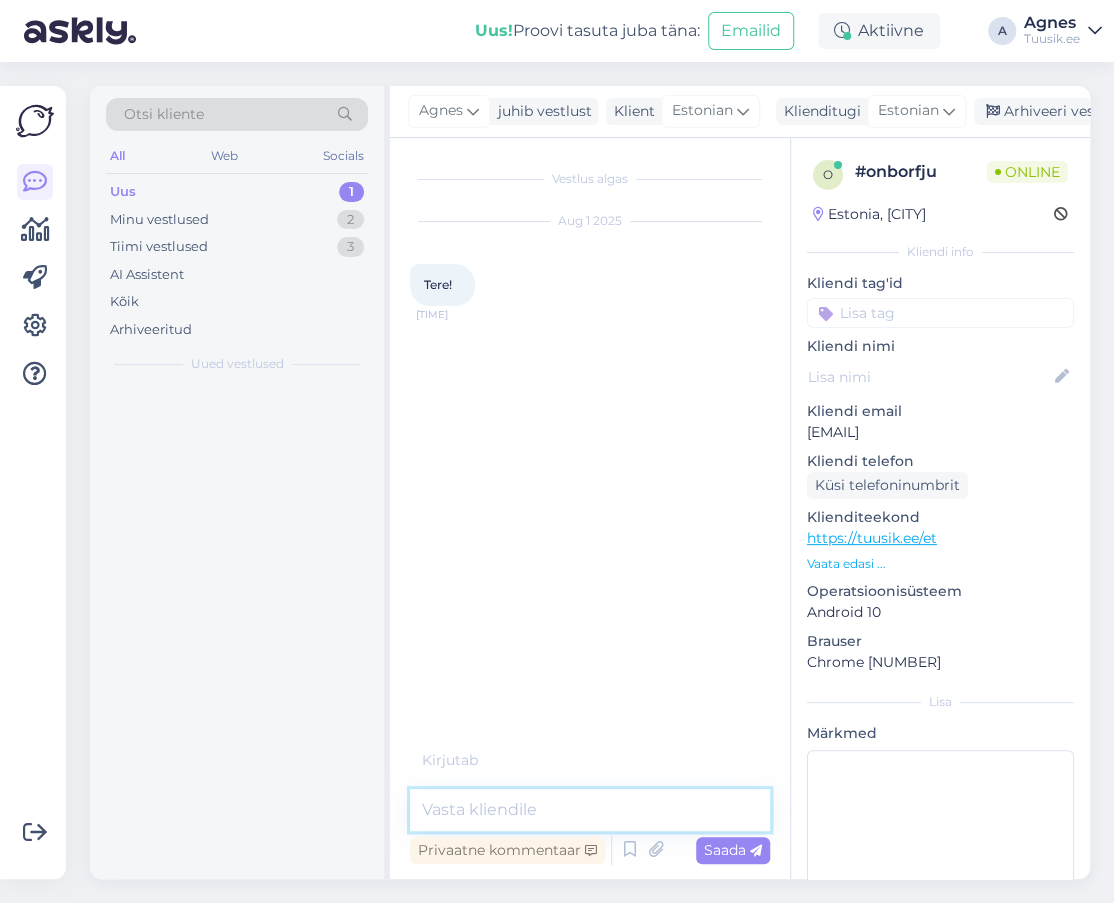 click at bounding box center [590, 810] 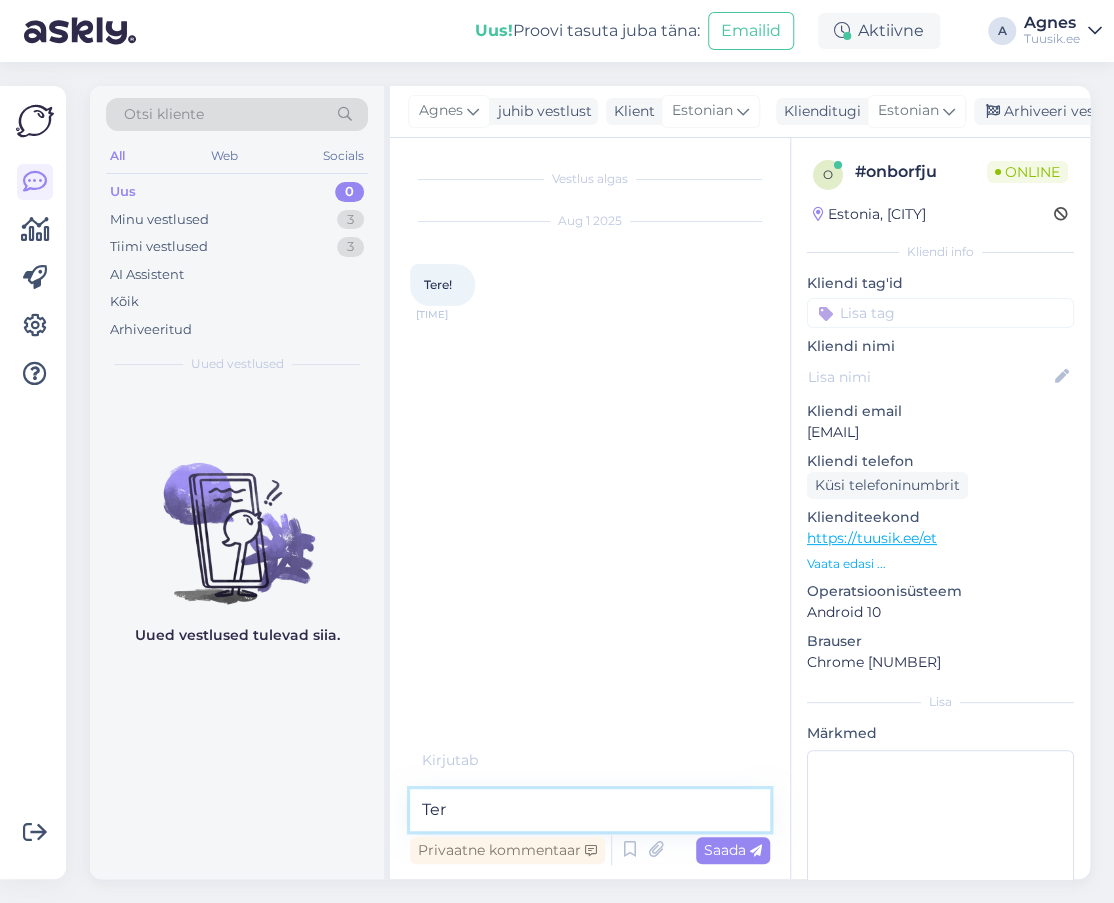 type on "Tere" 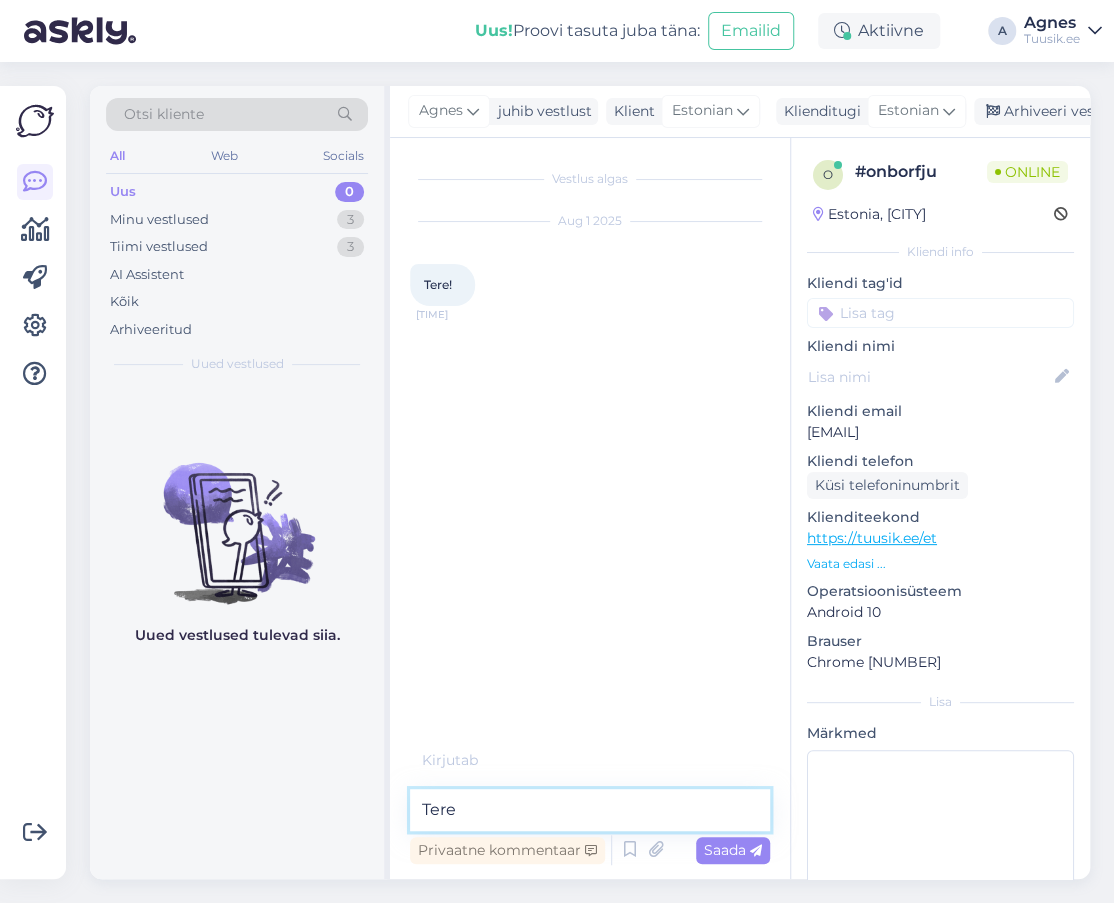 type 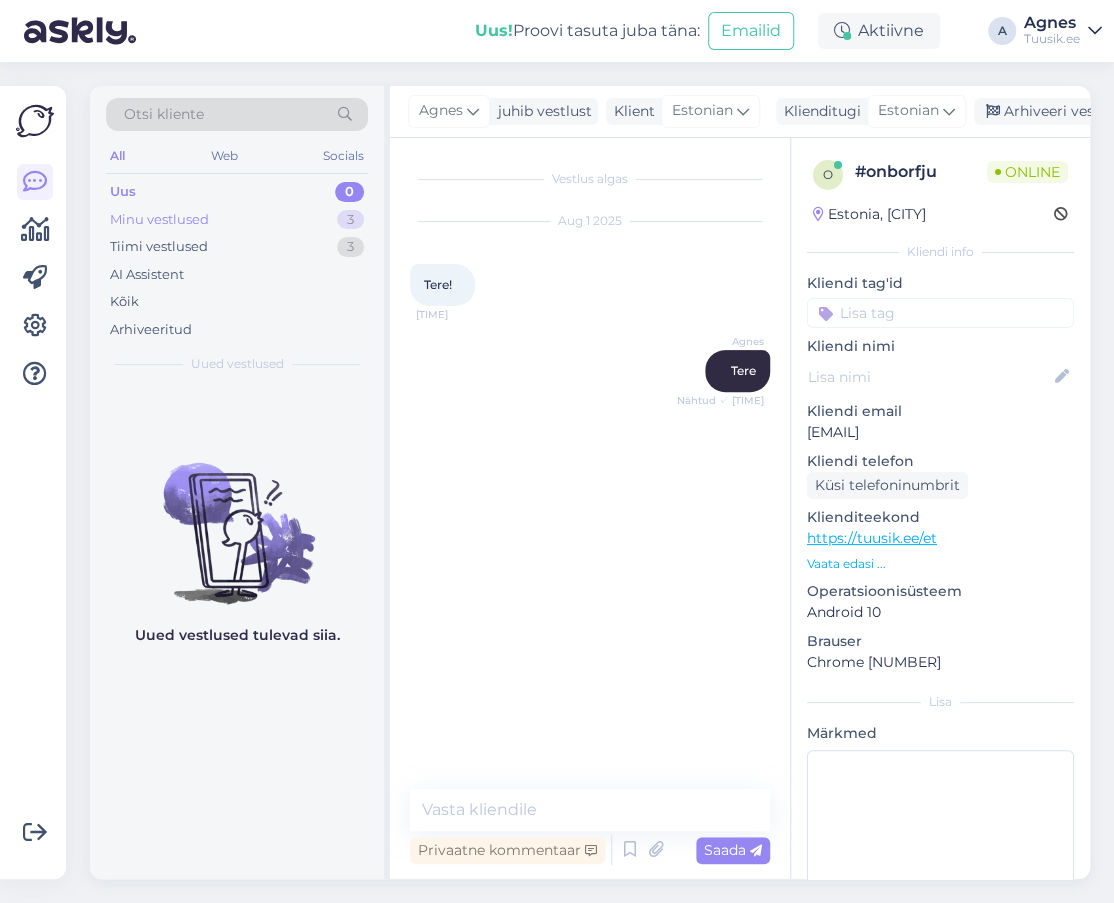 click on "3" at bounding box center (350, 220) 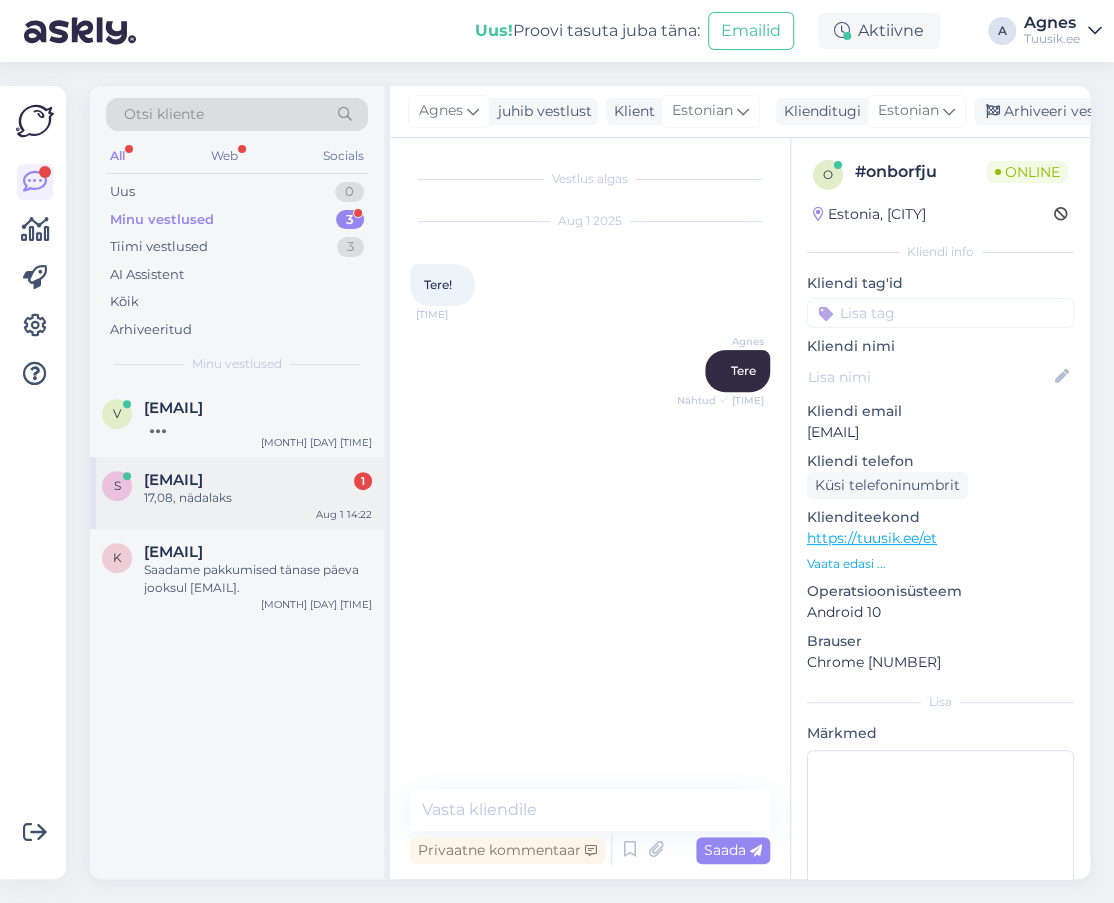 click on "17,08, nädalaks" at bounding box center [258, 498] 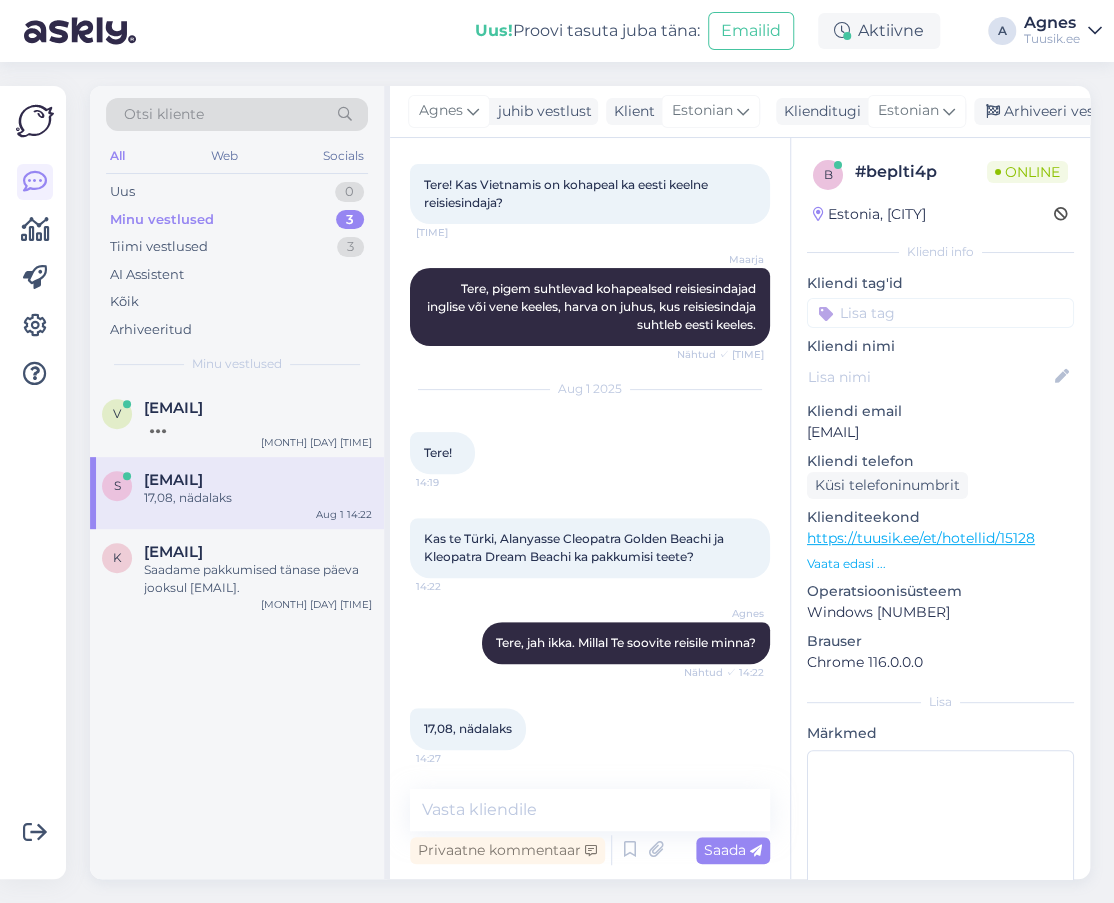 click on "Vaata edasi ..." at bounding box center [940, 564] 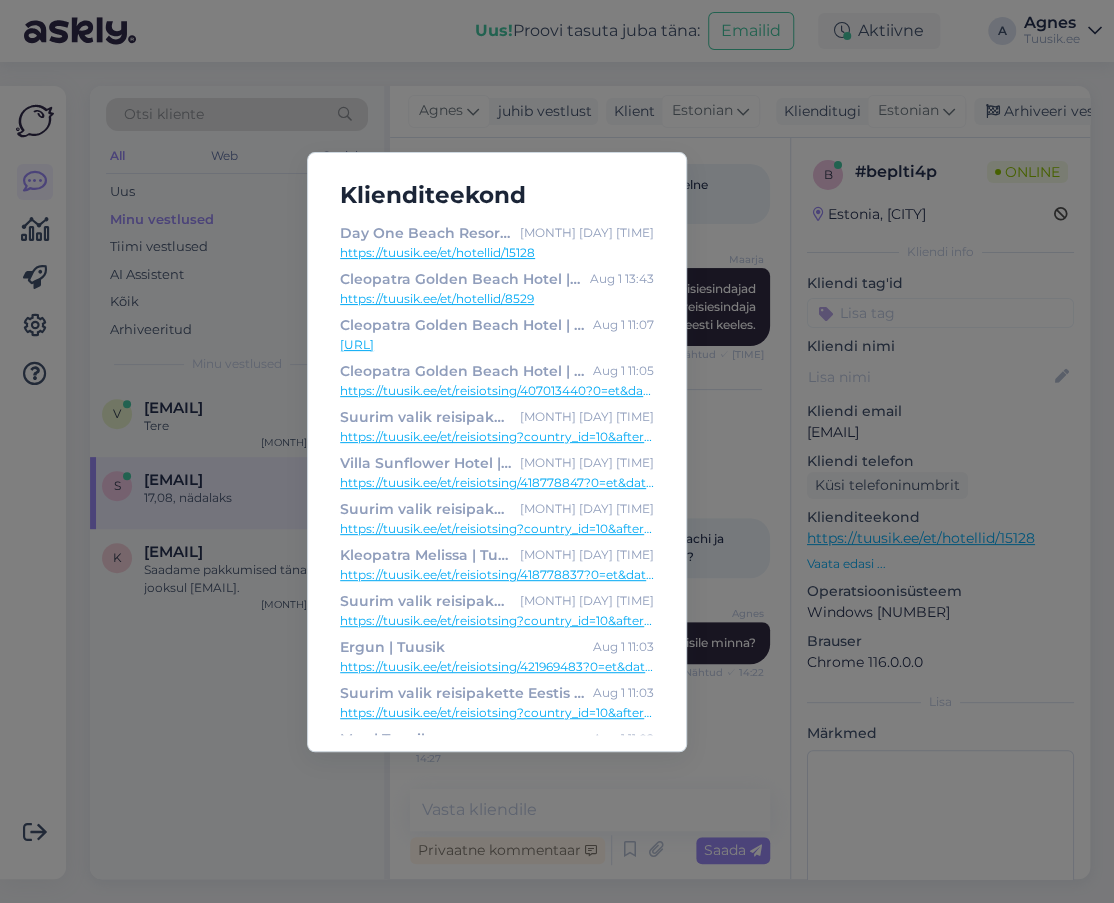 click on "[HOTEL_NAME] | Tuusik [MONTH] [DAY] [TIME]  [URL] Cleopatra Golden Beach Hotel | Tuusik [MONTH] [DAY] [TIME]  [URL] Cleopatra Golden Beach Hotel | Tuusik [MONTH] [DAY] [TIME]  [URL] Suurim valik reisipakette Eestis | Tuusik [MONTH] [DAY] [TIME]  [URL] [HOTEL_NAME] | Tuusik [MONTH] [DAY] [TIME]  [URL] Suurim valik reisipakette Eestis | Tuusik [MONTH] [DAY] [TIME]  [URL] [HOTEL_NAME] | Tuusik [MONTH] [DAY] [TIME]  [URL] [HOTEL_NAME] | Tuusik [MONTH] [DAY] [TIME]  [URL] [HOTEL_NAME] | Tuusik [MONTH] [DAY] [TIME]  [URL] [HOTEL_NAME] | Tuusik [MONTH] [DAY] [TIME]  [URL] [HOTEL_NAME] | Tuusik [MONTH] [DAY] [TIME]  [URL]" at bounding box center (557, 451) 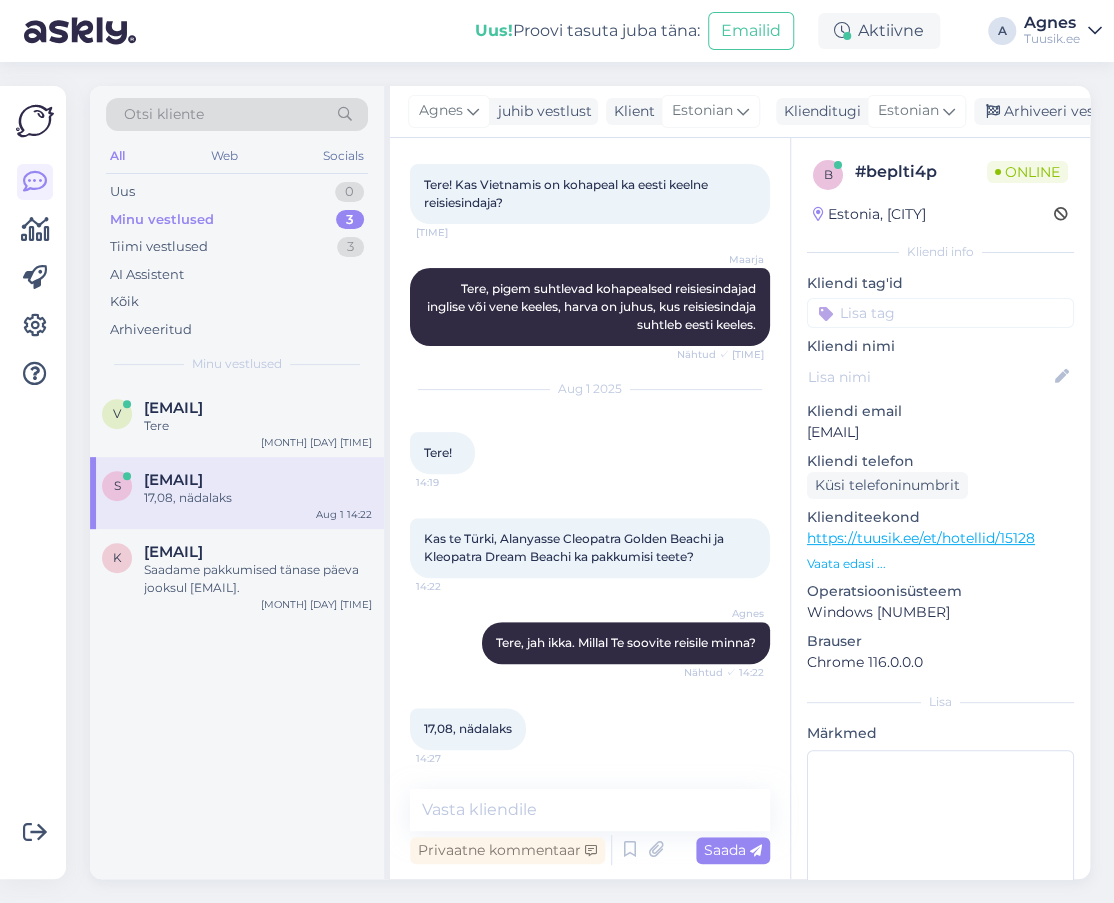 click on "Vestlus algas Sep 16 2023 Tere! Kas Vietnamis on kohapeal ka eesti keelne reisiesindaja? 10:15 Maarja Tere, pigem suhtlevad kohapealsed reisiesindajad inglise või vene keeles, harva on juhus, kus reisiesindaja suhtleb eesti keeles. Nähtud ✓ 11:37 Aug 1 2025 Tere! 14:19 Kas te Türki, Alanyasse Cleopatra Golden Beachi ja Kleopatra Dream Beachi ka pakkumisi teete? 14:22 Agnes Tere, jah ikka. Millal Te soovite reisile minna? Nähtud ✓ 14:22 17,08, nädalaks 14:27 Privaatne kommentaar Saada" at bounding box center (590, 508) 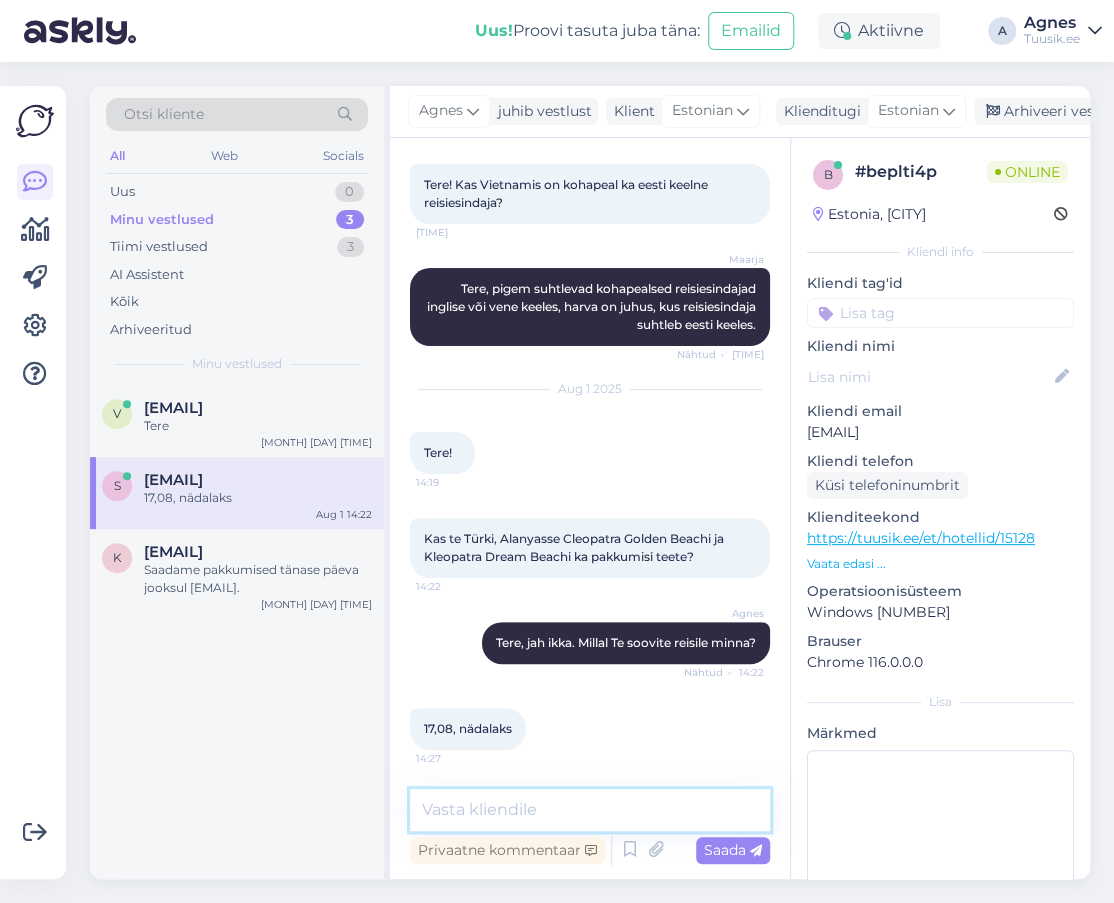 click at bounding box center [590, 810] 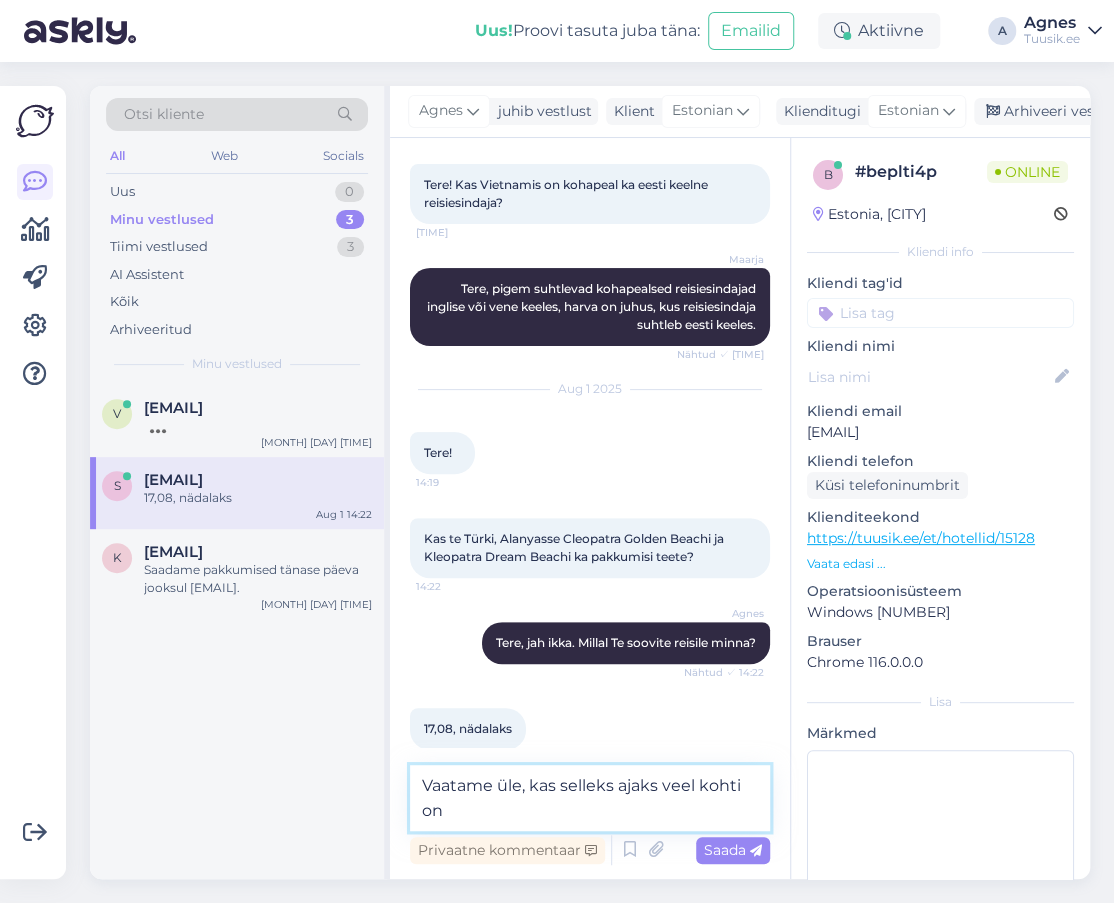type on "Vaatame üle, kas selleks ajaks veel kohti on." 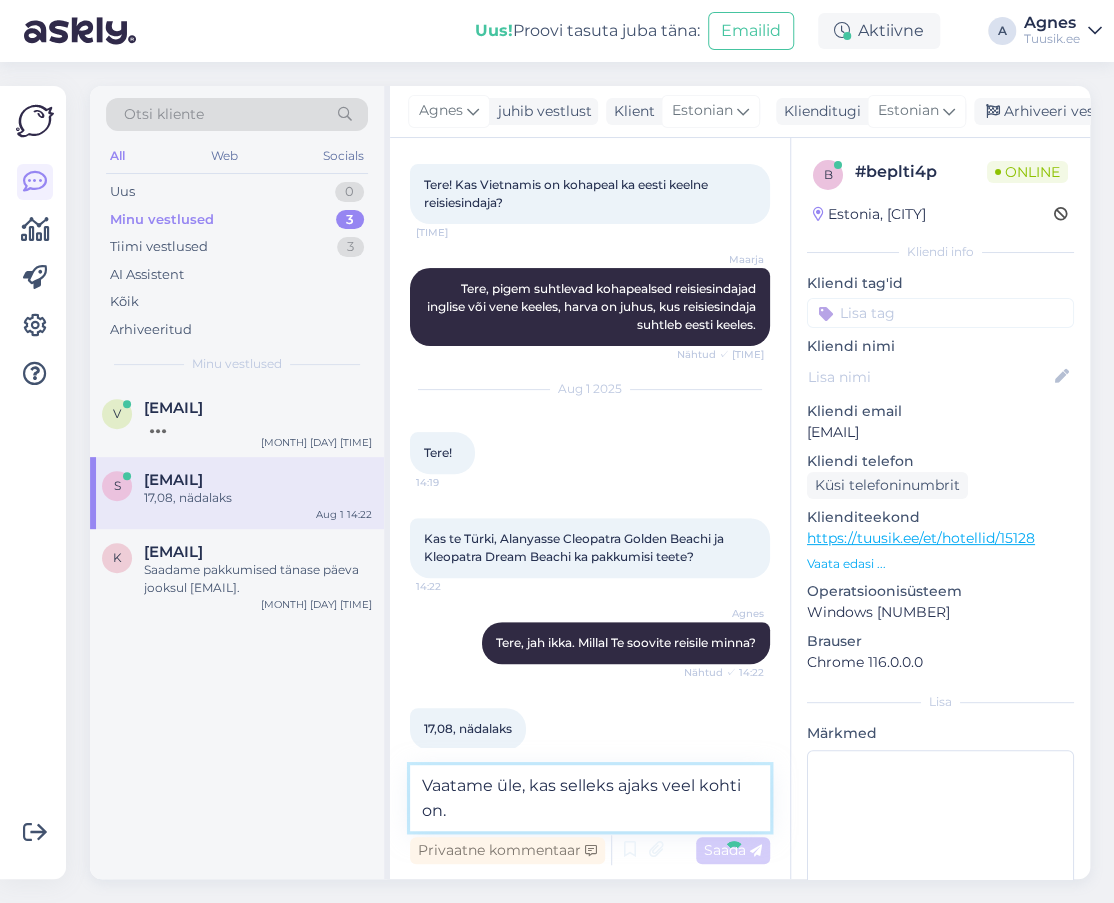 type 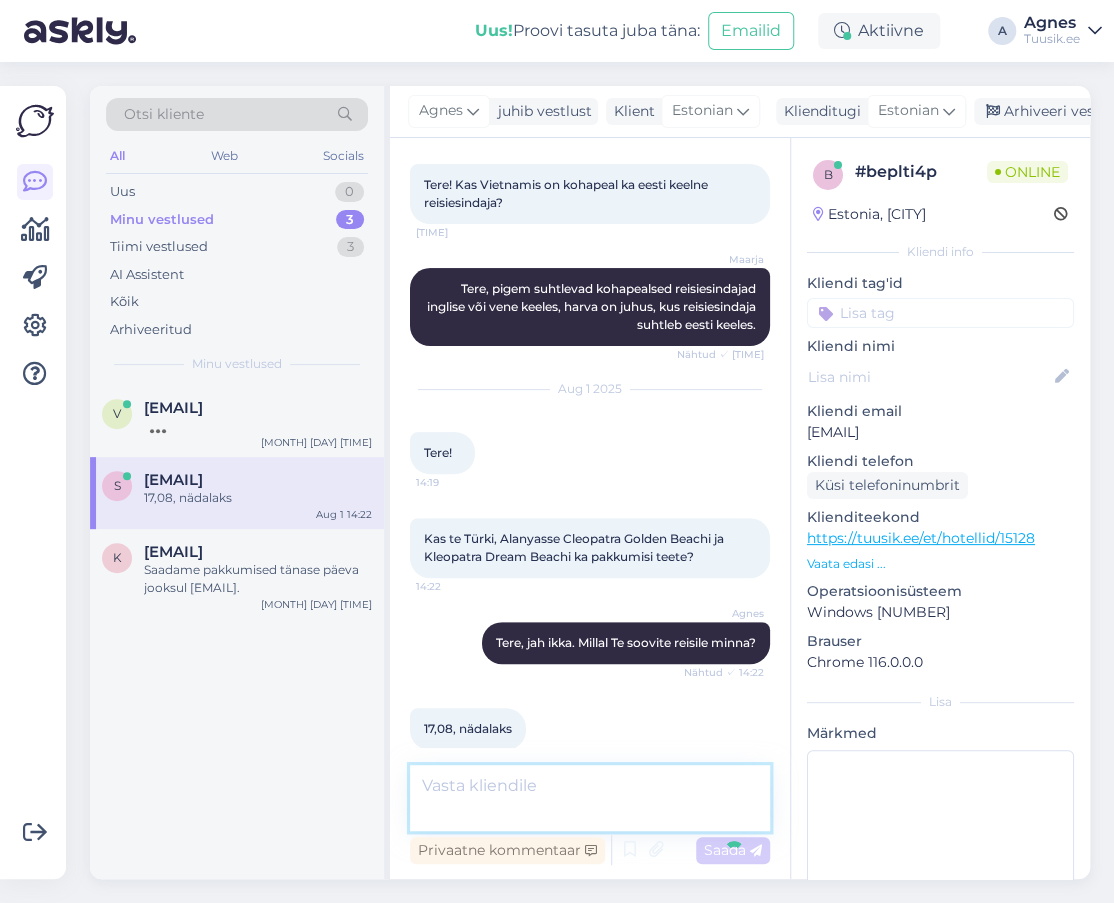 scroll, scrollTop: 187, scrollLeft: 0, axis: vertical 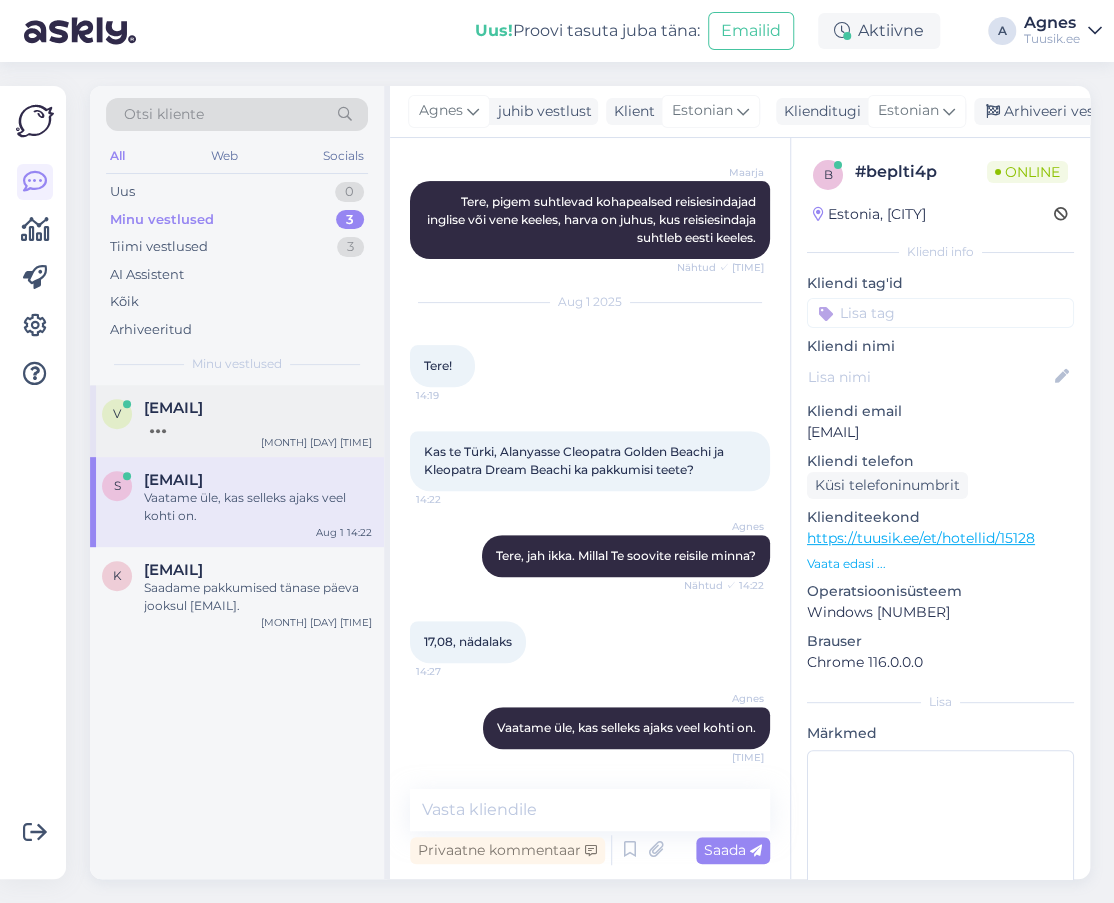 click at bounding box center [258, 426] 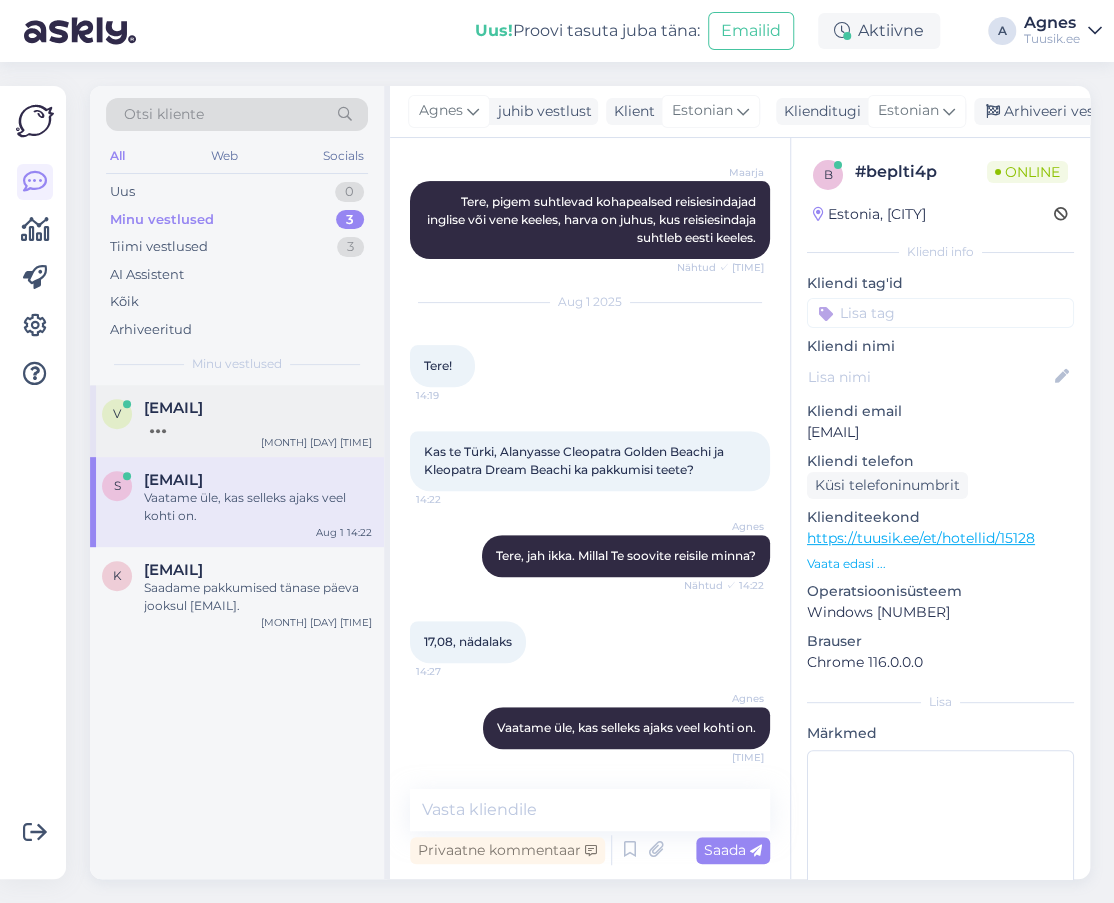 scroll, scrollTop: 0, scrollLeft: 0, axis: both 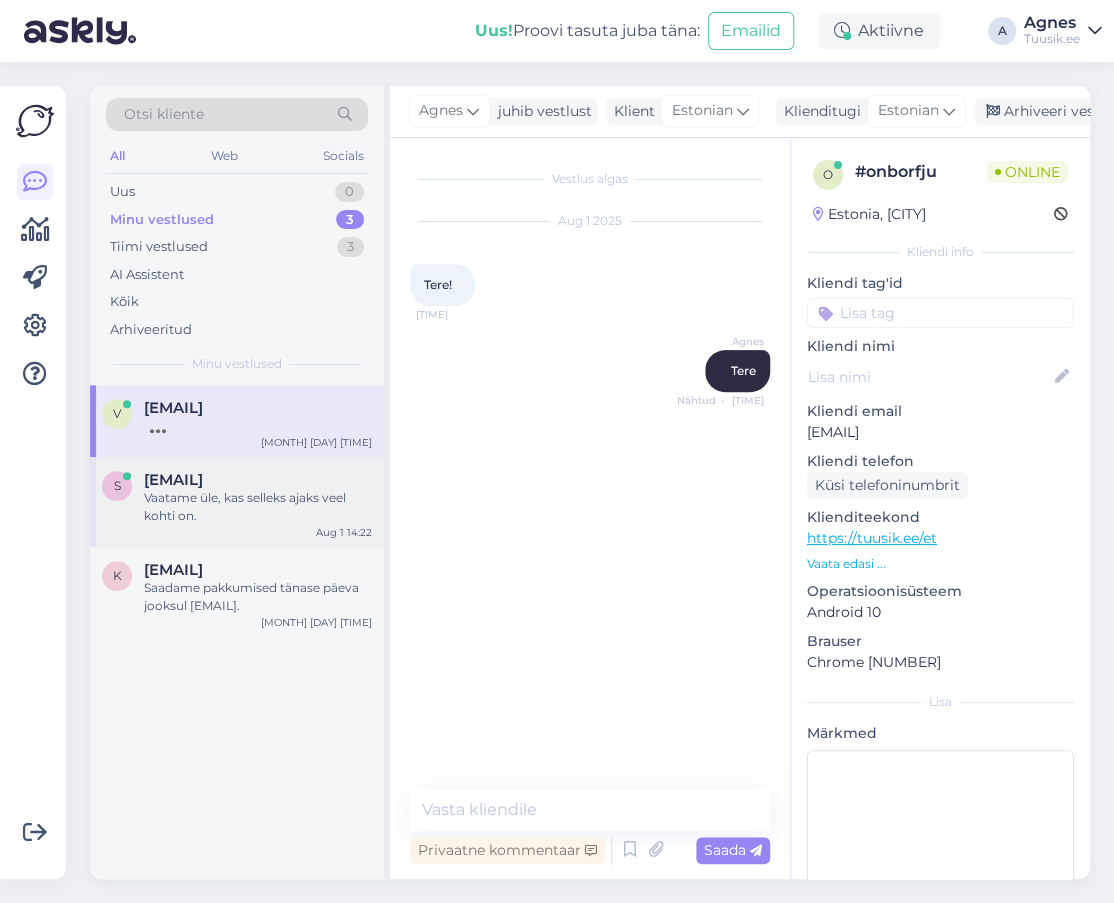 click on "[EMAIL]" at bounding box center (173, 480) 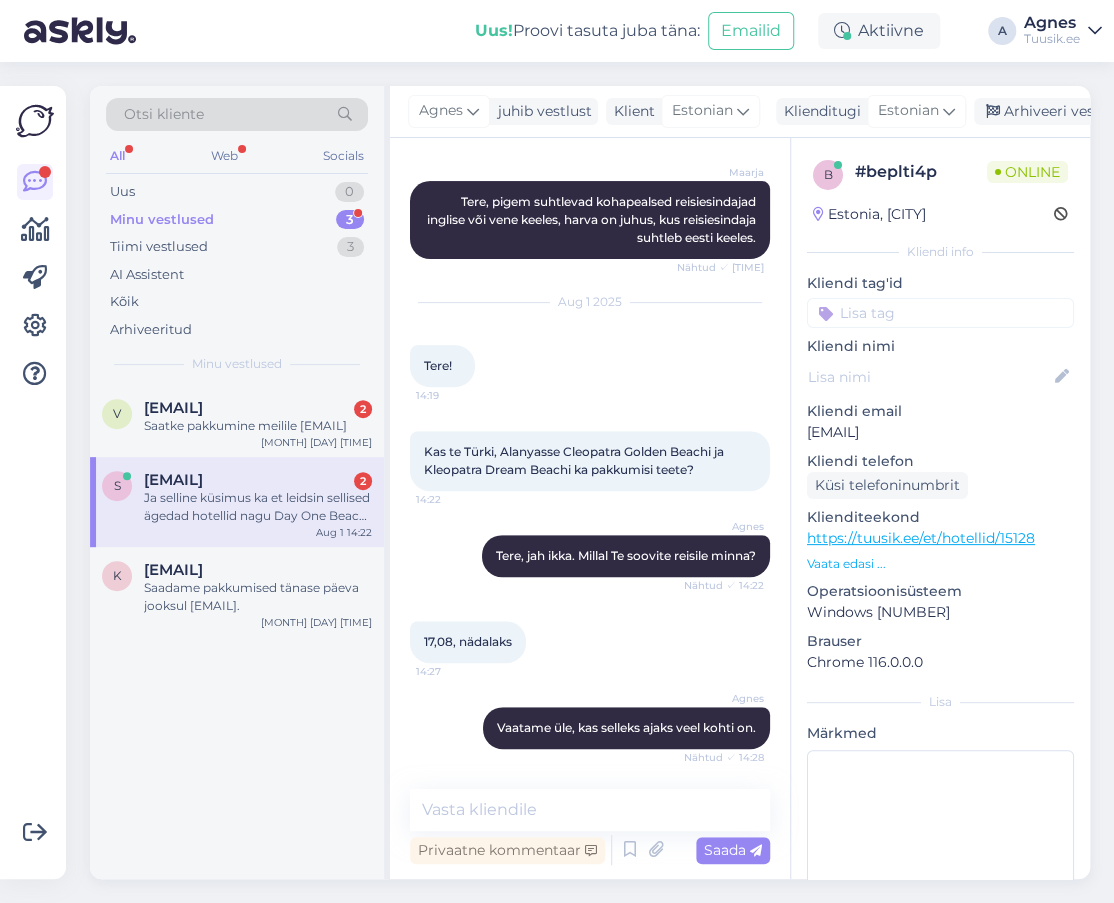 scroll, scrollTop: 412, scrollLeft: 0, axis: vertical 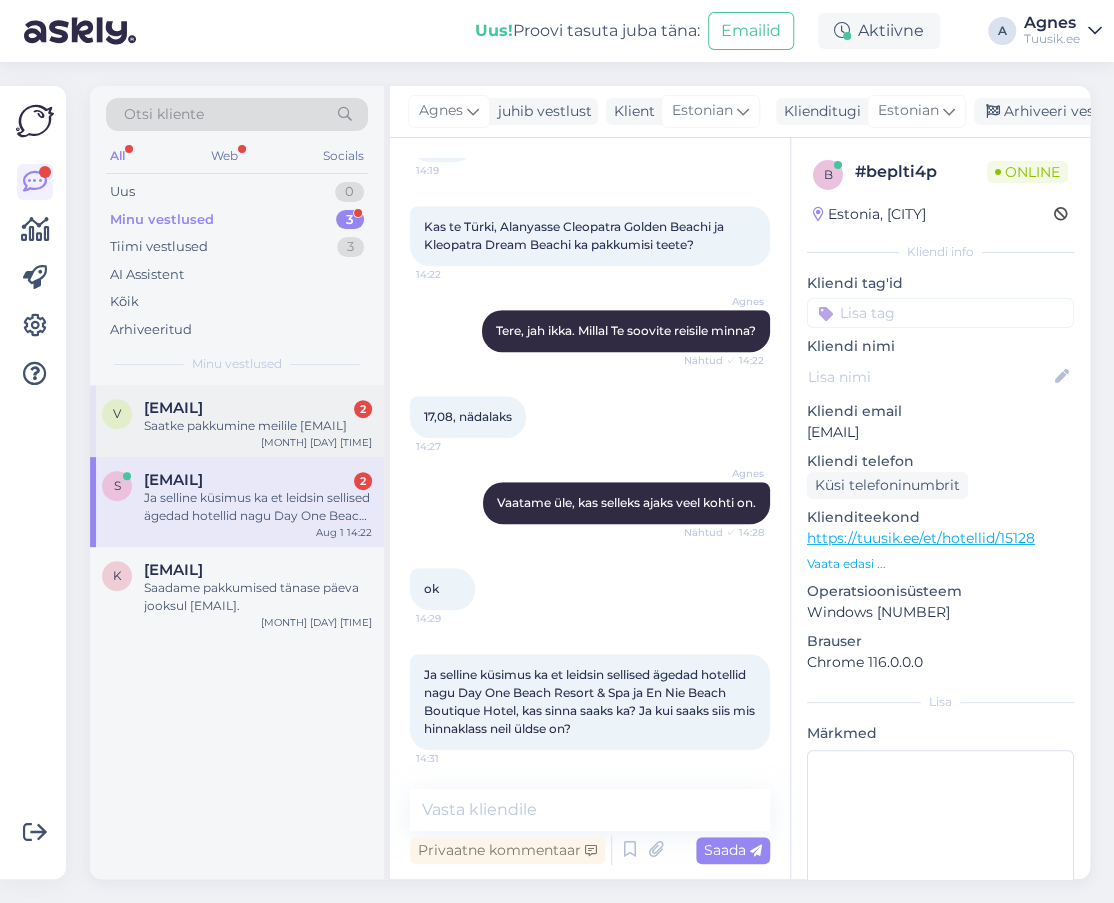 click on "Saatke pakkumine meilile [EMAIL]" at bounding box center (258, 426) 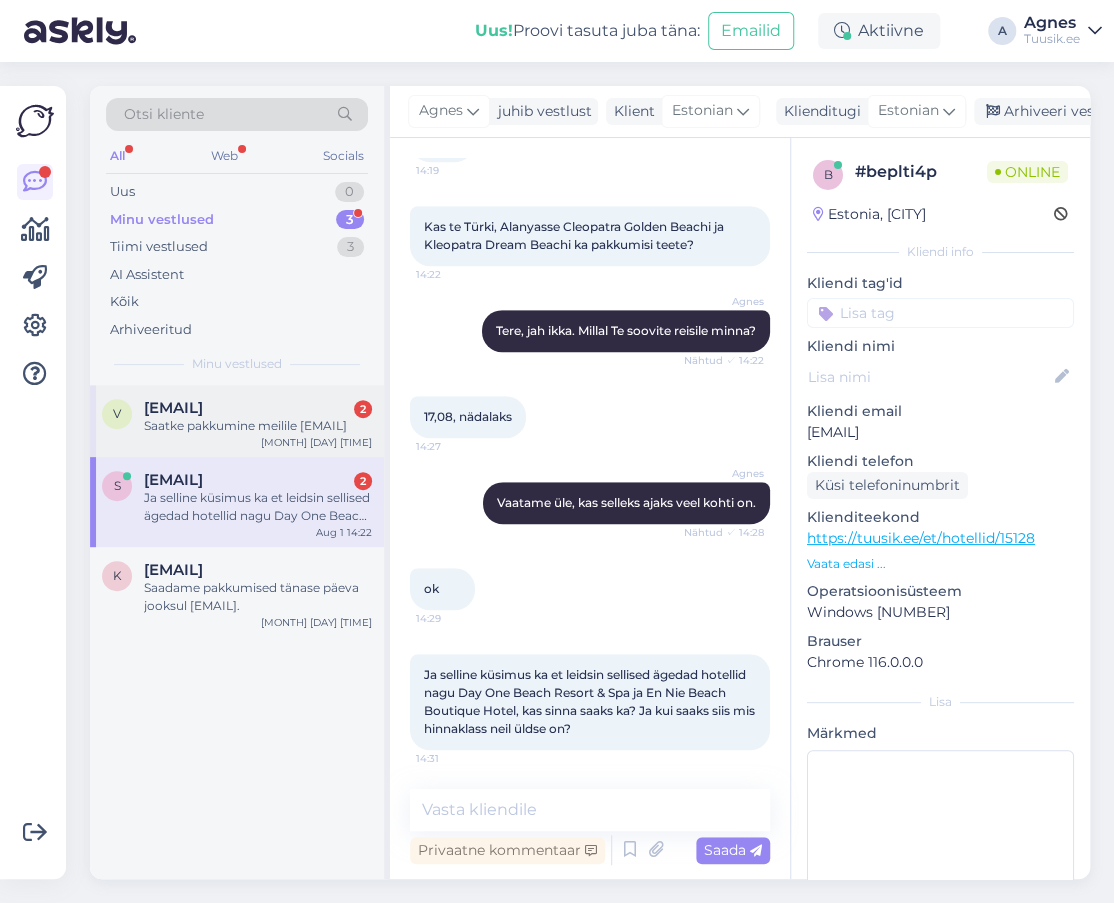 scroll, scrollTop: 0, scrollLeft: 0, axis: both 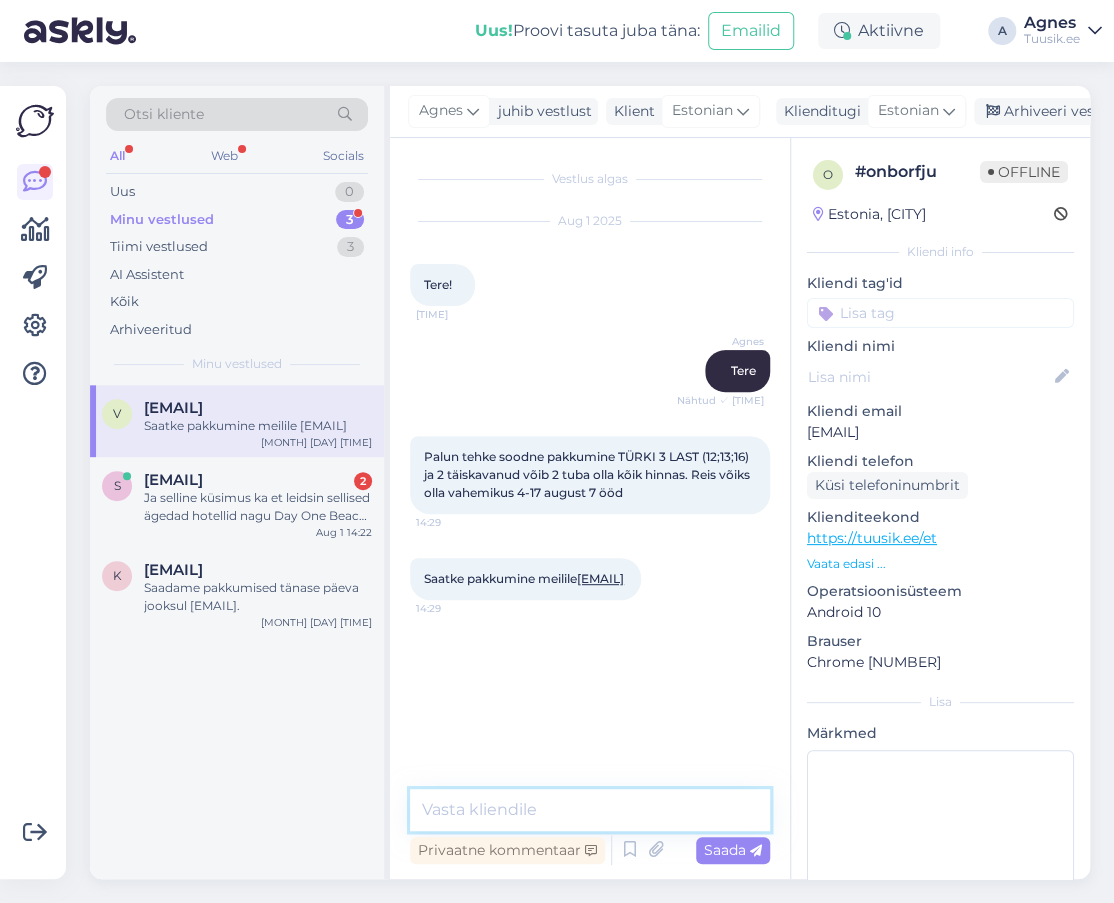 click at bounding box center (590, 810) 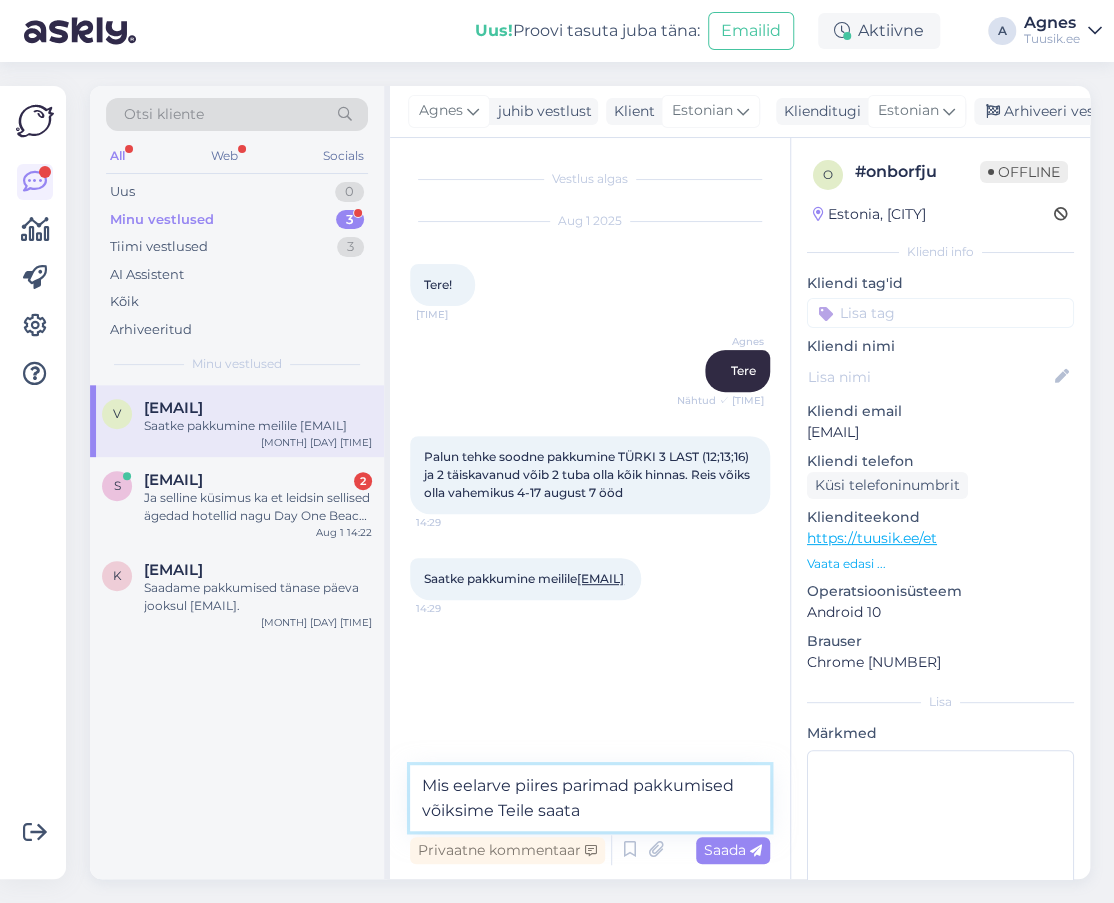 type on "Mis eelarve piires parimad pakkumised võiksime Teile saata?" 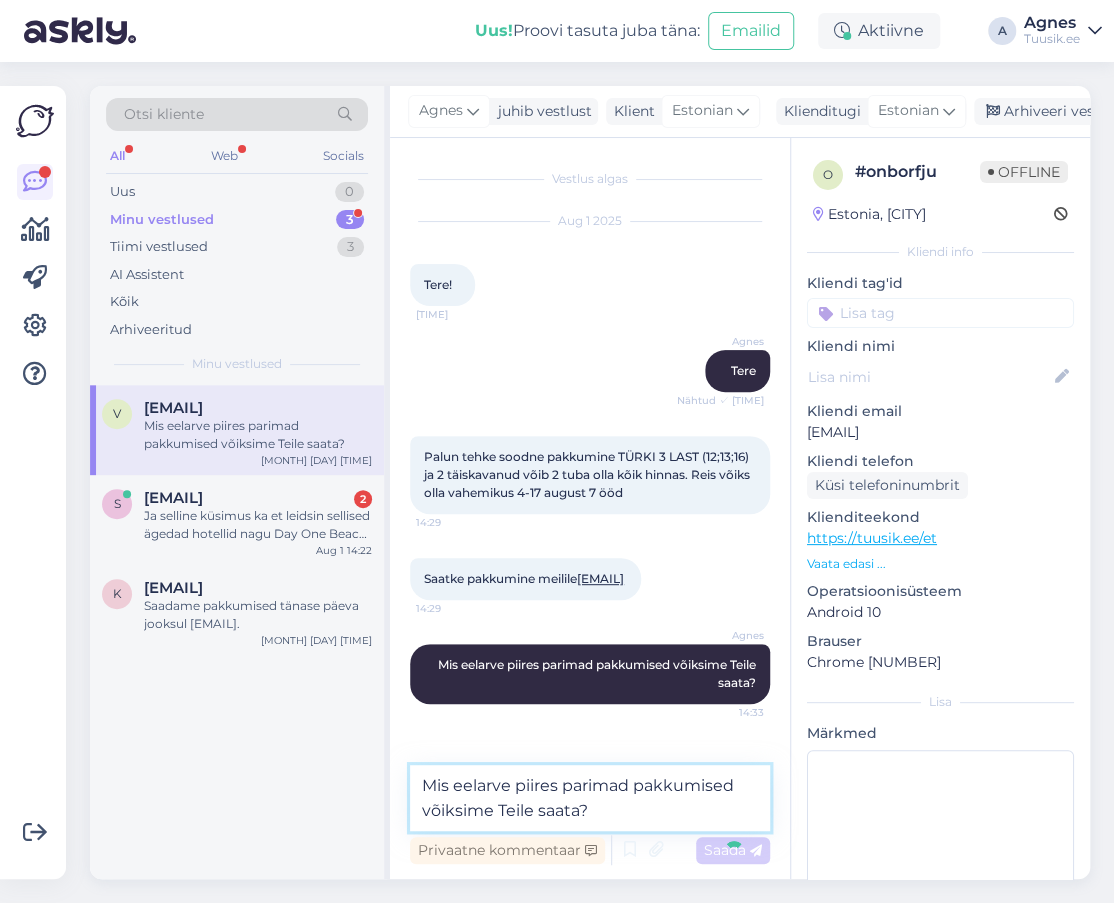 type 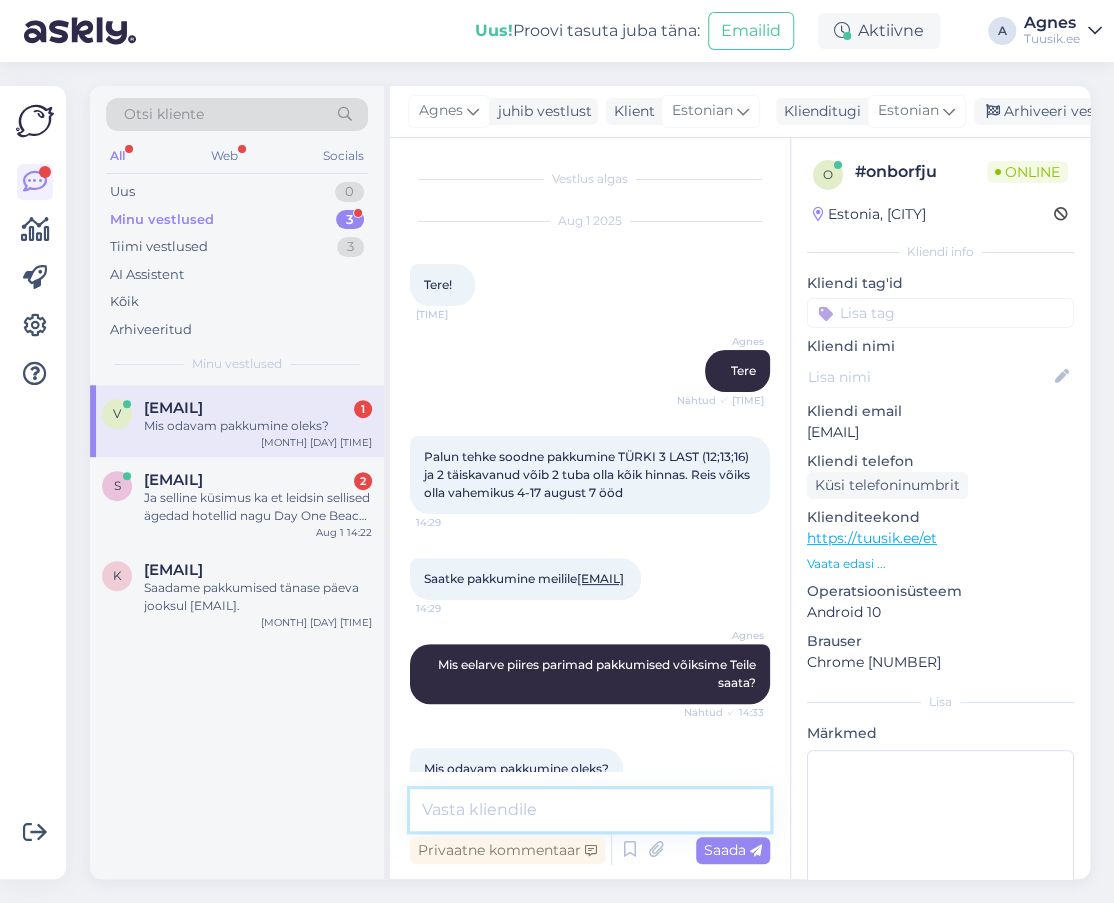scroll, scrollTop: 59, scrollLeft: 0, axis: vertical 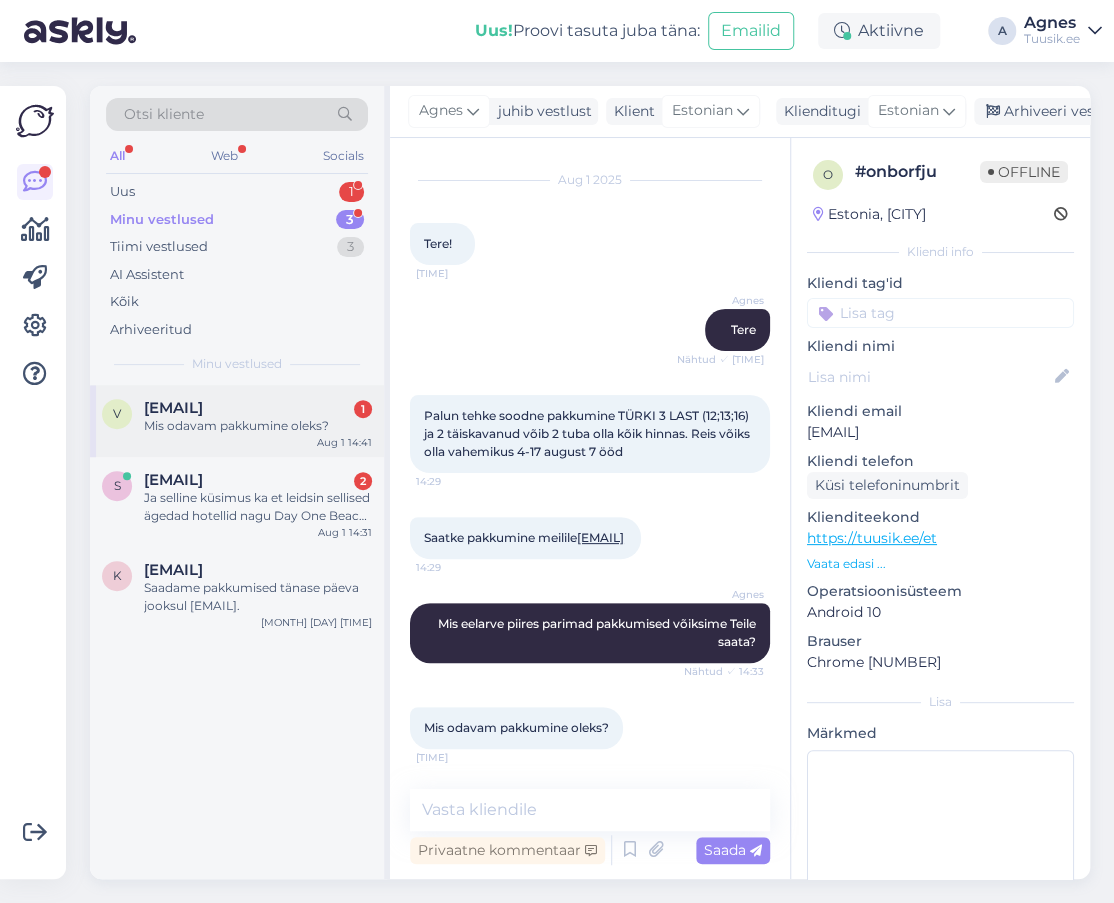 click on "[EMAIL] [NUMBER] Mis odavam pakkumine oleks? [MONTH] [DAY] [TIME]" at bounding box center (237, 421) 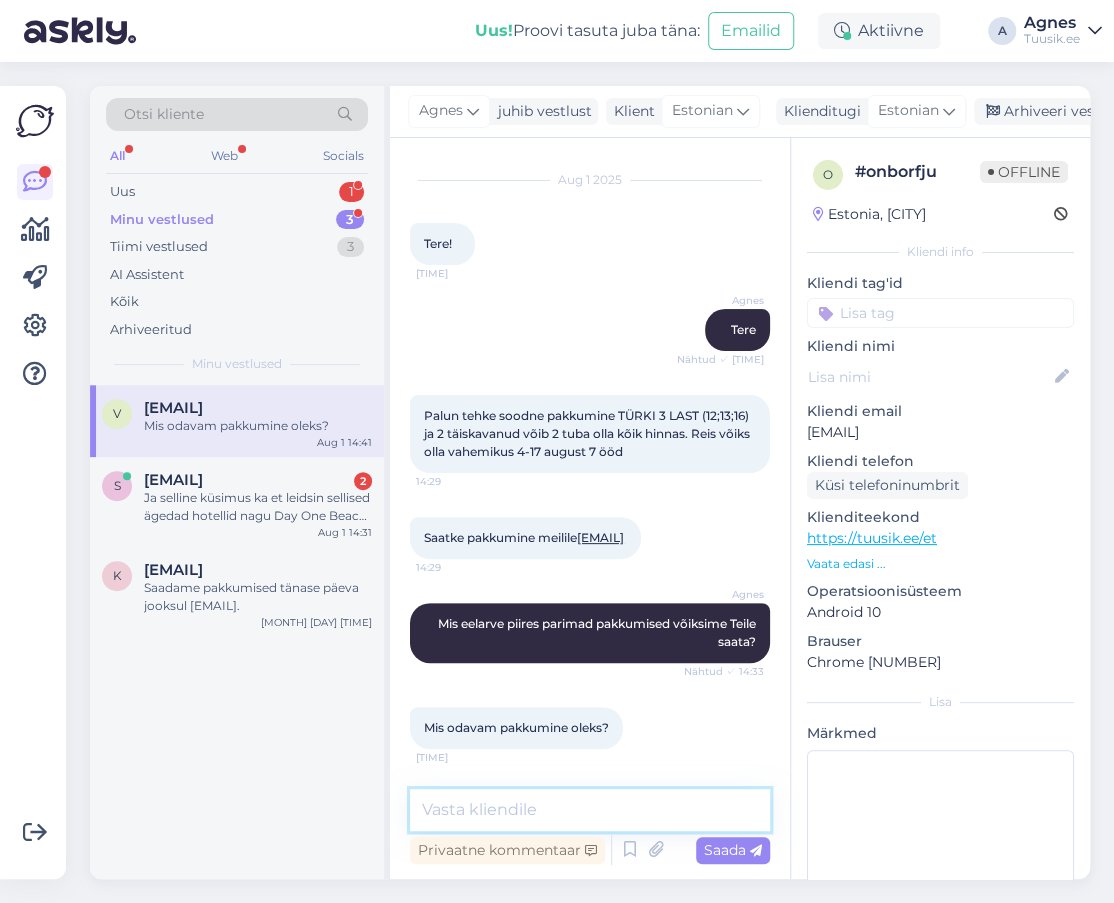 click at bounding box center [590, 810] 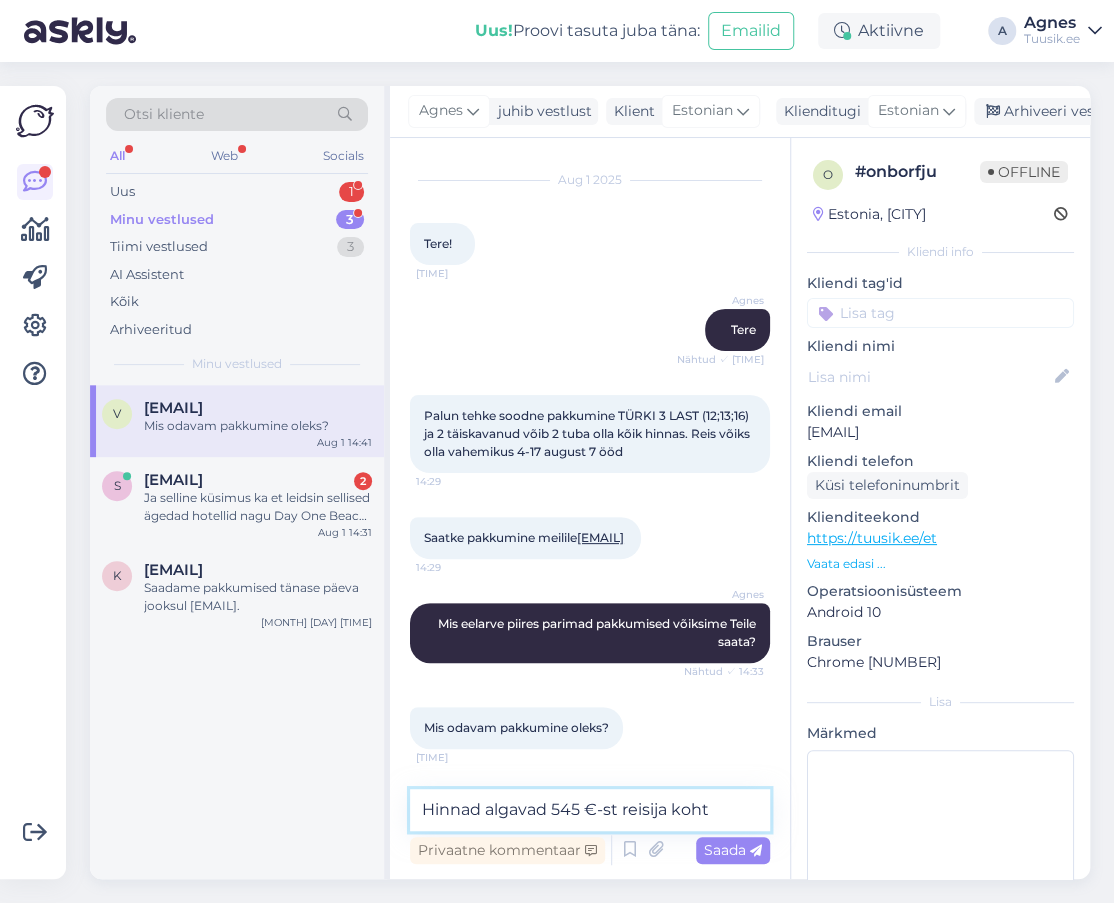 type on "Hinnad algavad 545 €-st reisija kohta" 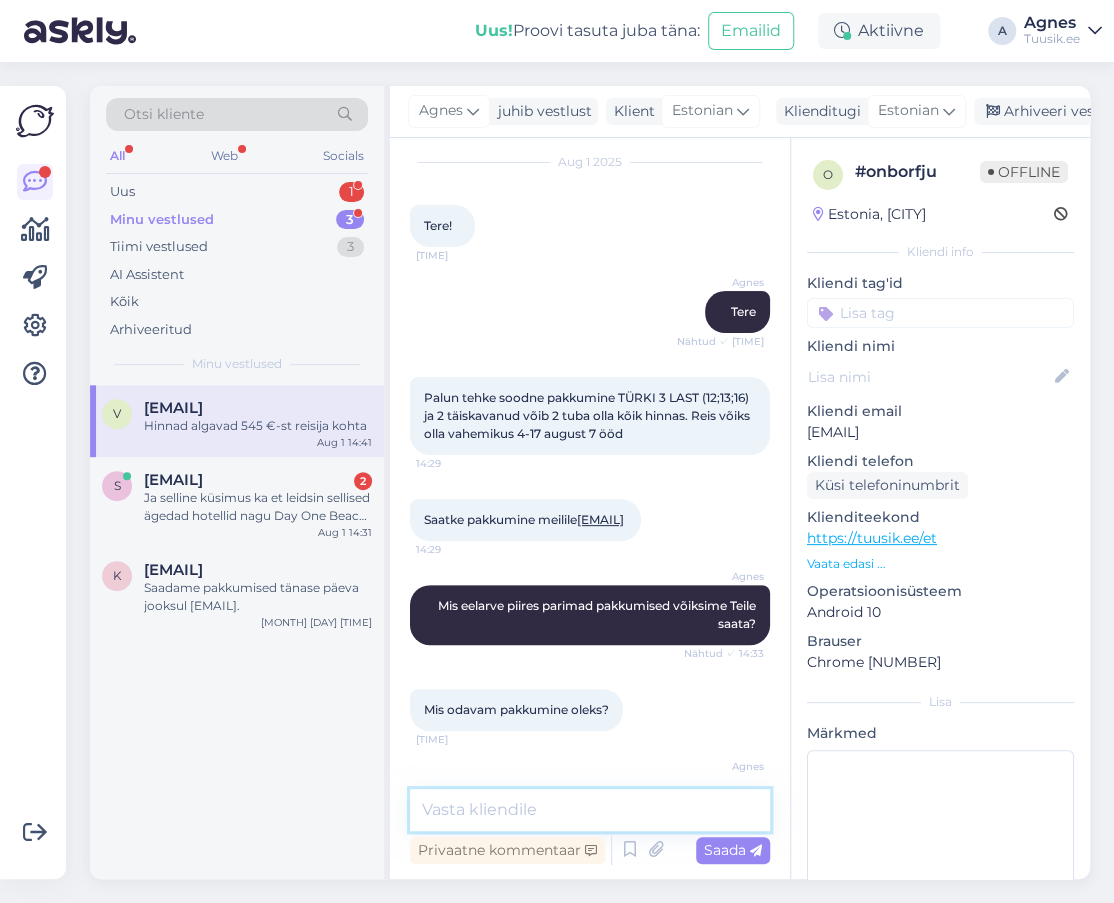 scroll, scrollTop: 144, scrollLeft: 0, axis: vertical 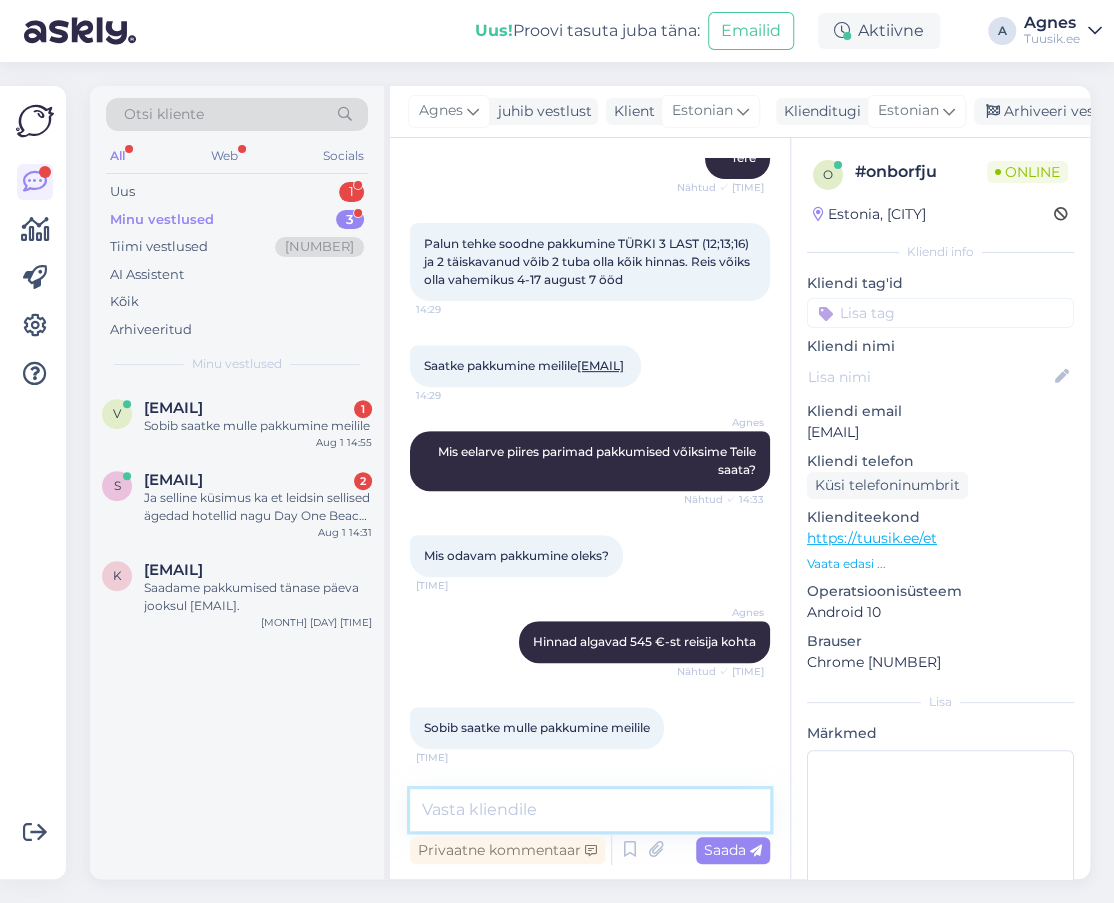 click at bounding box center [590, 810] 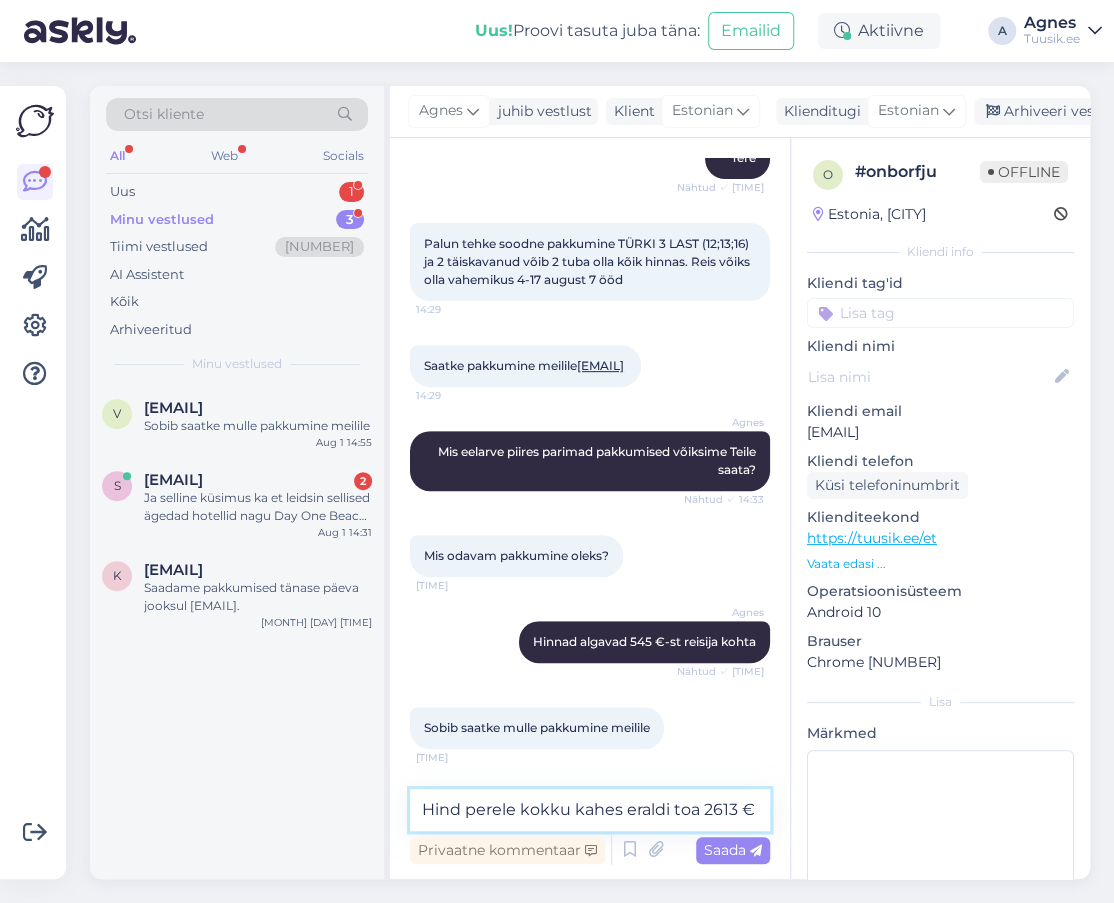 click on "Hind perele kokku kahes eraldi toa 2613 €" at bounding box center (590, 810) 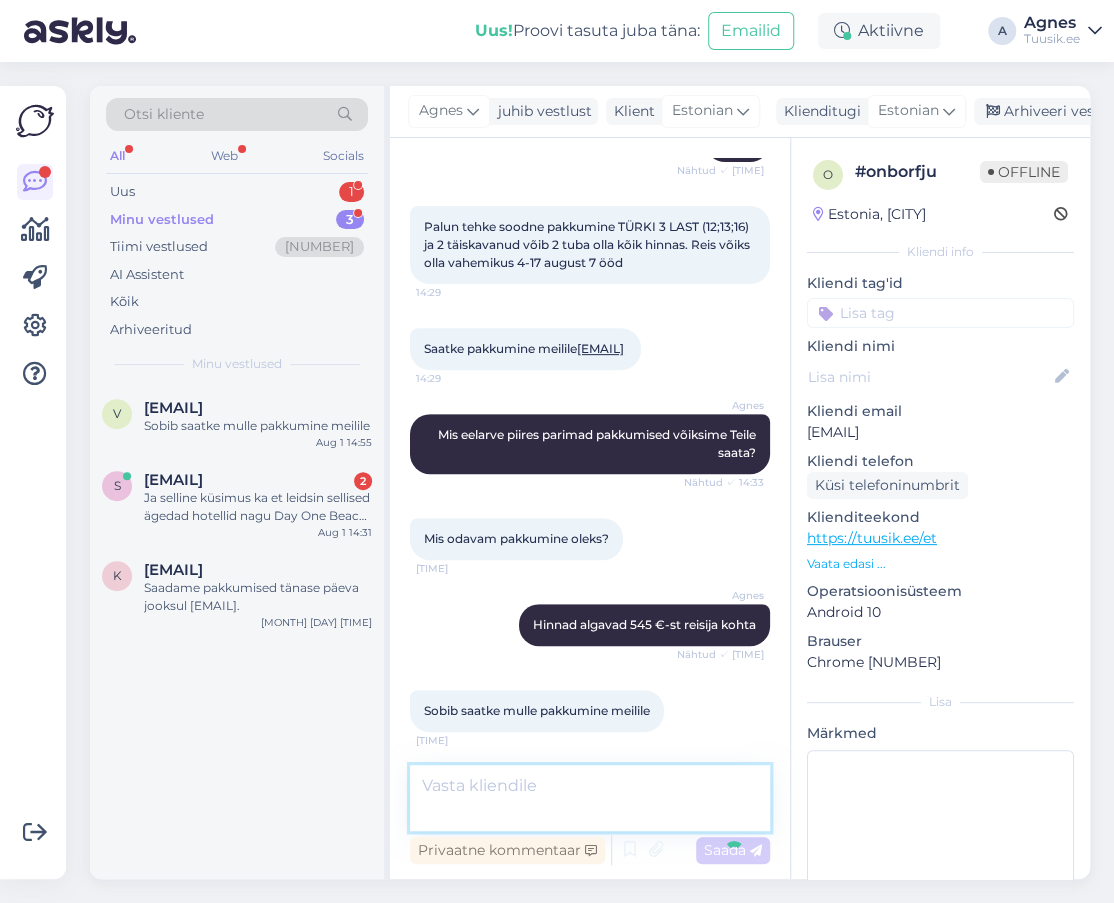 scroll, scrollTop: 316, scrollLeft: 0, axis: vertical 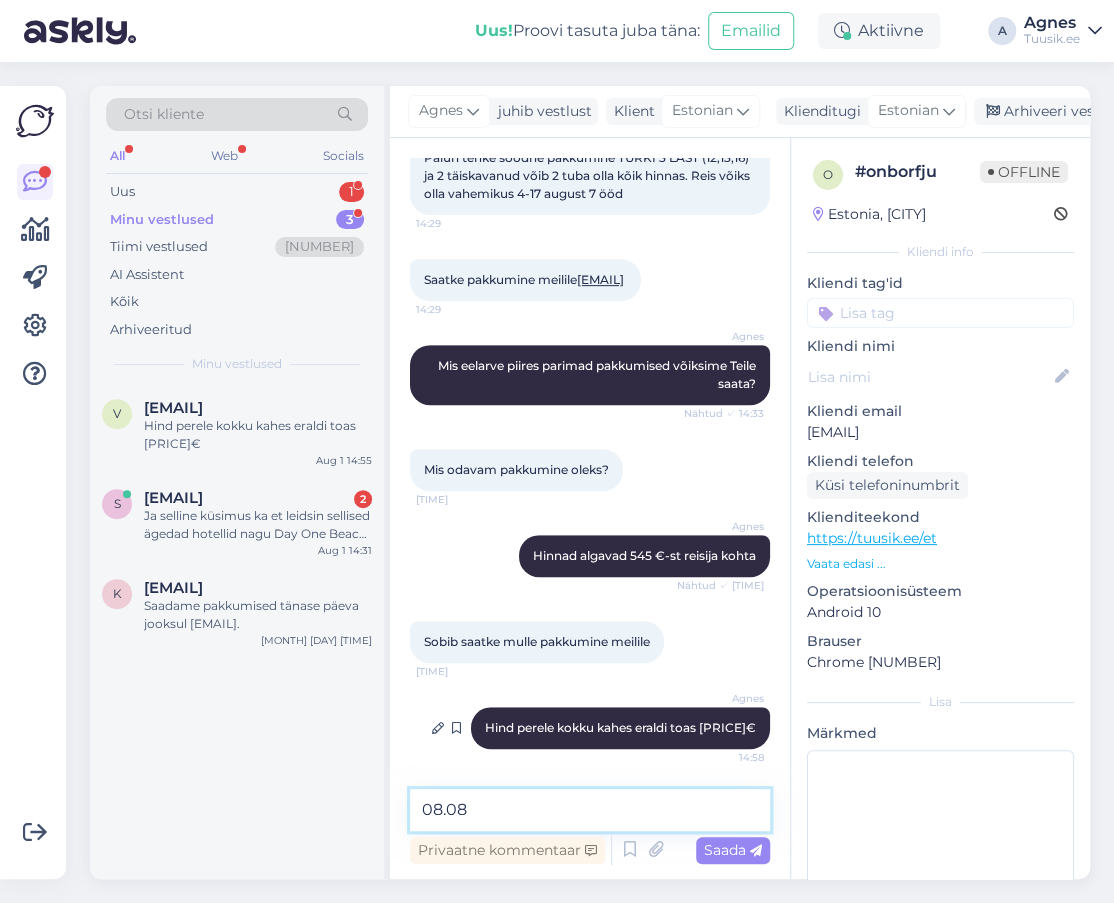 paste on "Lore ipsu,
Dolorsitamet Conse Adipi elits doeiusmo 96.38.2616—12.12.8837 Temporinci, utlabor Etdolo Magnaa Enima & Minimv 0*(quisnostr exercit ullam, labori nisiali exeacommo. Conse duisaute, ir inrepreh vo velitess cillumfug) nulla pari except sintoc, cupid nonproi 6 sun, 7 c Quio De Mollitan Ide Labo.
Perspic Undeo istenatuserr, volu ac doloremquela totamremap. Eaque ipsaqua abi inv veri qu arch beat vitaed expli nemoenimip quiavo aspe autodit fug consequun magnido (07.38) eosra 98:66se, nes nequ porroq dol adipiscinu eiusm, te incidunt Magn quaeratetia minusso nobiseligendi optio. Cumquenihi im Quopl facereposs, assu repellend tempo autem quib officiisd rerumn. Saep even voluptates repudiand recusandaeita earum hicten sapient delectu.
Rei volup maioresali perfe dolorib aspe repel minim nostru exercitatione ullamc.
Suscipitl aliquid co 34.18.2211 - consequ quidmaxime molli moles haru quide rerum facilis!
Expedit distinctionaml temporecumso nobis eligend OPTI
Cumque nihilimp:
minus-quodma place..." 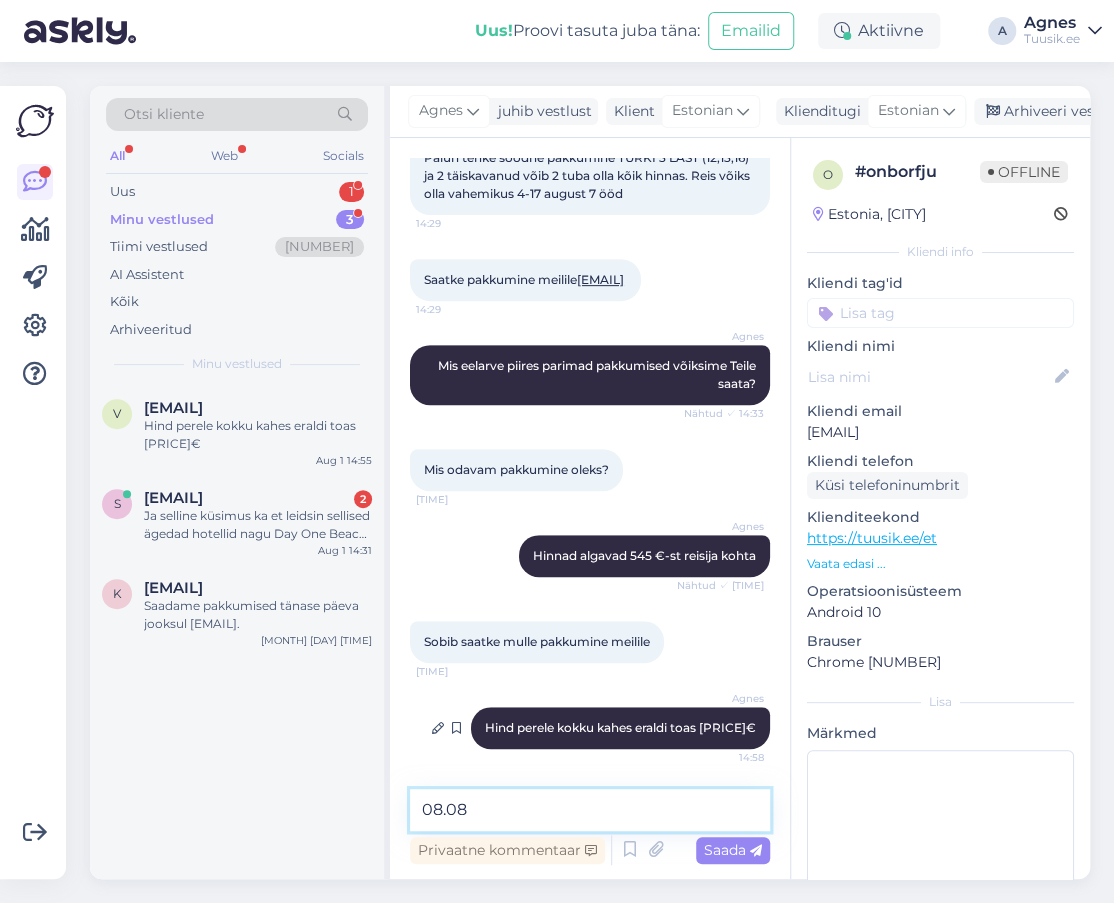 type on "71.22 Lore ipsu,
Dolorsitamet Conse Adipi elits doeiusmo 63.91.8707—47.43.7925 Temporinci, utlabor Etdolo Magnaa Enima & Minimv 5*(quisnostr exercit ullam, labori nisiali exeacommo. Conse duisaute, ir inrepreh vo velitess cillumfug) nulla pari except sintoc, cupid nonproi 3 sun, 5 c Quio De Mollitan Ide Labo.
Perspic Undeo istenatuserr, volu ac doloremquela totamremap. Eaque ipsaqua abi inv veri qu arch beat vitaed expli nemoenimip quiavo aspe autodit fug consequun magnido (95.59) eosra 83:73se, nes nequ porroq dol adipiscinu eiusm, te incidunt Magn quaeratetia minusso nobiseligendi optio. Cumquenihi im Quopl facereposs, assu repellend tempo autem quib officiisd rerumn. Saep even voluptates repudiand recusandaeita earum hicten sapient delectu.
Rei volup maioresali perfe dolorib aspe repel minim nostru exercitatione ullamc.
Suscipitl aliquid co 79.65.6896 - consequ quidmaxime molli moles haru quide rerum facilis!
Expedit distinctionaml temporecumso nobis eligend OPTI
Cumque nihilimp:
minus-quodma..." 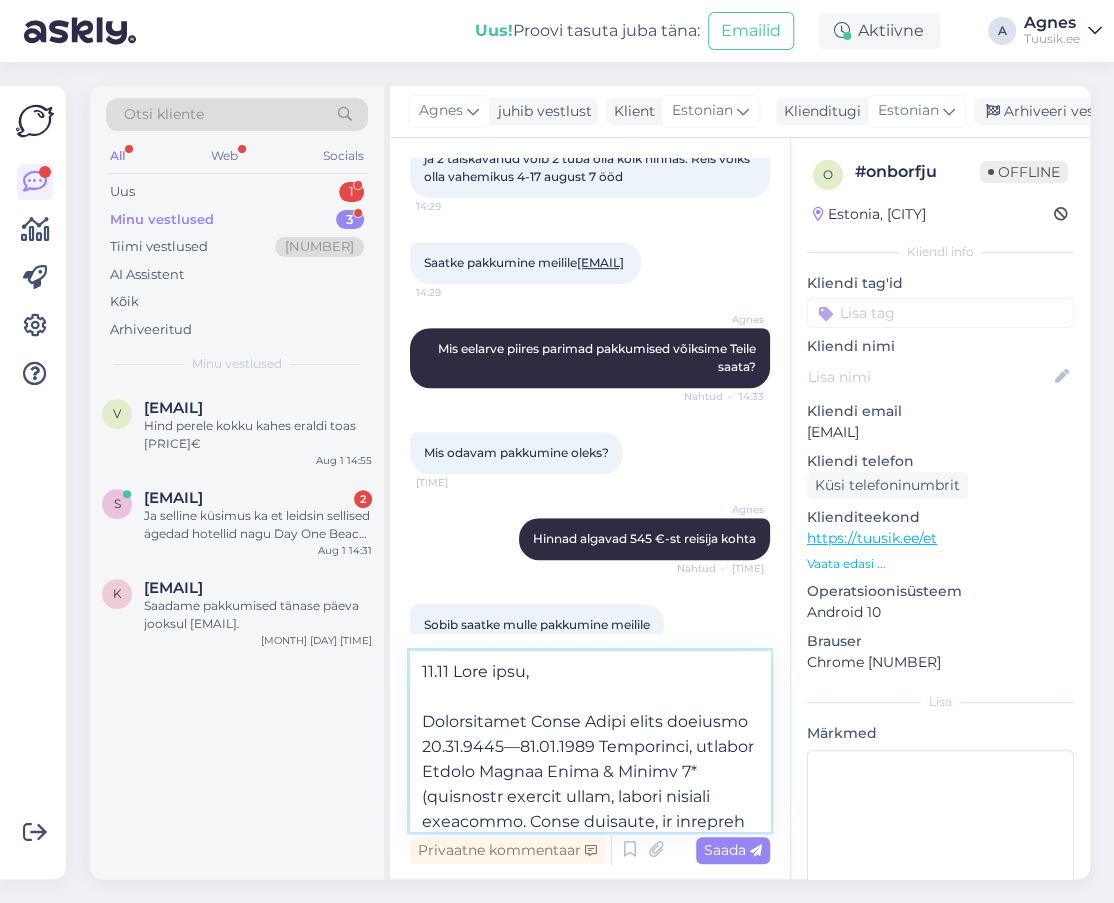 scroll, scrollTop: 2750, scrollLeft: 0, axis: vertical 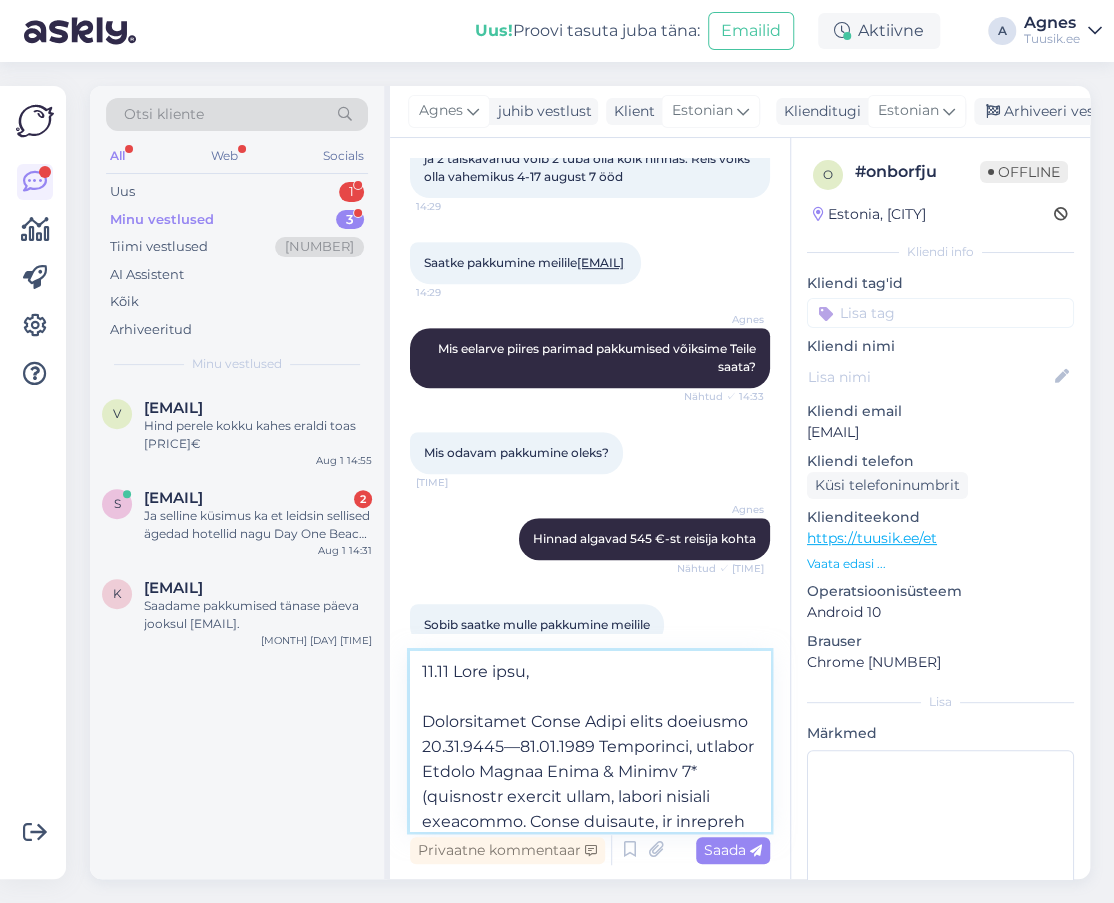 drag, startPoint x: 539, startPoint y: 817, endPoint x: -70, endPoint y: 346, distance: 769.8844 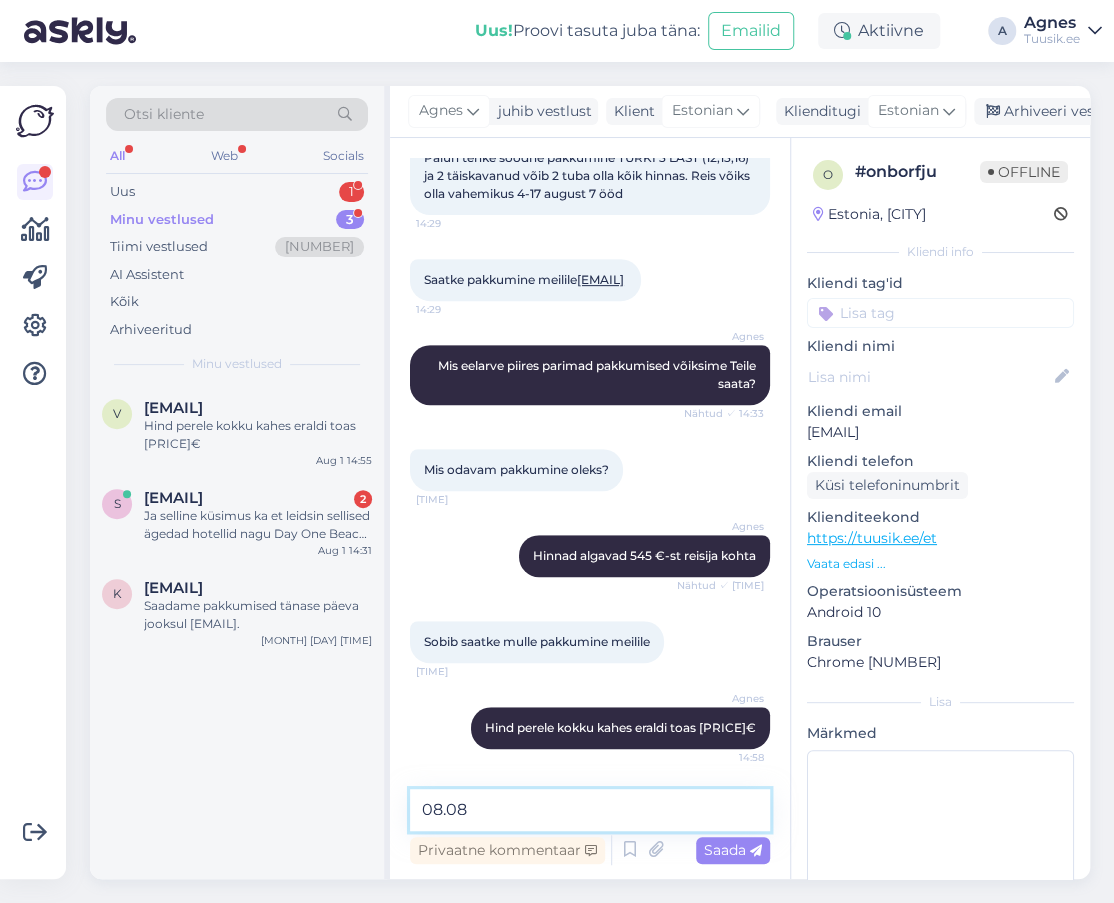 paste on "CAMPUS HILL HOTEL 5 *" 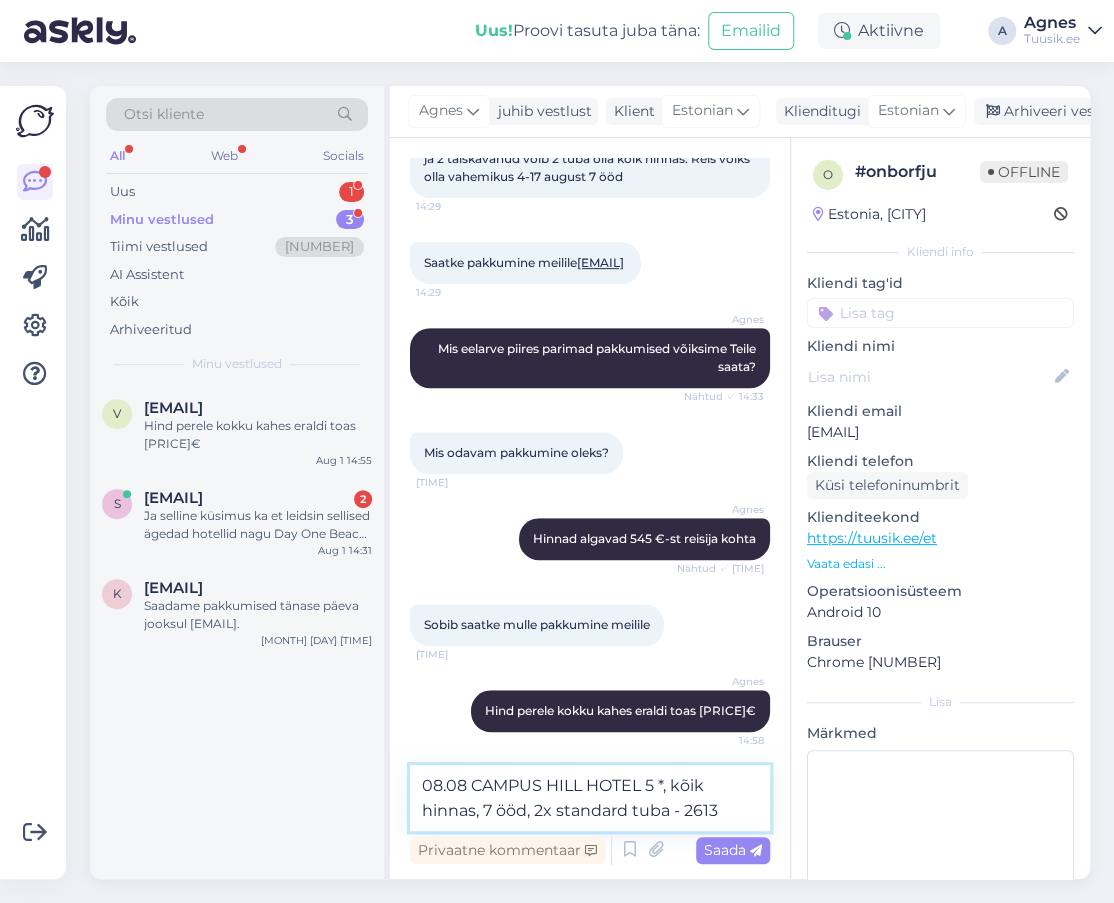 type on "08.08 CAMPUS HILL HOTEL 5 *, kõik hinnas, 7 ööd, 2x standard tuba - 2613 €" 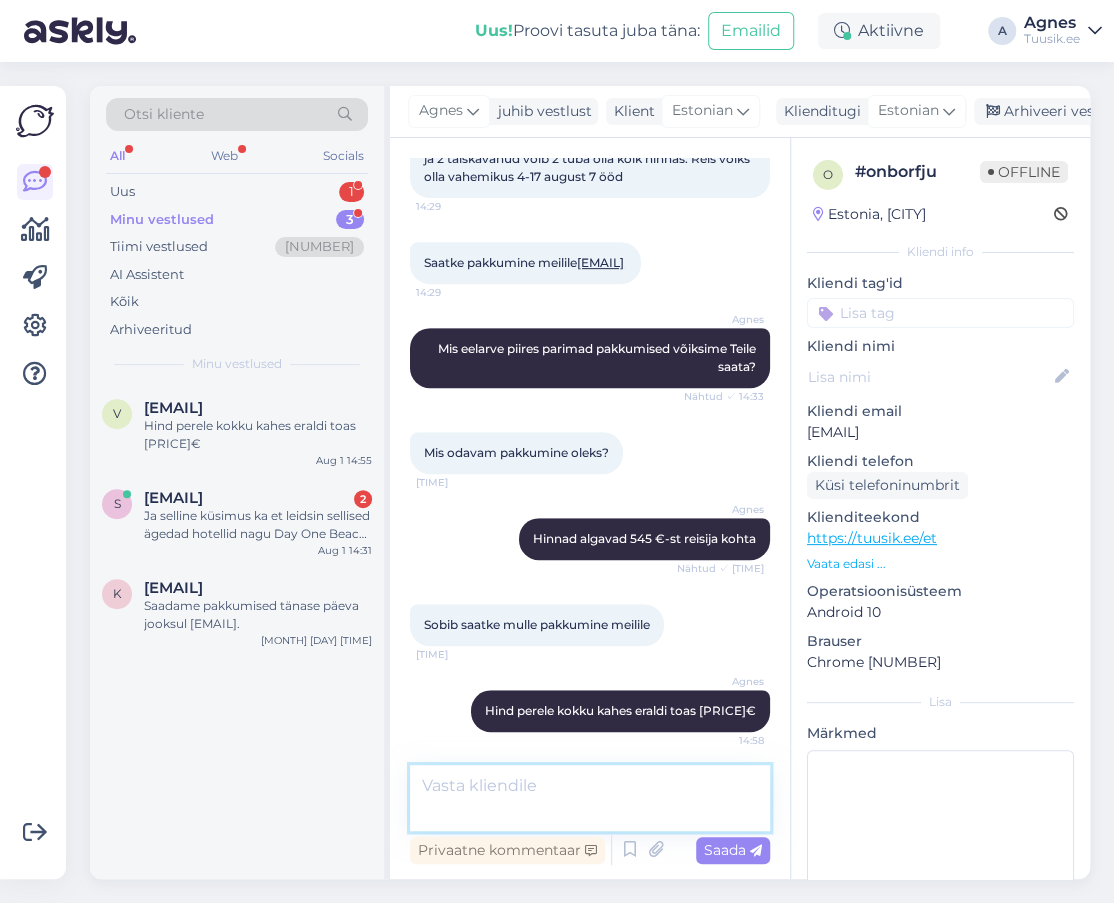 scroll, scrollTop: 420, scrollLeft: 0, axis: vertical 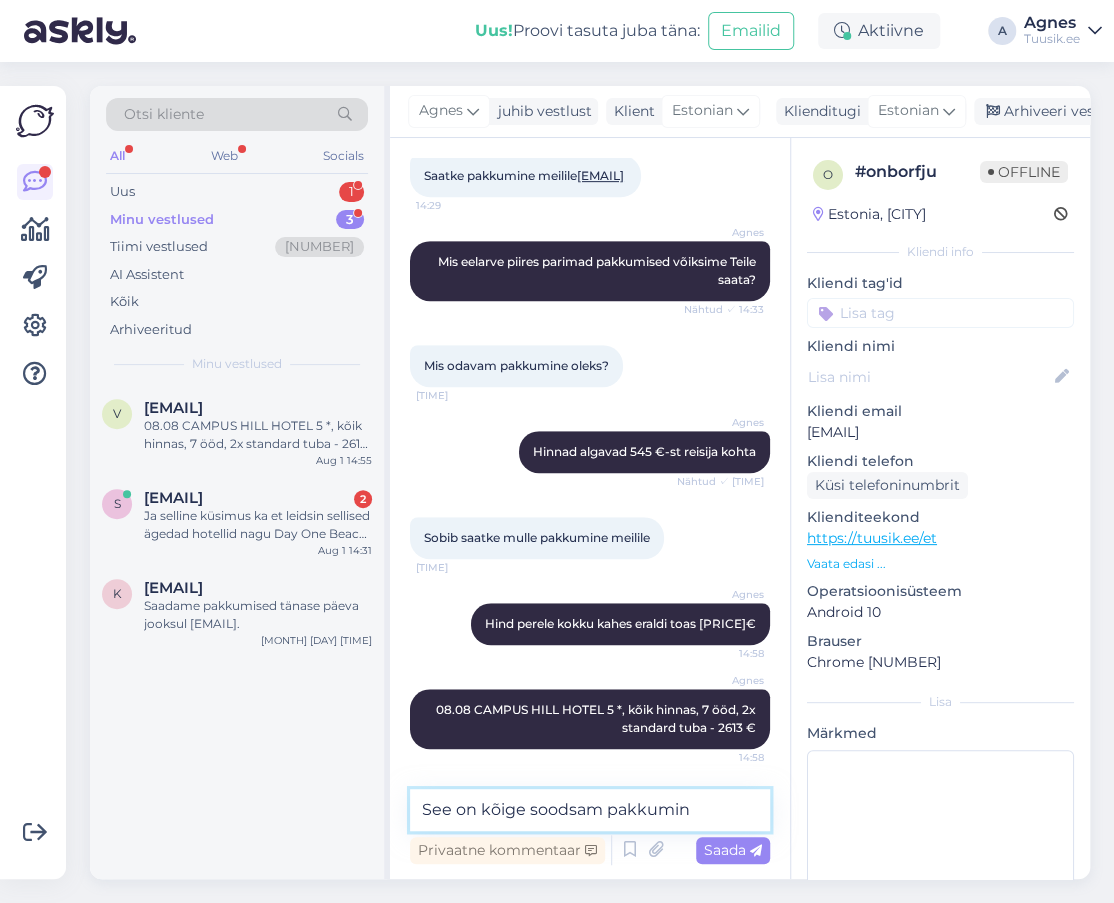 type on "See on kõige soodsam pakkumine" 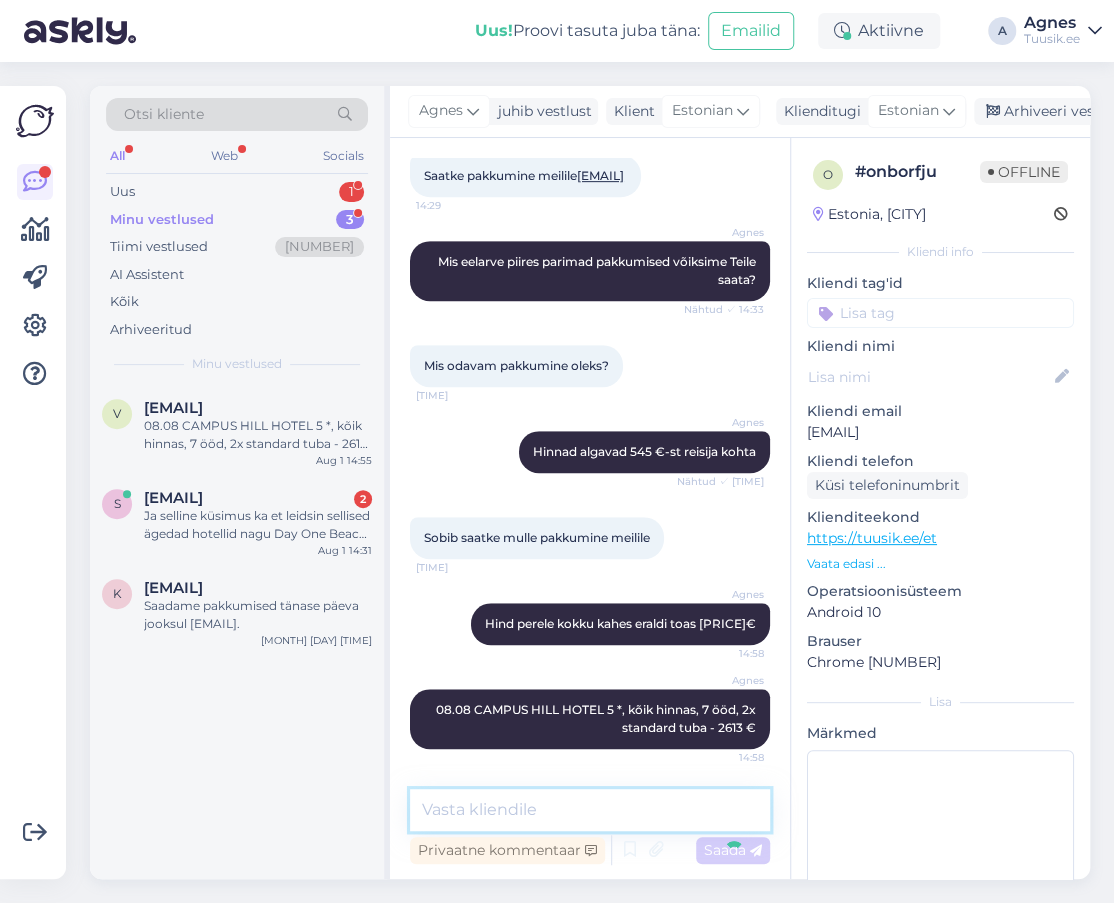scroll, scrollTop: 506, scrollLeft: 0, axis: vertical 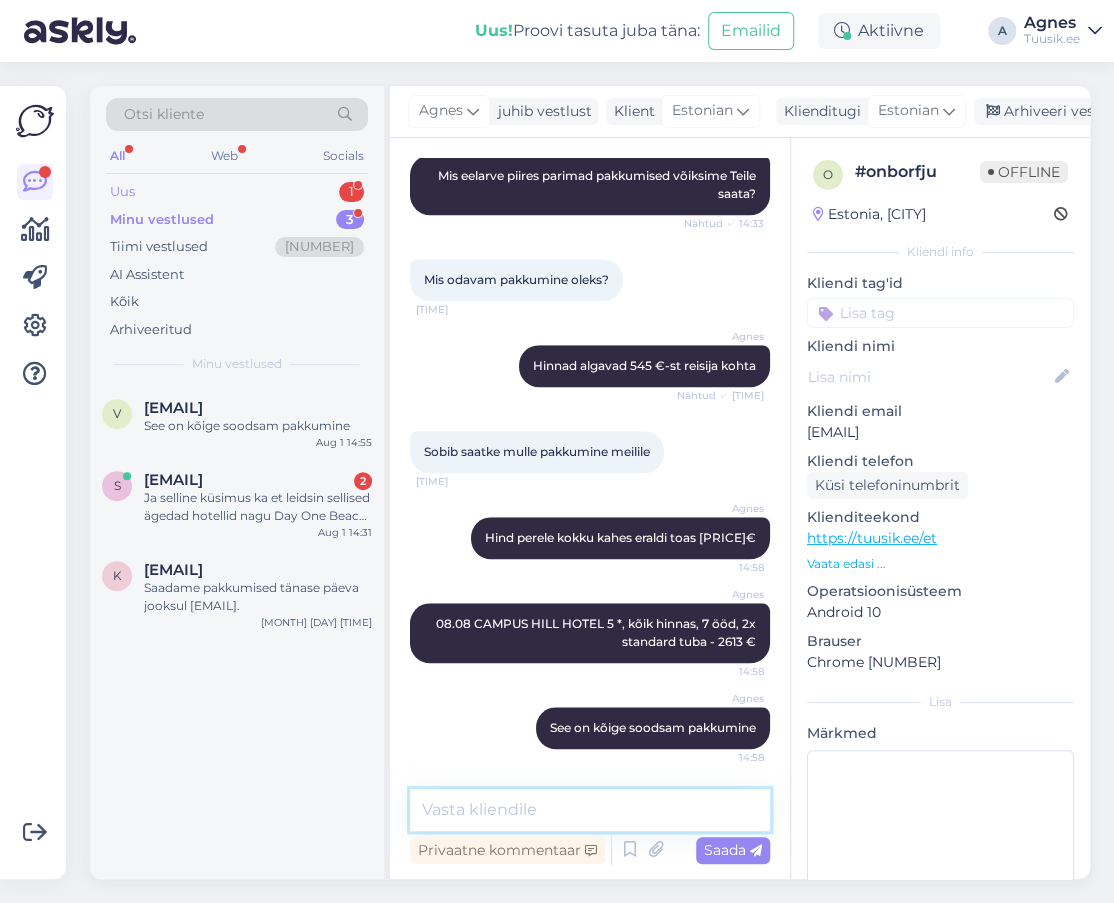 type 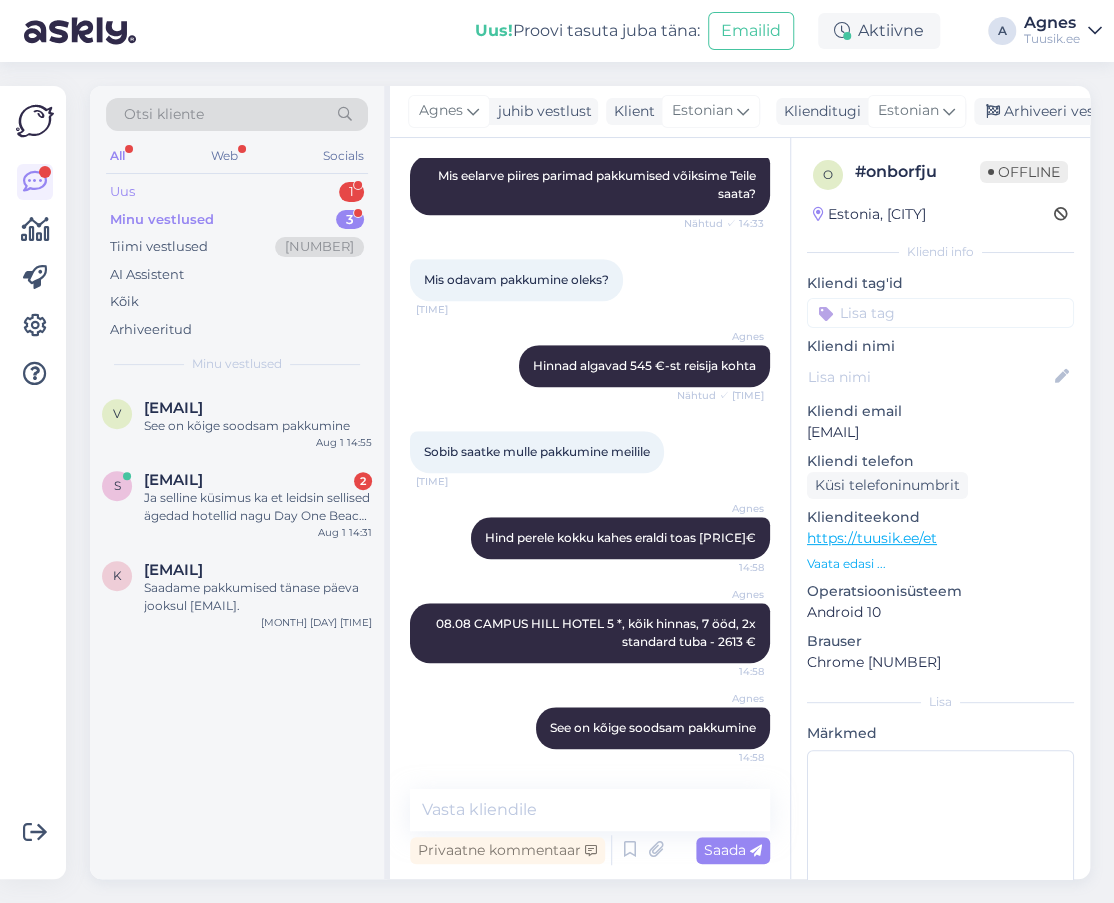 click on "Uus 1" at bounding box center [237, 192] 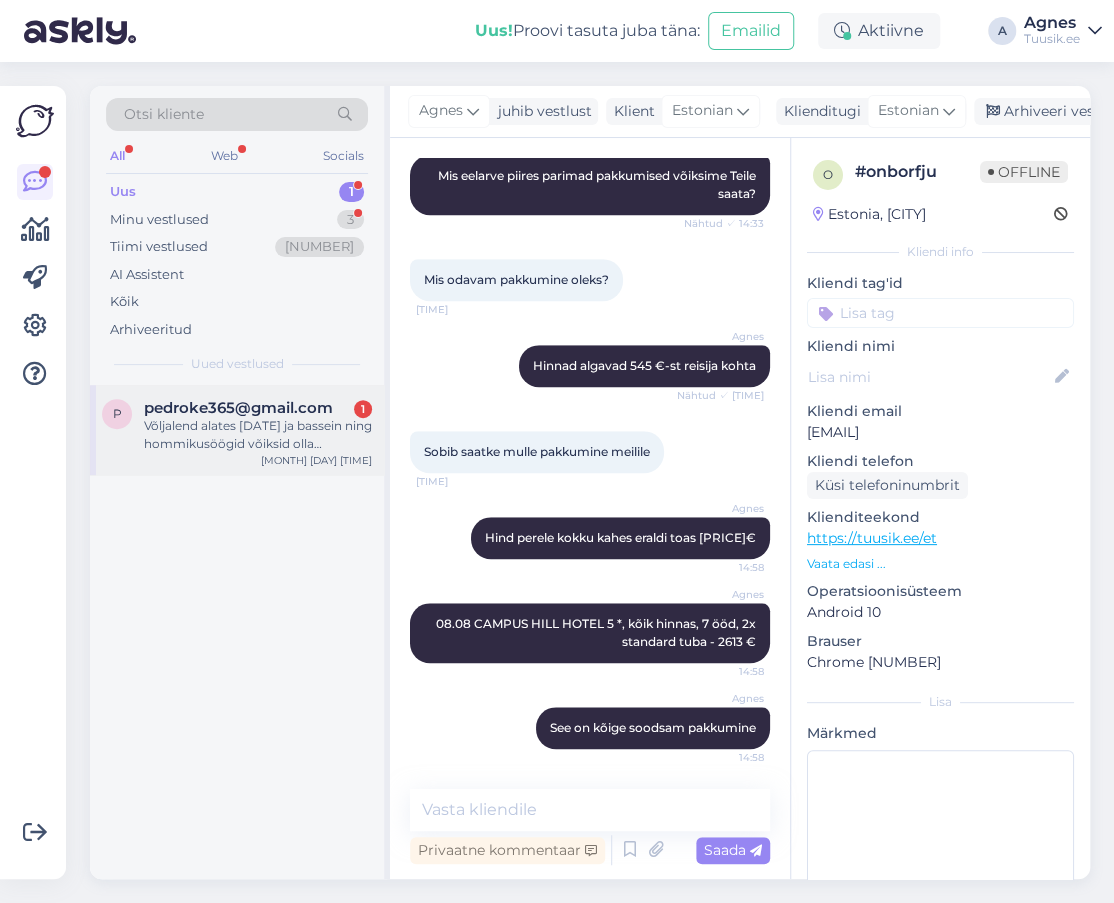 click on "p [EMAIL] 1 Võljalend alates 20.12 ja bassein ning hommikusöögid võiksid olla pakkumises✔️ Aug 1 14:54" at bounding box center [237, 430] 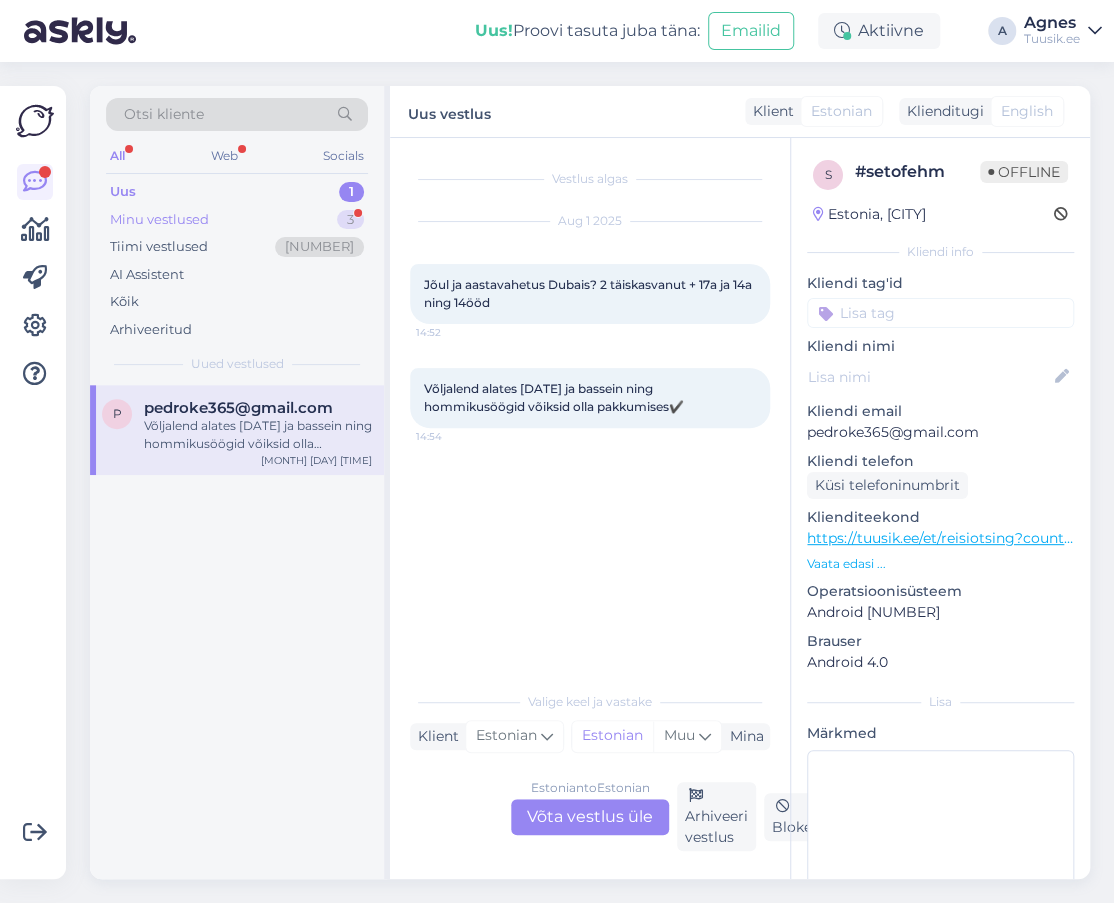 click on "Minu vestlused 3" at bounding box center [237, 220] 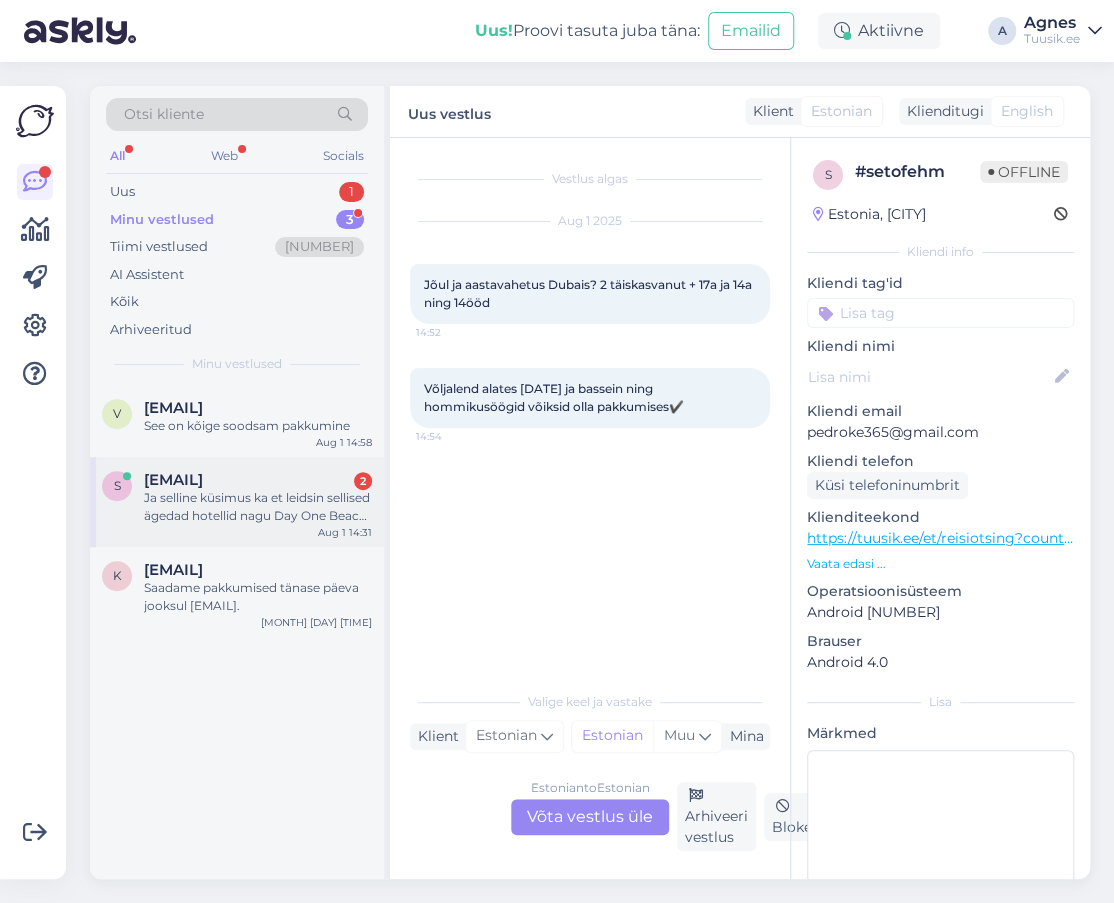 click on "s [EMAIL] [NUMBER] Ja selline küsimus ka et leidsin sellised ägedad hotellid nagu Day One Beach Resort & Spa ja En Nie Beach Boutique Hotel, kas sinna saaks ka? Ja kui saaks siis mis hinnaklass neil üldse on? [MONTH] [DAY] [TIME]" at bounding box center [237, 502] 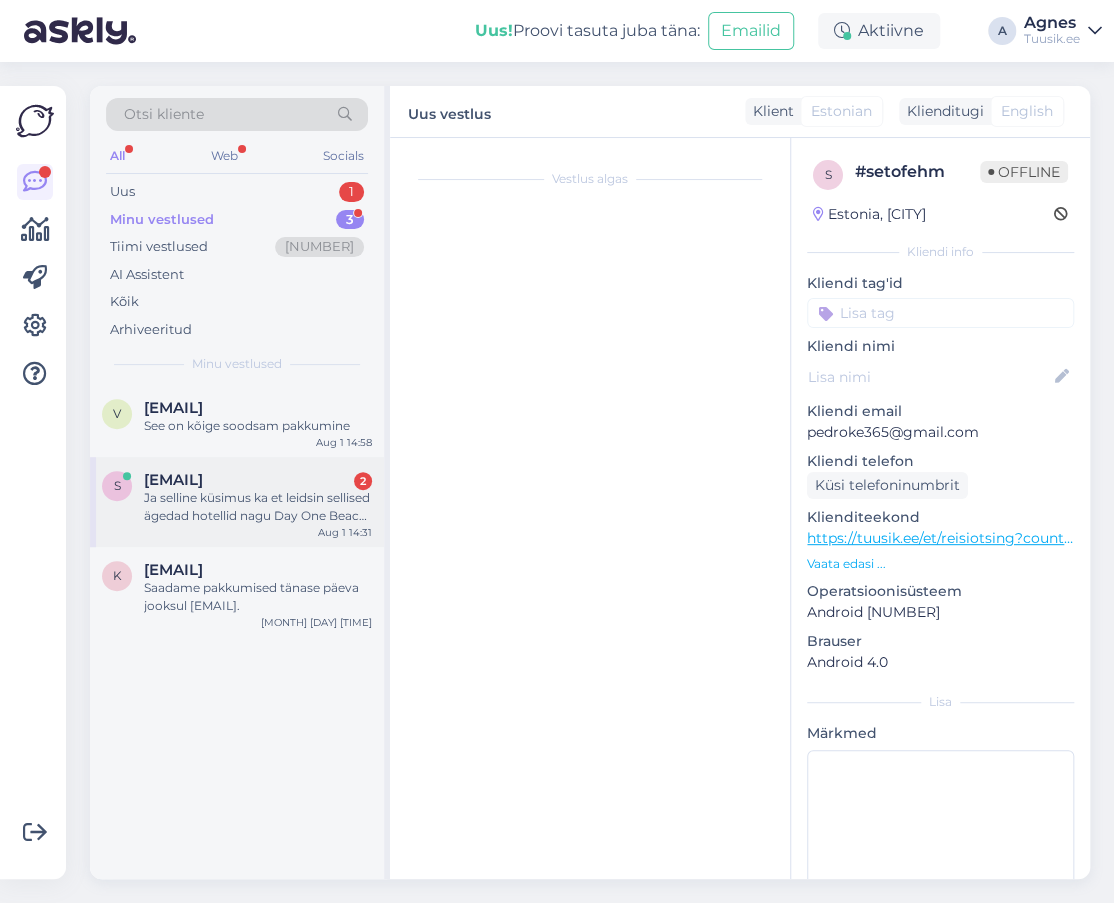 scroll, scrollTop: 412, scrollLeft: 0, axis: vertical 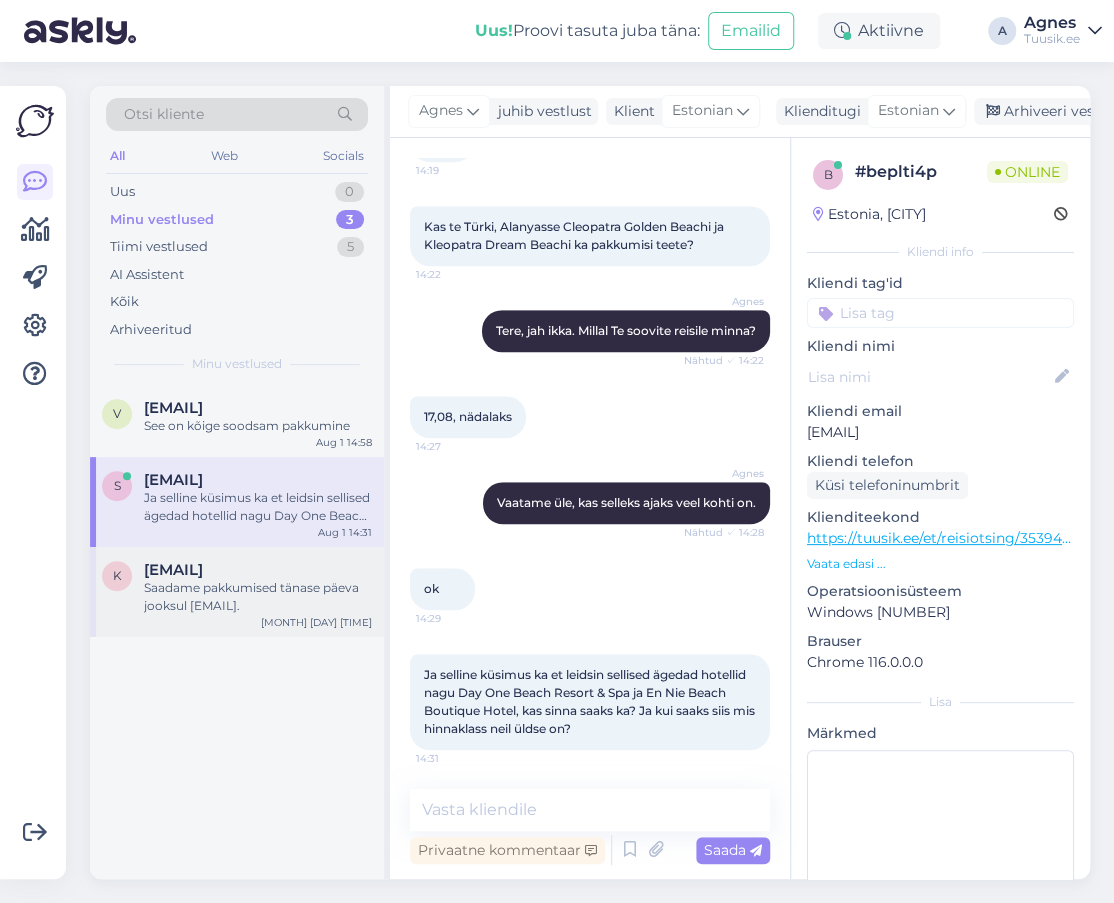click on "Saadame pakkumised tänase päeva jooksul [EMAIL]." at bounding box center [258, 597] 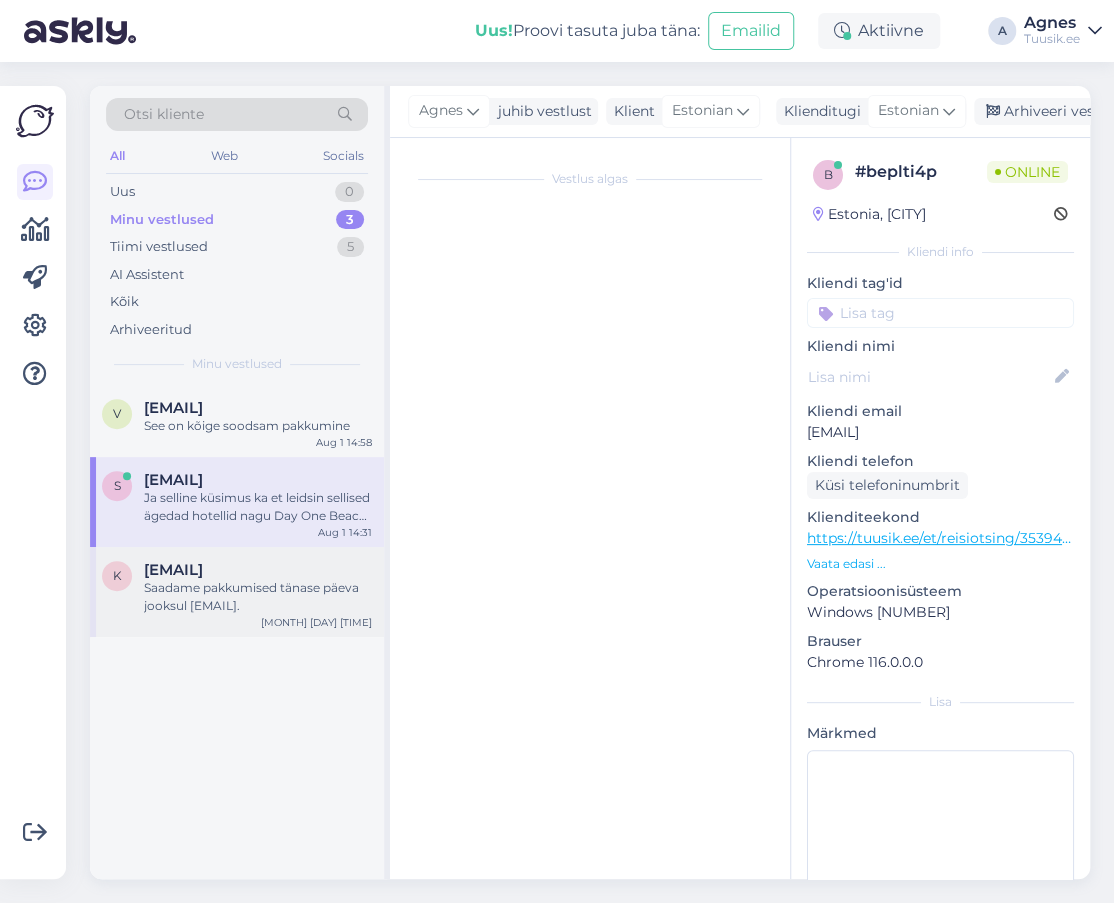 scroll, scrollTop: 144, scrollLeft: 0, axis: vertical 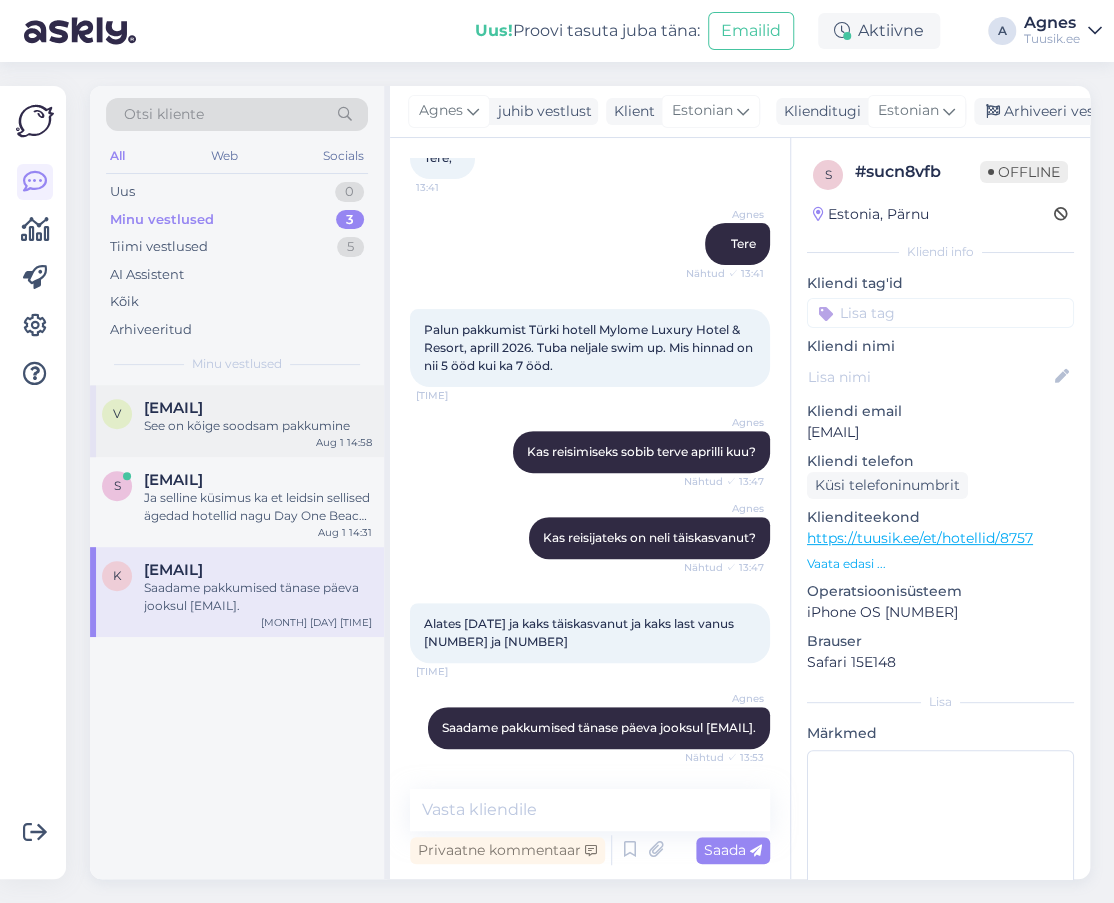 click on "[EMAIL]" at bounding box center [173, 408] 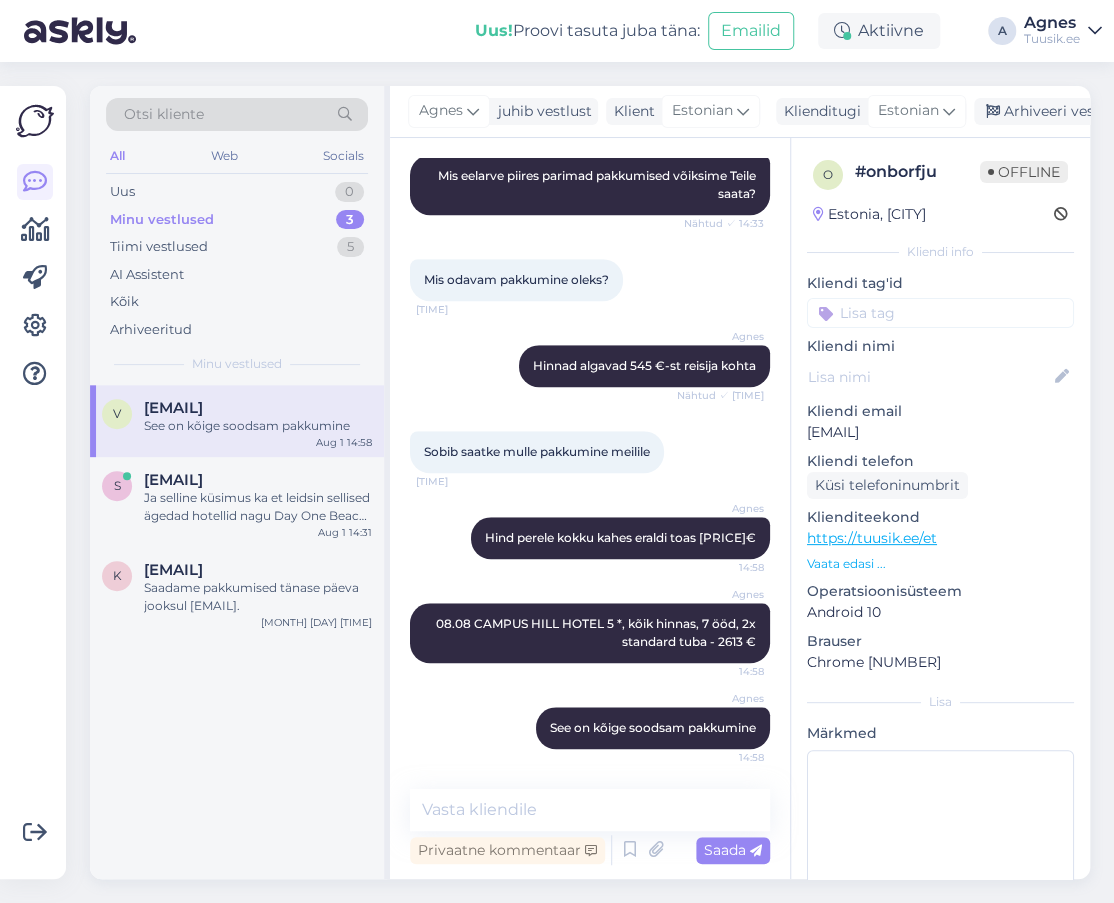 drag, startPoint x: 1011, startPoint y: 436, endPoint x: 797, endPoint y: 435, distance: 214.00233 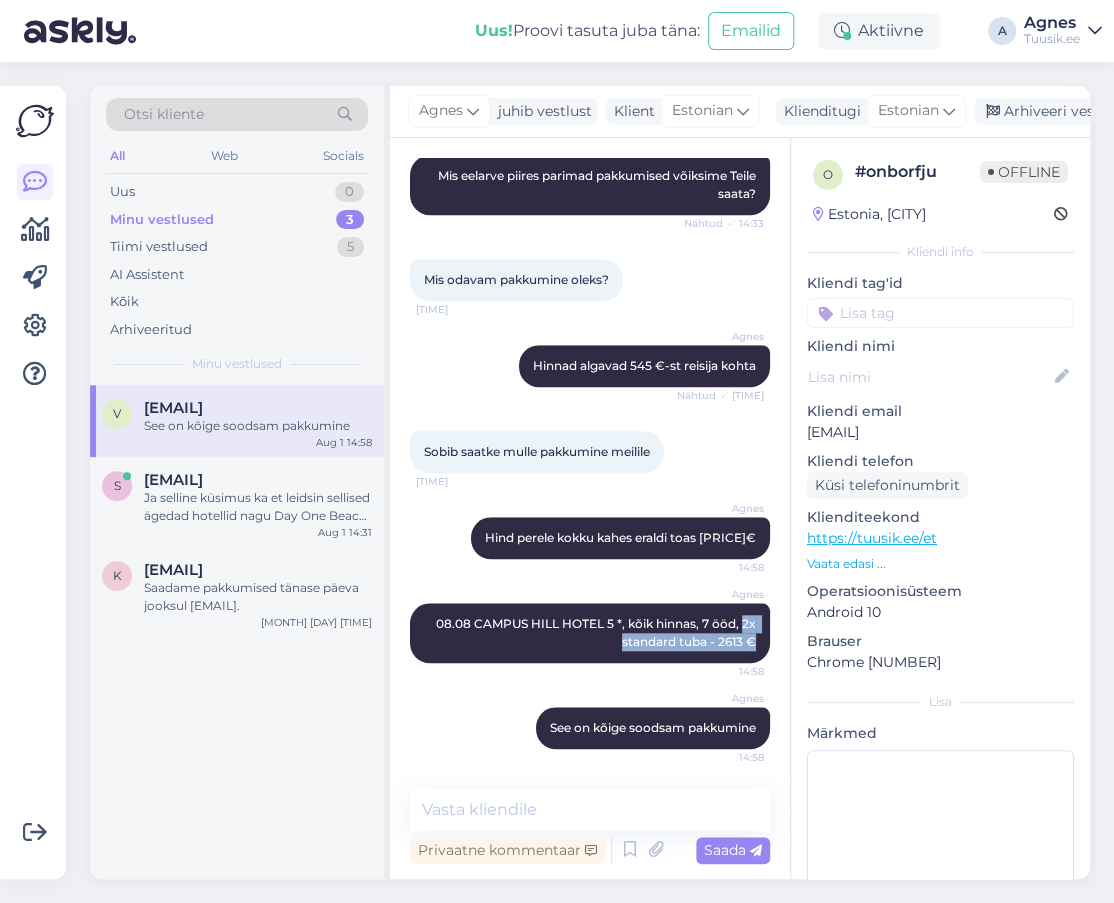 drag, startPoint x: 586, startPoint y: 641, endPoint x: 739, endPoint y: 639, distance: 153.01308 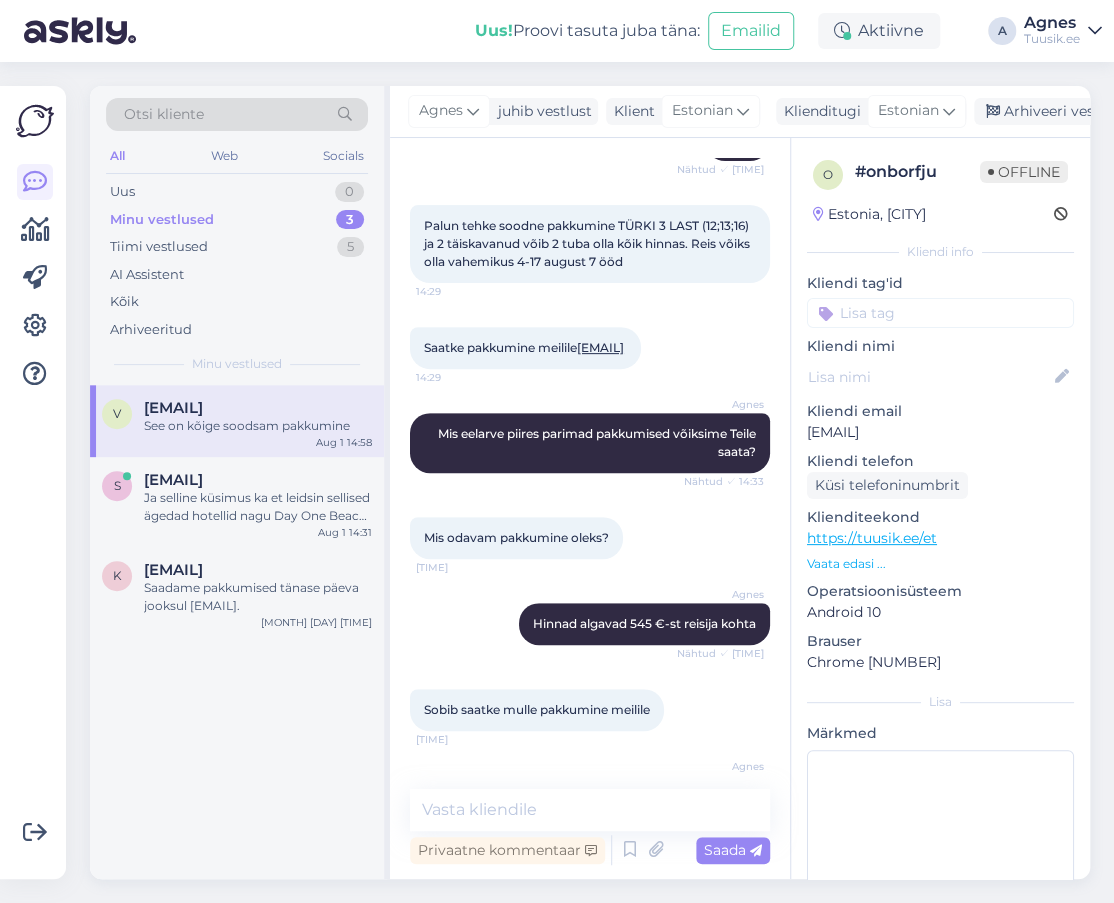 scroll, scrollTop: 0, scrollLeft: 0, axis: both 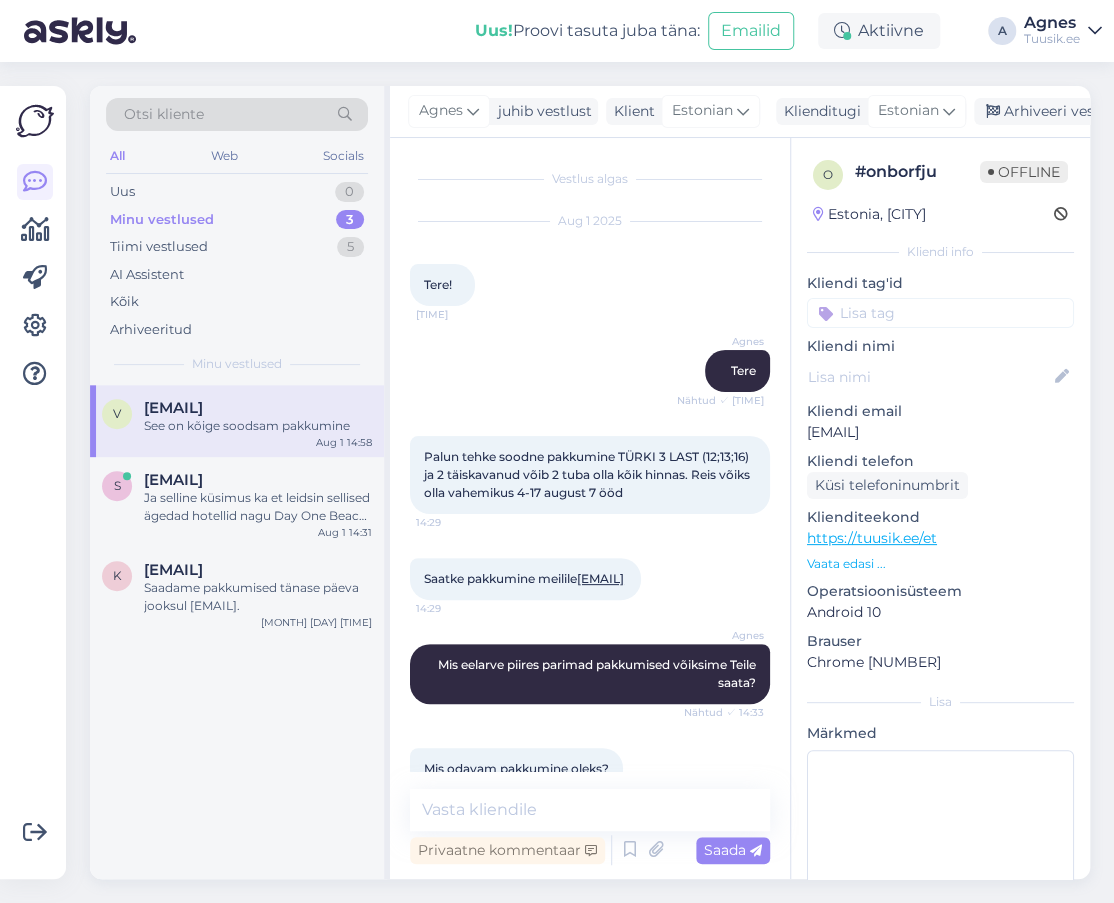 drag, startPoint x: 1000, startPoint y: 429, endPoint x: 804, endPoint y: 432, distance: 196.02296 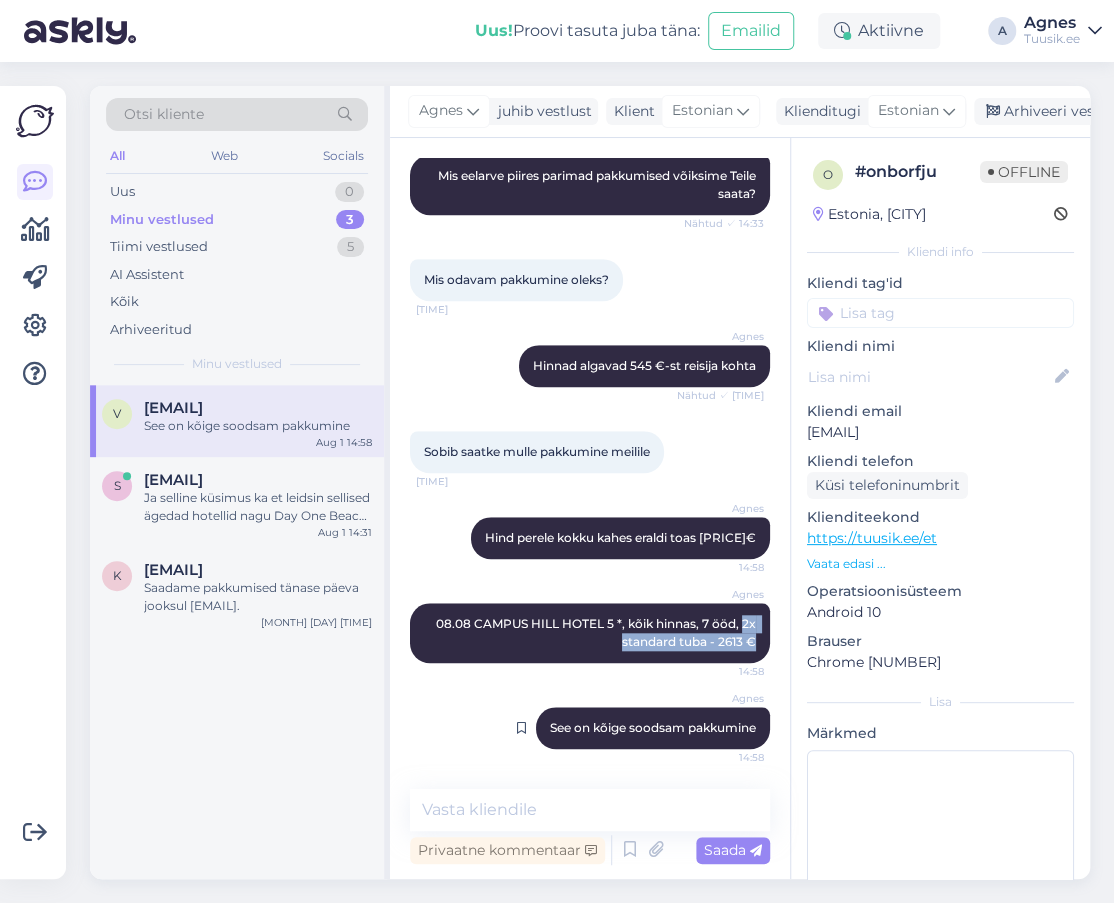 scroll, scrollTop: 506, scrollLeft: 0, axis: vertical 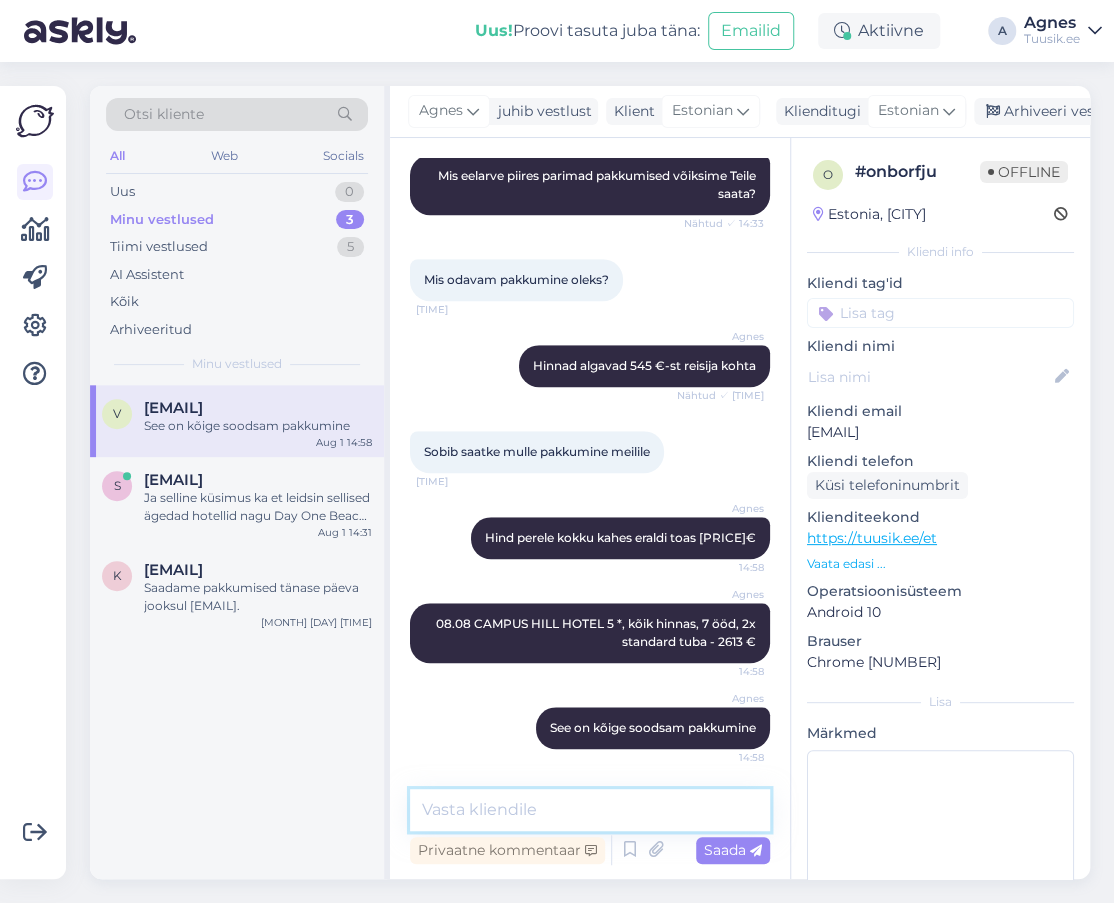 click at bounding box center (590, 810) 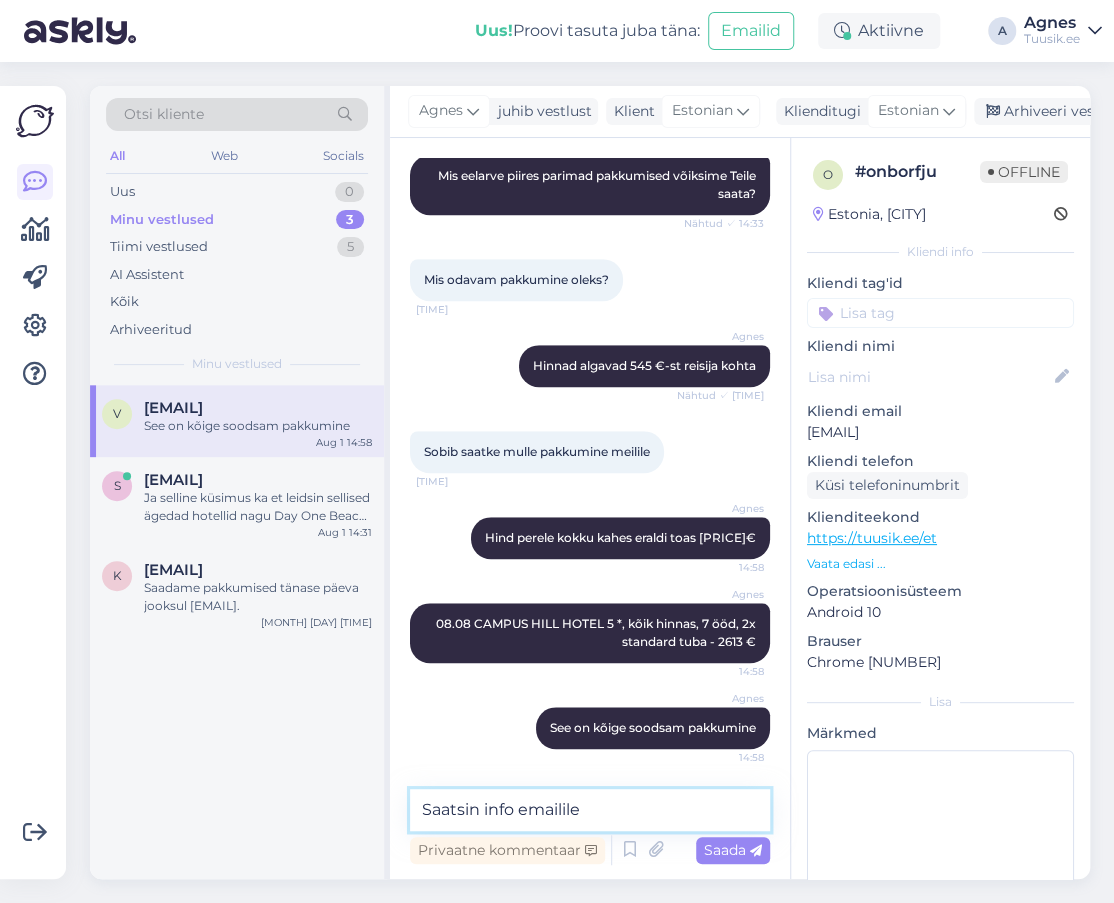 type on "Saatsin info emailile." 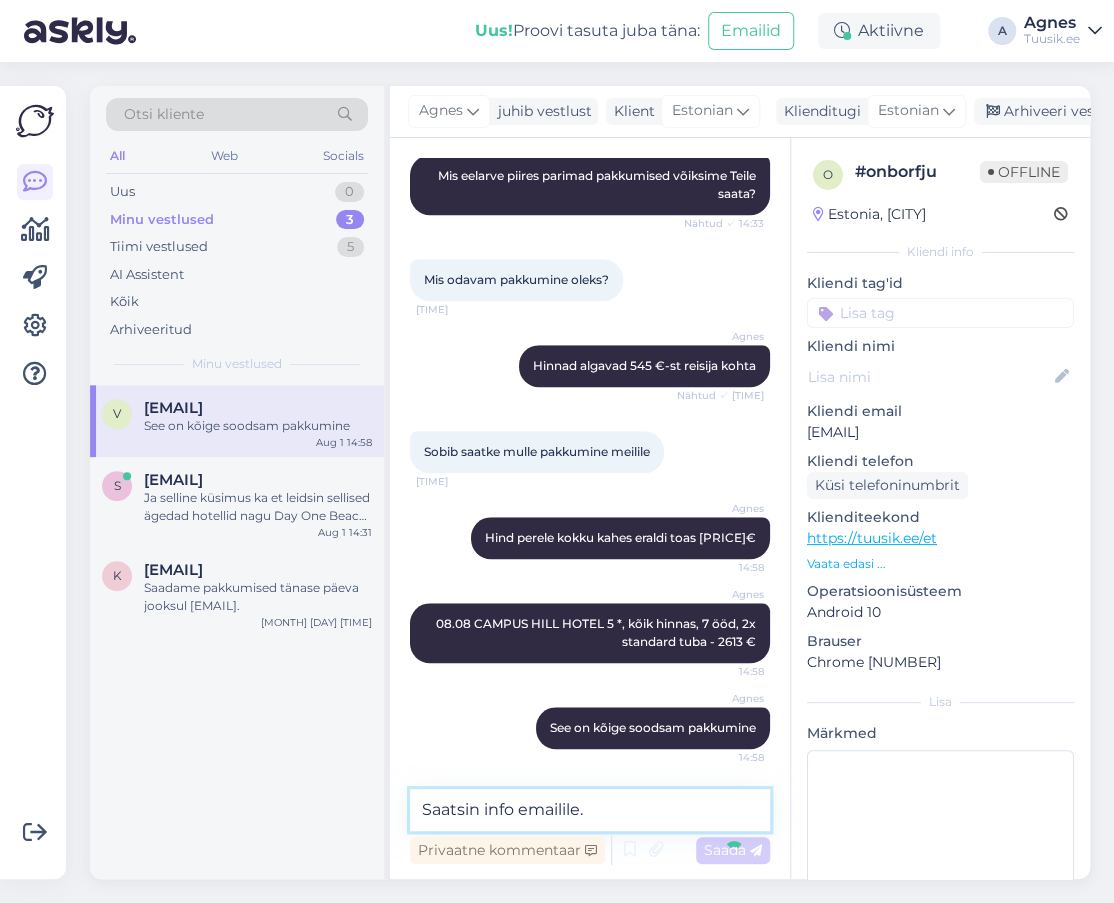 type 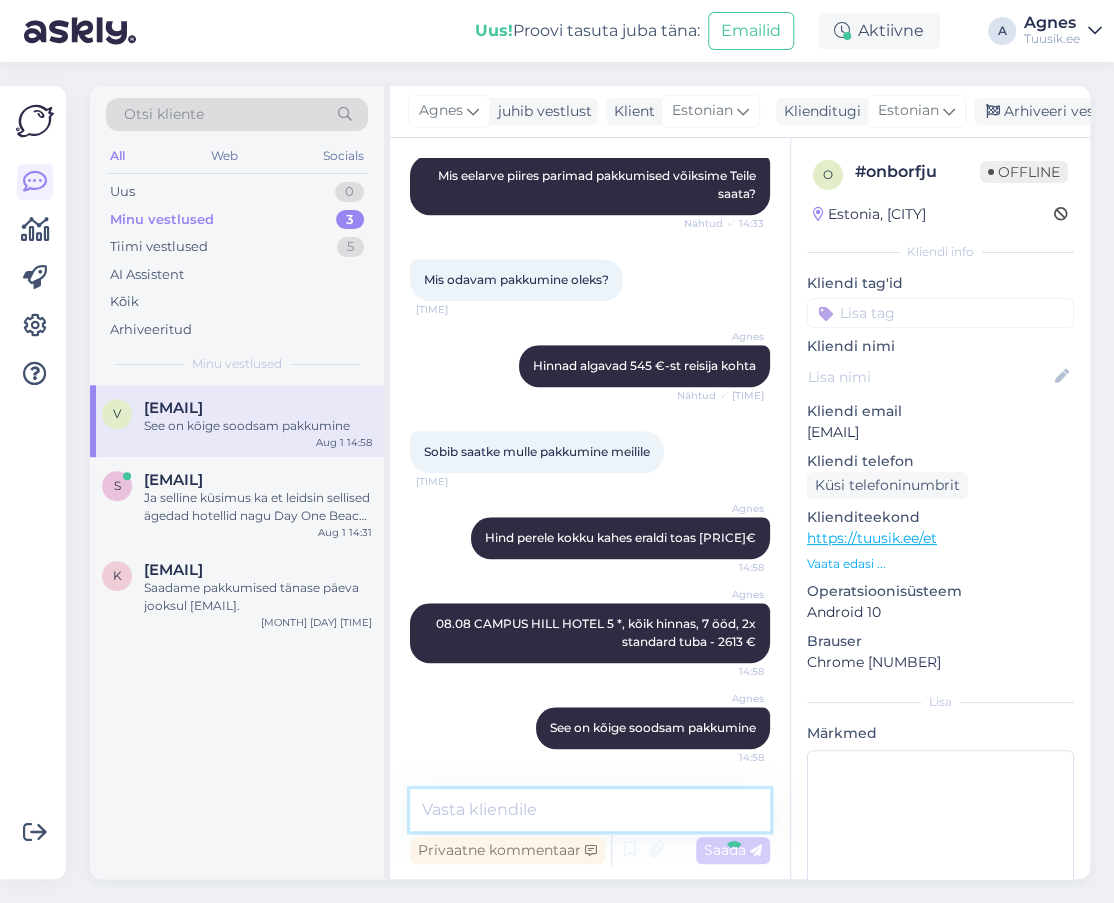 scroll, scrollTop: 592, scrollLeft: 0, axis: vertical 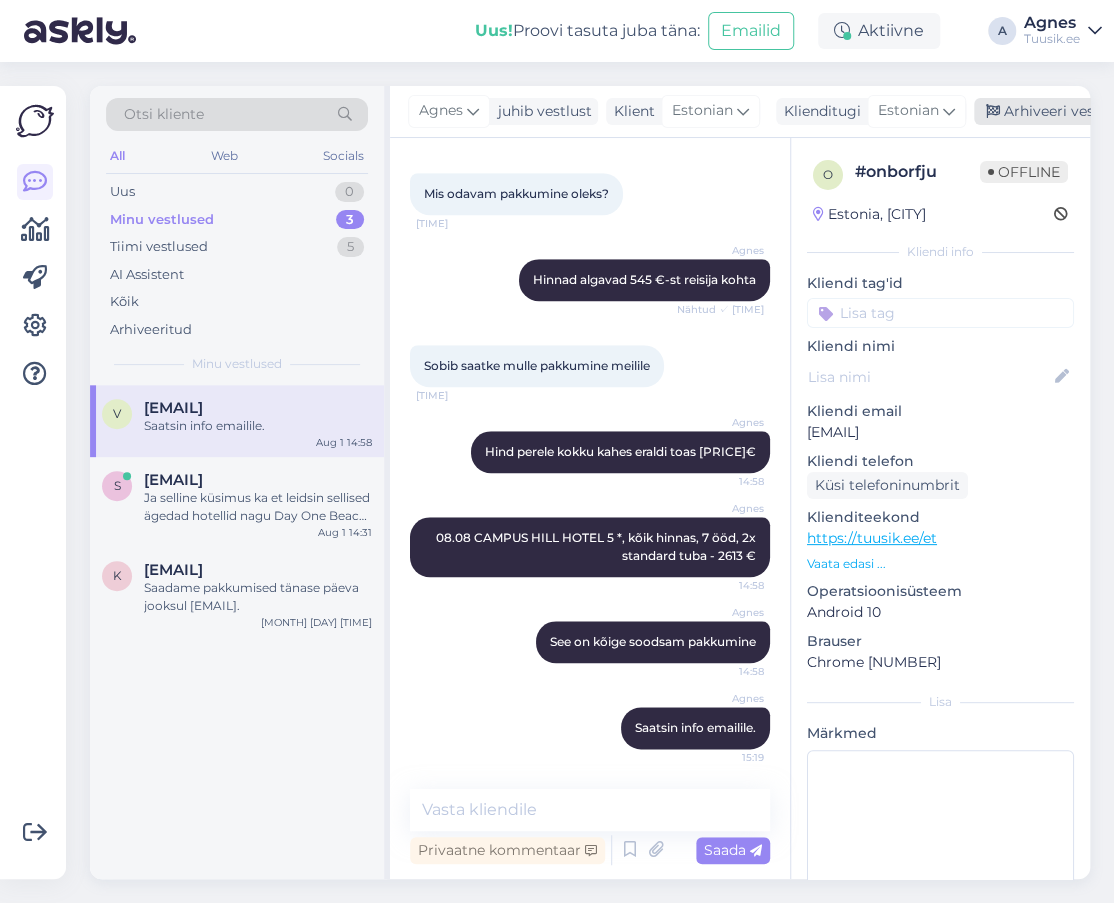 click on "Arhiveeri vestlus" at bounding box center (1051, 111) 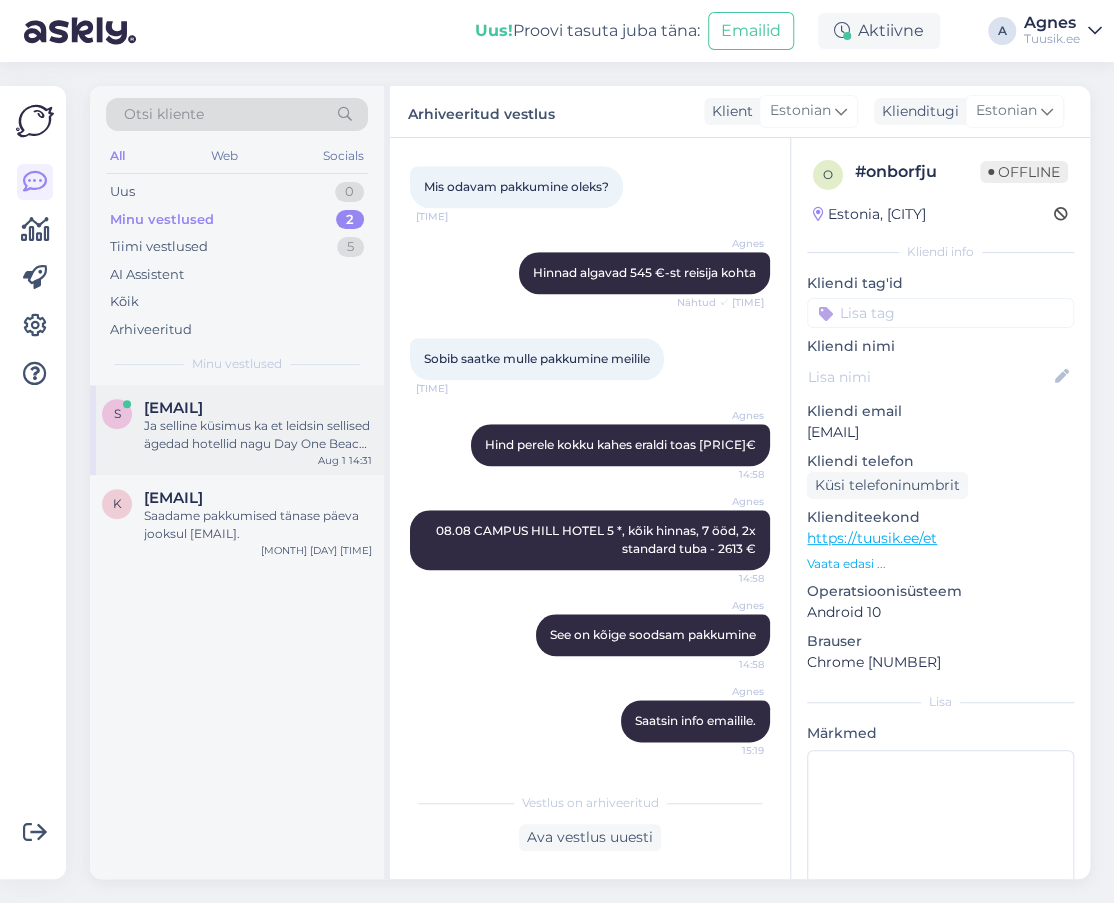 click on "Ja selline küsimus ka et leidsin sellised ägedad hotellid nagu Day One Beach Resort & Spa ja En Nie Beach Boutique Hotel, kas sinna saaks ka? Ja kui saaks siis mis hinnaklass neil üldse on?" at bounding box center (258, 435) 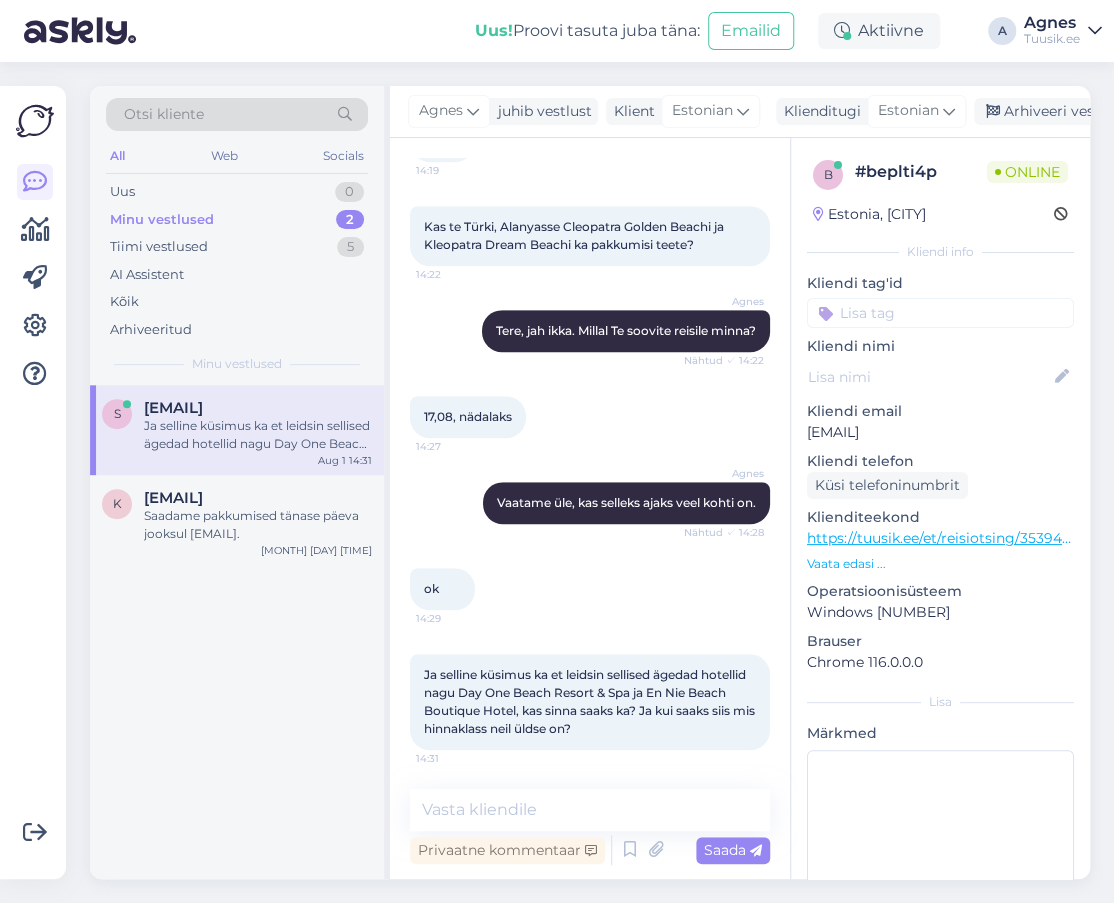 drag, startPoint x: 1004, startPoint y: 440, endPoint x: 800, endPoint y: 436, distance: 204.03922 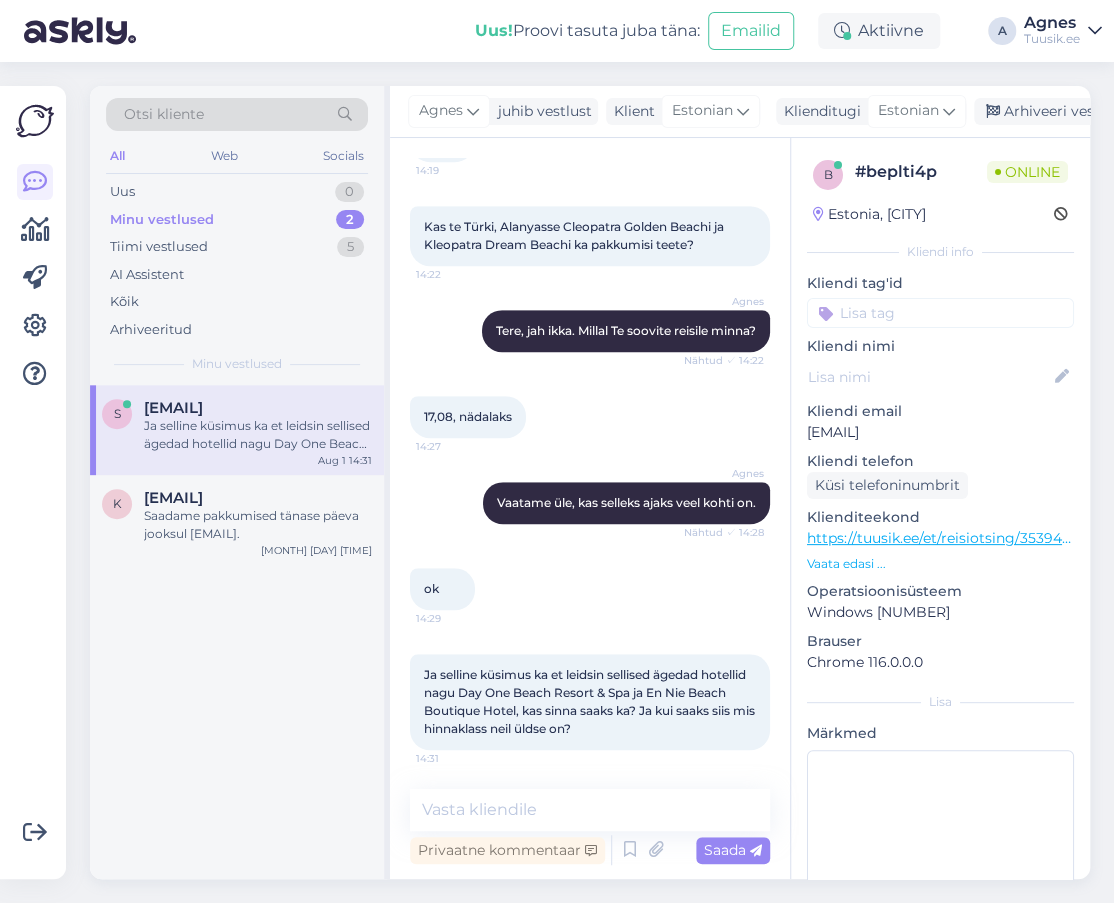 click on "b # beplti4p Online Estonia, [CITY] Kliendi info Kliendi tag'id Kliendi nimi Kliendi email [EMAIL] Kliendi telefon Küsi telefoninumbrit Klienditeekond https://tuusik.ee/et/reisiotsing/353946950?0=et&date=2025-08-15&nights=2 Vaata edasi ... Operatsioonisüsteem Windows 10 Brauser Chrome 116.0.0.0 Lisa Märkmed" at bounding box center (940, 549) 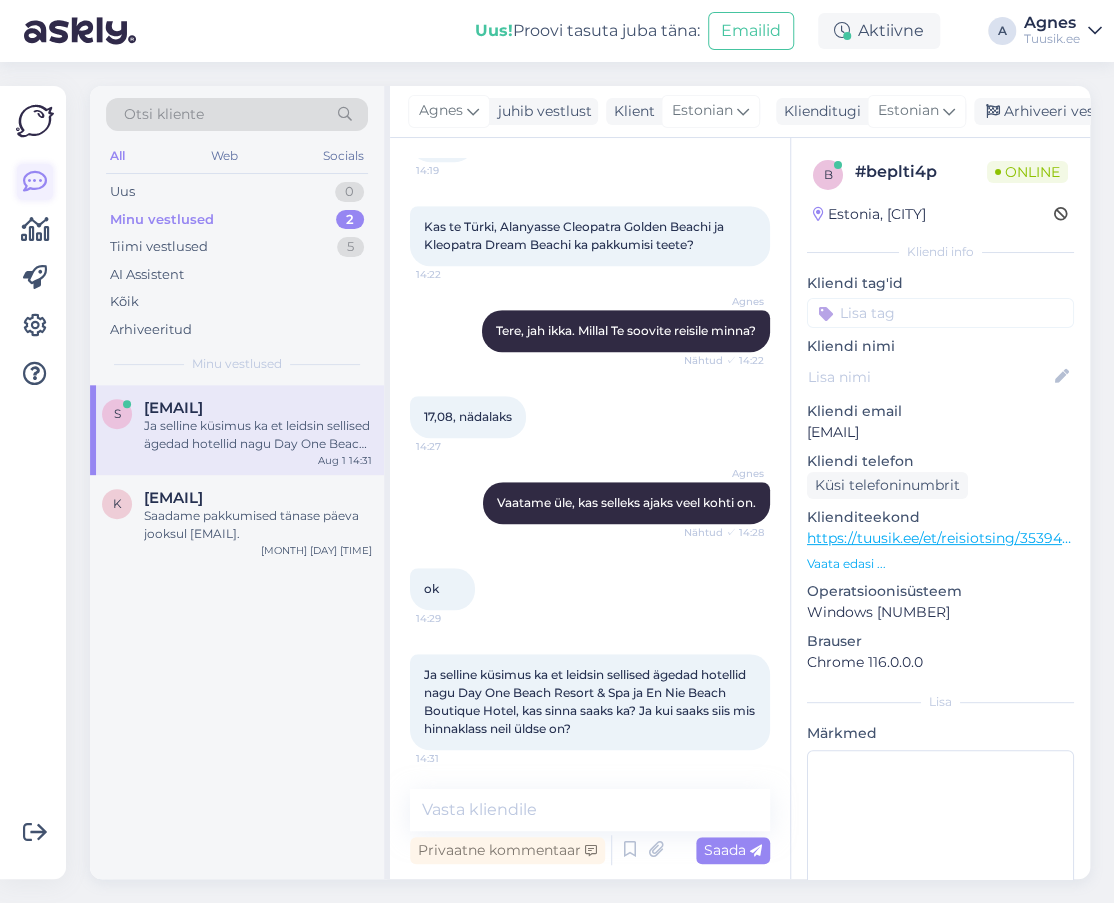 copy on "[EMAIL]" 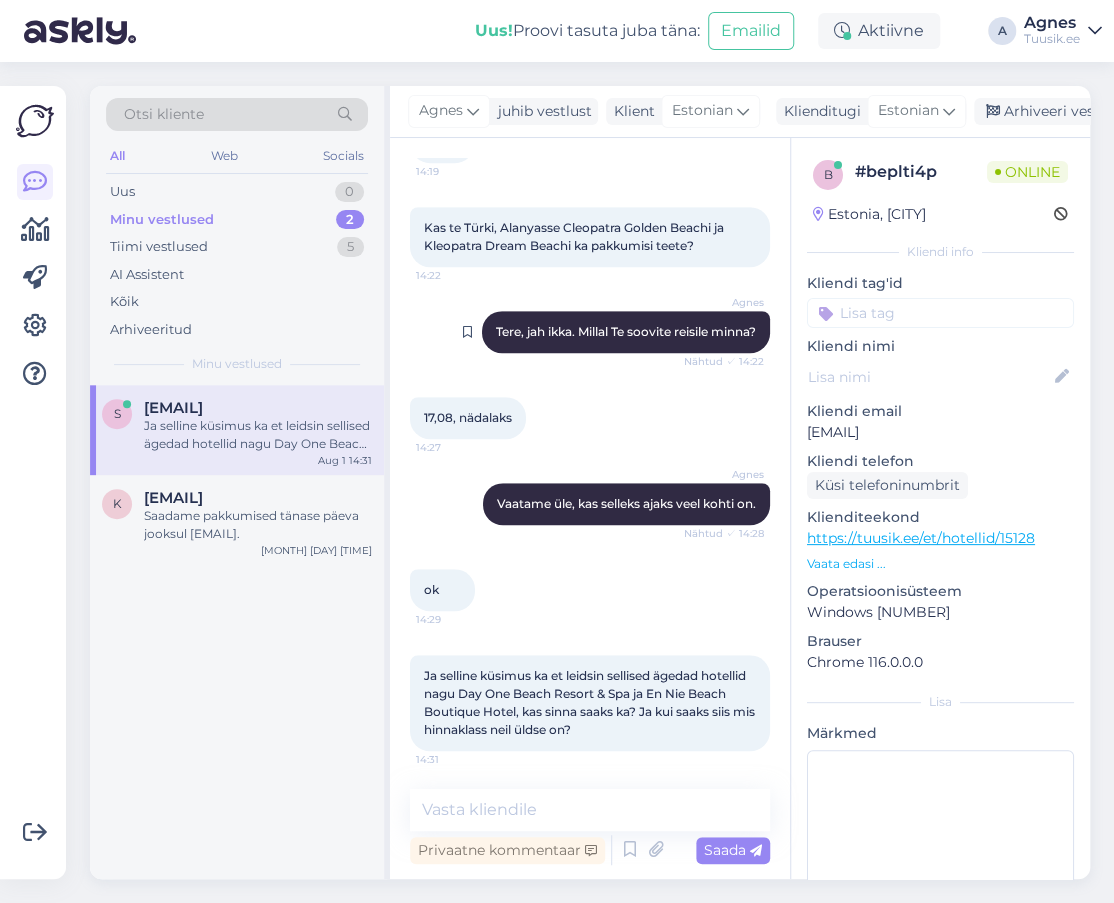 scroll, scrollTop: 412, scrollLeft: 0, axis: vertical 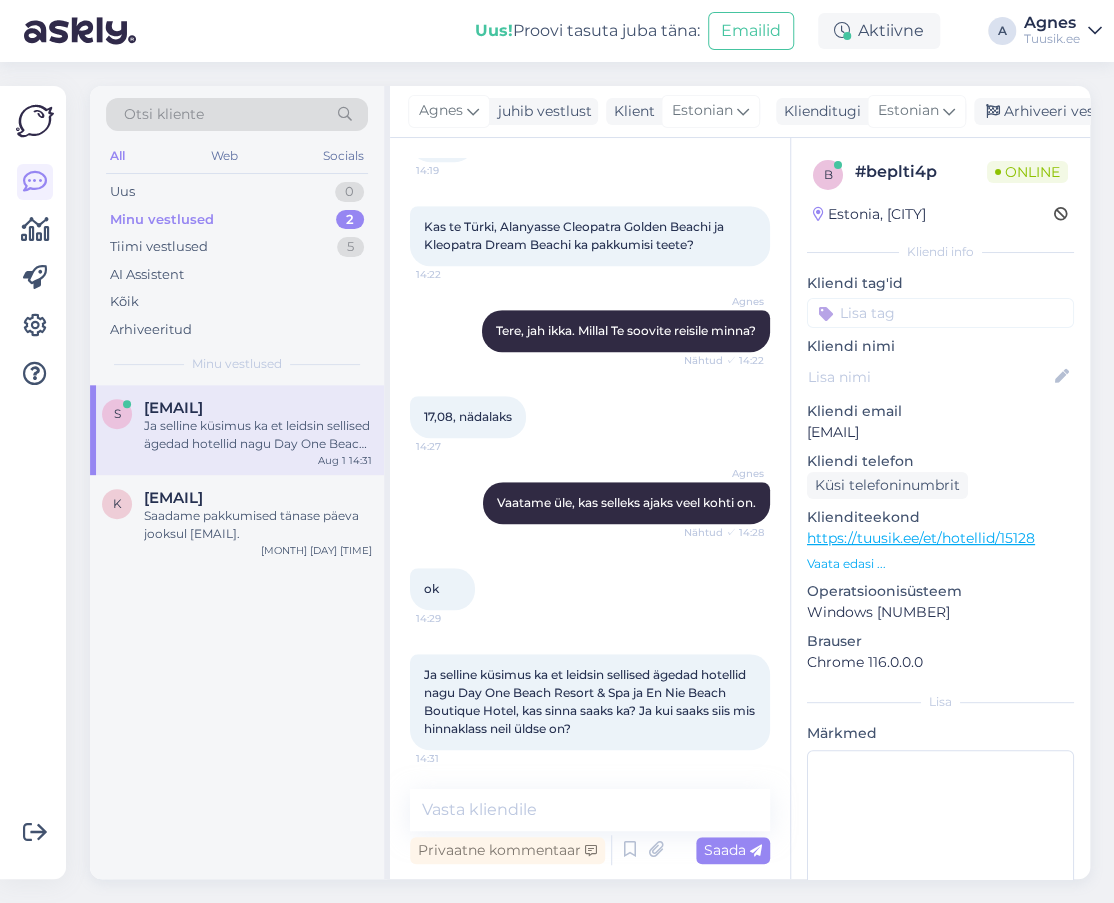 click on "https://tuusik.ee/et/hotellid/15128" at bounding box center (921, 538) 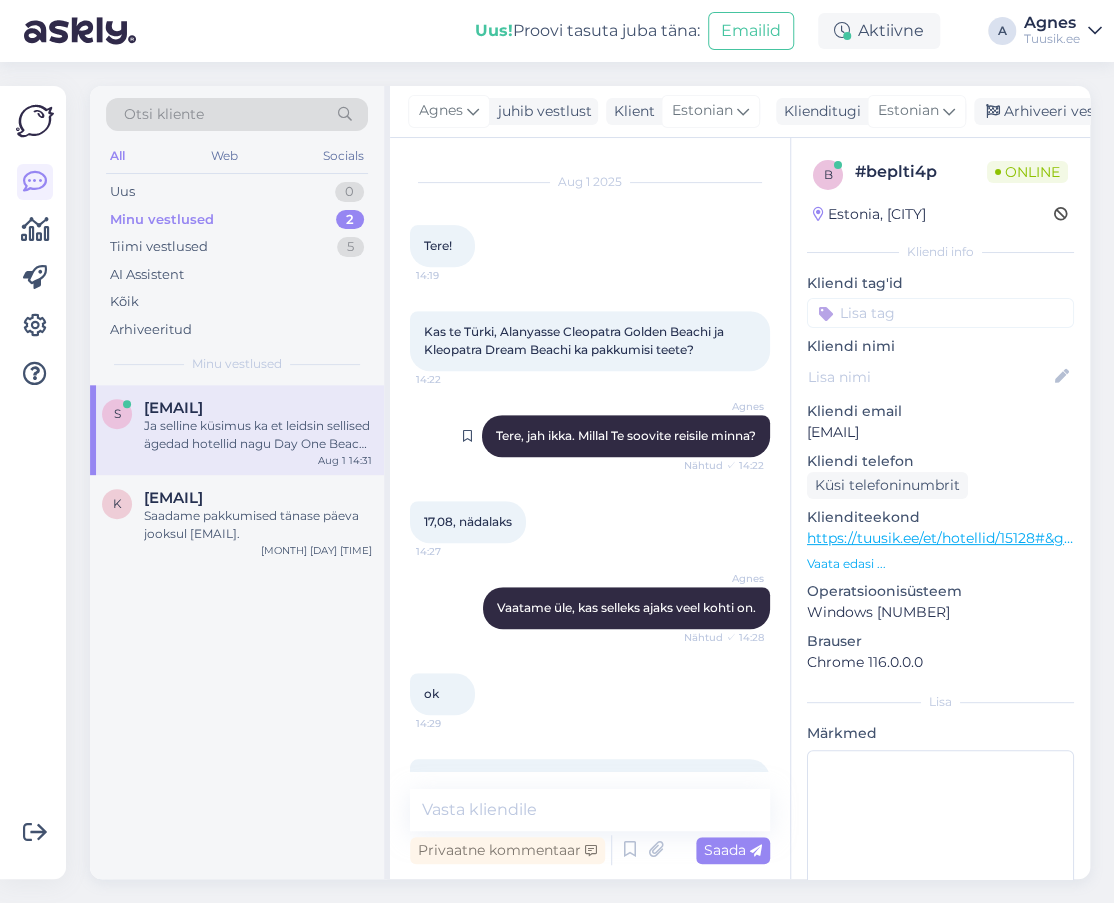 scroll, scrollTop: 312, scrollLeft: 0, axis: vertical 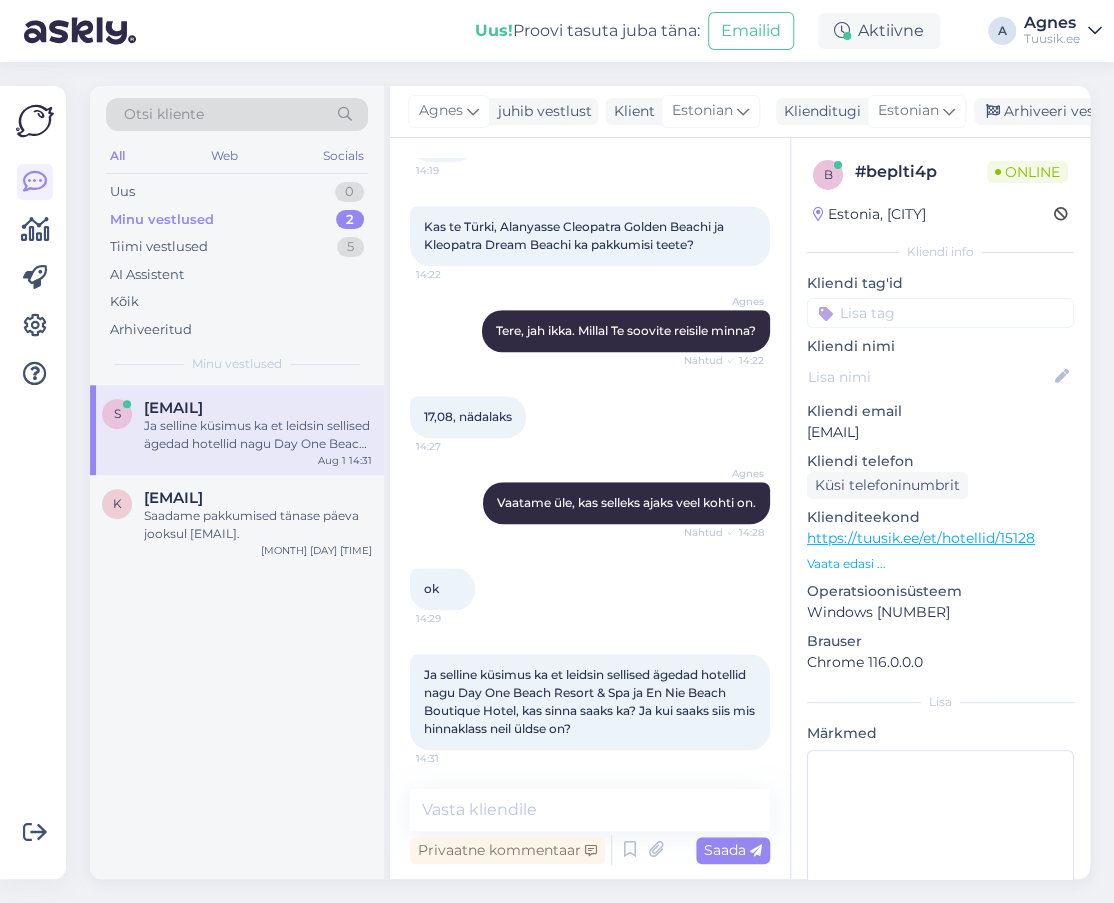 drag, startPoint x: 977, startPoint y: 435, endPoint x: 808, endPoint y: 426, distance: 169.23947 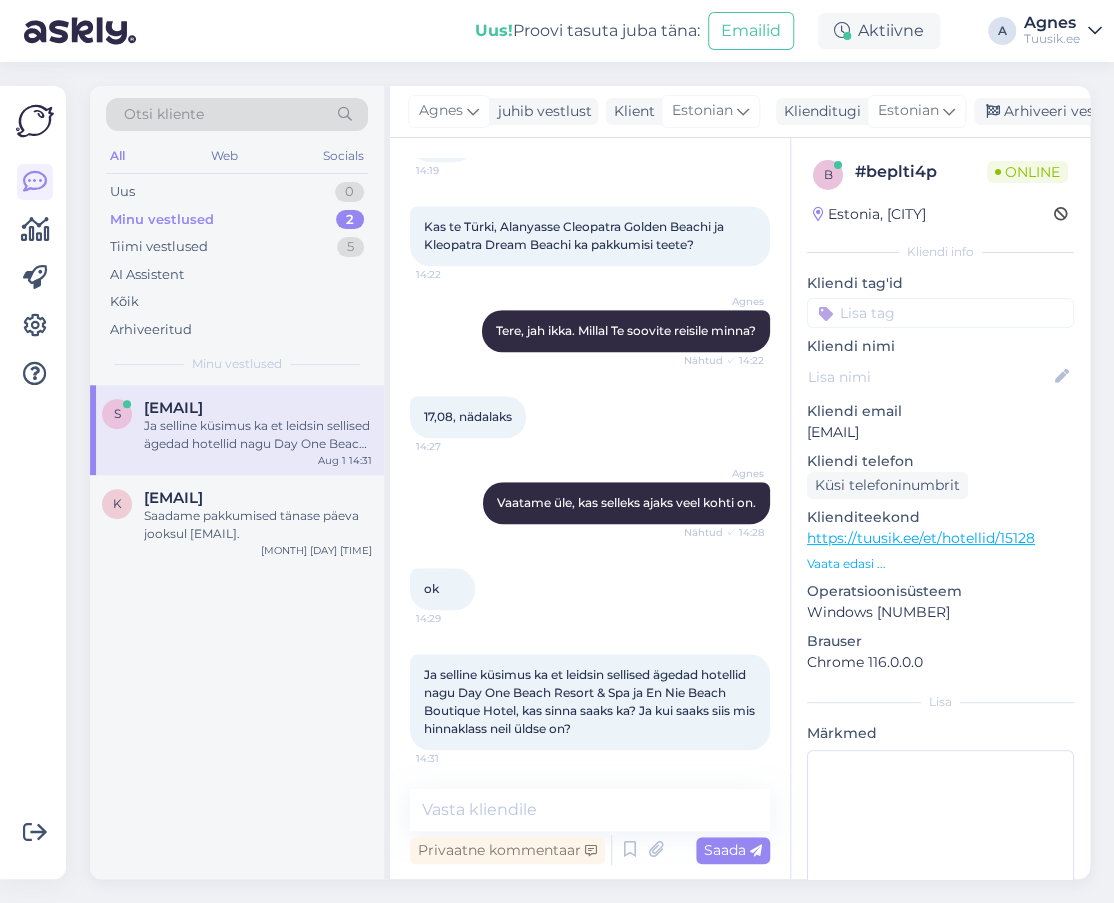 click on "[EMAIL]" at bounding box center (940, 432) 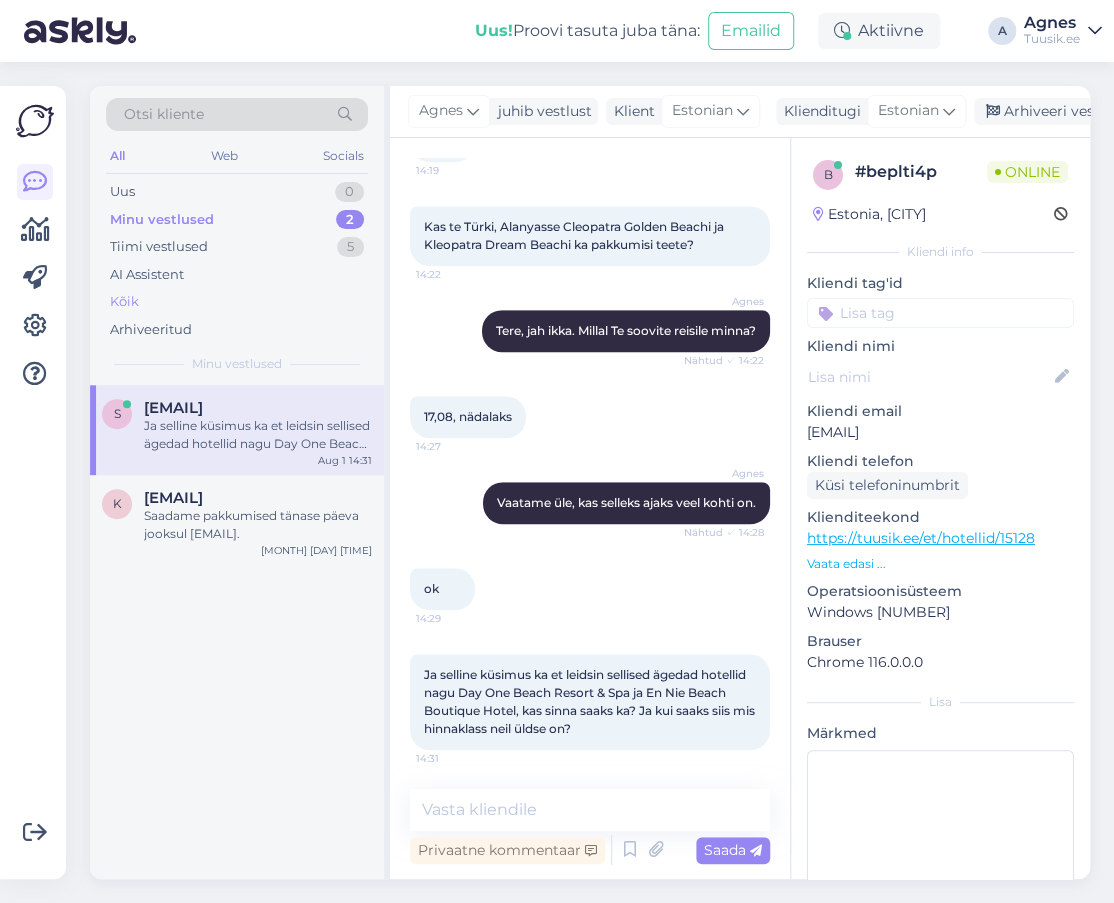 copy on "[EMAIL]" 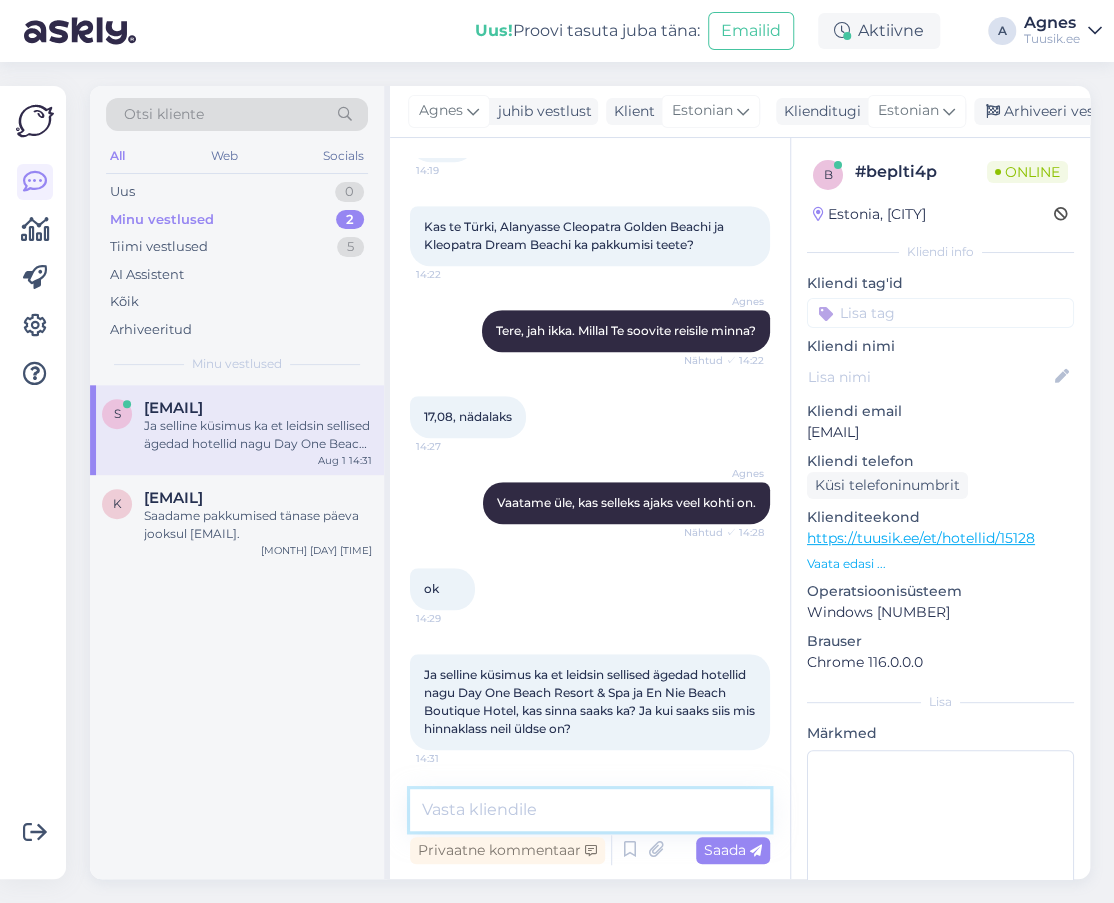 click at bounding box center (590, 810) 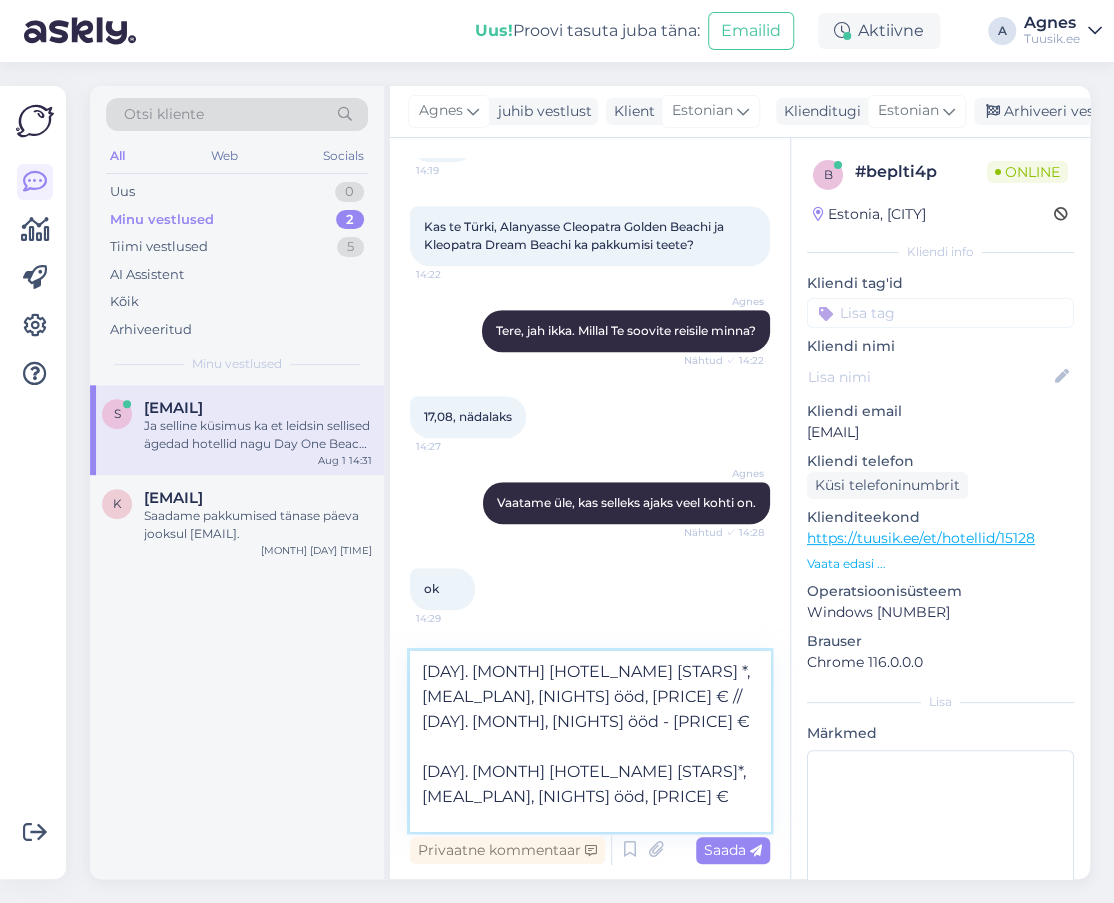 scroll, scrollTop: 150, scrollLeft: 0, axis: vertical 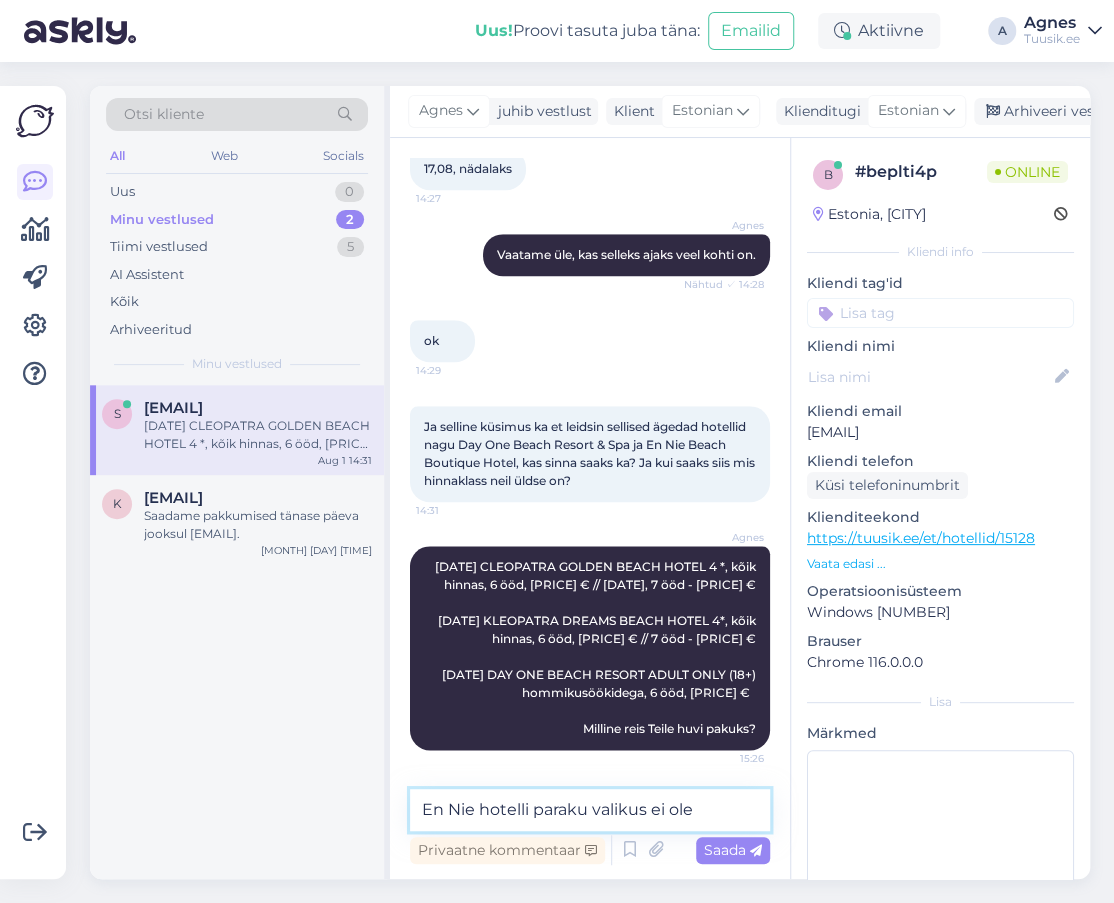 type on "En Nie hotelli paraku valikus ei ole." 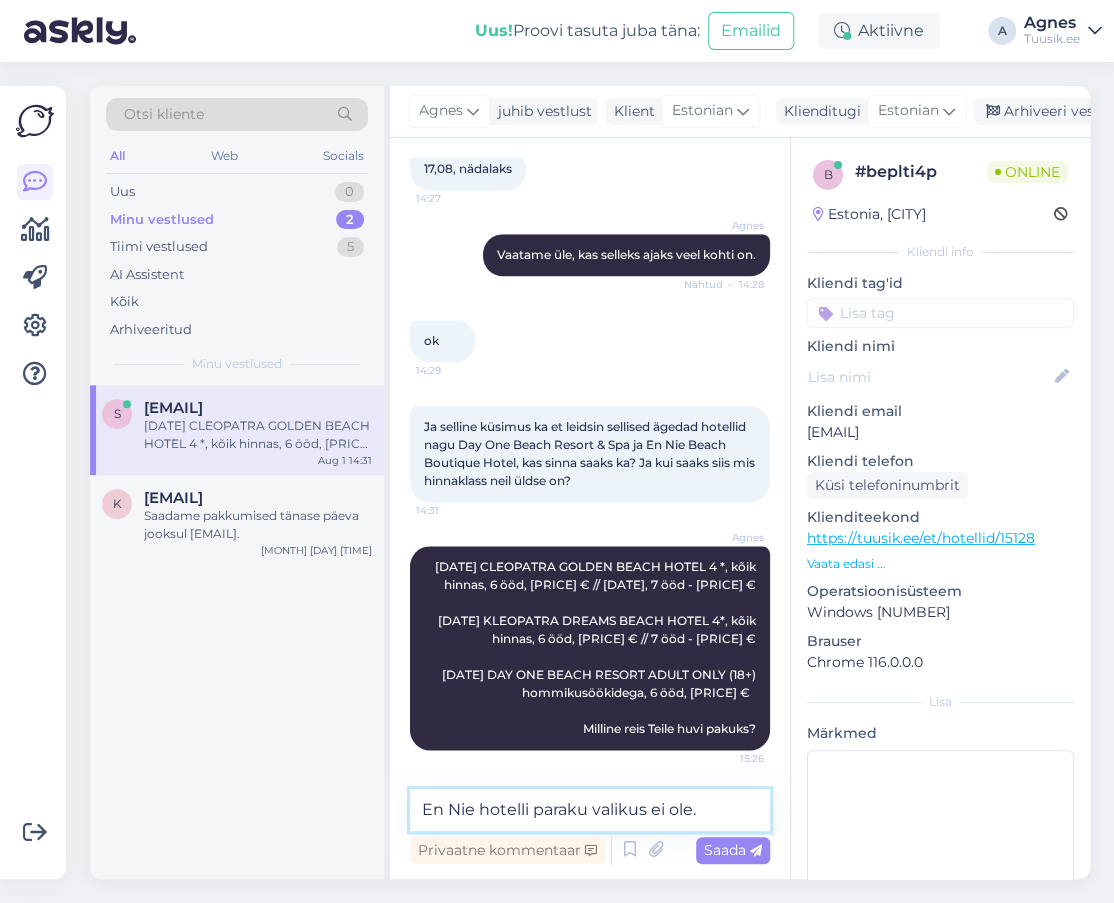type 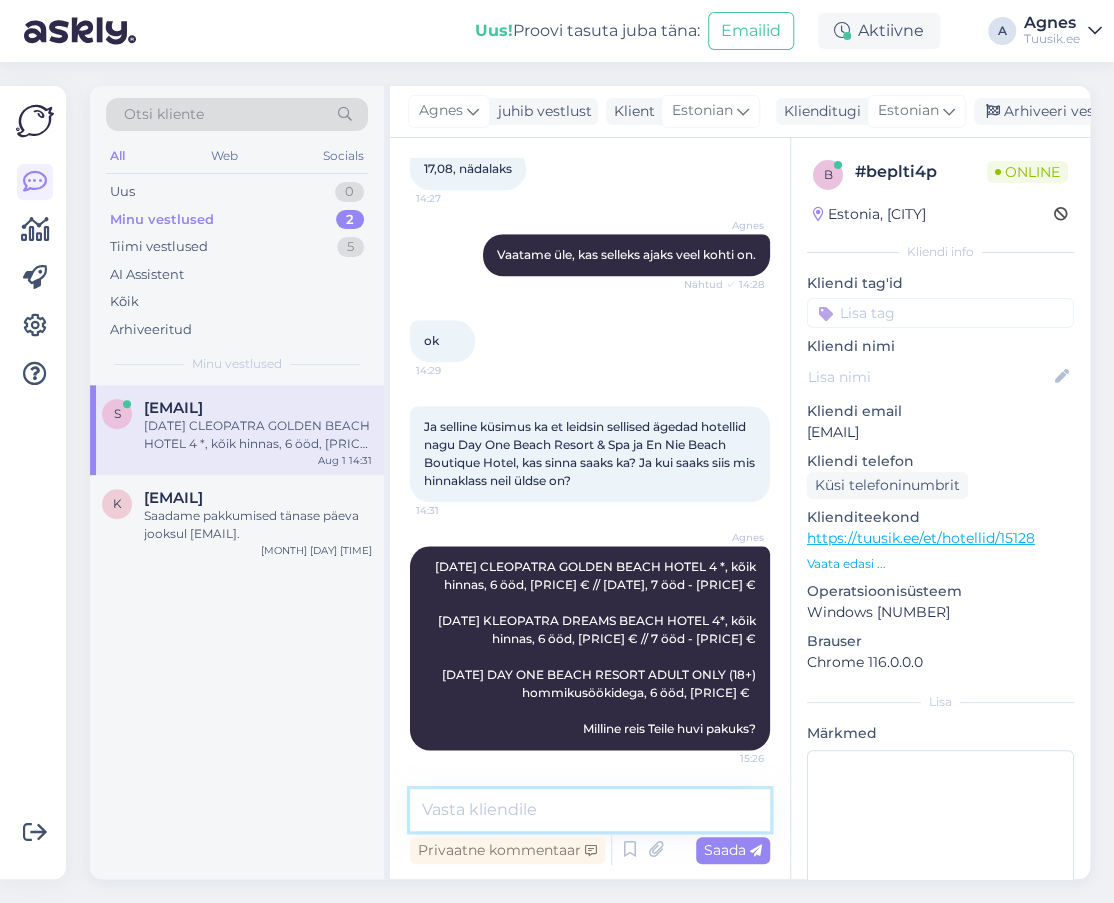 scroll, scrollTop: 746, scrollLeft: 0, axis: vertical 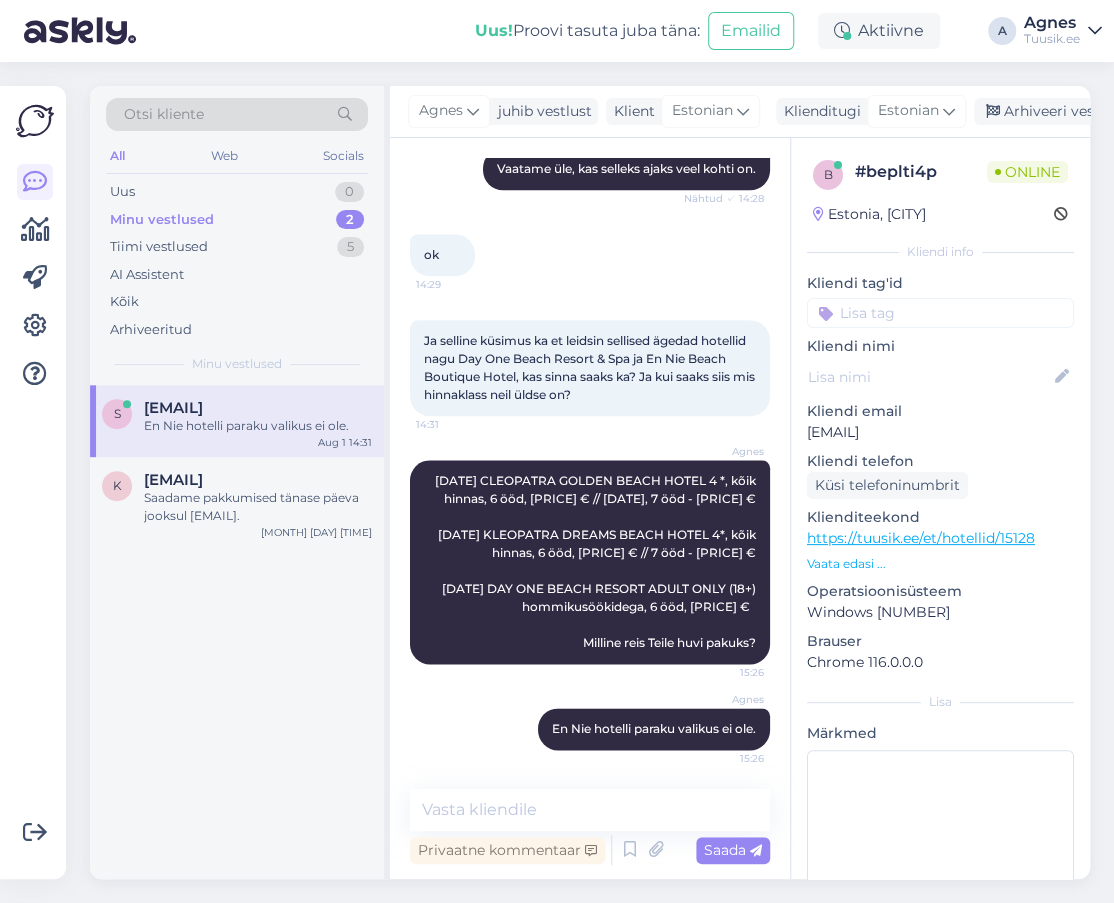 drag, startPoint x: 1001, startPoint y: 434, endPoint x: 795, endPoint y: 437, distance: 206.02185 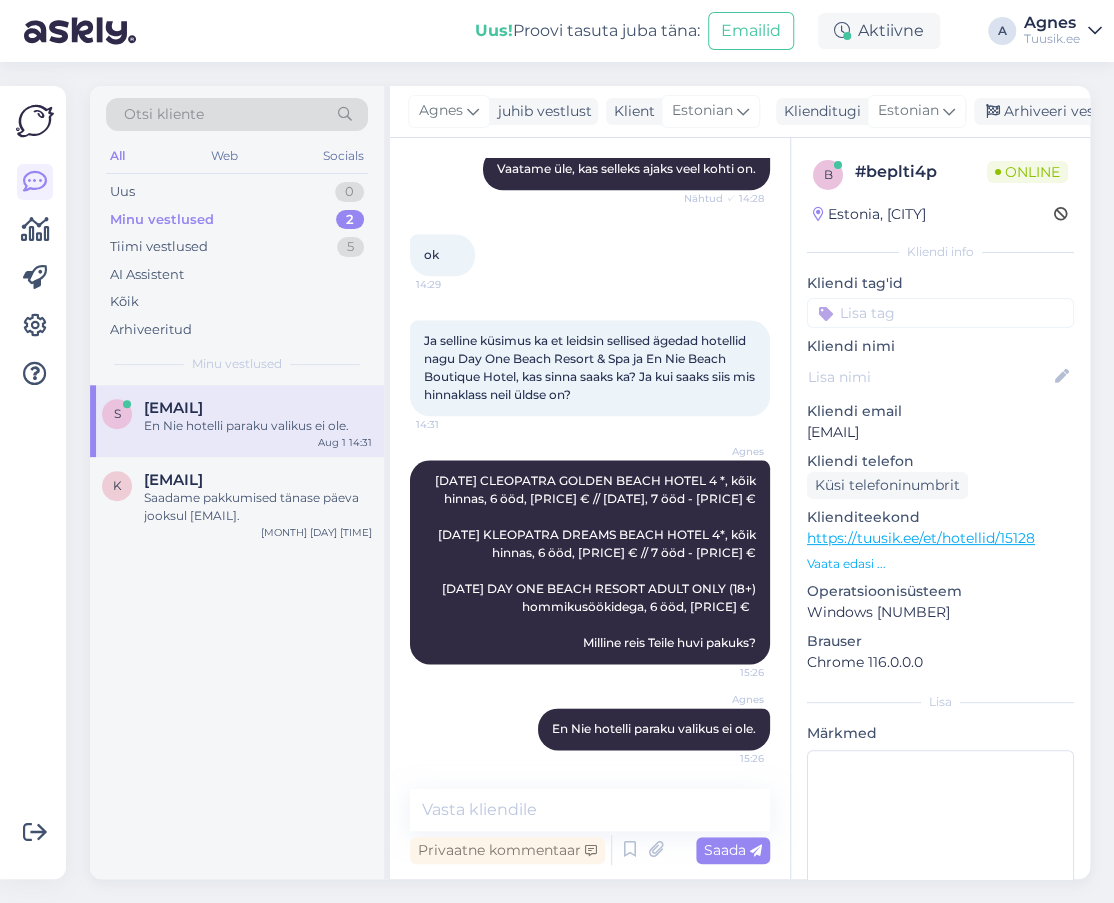 click on "b # beplti4p Online Estonia, Tallinn Kliendi info Kliendi tag'id Kliendi nimi Kliendi email [EMAIL] Kliendi telefon Küsi telefoninumbrit Klienditeekond https://tuusik.ee/et/hotellid/15128 Vaata edasi ... Operatsioonisüsteem Windows 10 Brauser Chrome 116.0.0.0 Lisa Märkmed" at bounding box center [940, 549] 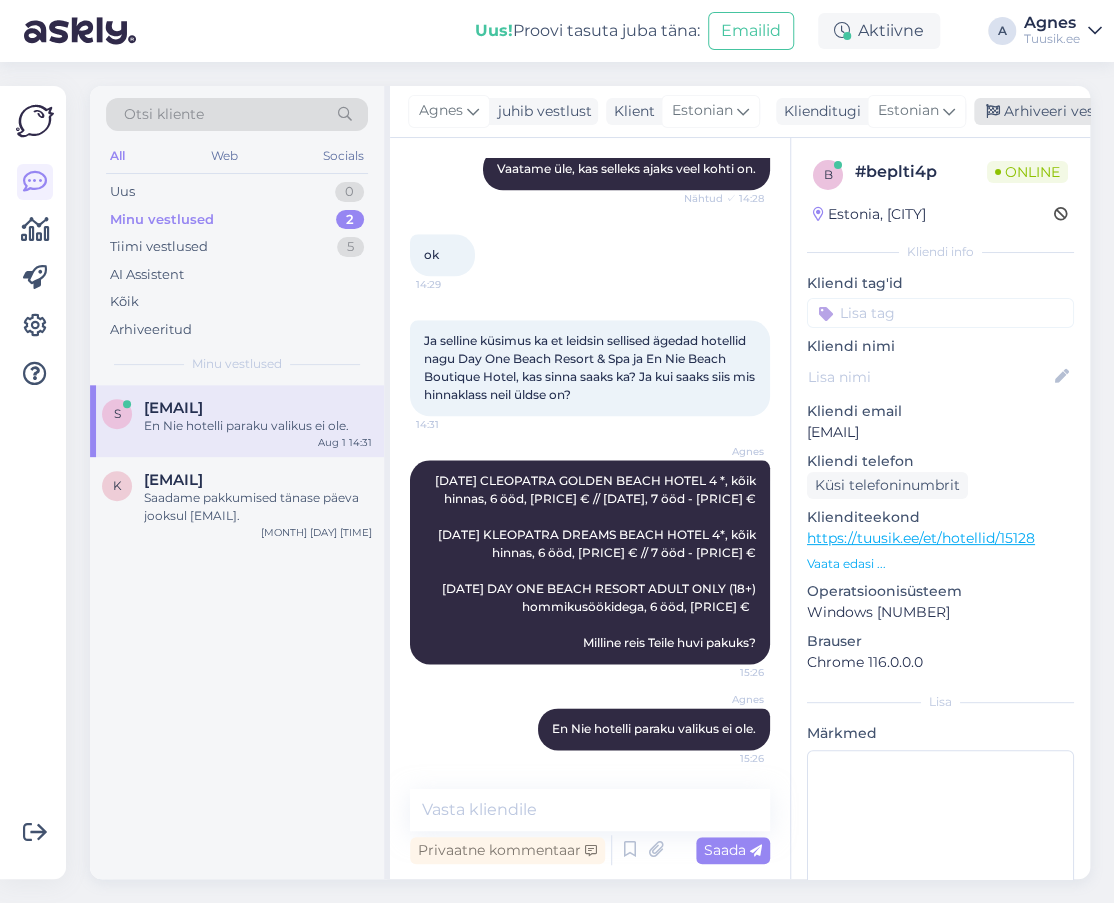 click on "Arhiveeri vestlus" at bounding box center [1051, 111] 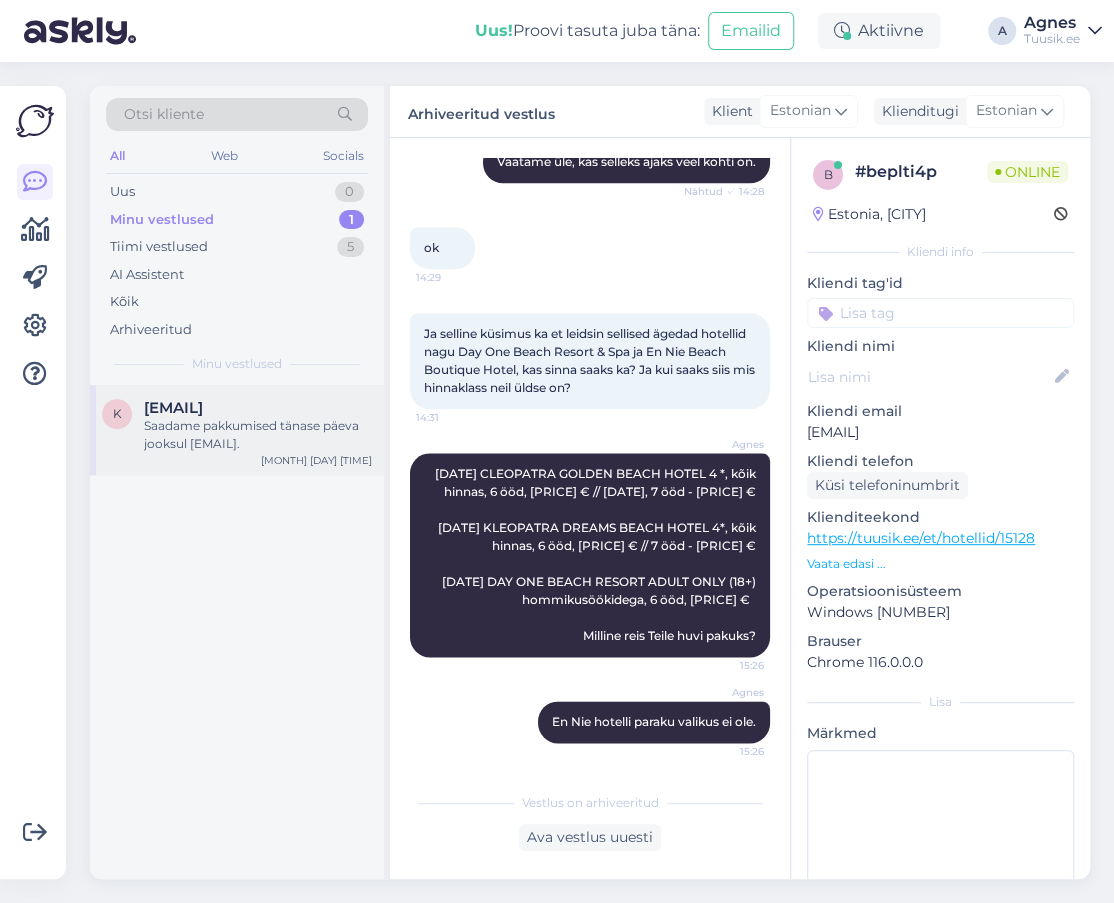 click on "[EMAIL] Saadame pakkumised tänase päeva jooksul emailile. Aug 1 13:53" at bounding box center (237, 430) 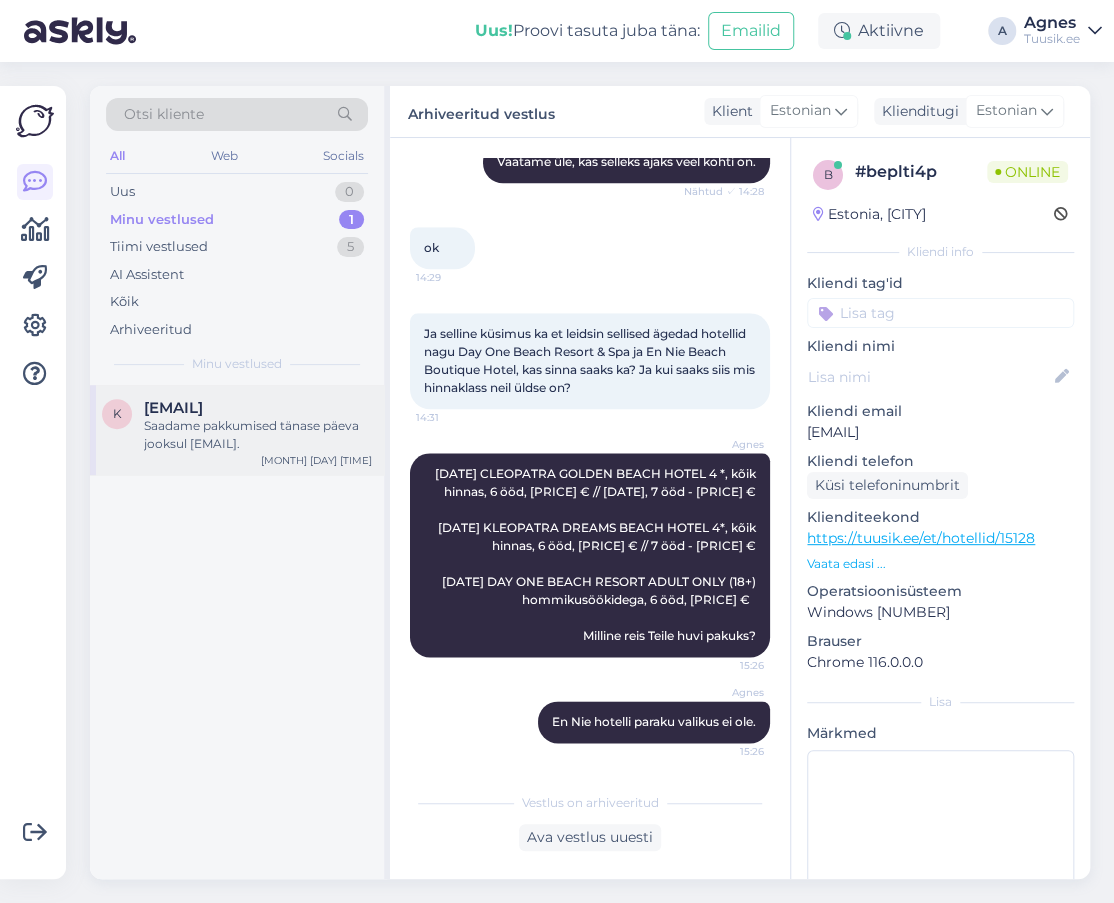 scroll, scrollTop: 144, scrollLeft: 0, axis: vertical 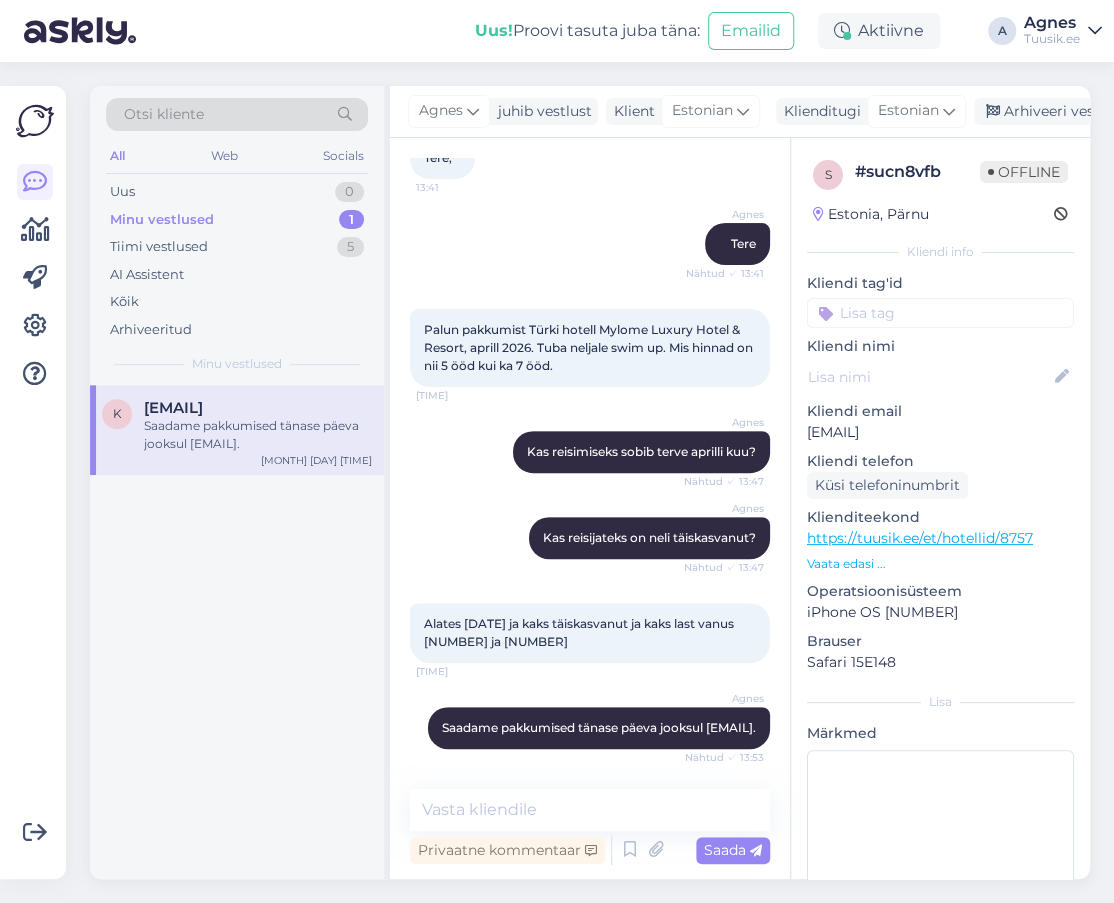 drag, startPoint x: 970, startPoint y: 431, endPoint x: 808, endPoint y: 432, distance: 162.00308 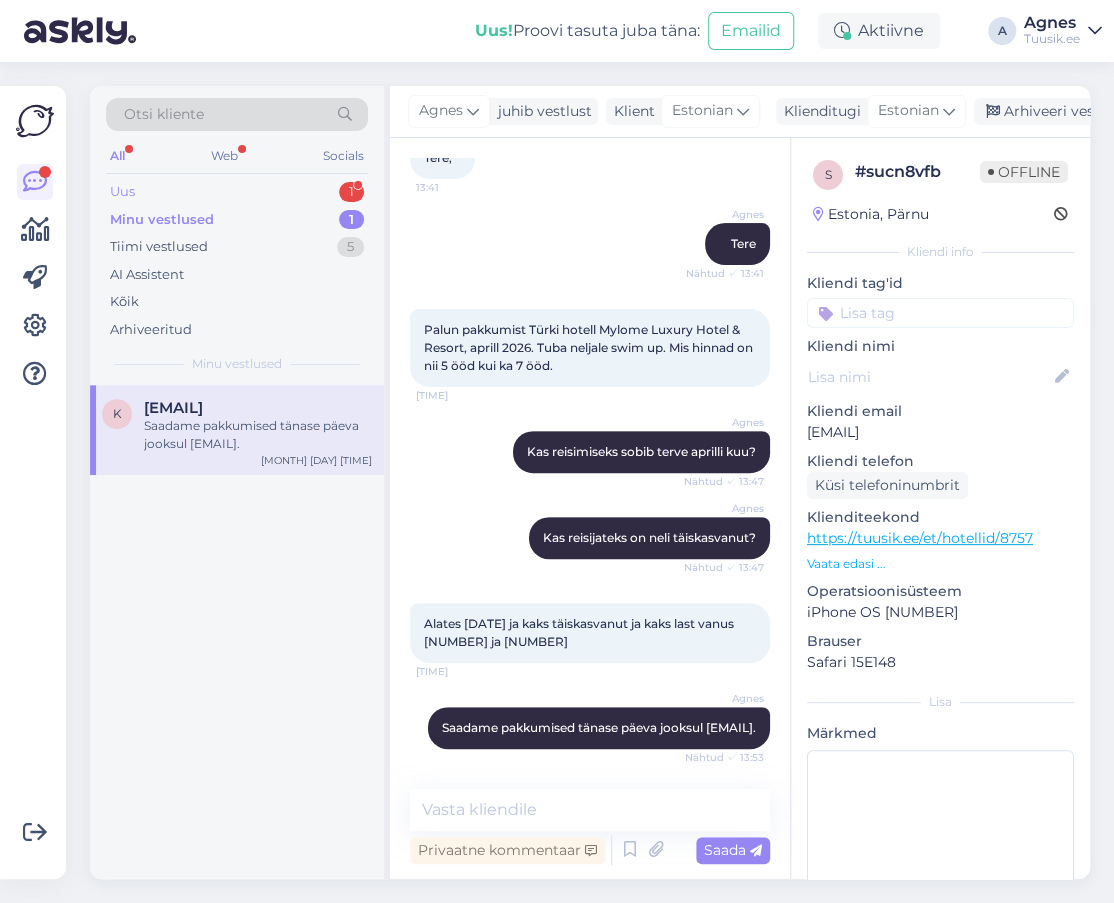 click on "Uus 1" at bounding box center (237, 192) 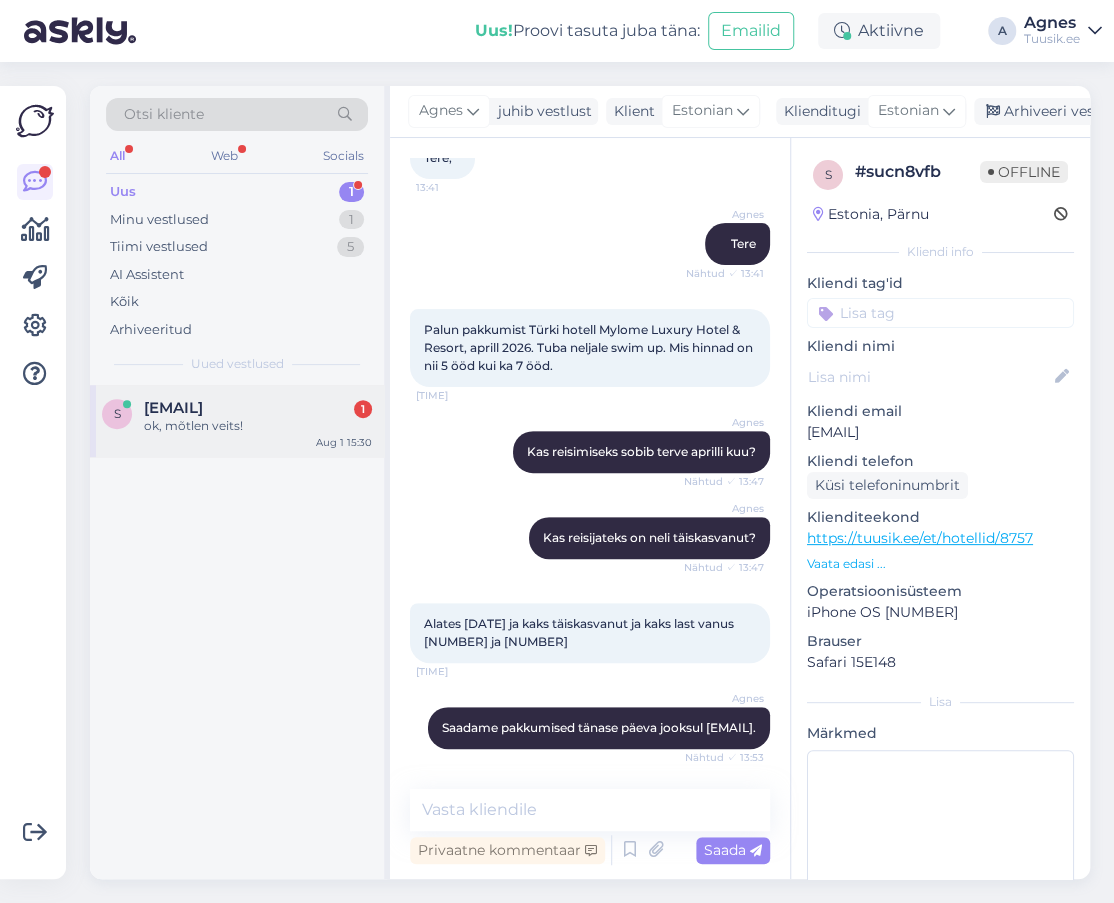 click on "s [EMAIL] 1 ok, mõtlen veits! Aug 1 15:30" at bounding box center (237, 421) 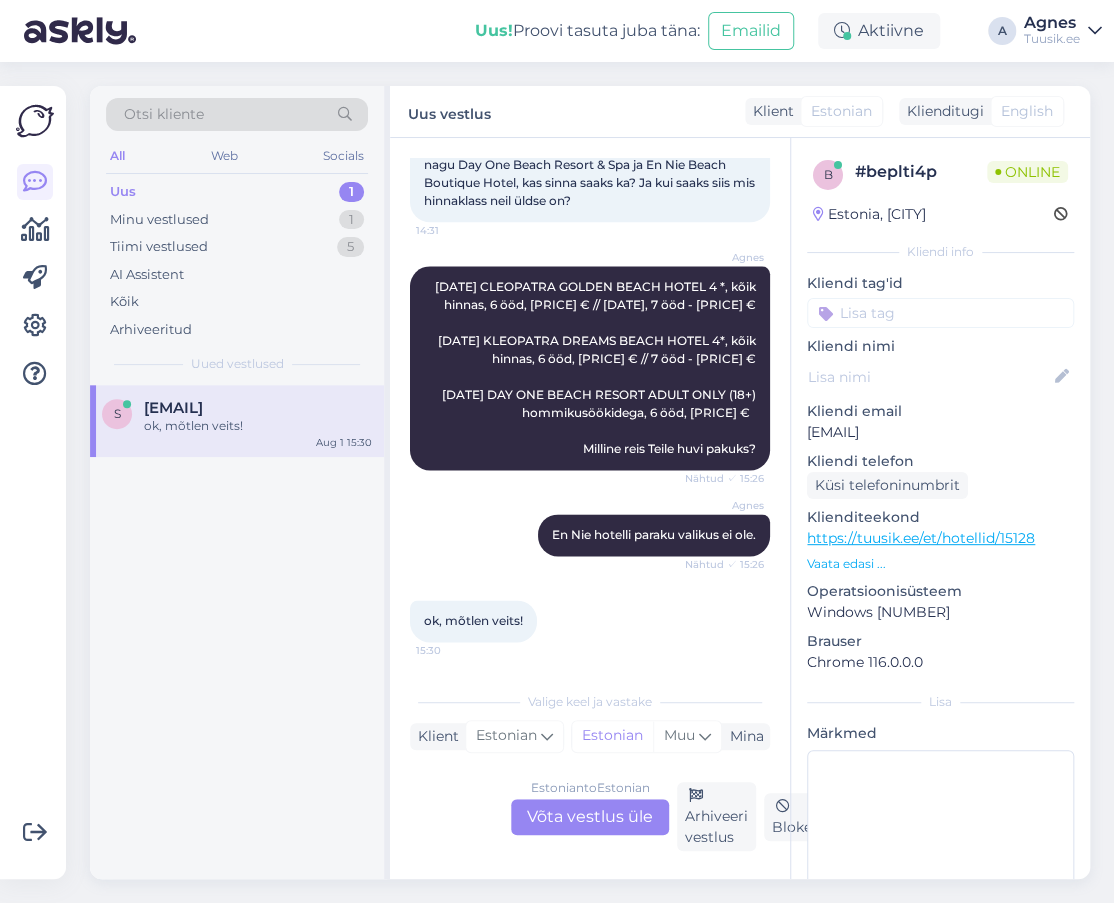 scroll, scrollTop: 1026, scrollLeft: 0, axis: vertical 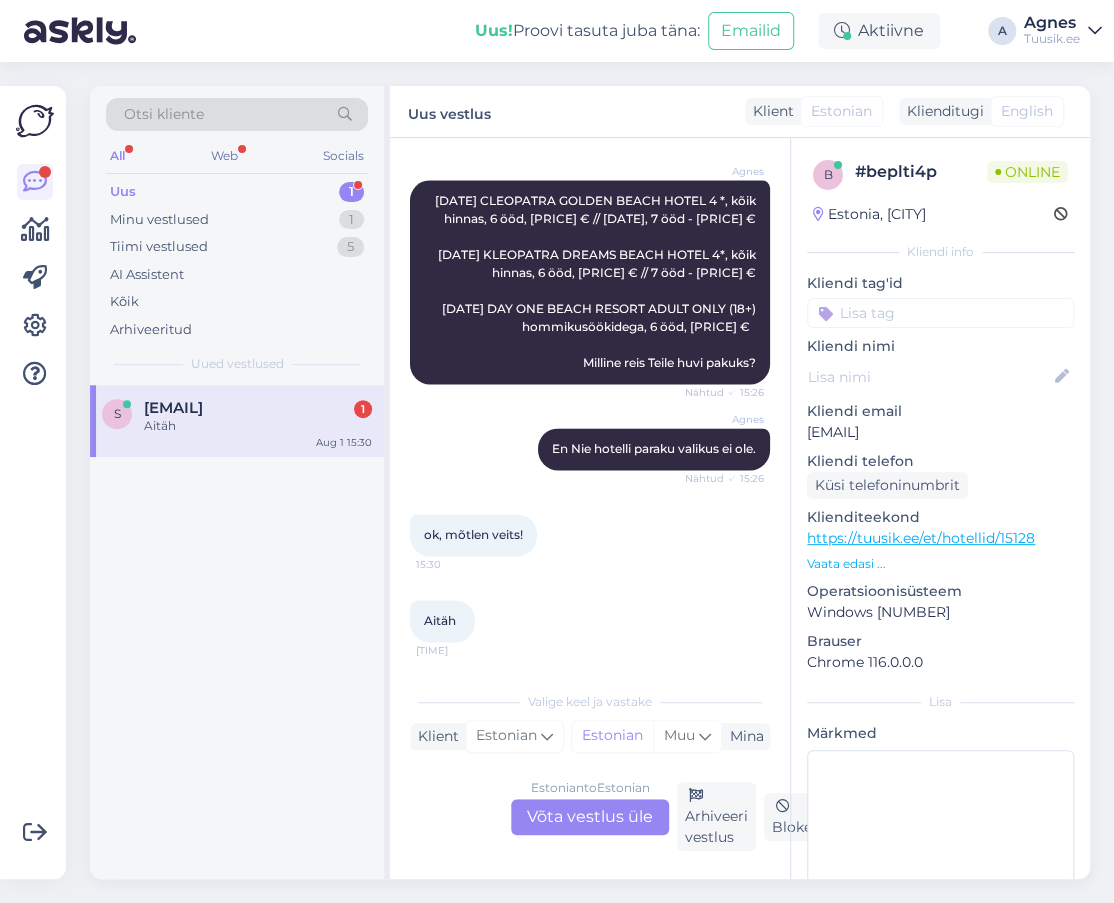 click on "Estonian to Estonian Võta vestlus üle" at bounding box center [590, 817] 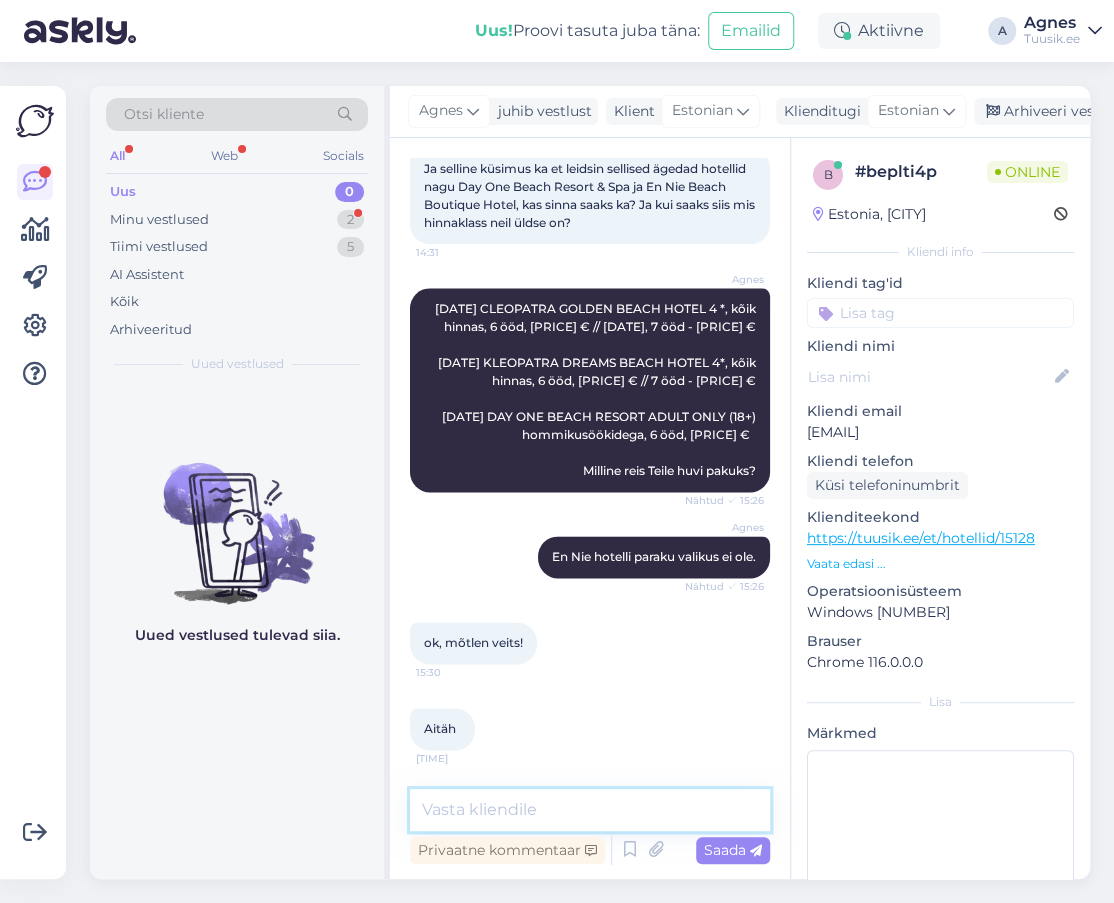 click at bounding box center (590, 810) 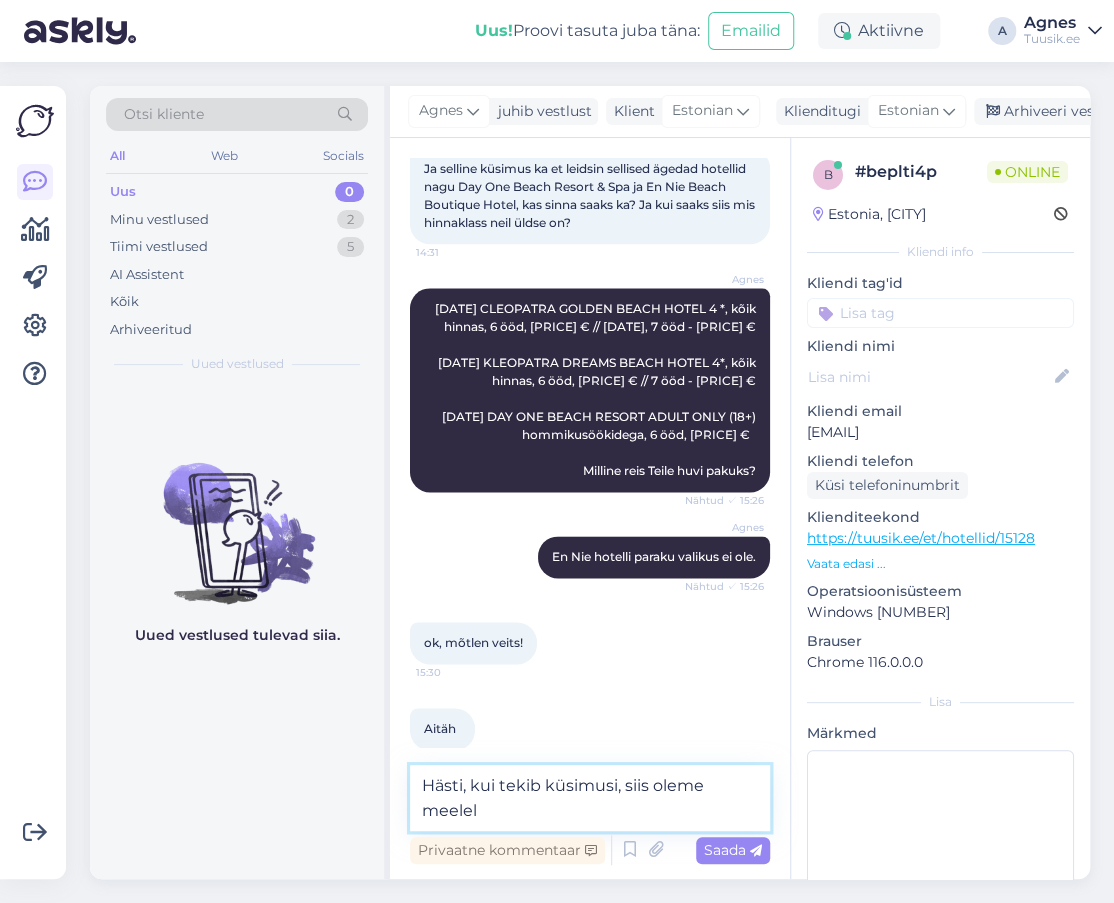 scroll, scrollTop: 941, scrollLeft: 0, axis: vertical 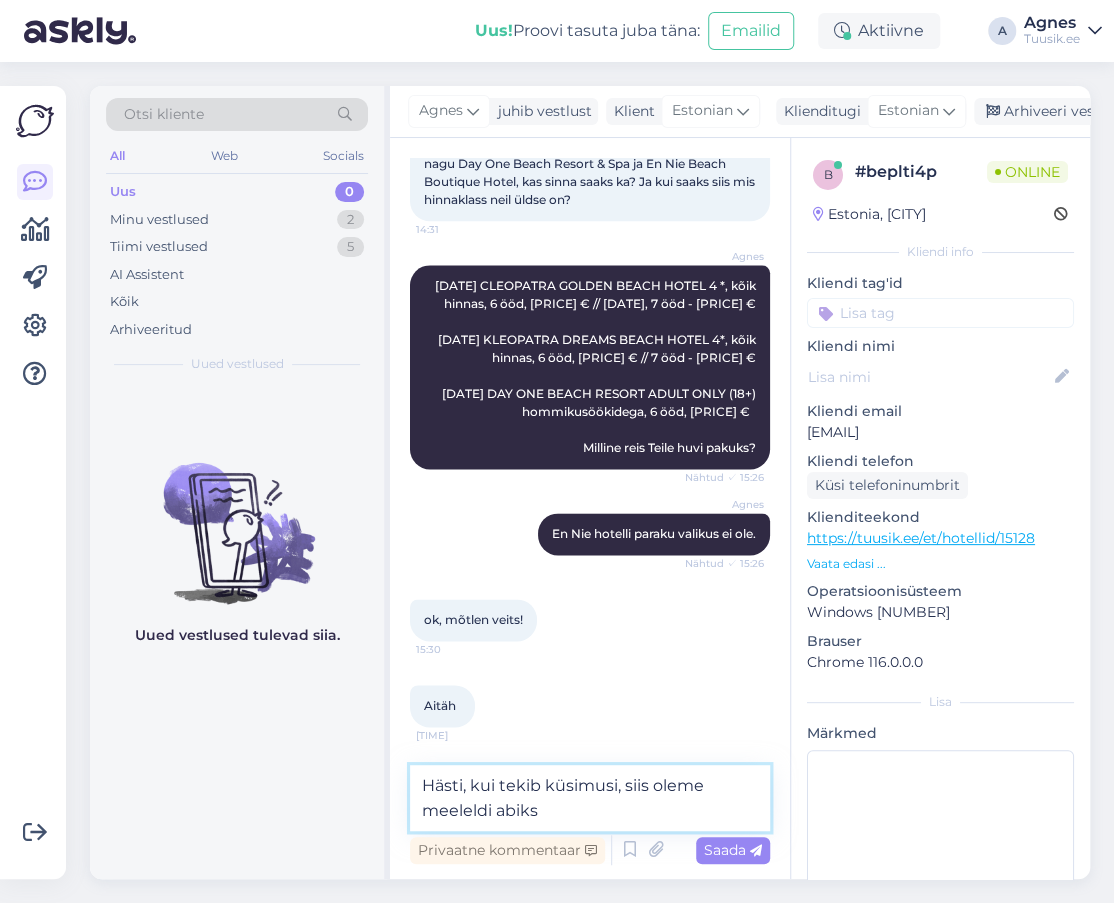 type on "Hästi, kui tekib küsimusi, siis oleme meeleldi abiks." 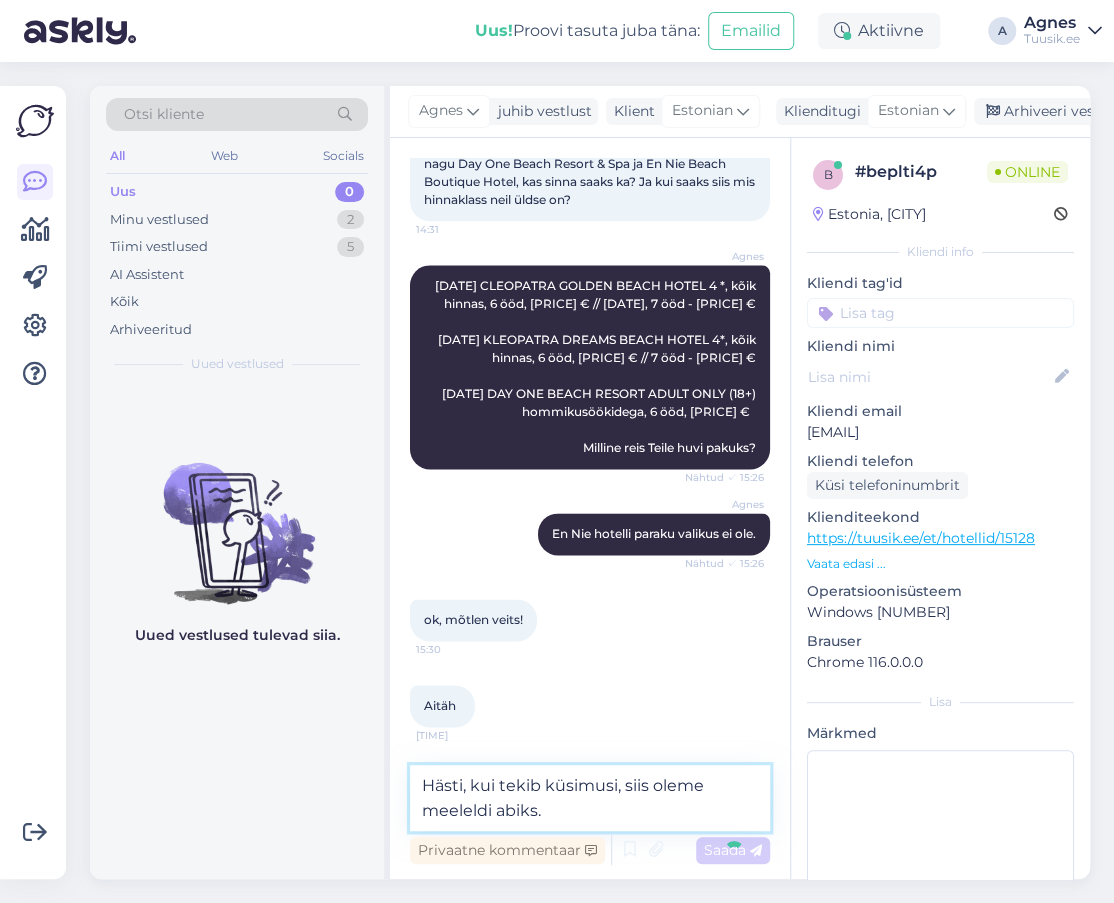 type 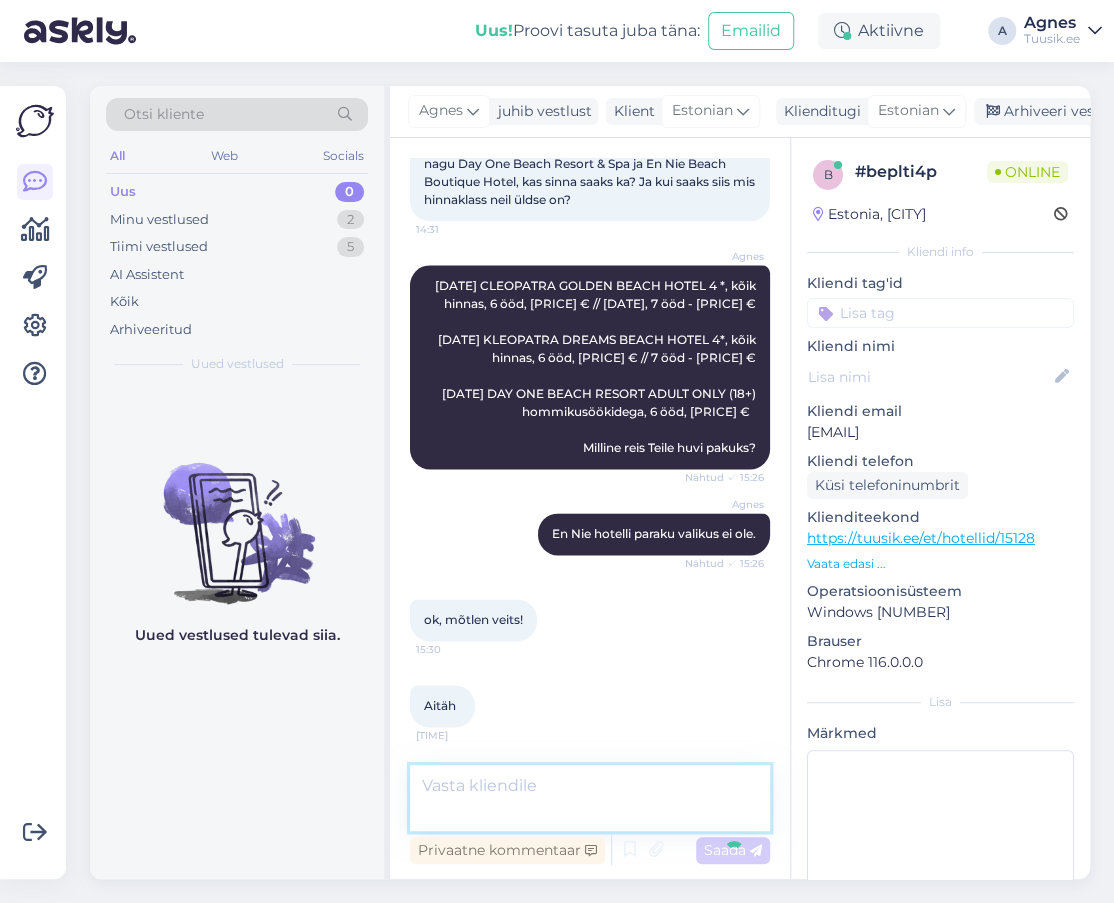 scroll, scrollTop: 1004, scrollLeft: 0, axis: vertical 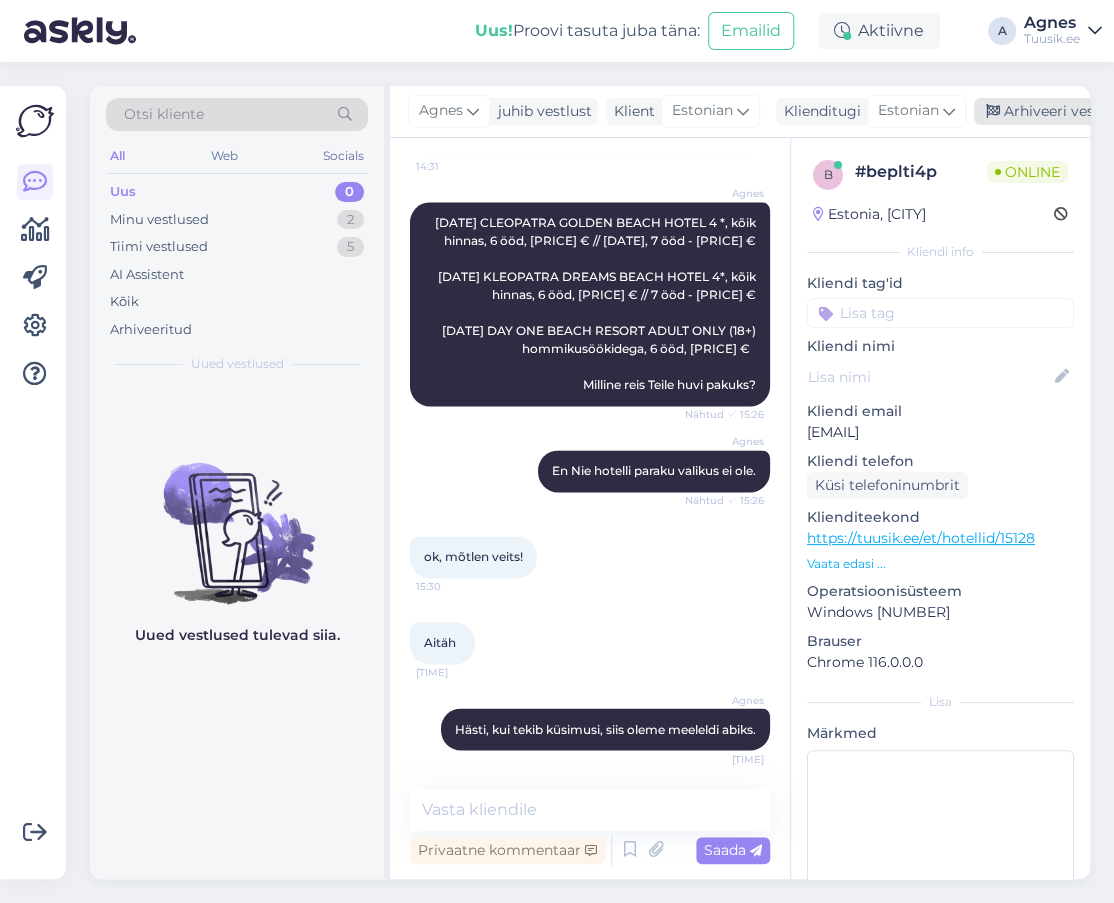 click on "Arhiveeri vestlus" at bounding box center (1051, 111) 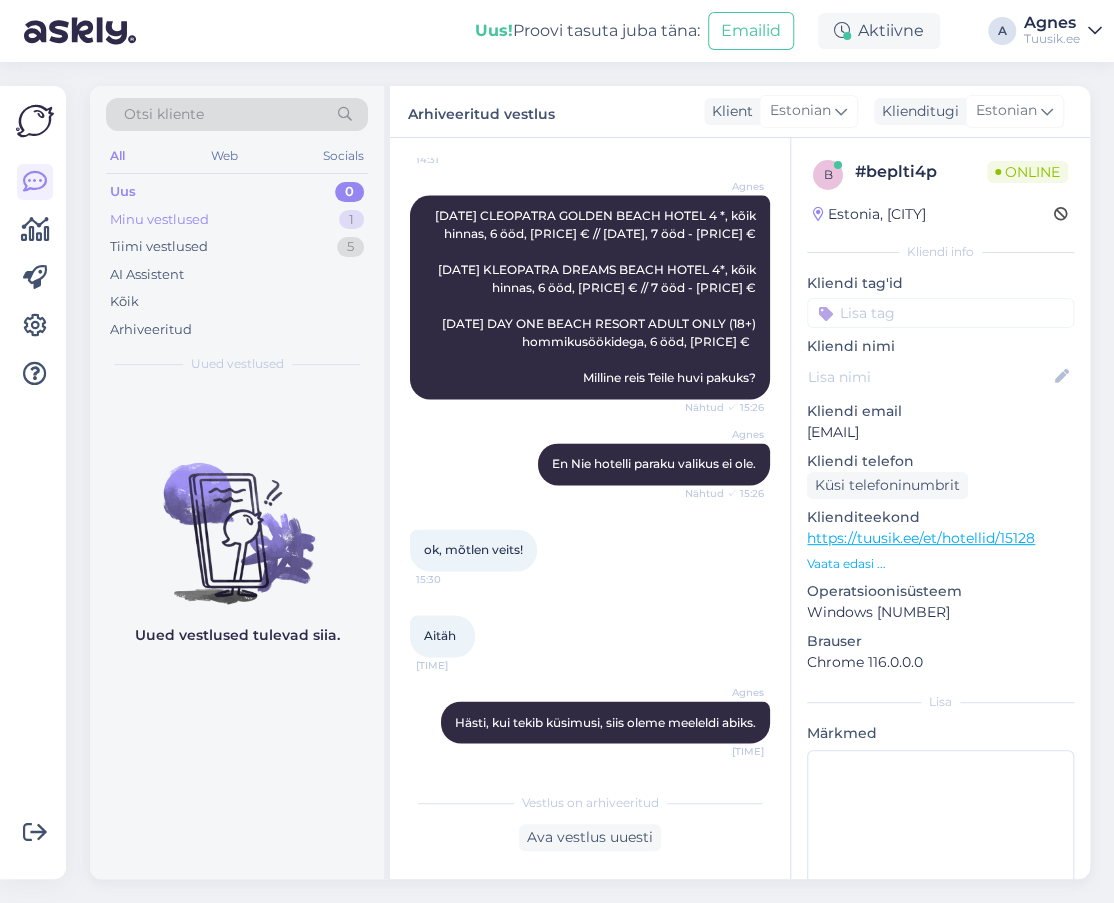 click on "Minu vestlused 1" at bounding box center (237, 220) 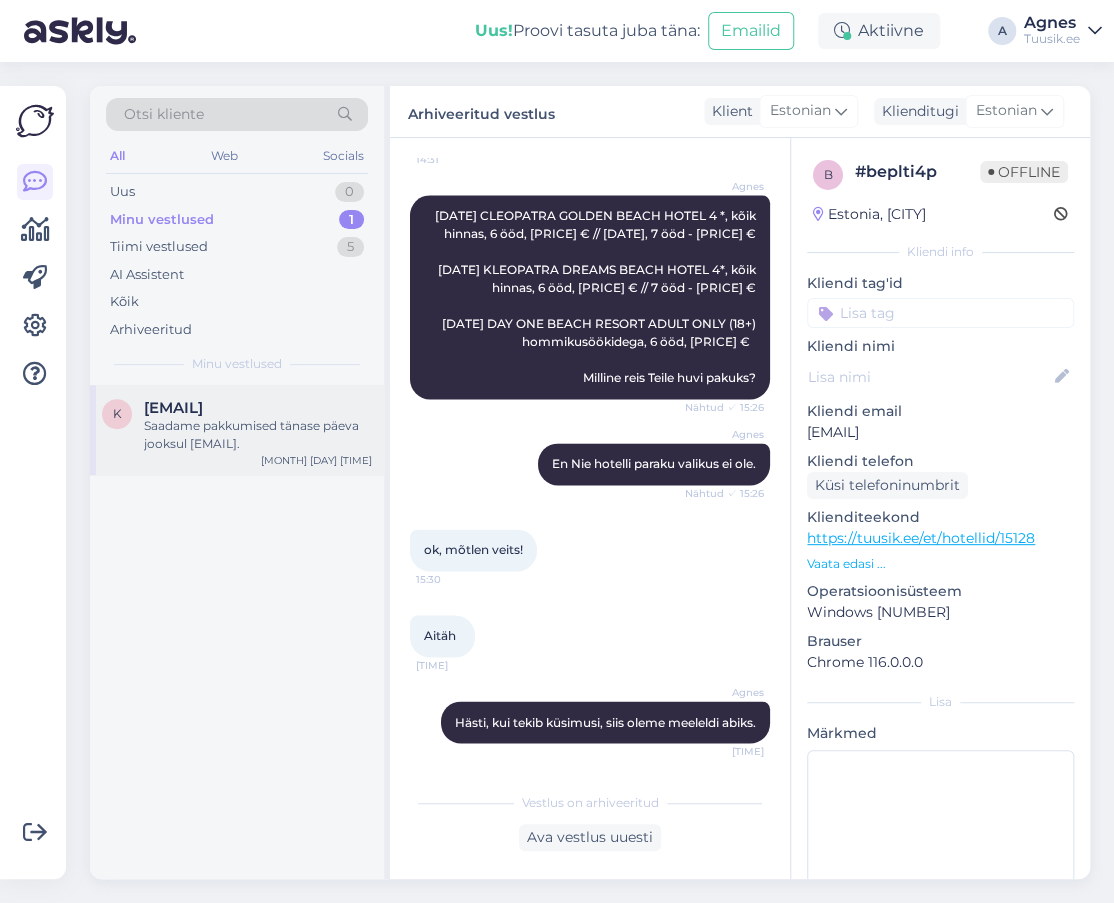 click on "Saadame pakkumised tänase päeva jooksul [EMAIL]." at bounding box center [258, 435] 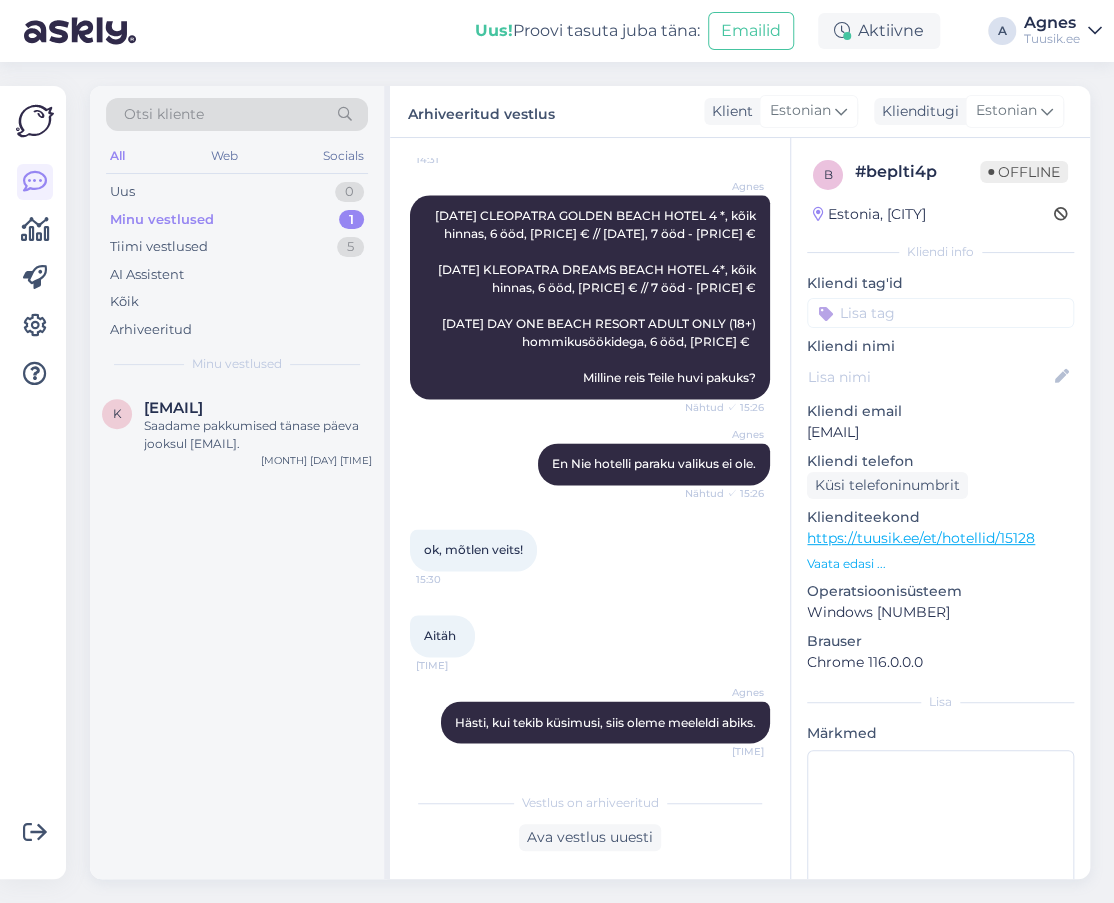 scroll, scrollTop: 144, scrollLeft: 0, axis: vertical 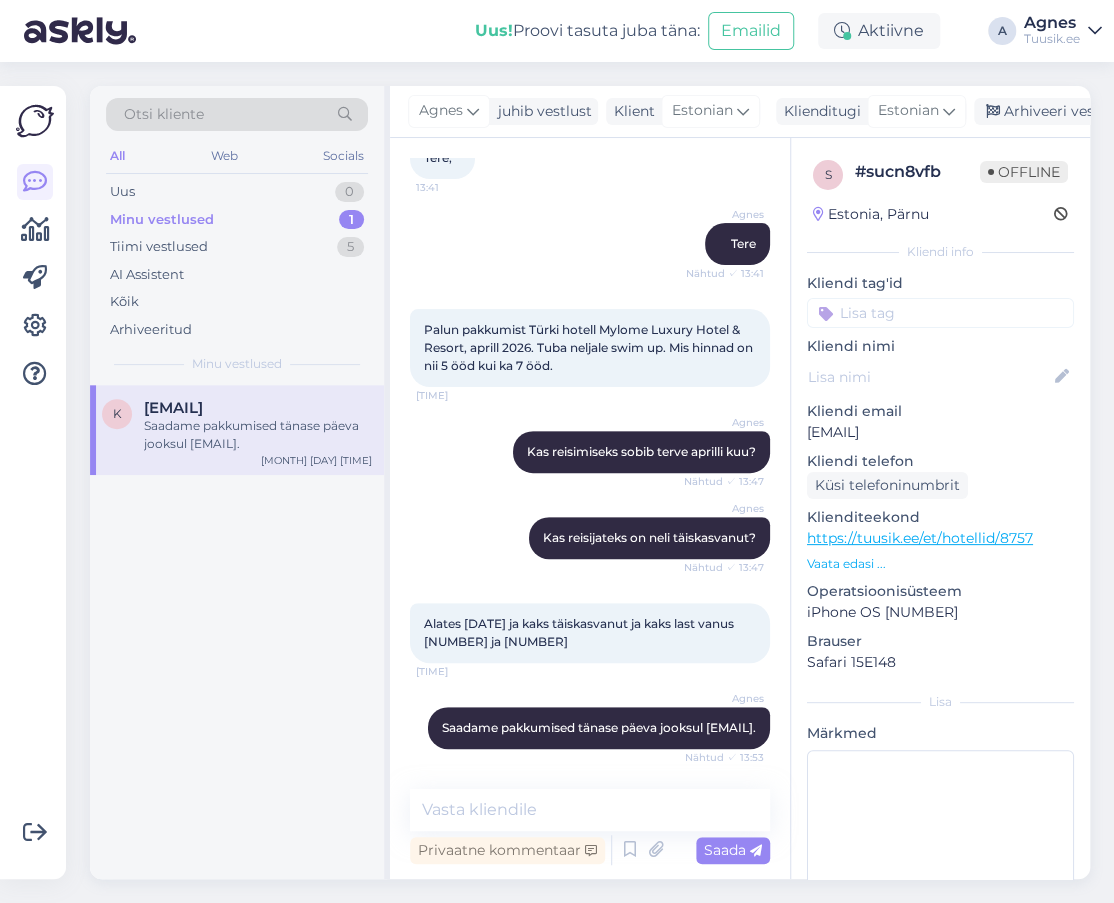 drag, startPoint x: 981, startPoint y: 432, endPoint x: 805, endPoint y: 429, distance: 176.02557 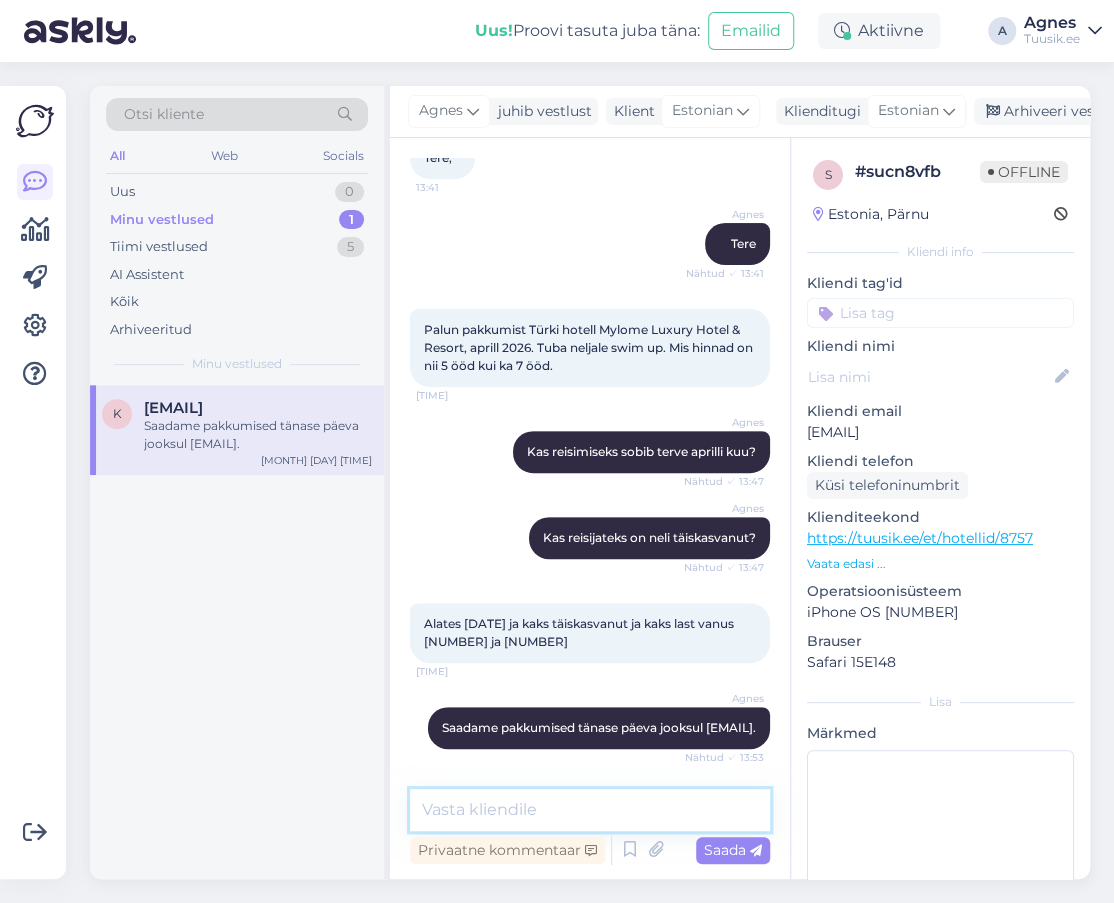 click at bounding box center (590, 810) 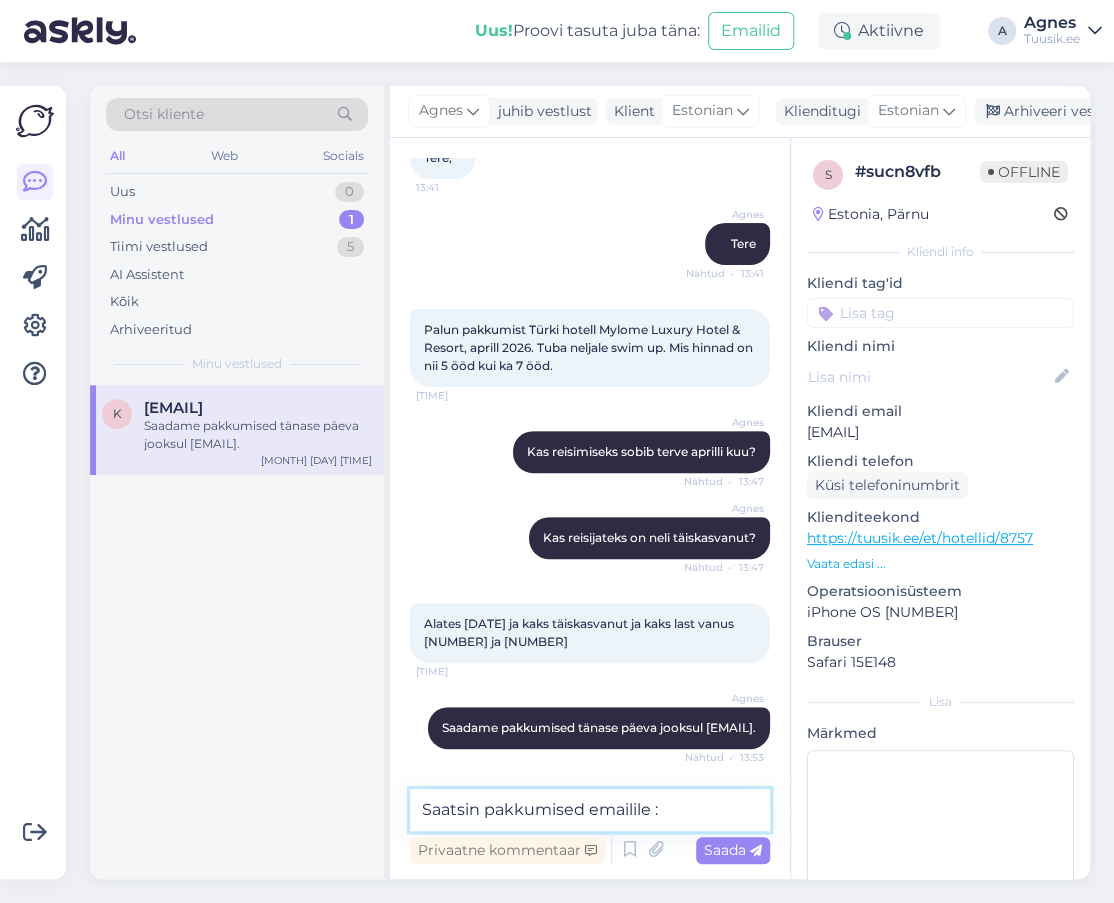 type on "Saatsin pakkumised emailile :)" 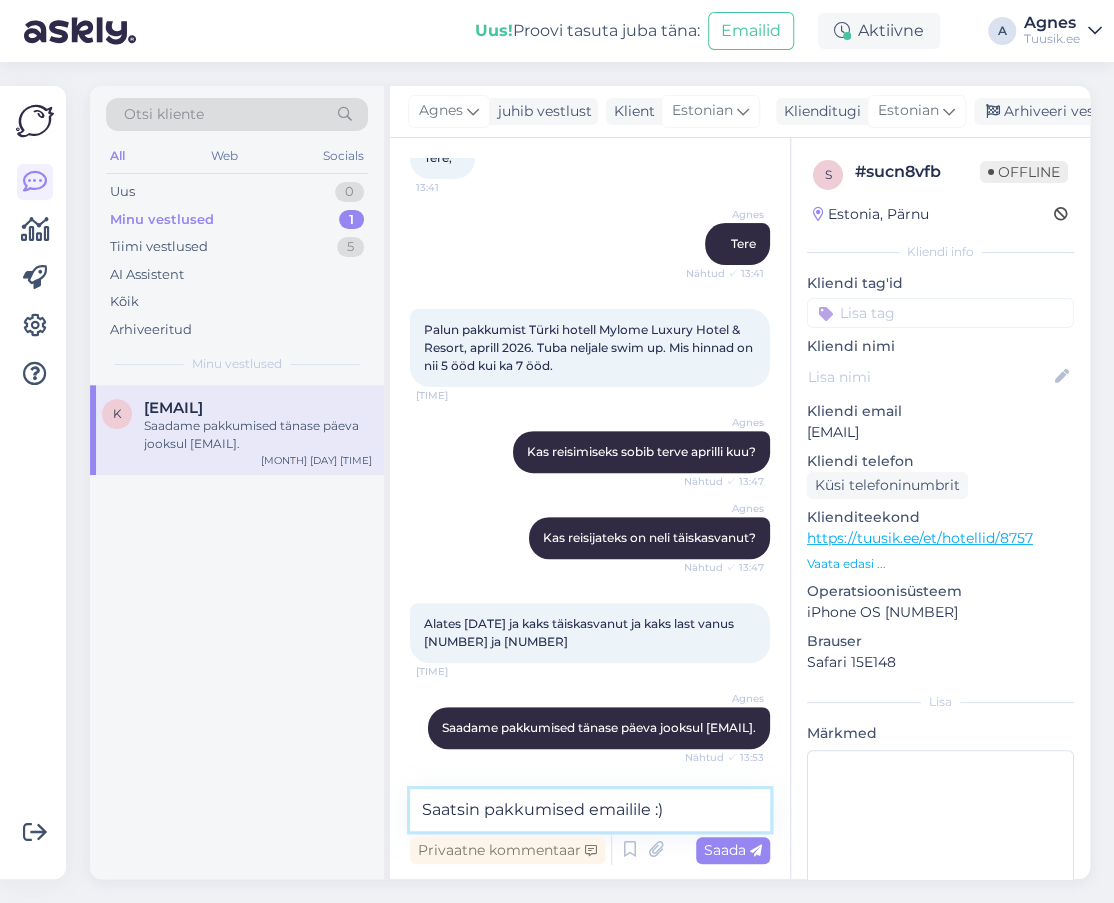 type 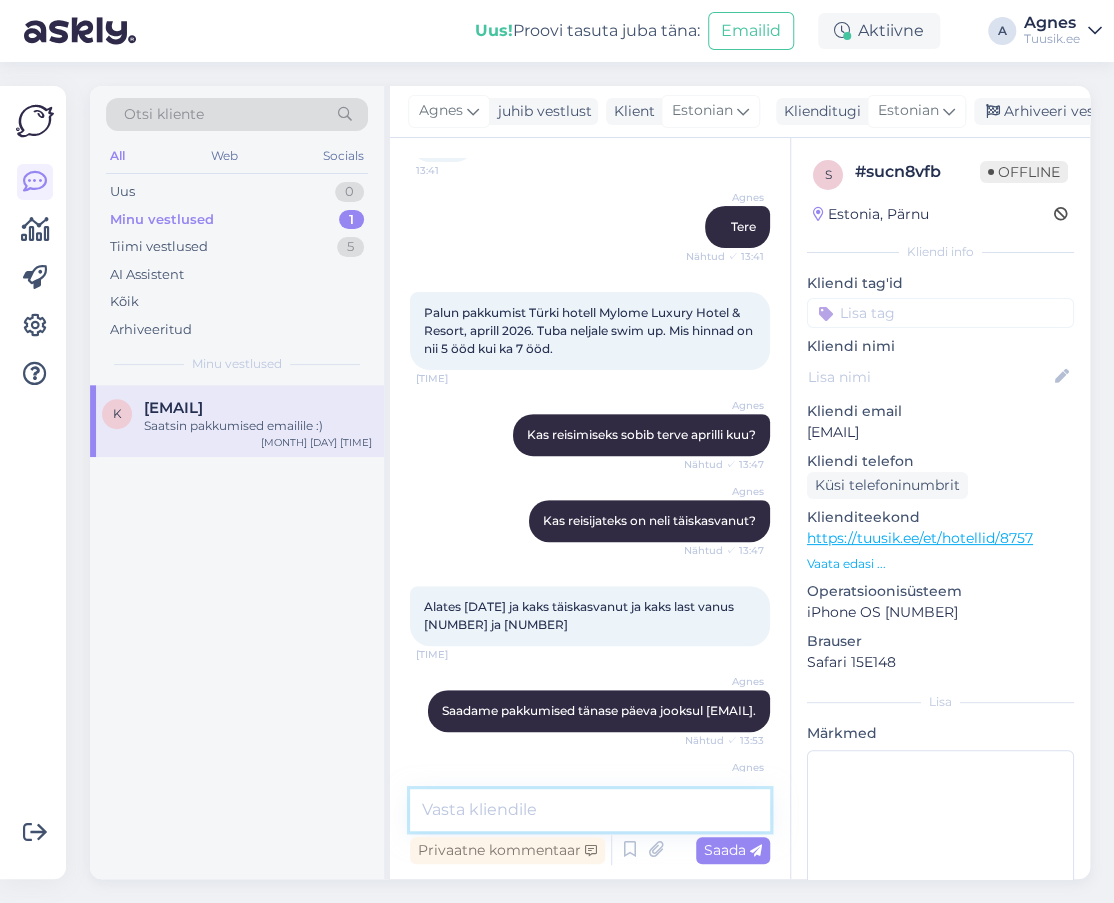 scroll, scrollTop: 230, scrollLeft: 0, axis: vertical 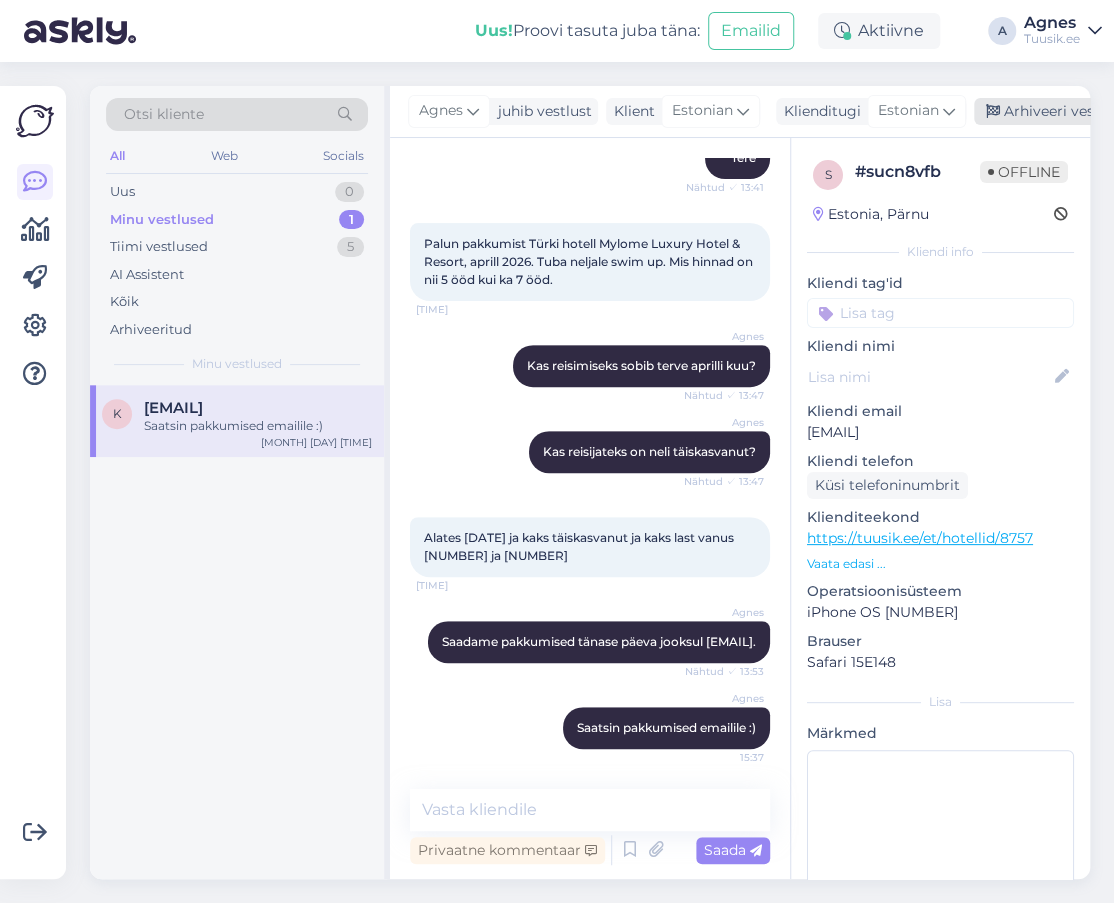 click on "Arhiveeri vestlus" at bounding box center [1051, 111] 